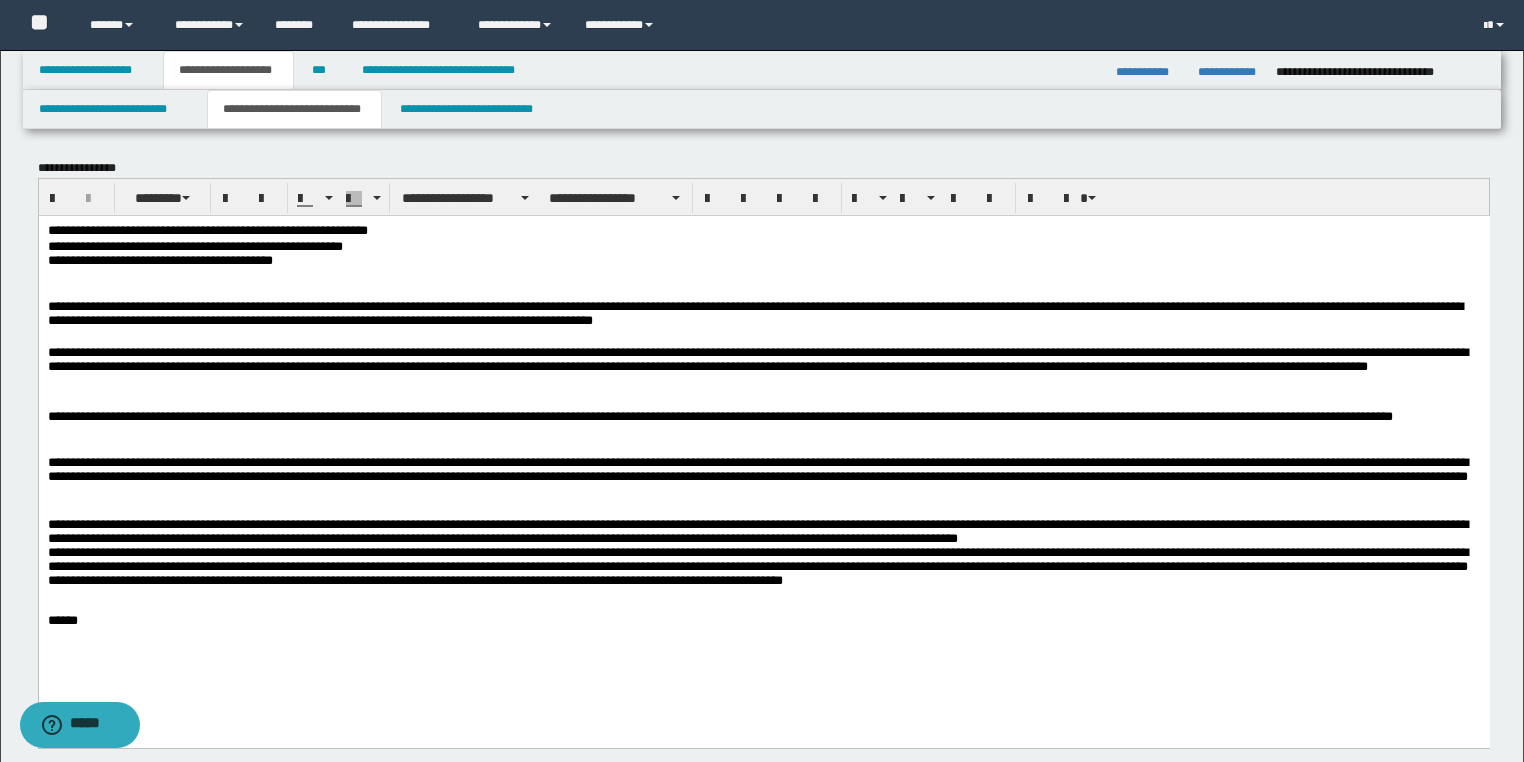 scroll, scrollTop: 0, scrollLeft: 0, axis: both 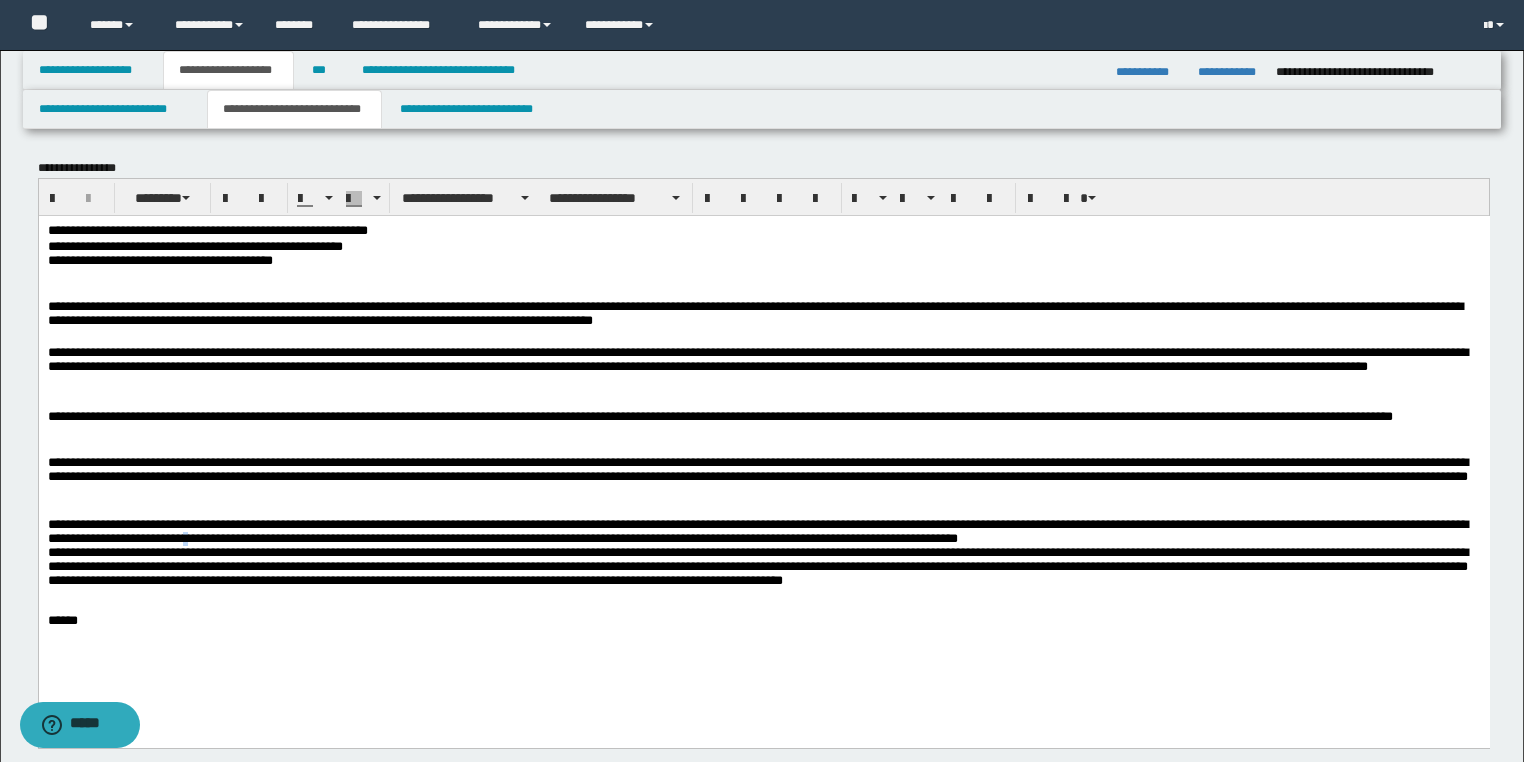 click on "**********" at bounding box center [763, 551] 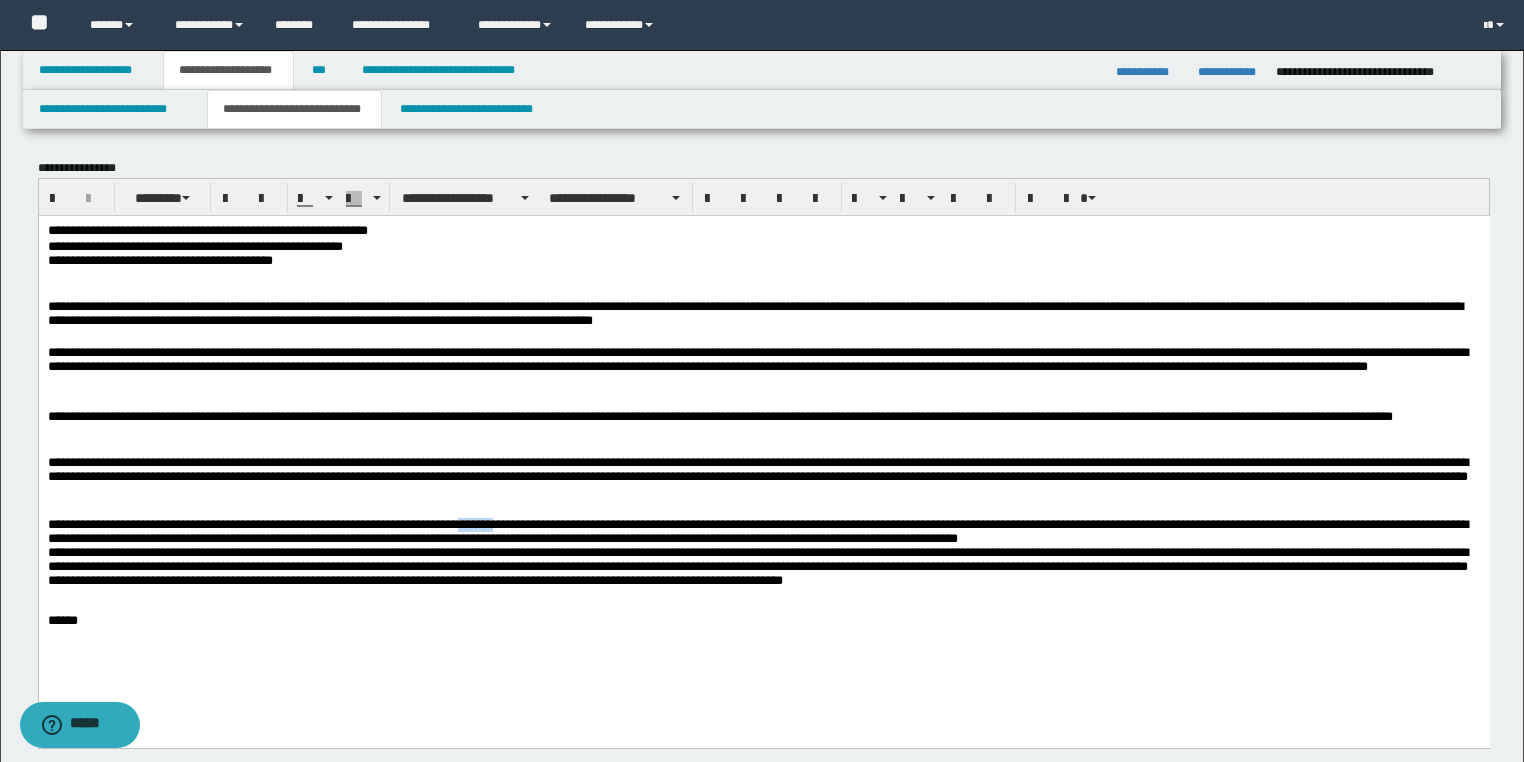 type 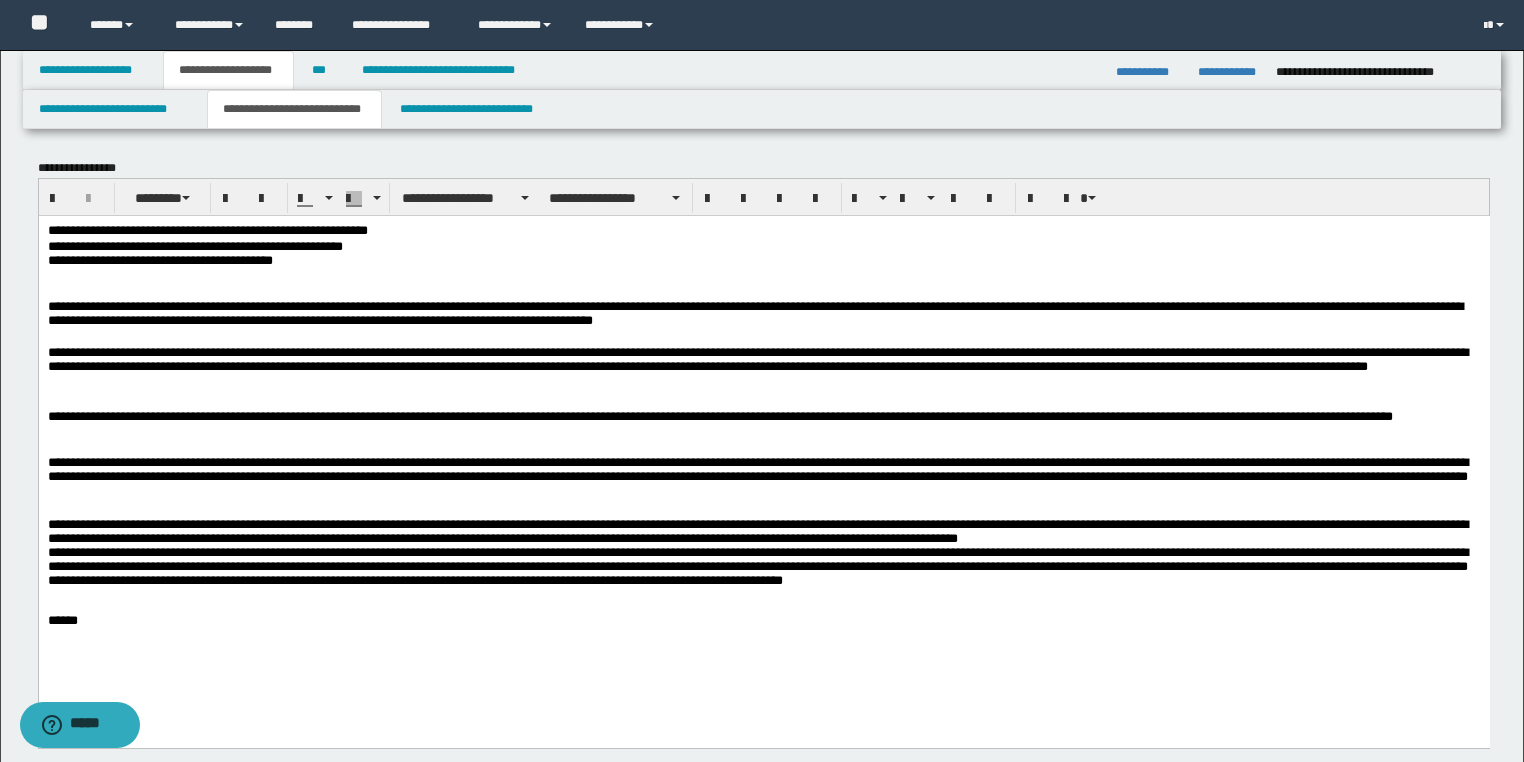 click at bounding box center (763, 278) 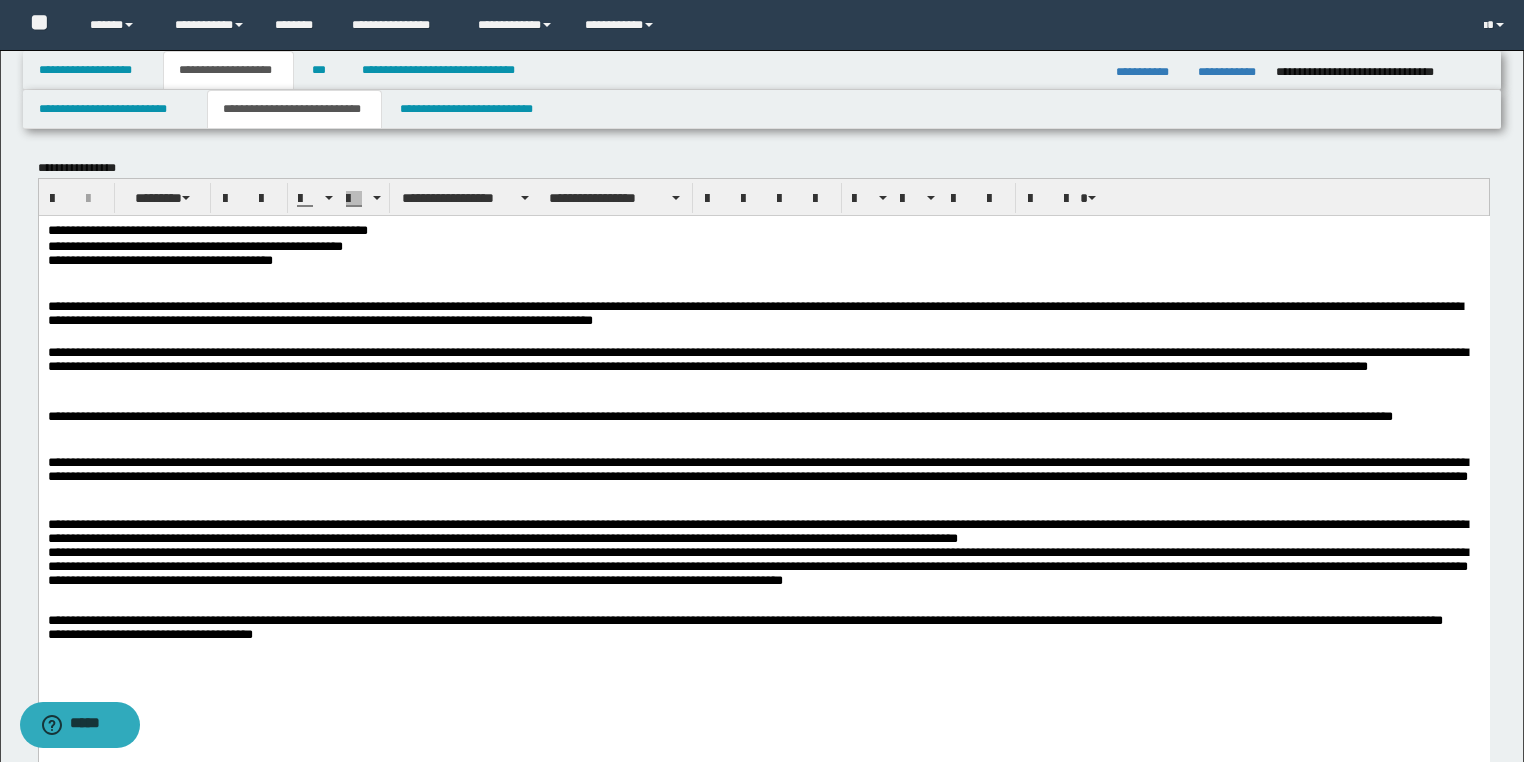 click on "**********" at bounding box center [763, 637] 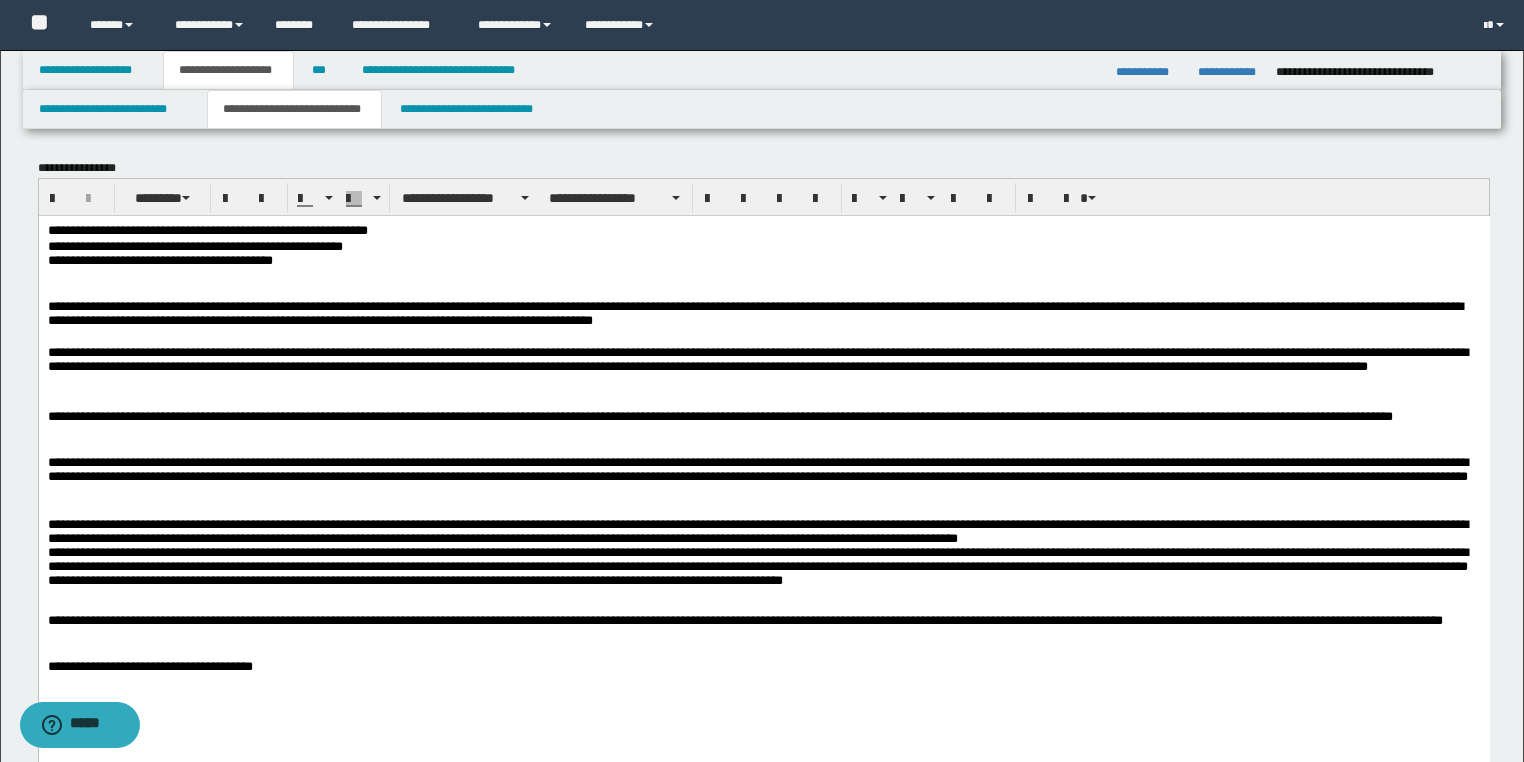 click on "**********" at bounding box center [763, 661] 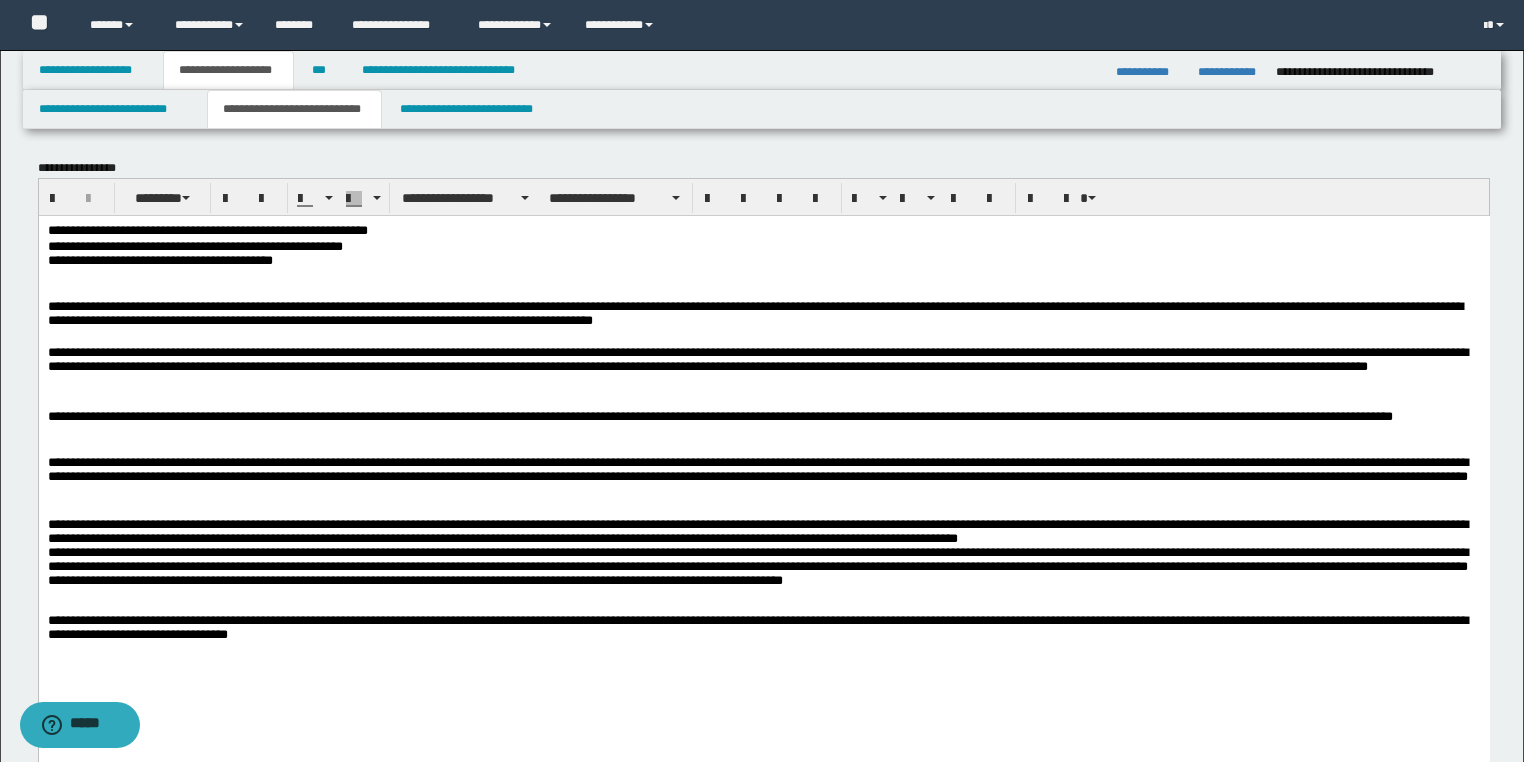 click at bounding box center (763, 402) 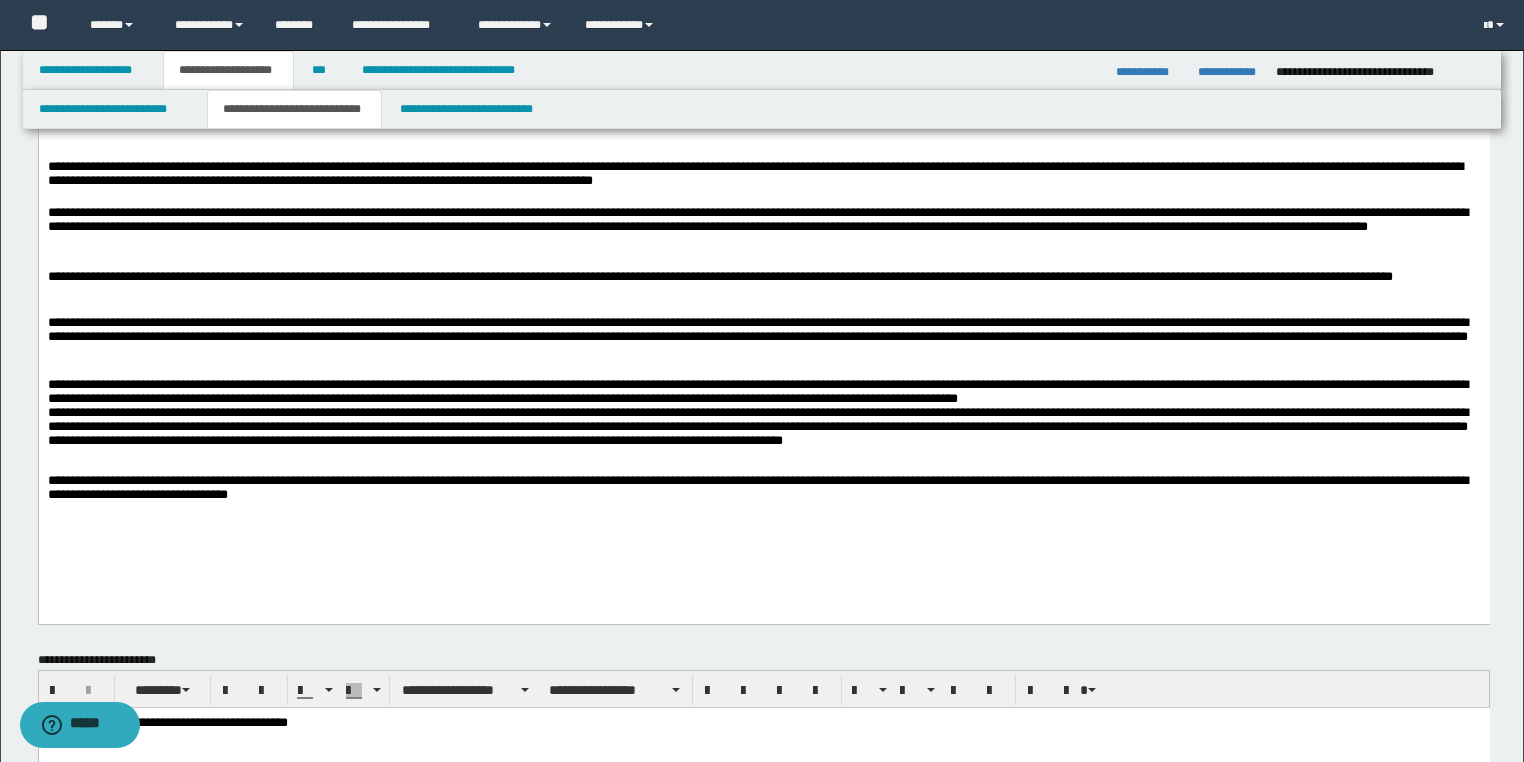 scroll, scrollTop: 320, scrollLeft: 0, axis: vertical 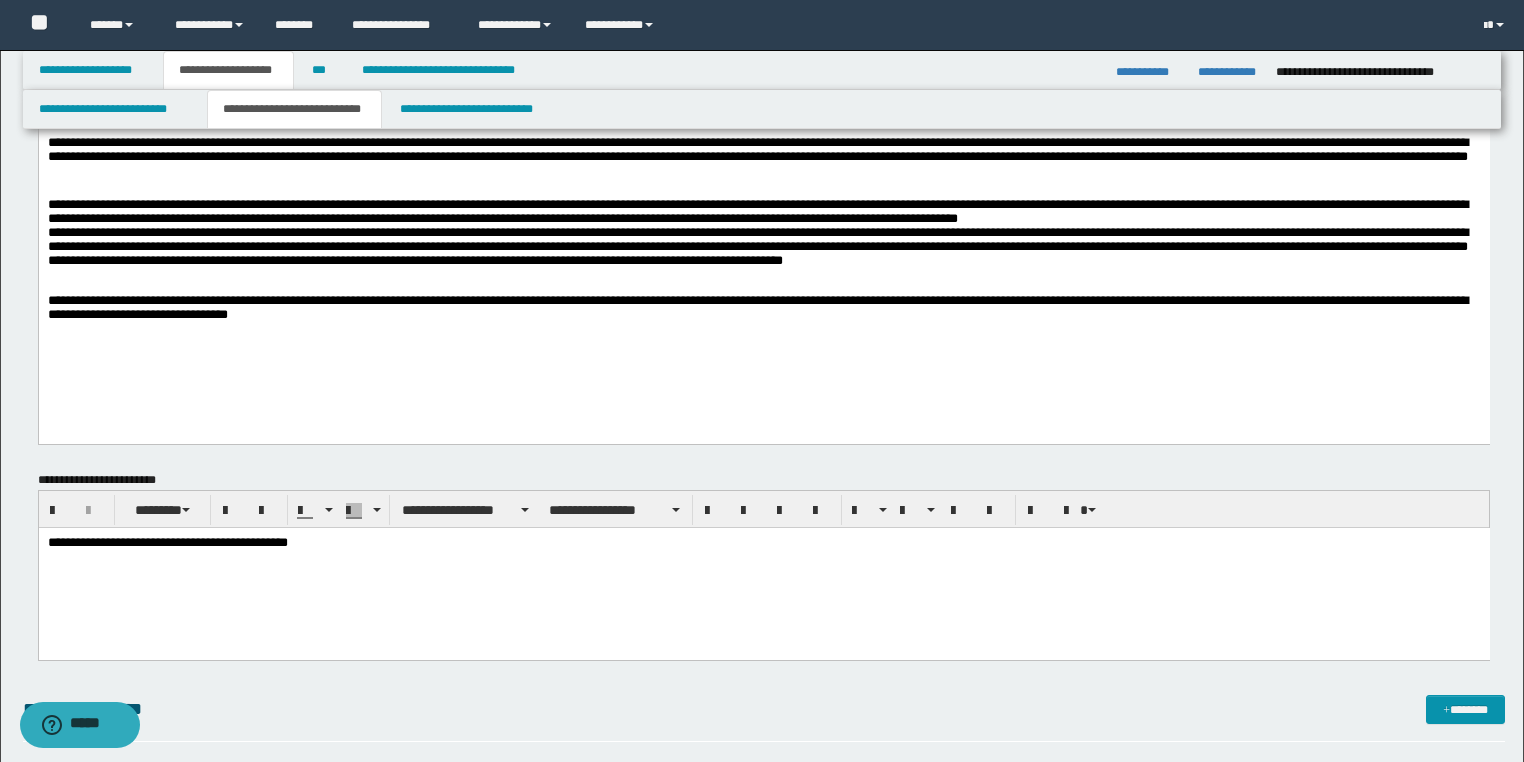 click on "**********" at bounding box center [763, 310] 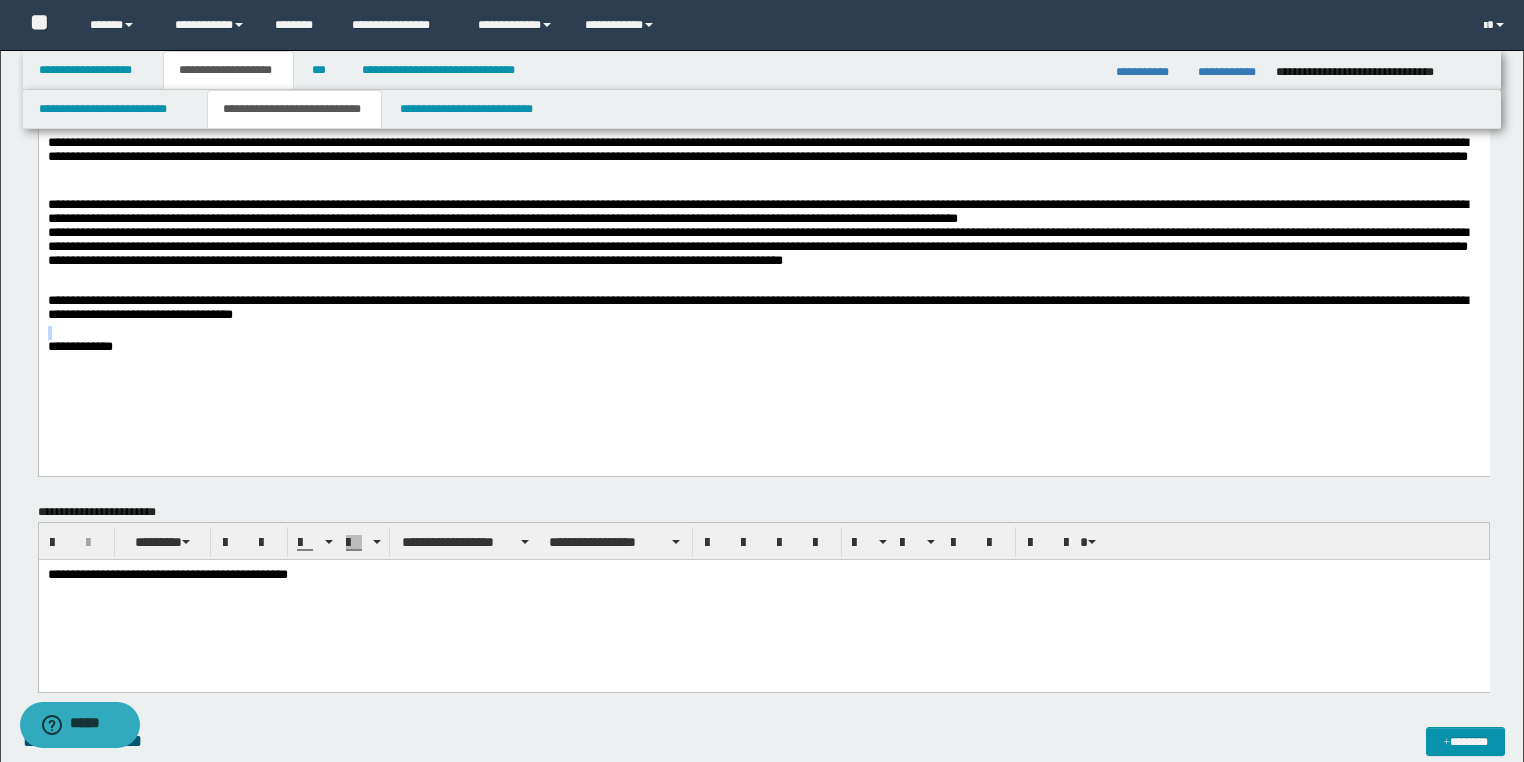 drag, startPoint x: 205, startPoint y: 341, endPoint x: 183, endPoint y: 394, distance: 57.384666 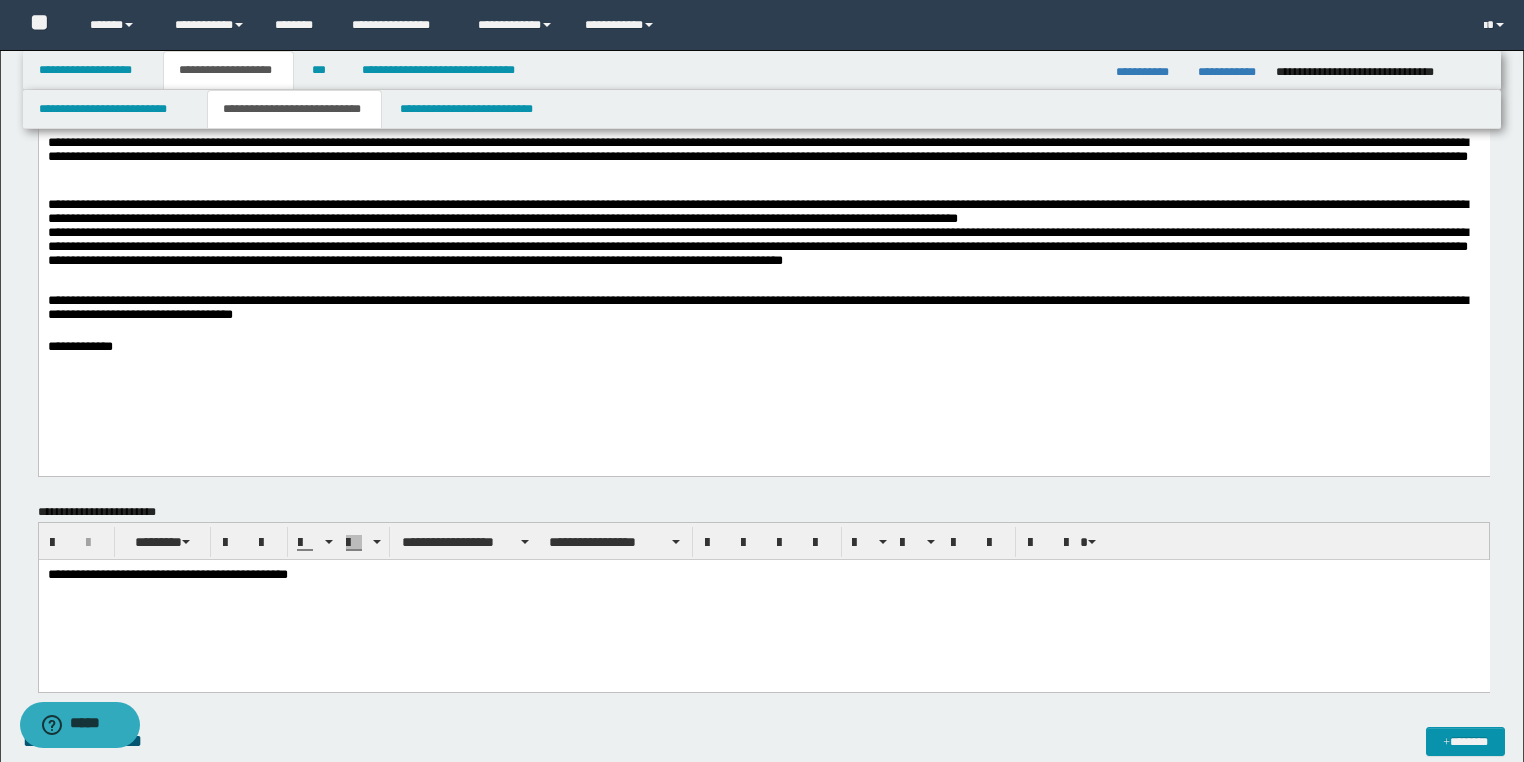 drag, startPoint x: 257, startPoint y: 390, endPoint x: 214, endPoint y: 378, distance: 44.64303 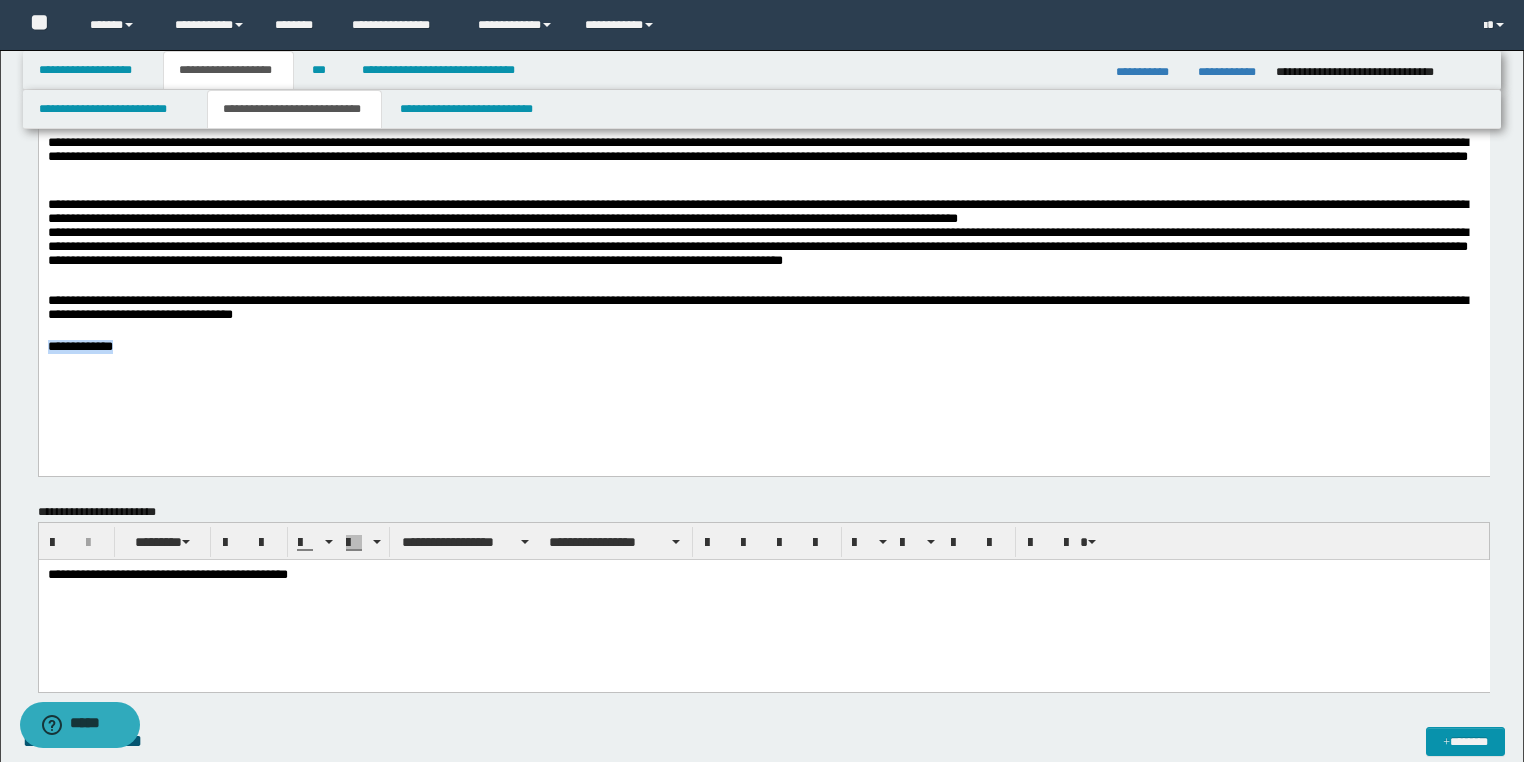 drag, startPoint x: 214, startPoint y: 378, endPoint x: 73, endPoint y: 275, distance: 174.61386 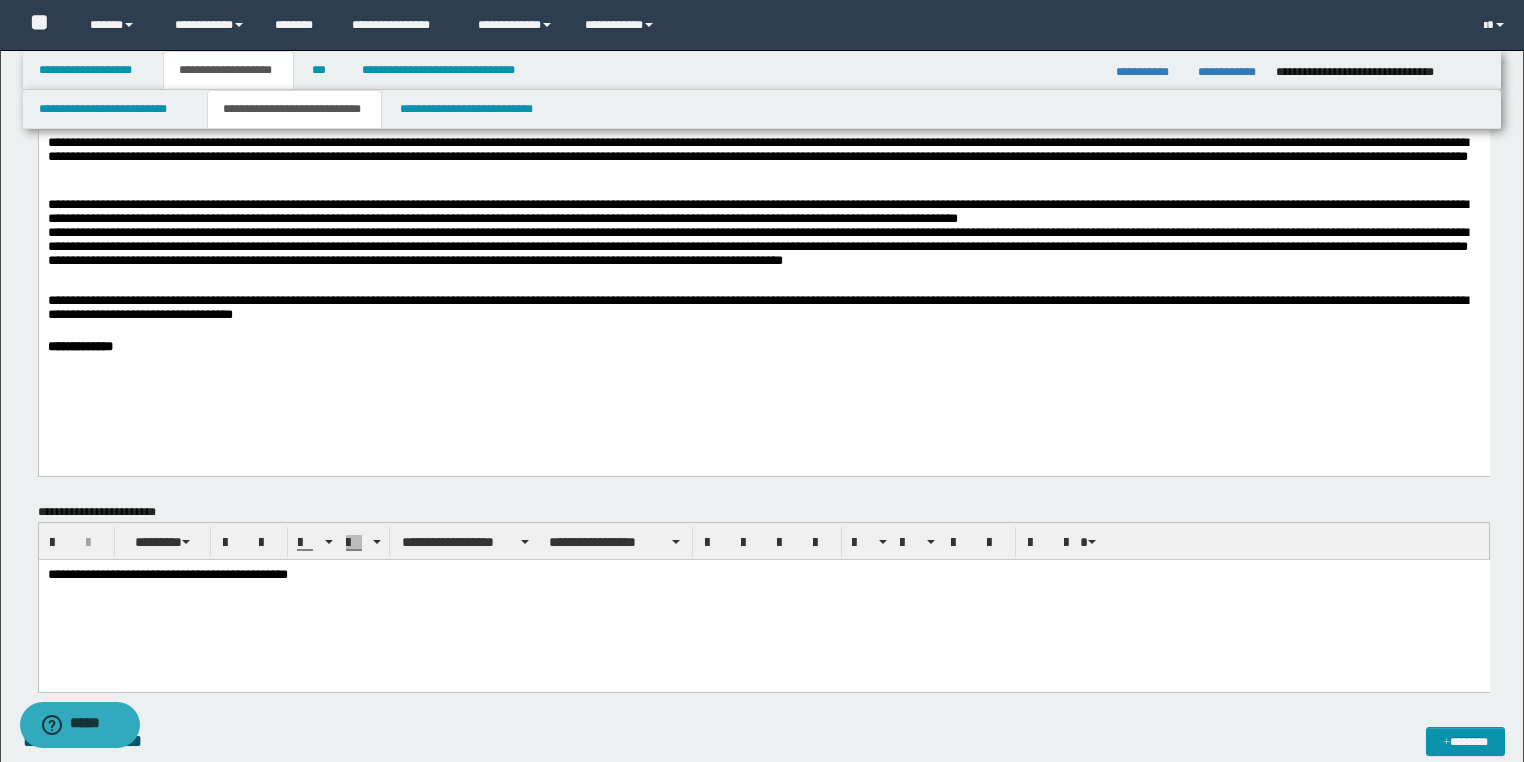 click on "**********" at bounding box center [763, 155] 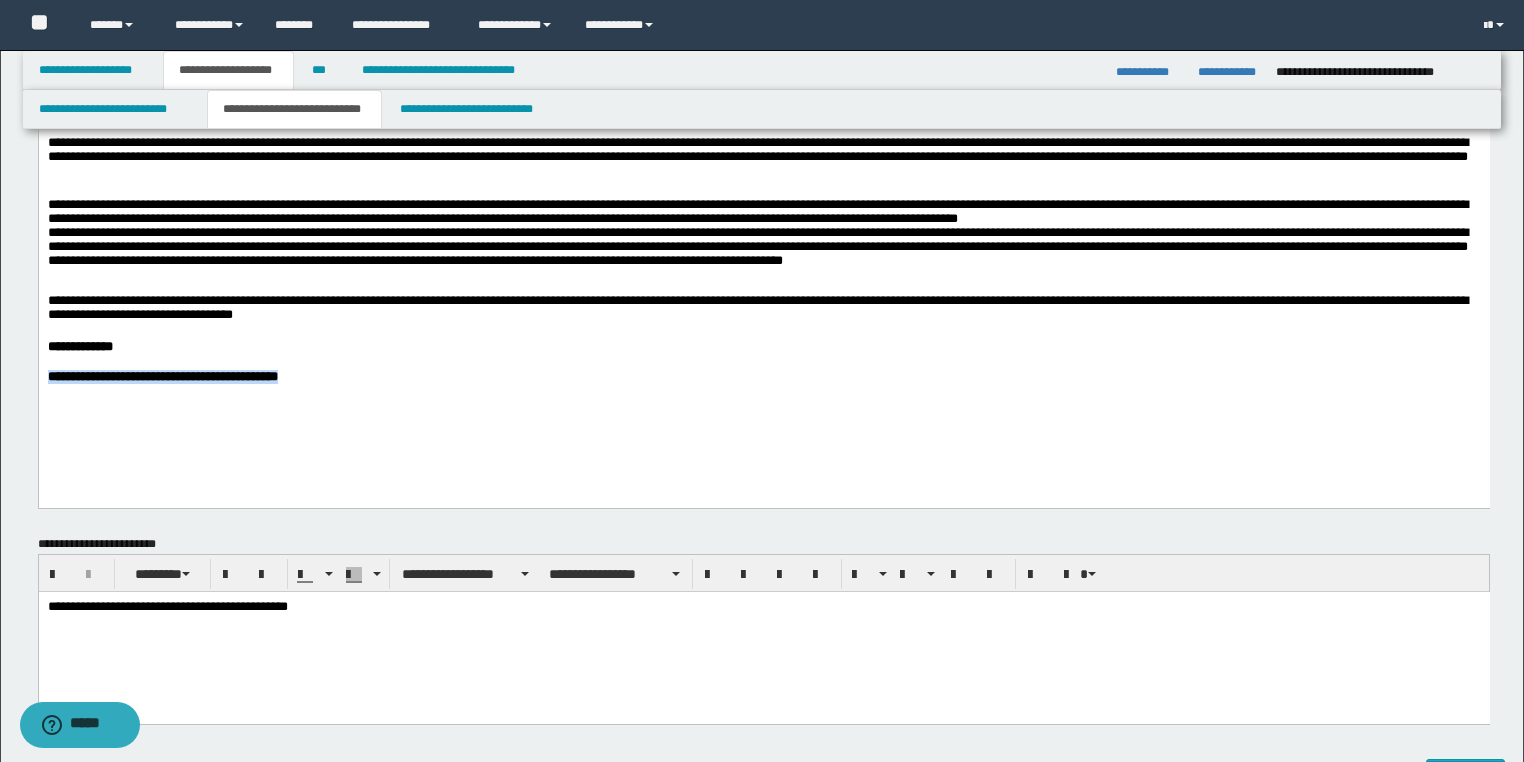 drag, startPoint x: 67, startPoint y: 394, endPoint x: 40, endPoint y: 288, distance: 109.38464 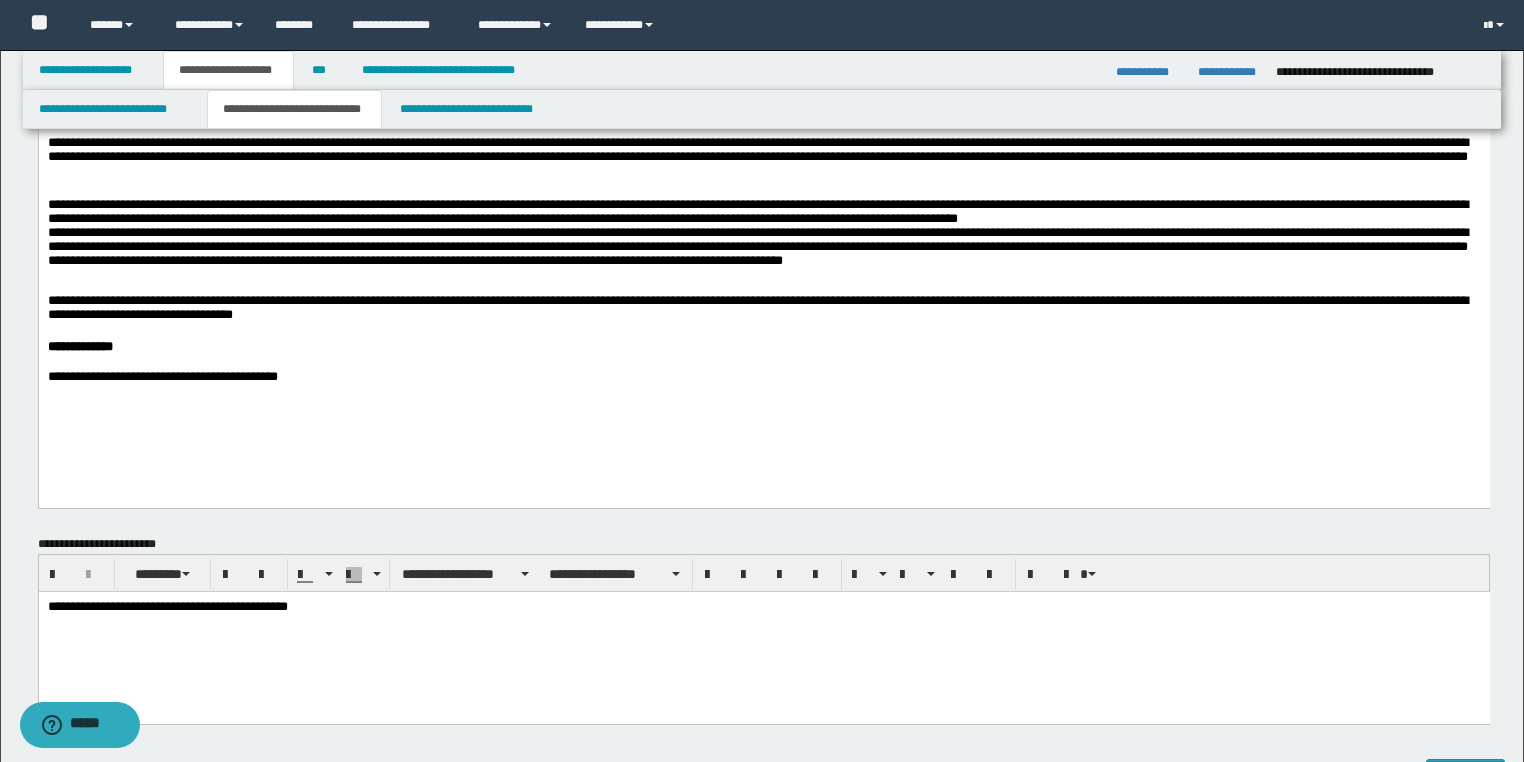 click on "**********" at bounding box center (763, 378) 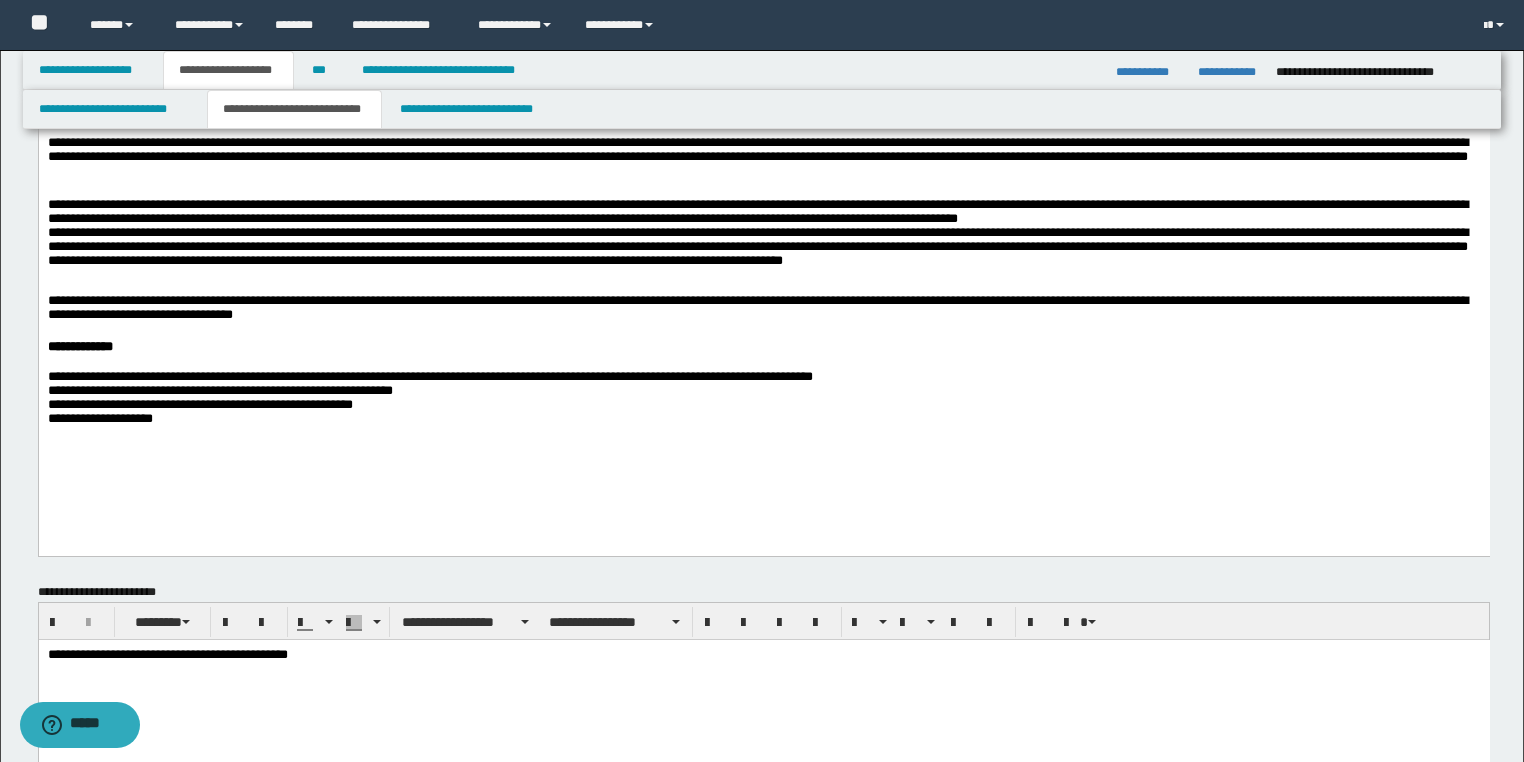 click on "**********" at bounding box center [763, 194] 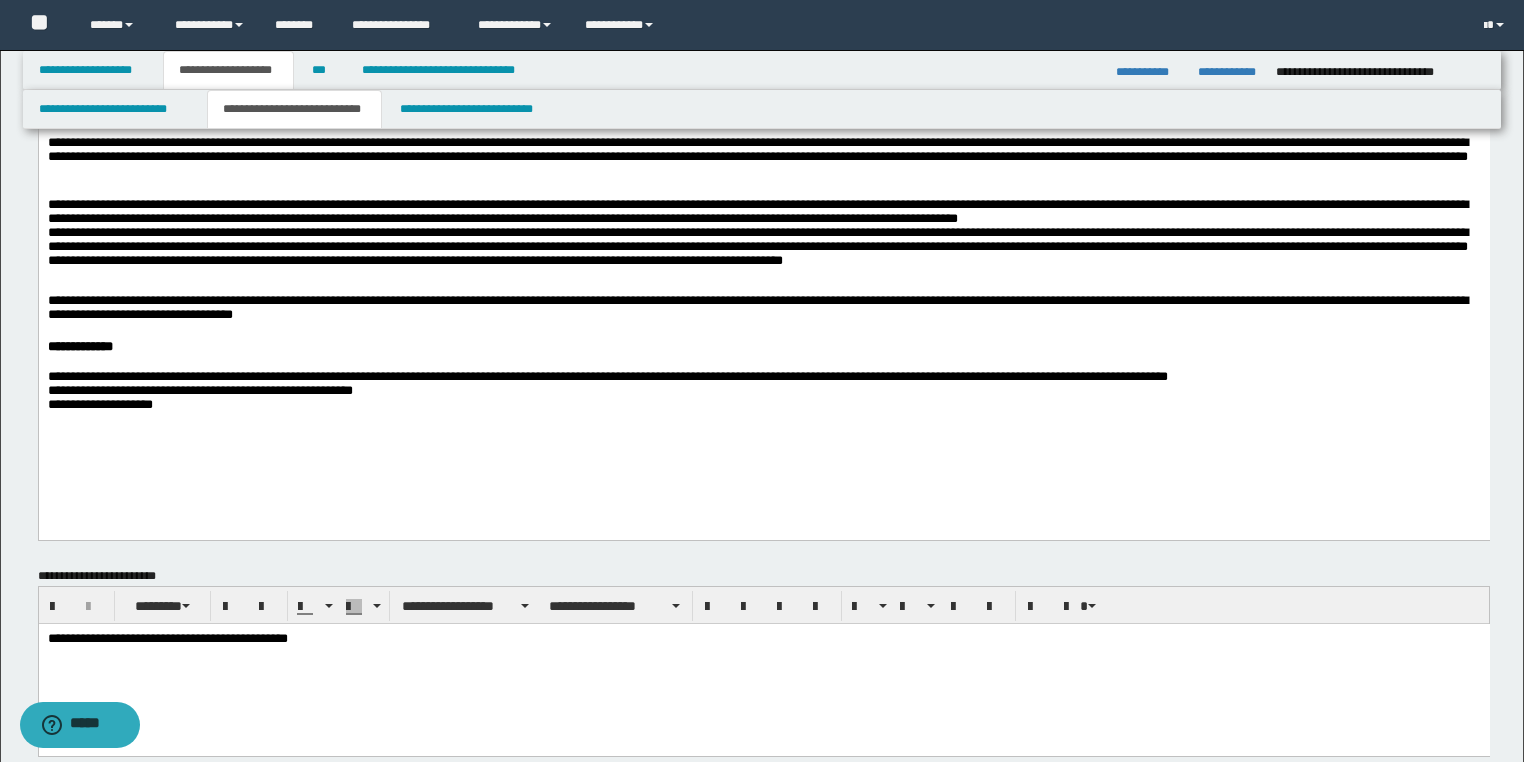 click on "**********" at bounding box center [763, 394] 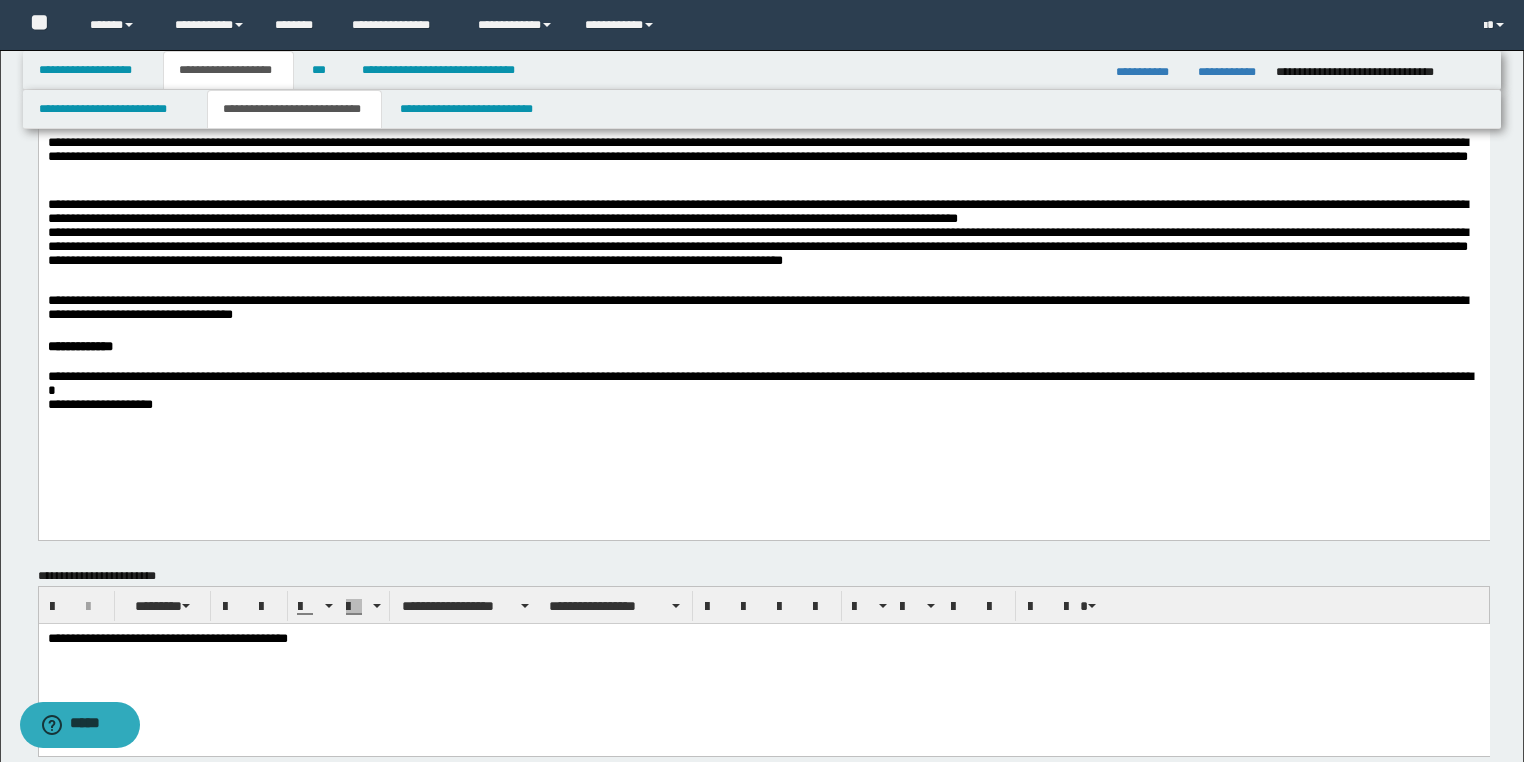 click on "**********" at bounding box center (763, 394) 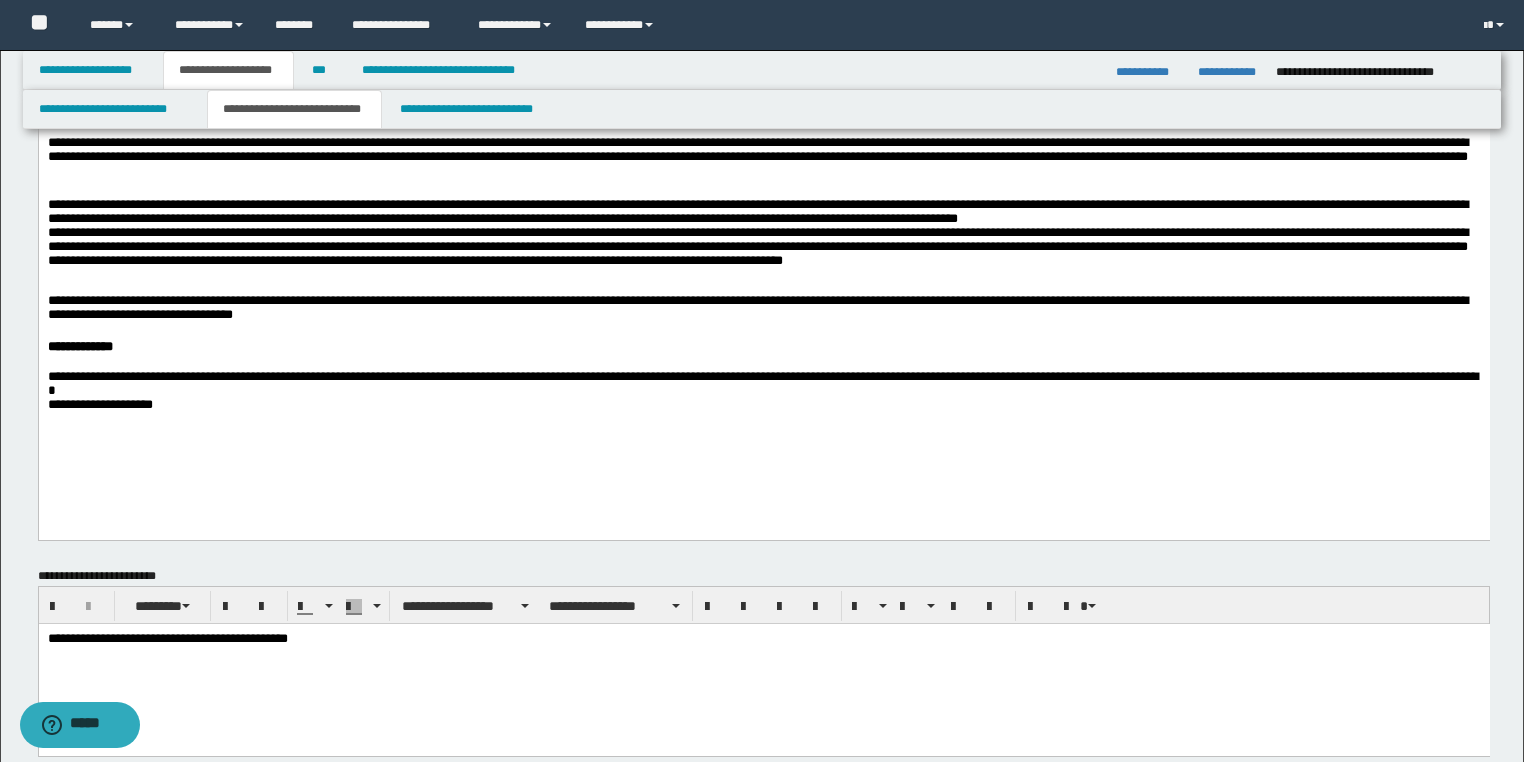 click on "**********" at bounding box center (763, 186) 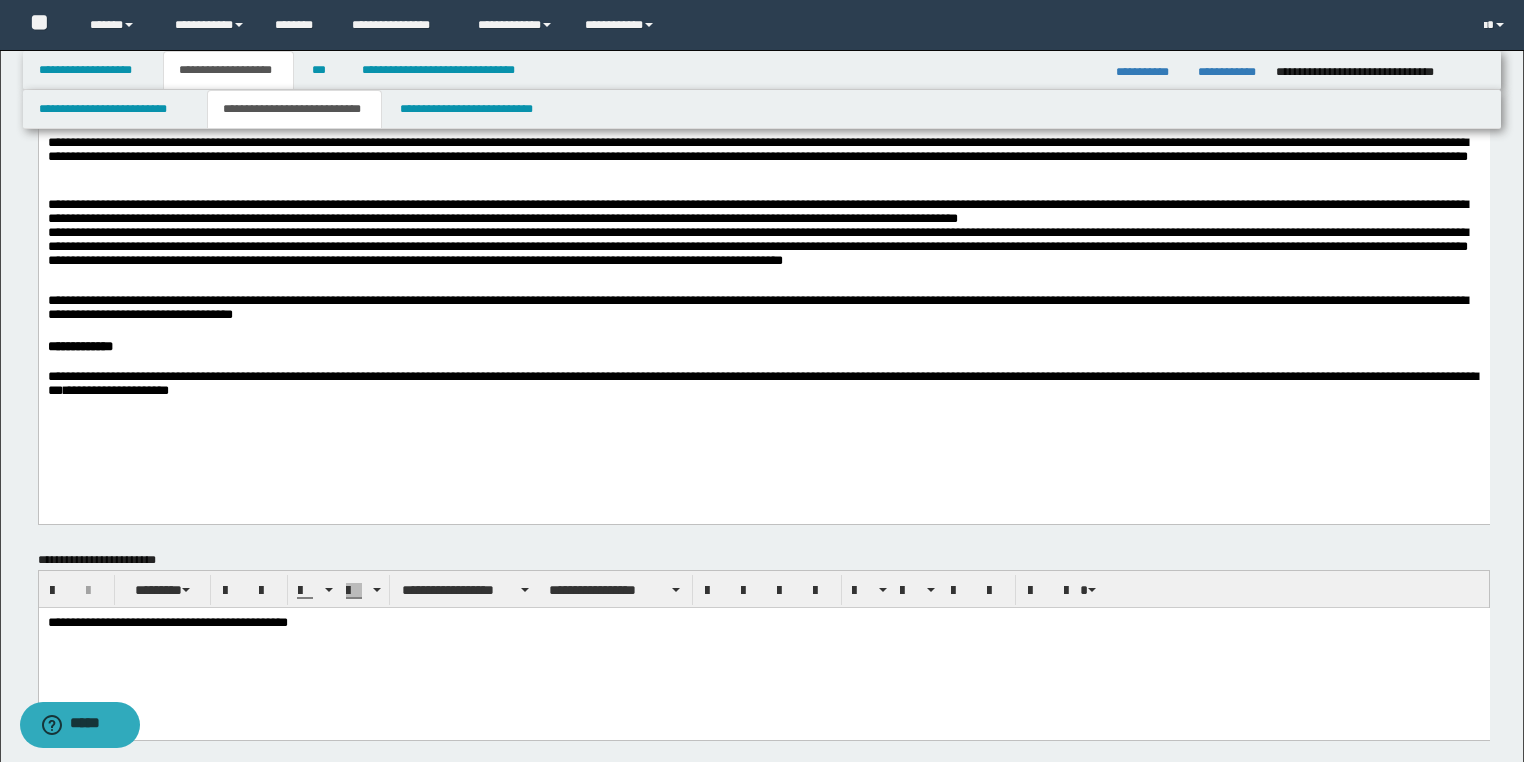 click on "**********" at bounding box center (763, 386) 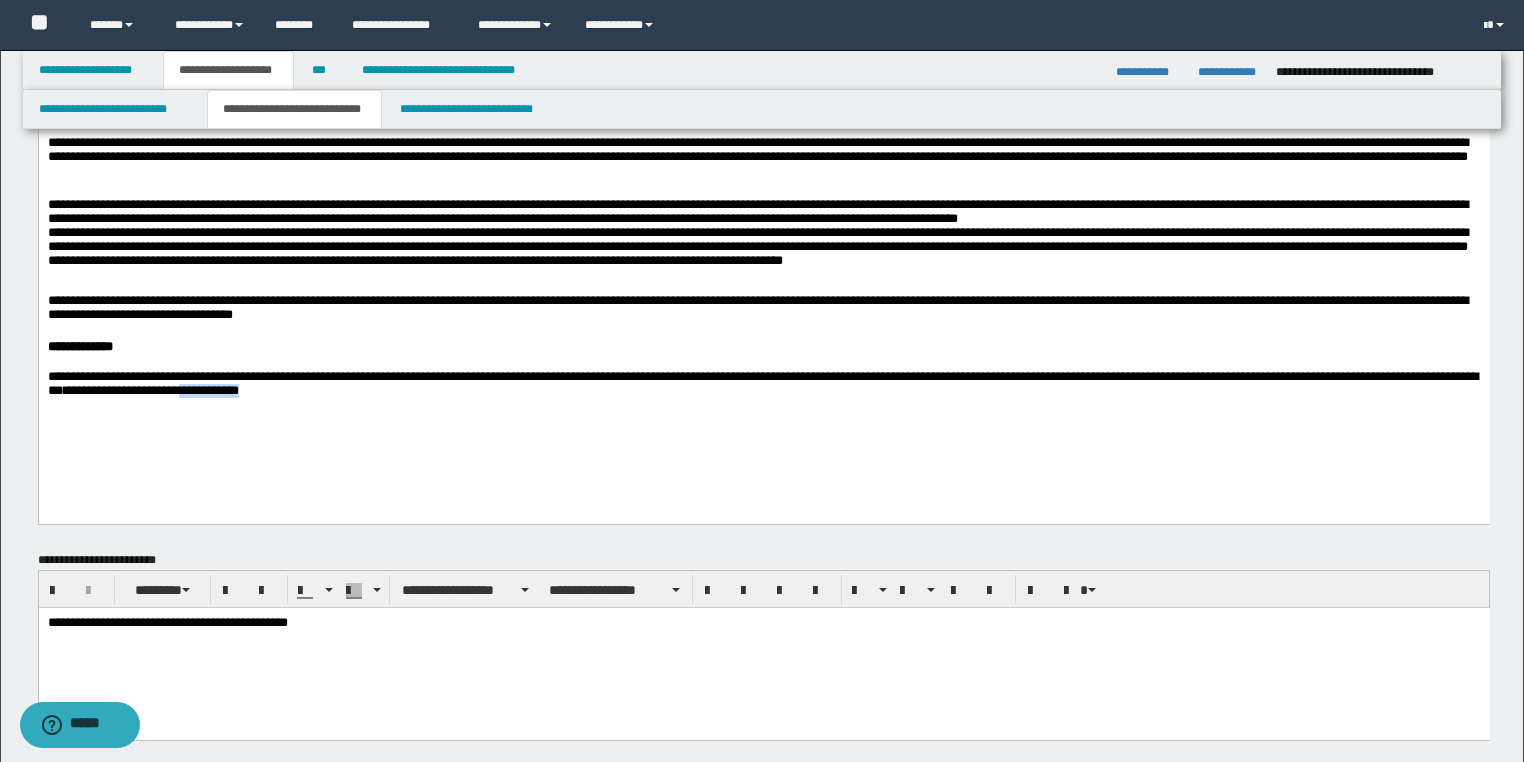 drag, startPoint x: 375, startPoint y: 414, endPoint x: 292, endPoint y: 410, distance: 83.09633 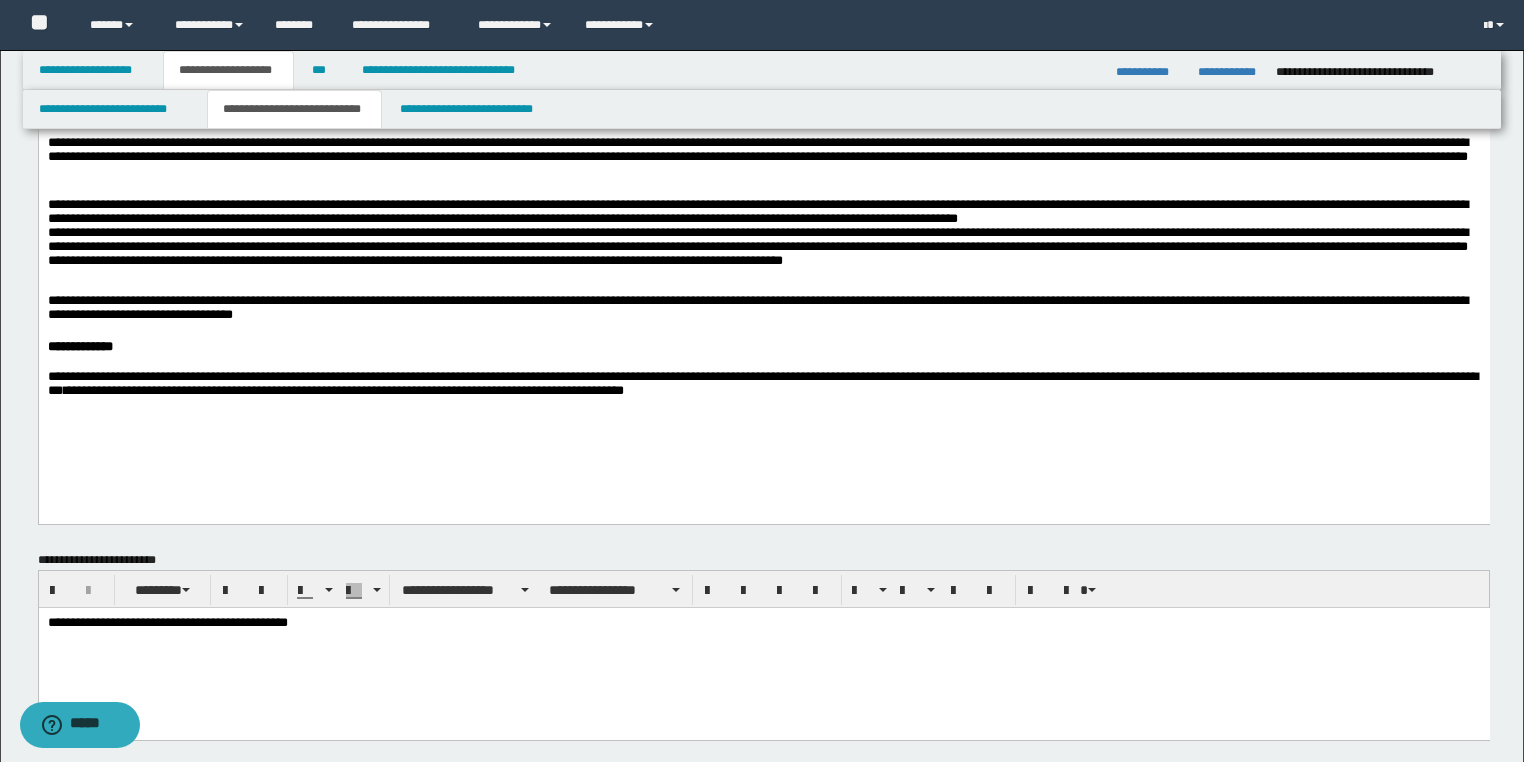 drag, startPoint x: 1394, startPoint y: 415, endPoint x: 1343, endPoint y: 445, distance: 59.16925 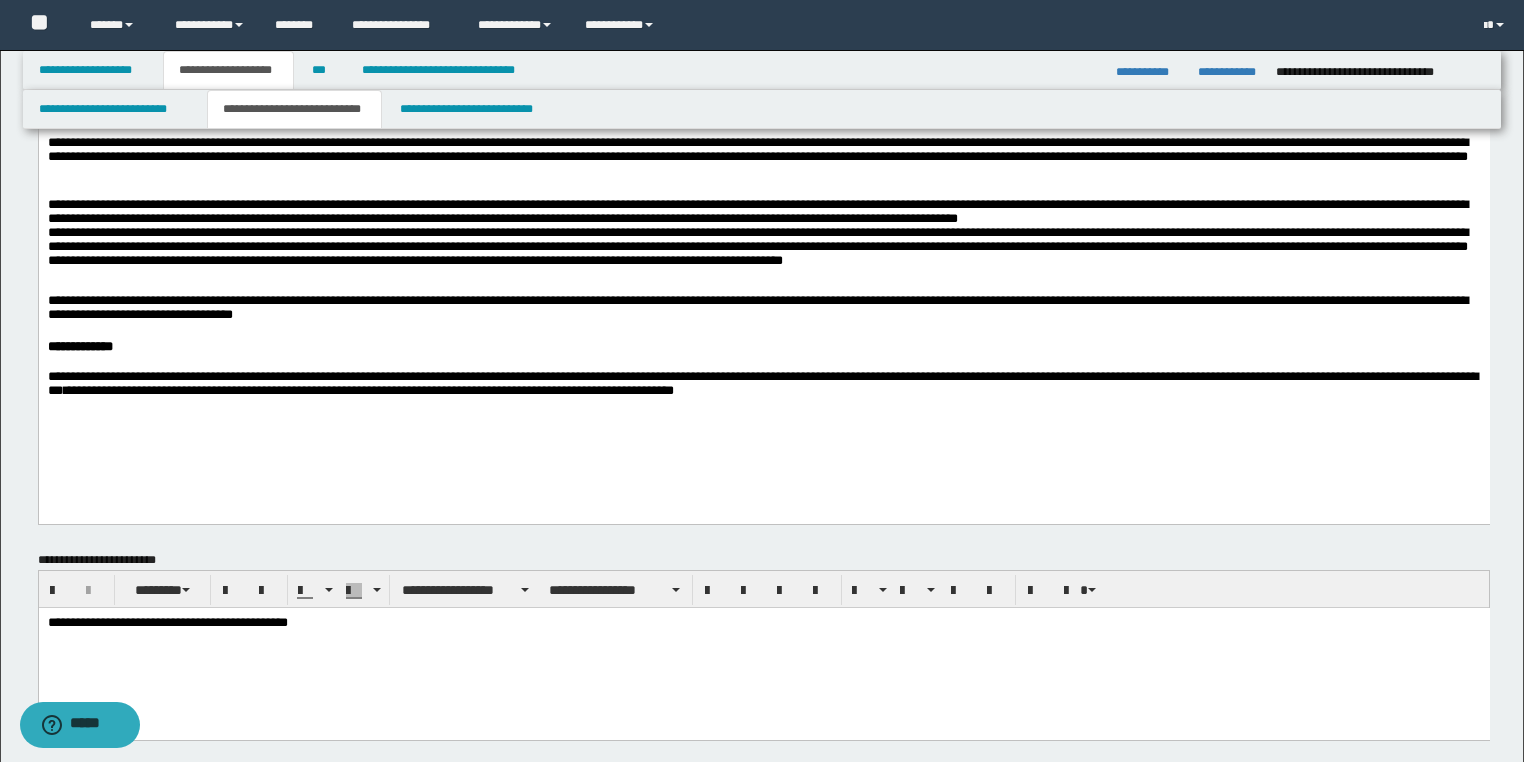 click on "**********" at bounding box center (763, 386) 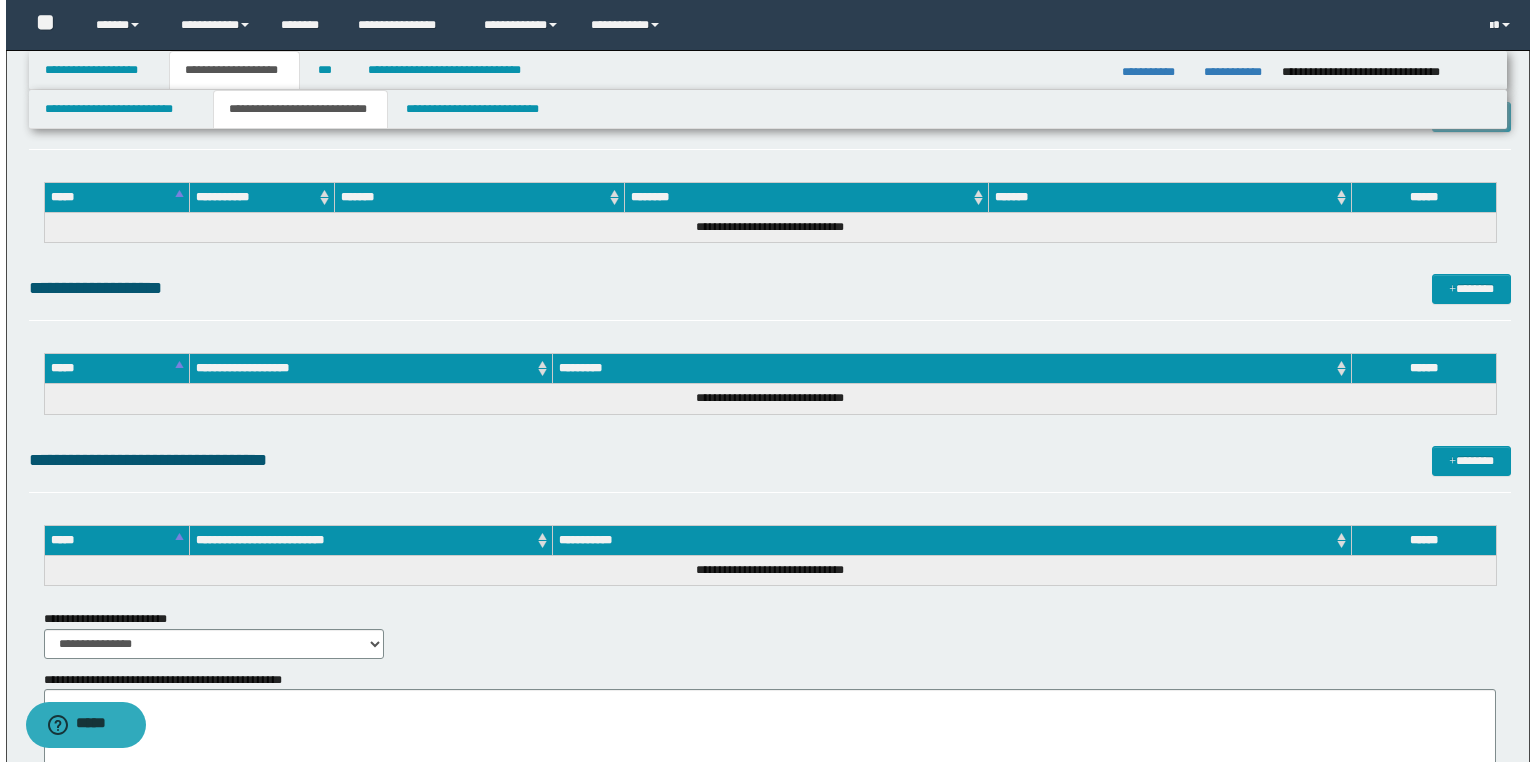 scroll, scrollTop: 1440, scrollLeft: 0, axis: vertical 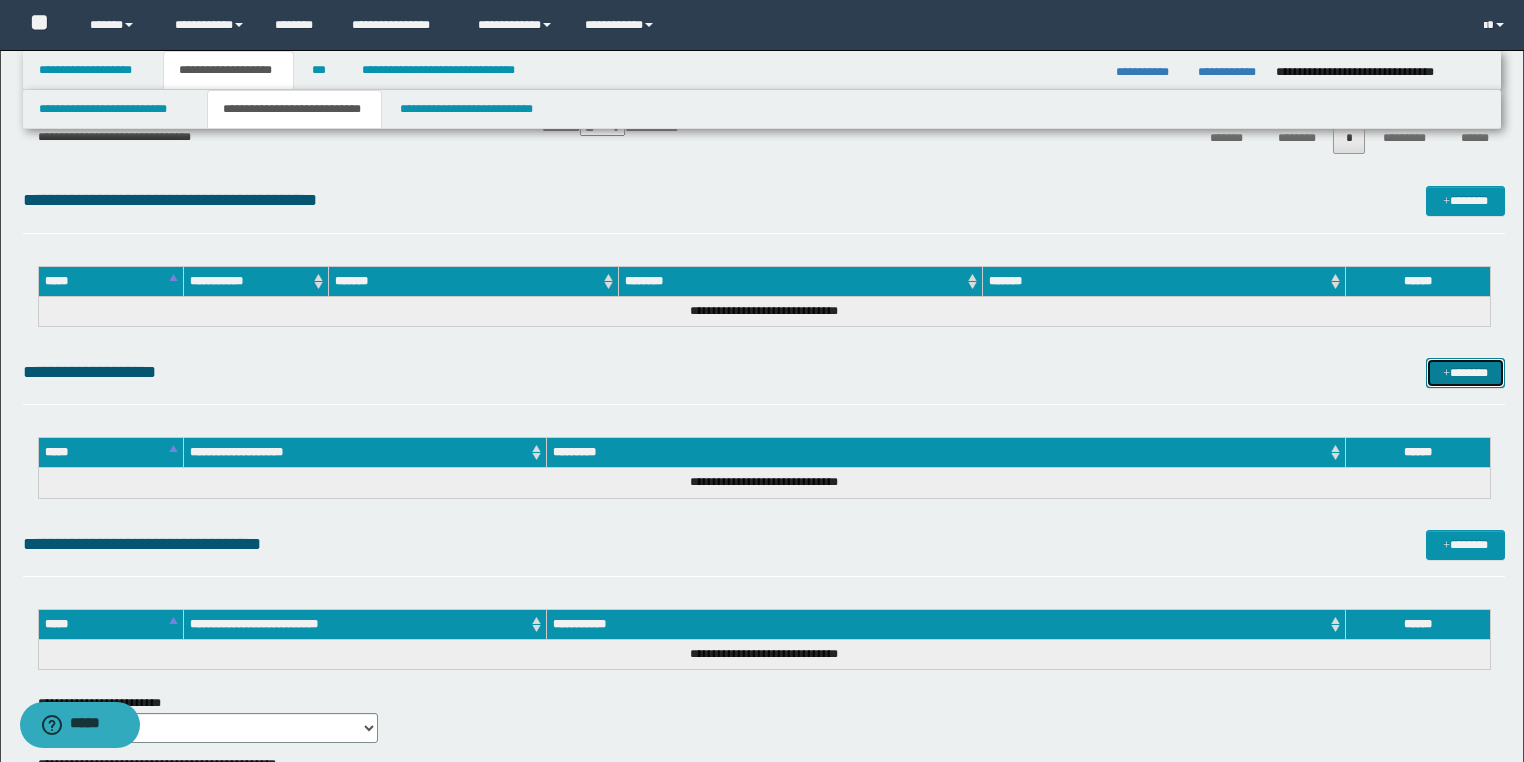 click on "*******" at bounding box center (1465, 373) 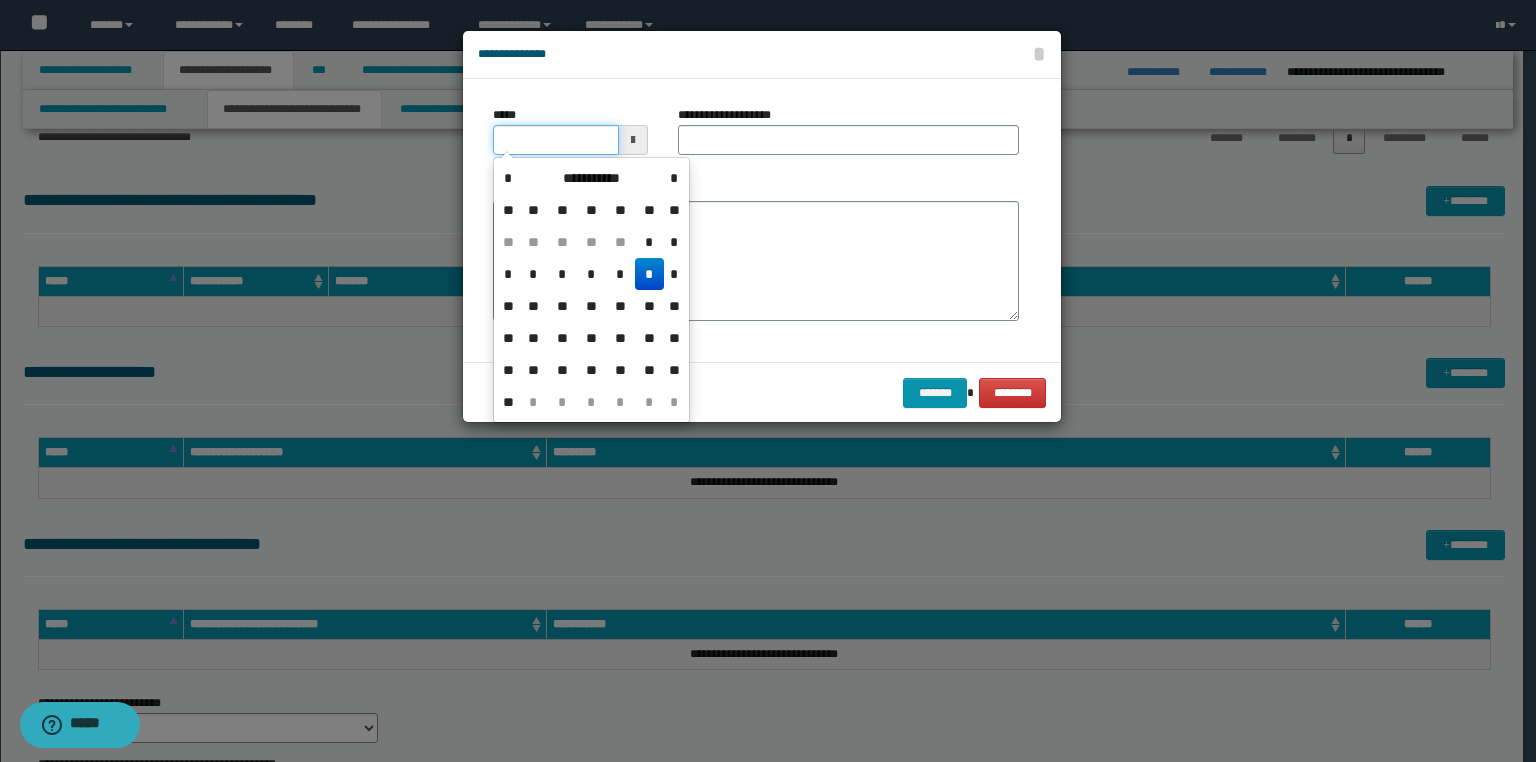 drag, startPoint x: 362, startPoint y: 164, endPoint x: 173, endPoint y: 260, distance: 211.98349 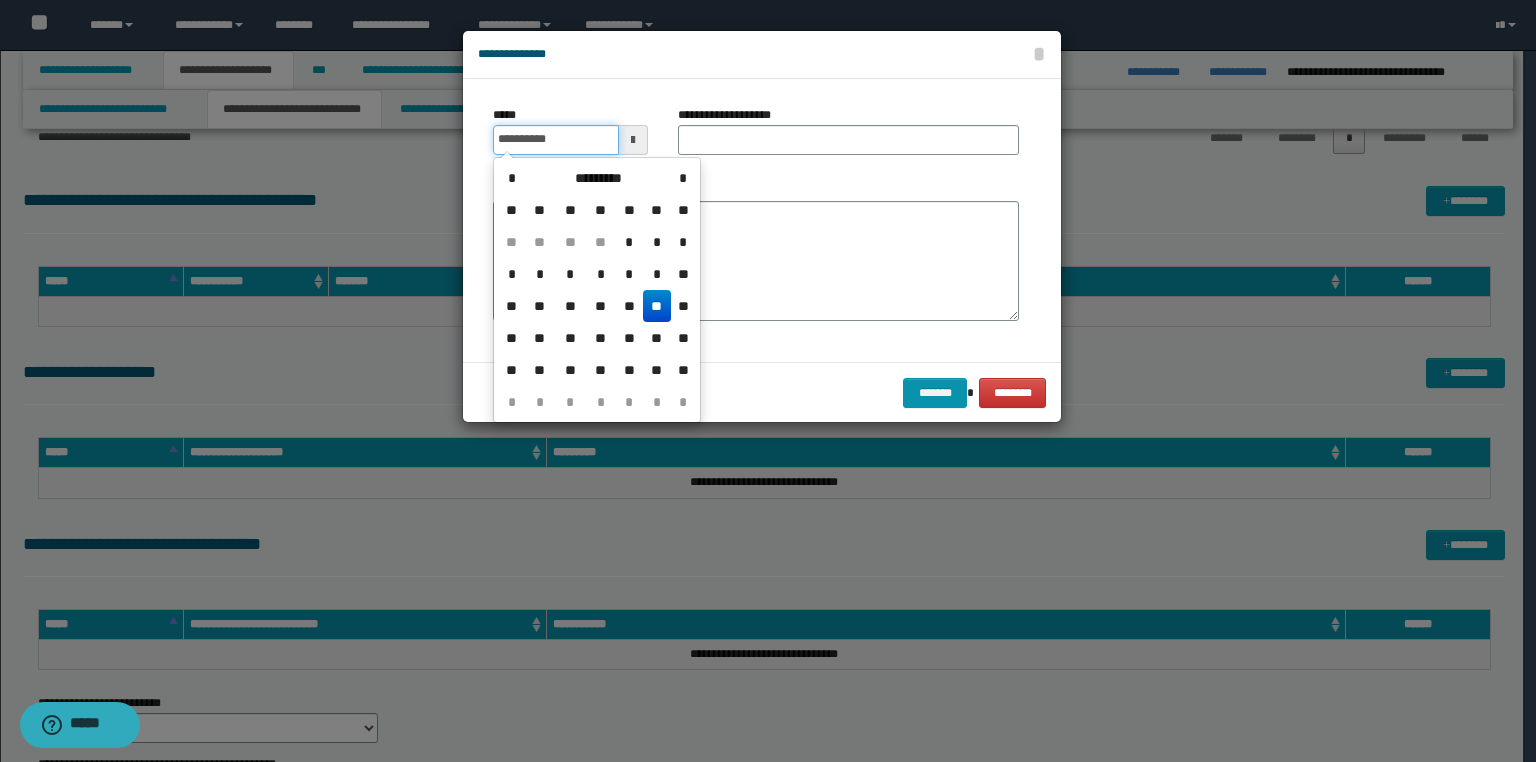 type on "**********" 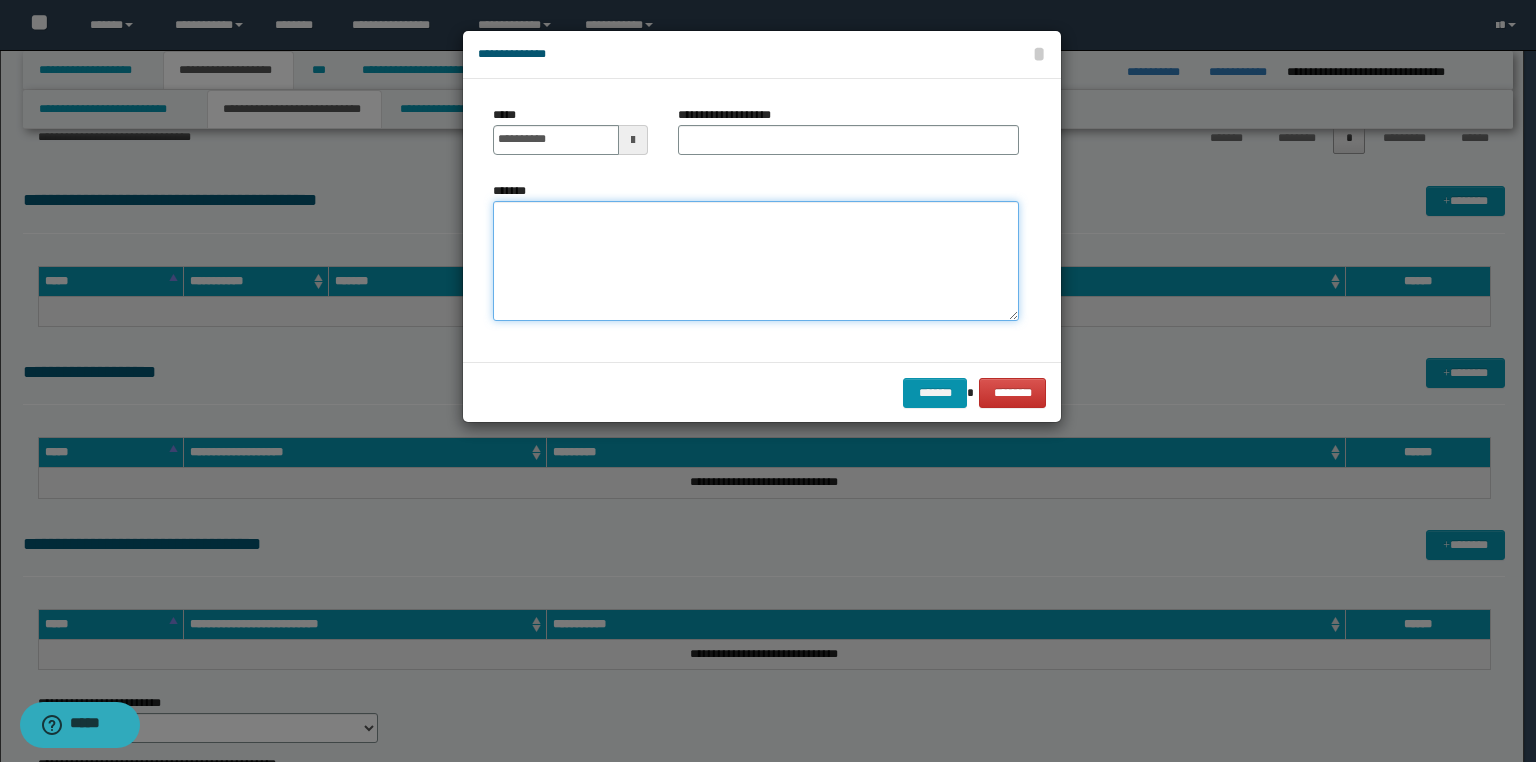 click on "*******" at bounding box center (756, 261) 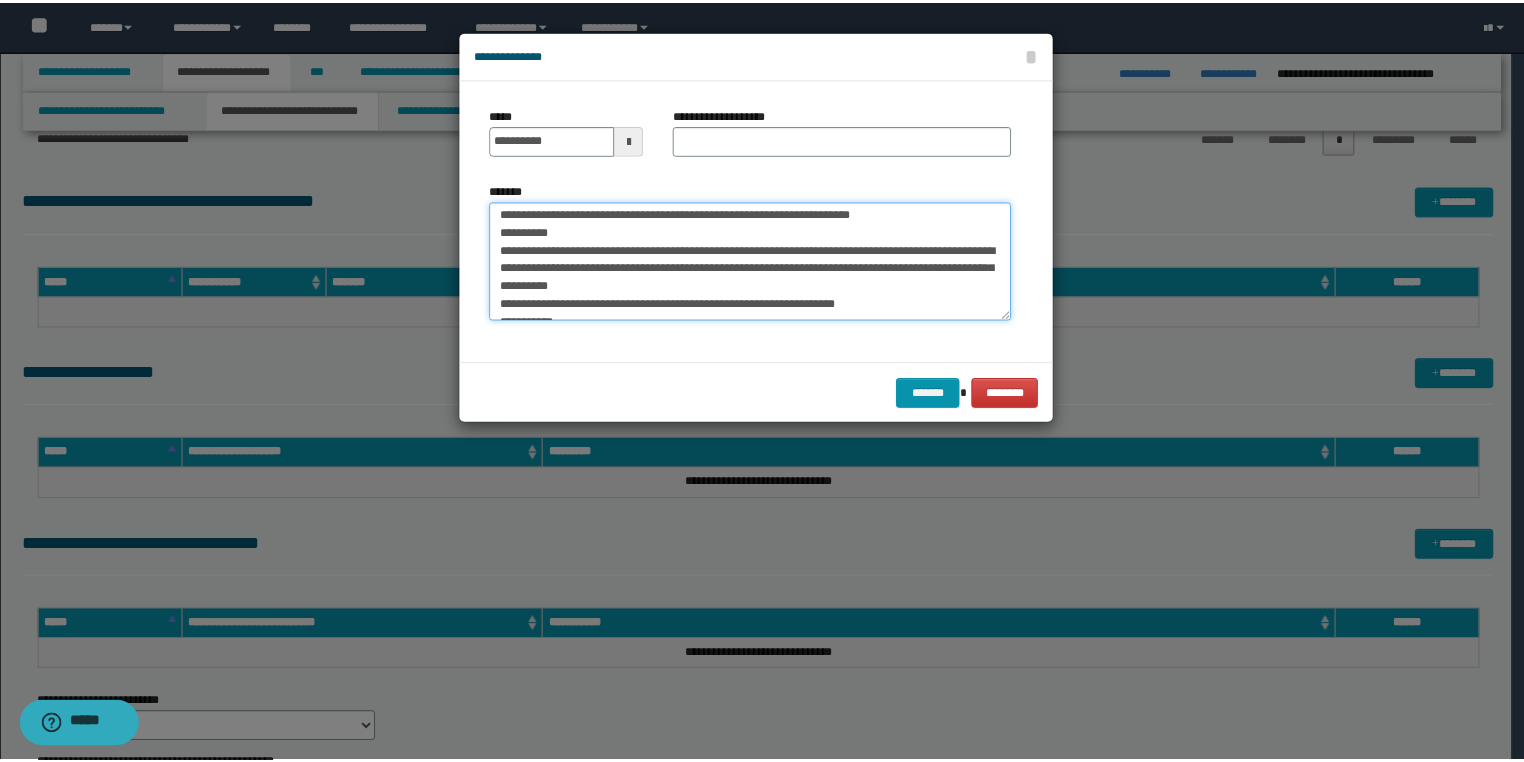 scroll, scrollTop: 0, scrollLeft: 0, axis: both 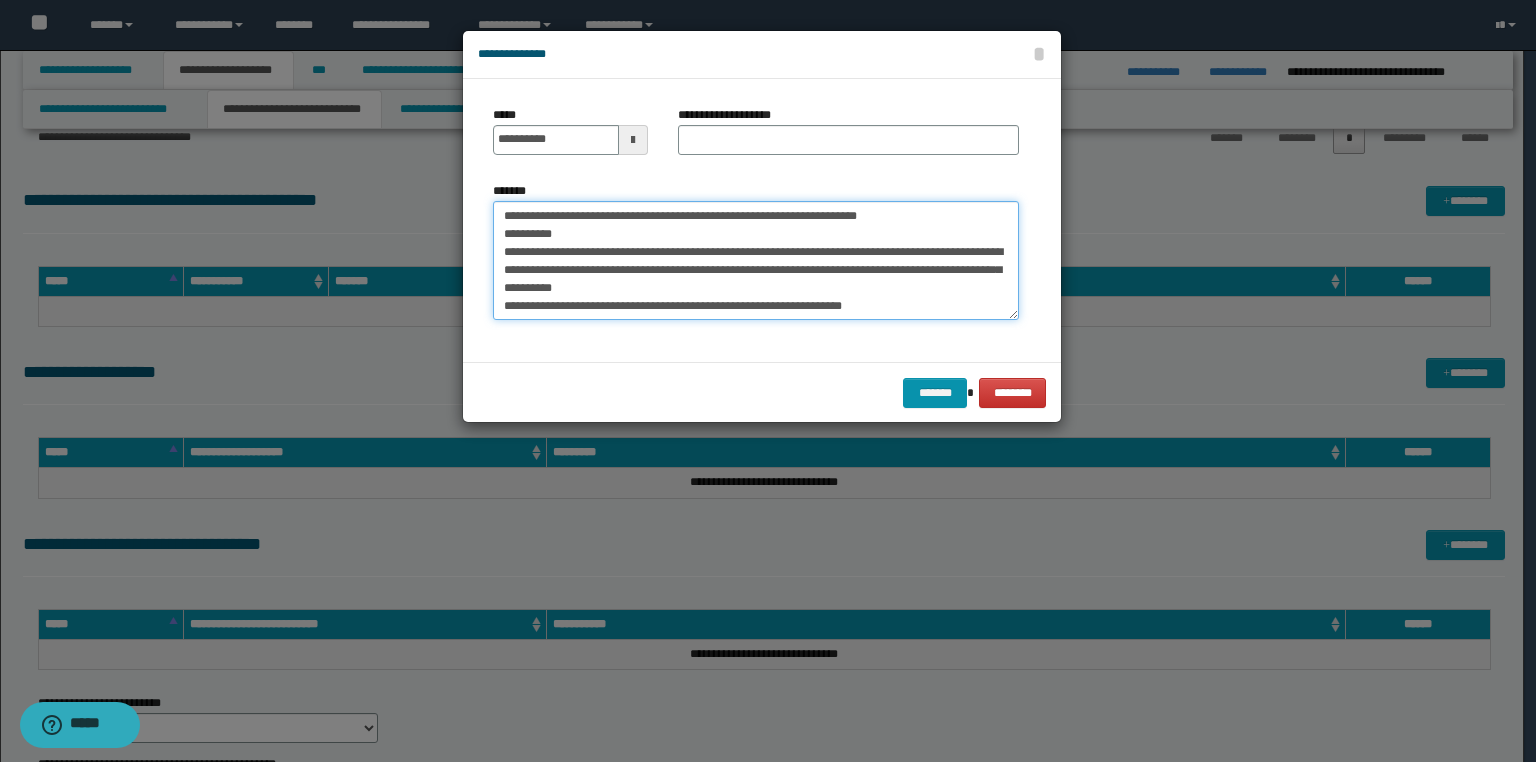 click on "**********" at bounding box center (756, 261) 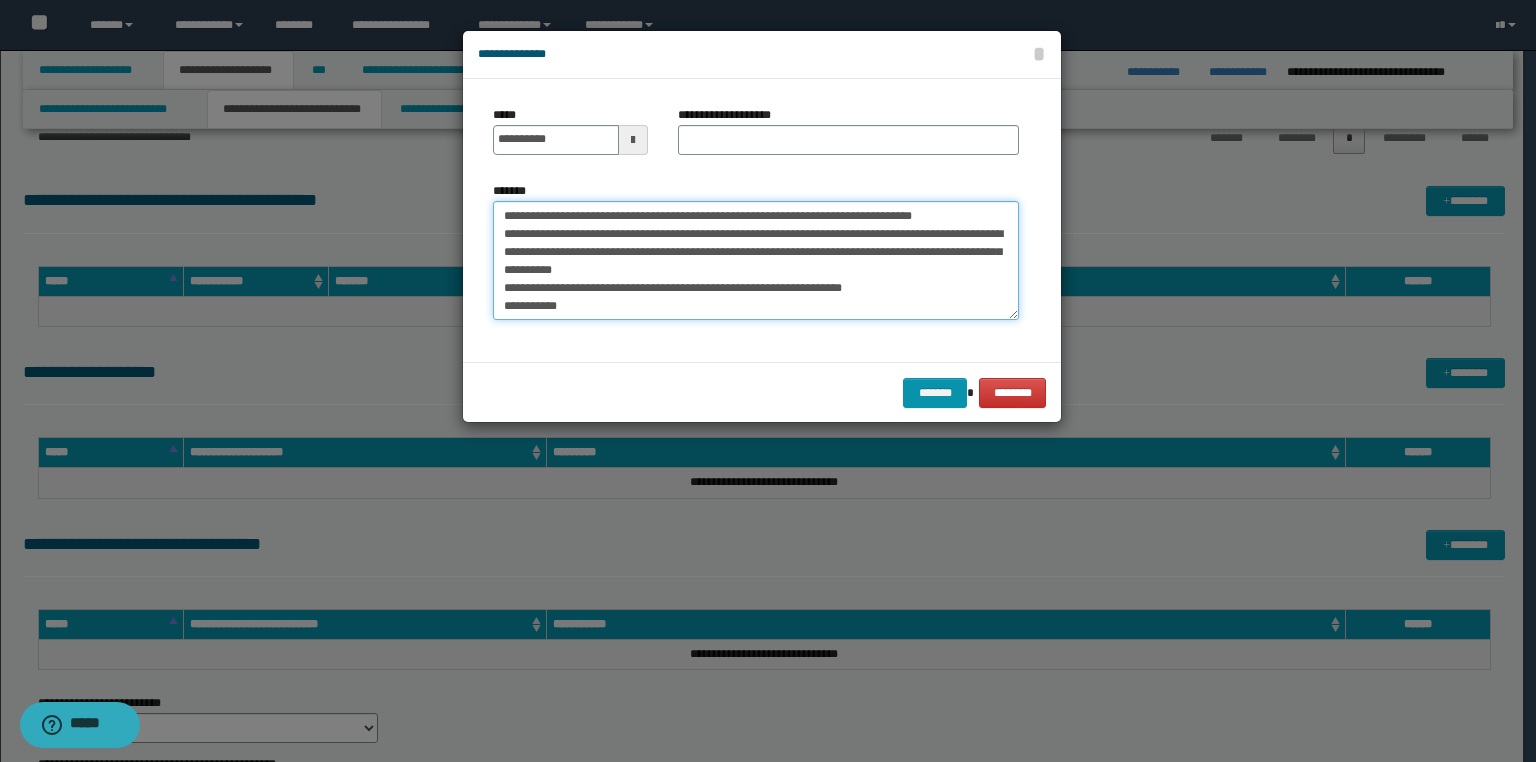 click on "**********" at bounding box center [756, 261] 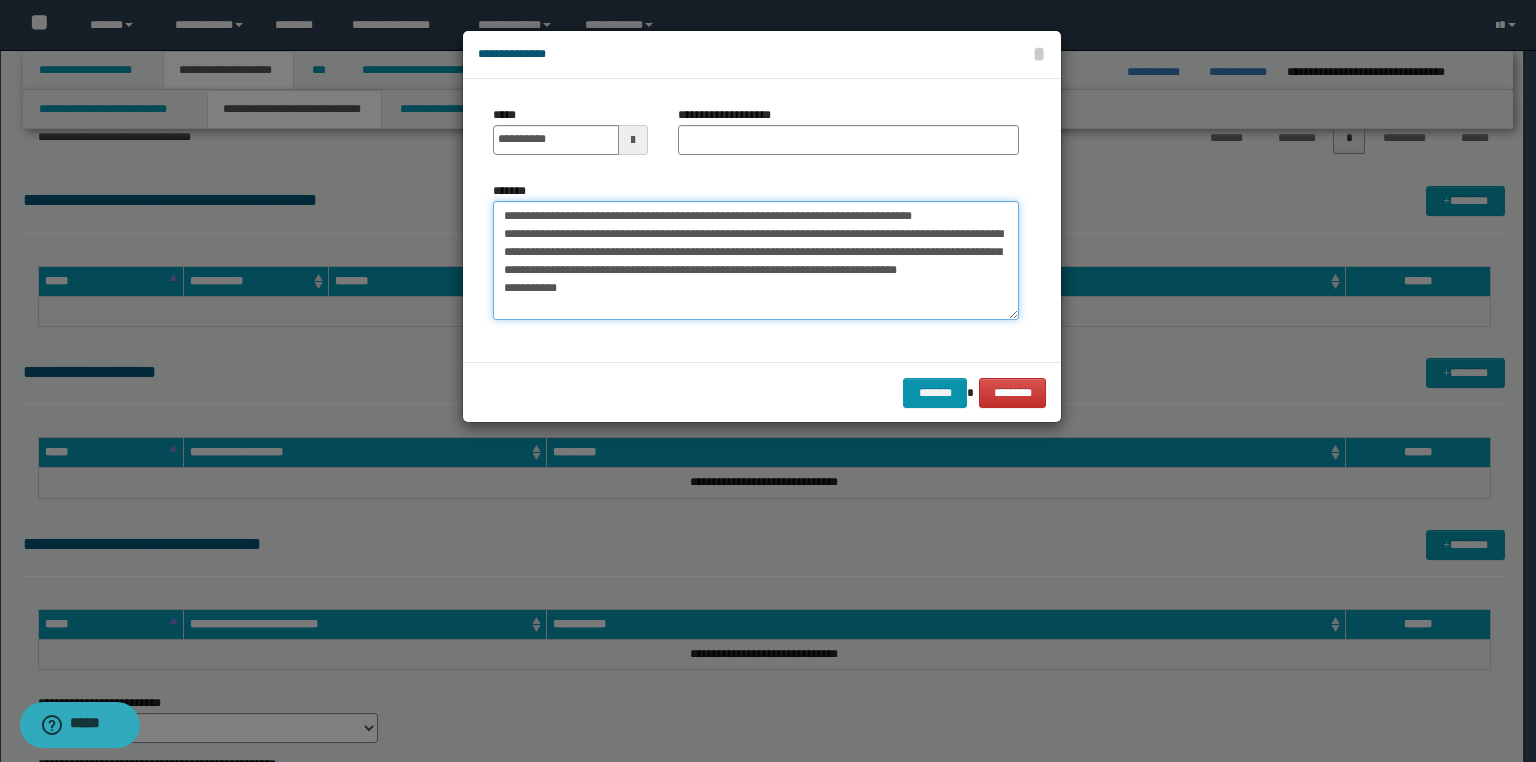 click on "**********" at bounding box center (756, 261) 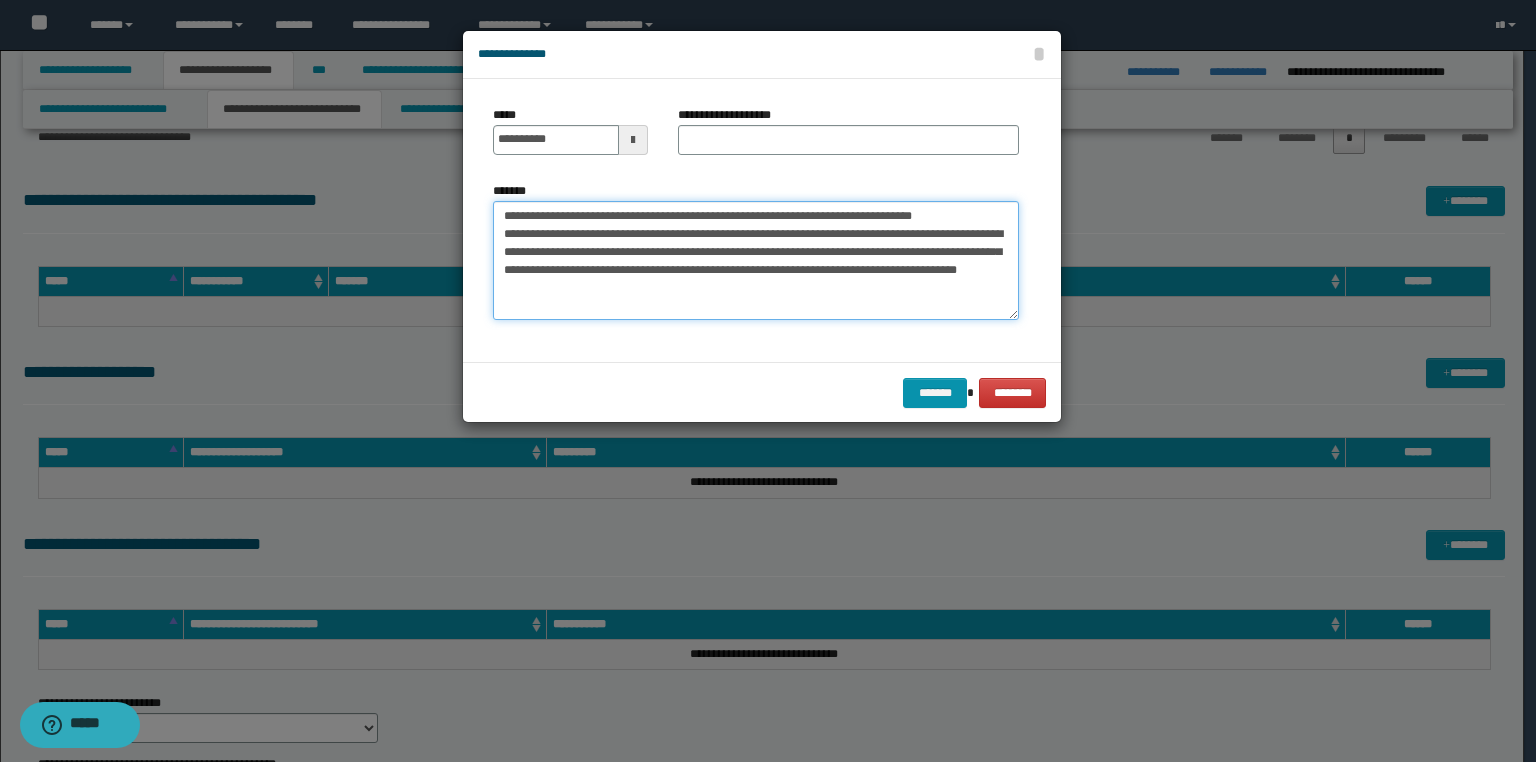 click on "**********" at bounding box center (756, 261) 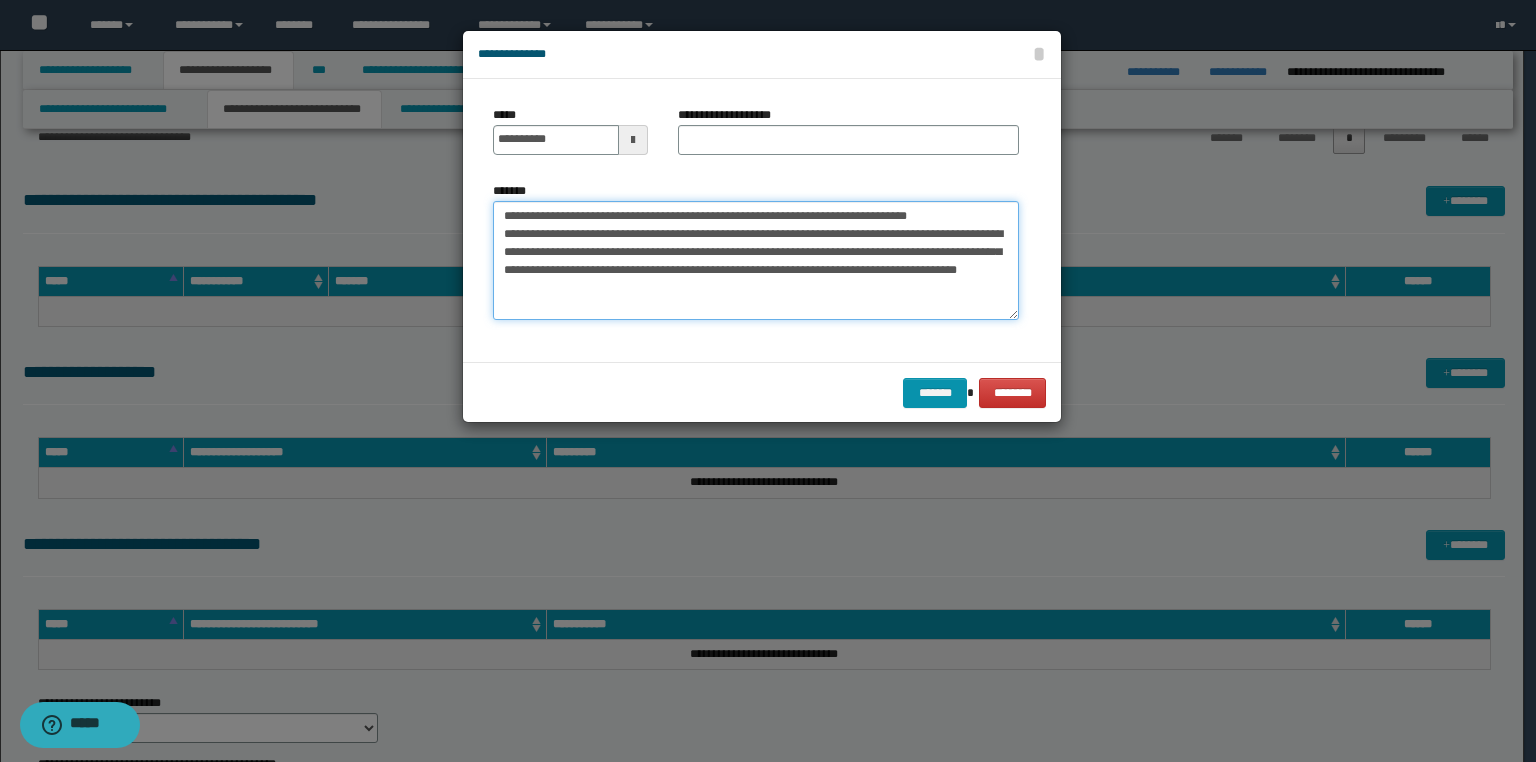 type on "**********" 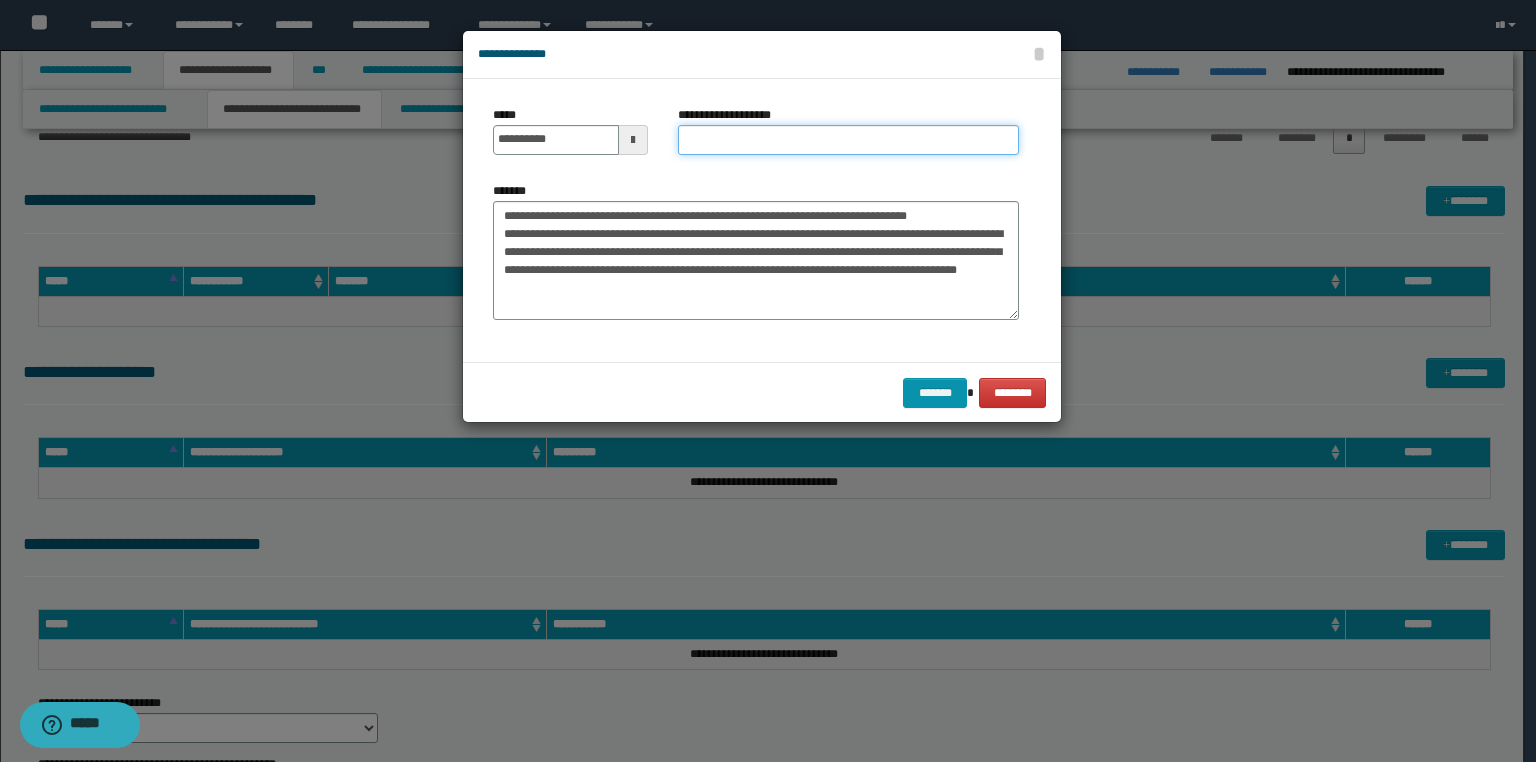 click on "**********" at bounding box center (848, 140) 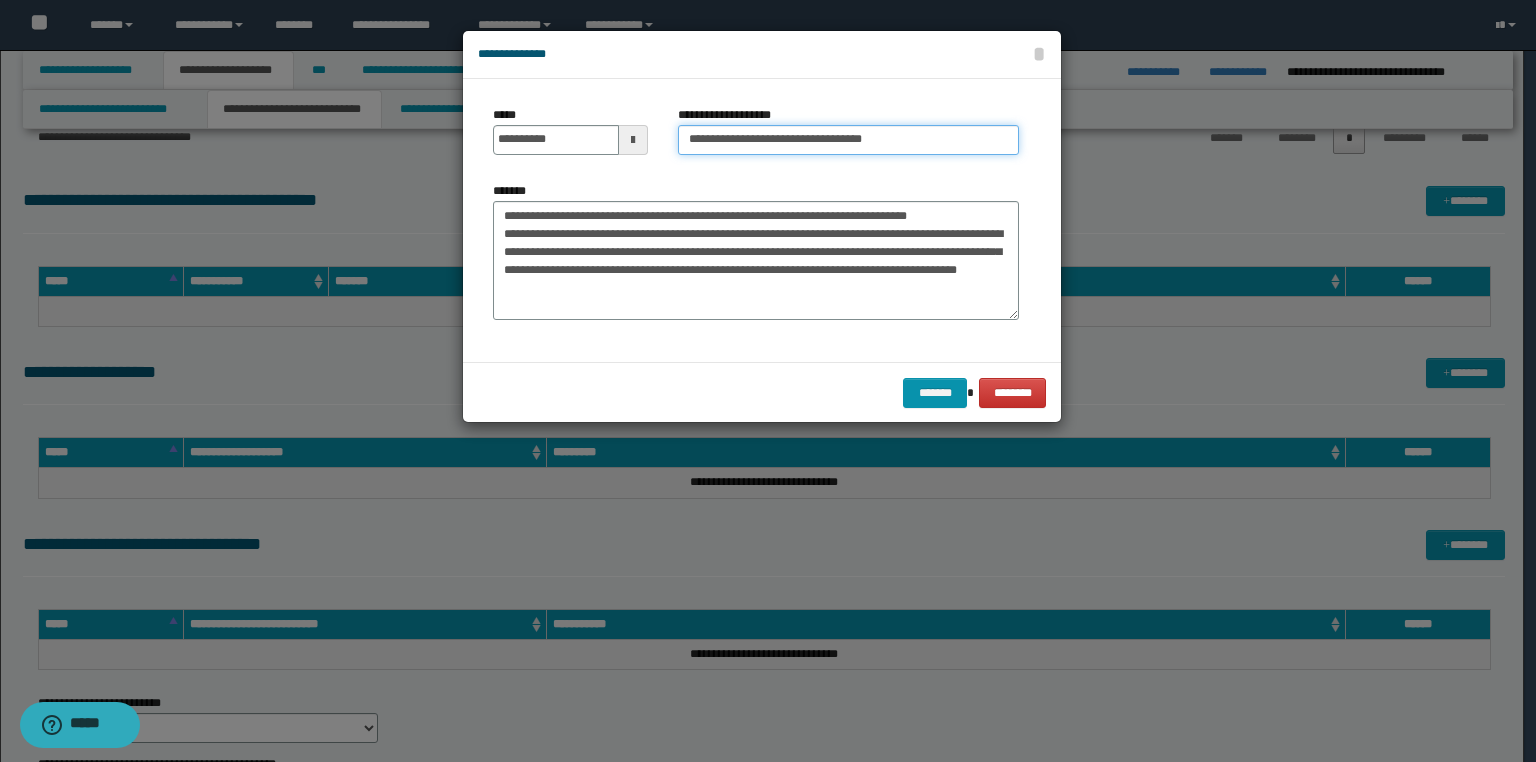 type on "**********" 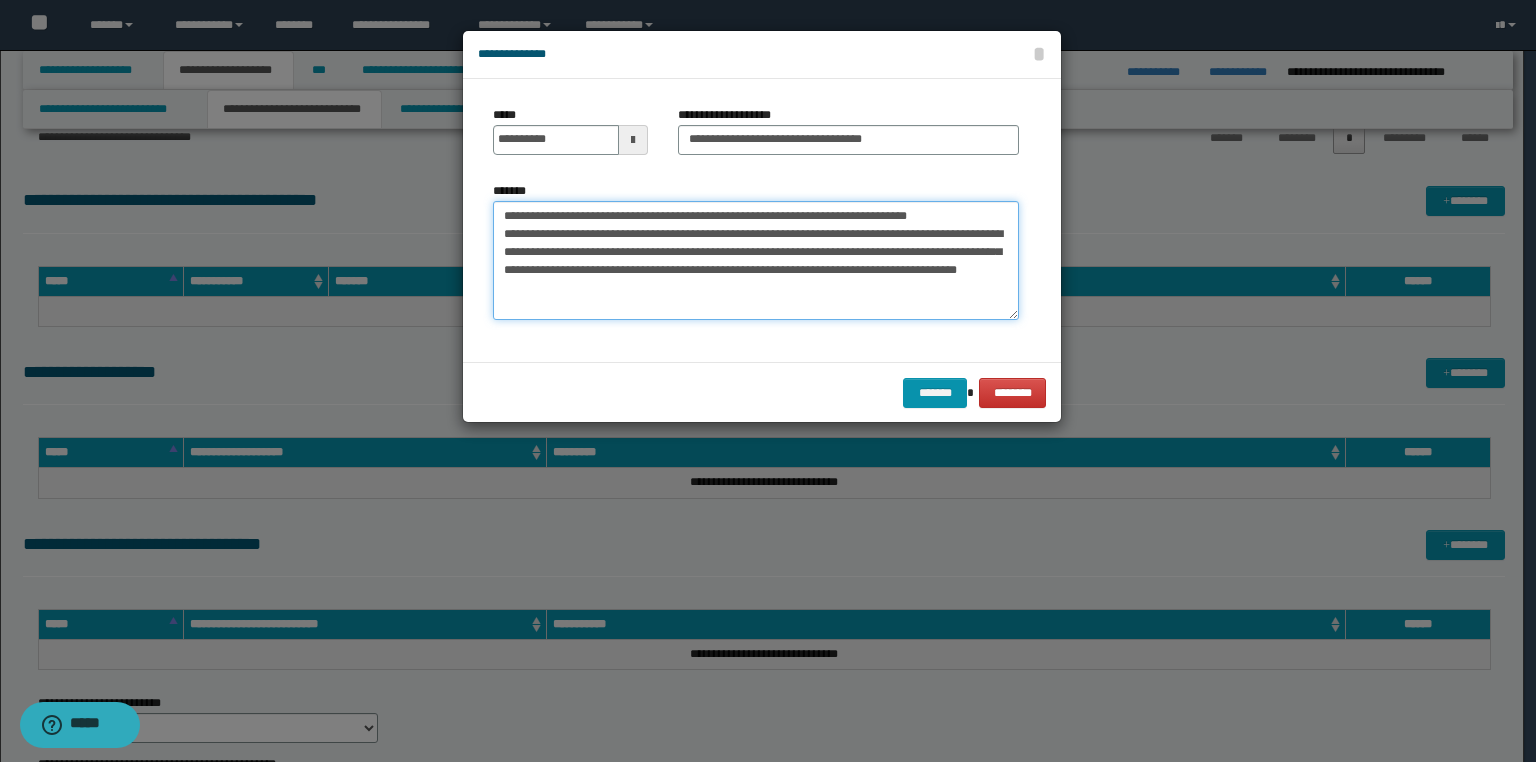 click on "**********" at bounding box center (756, 261) 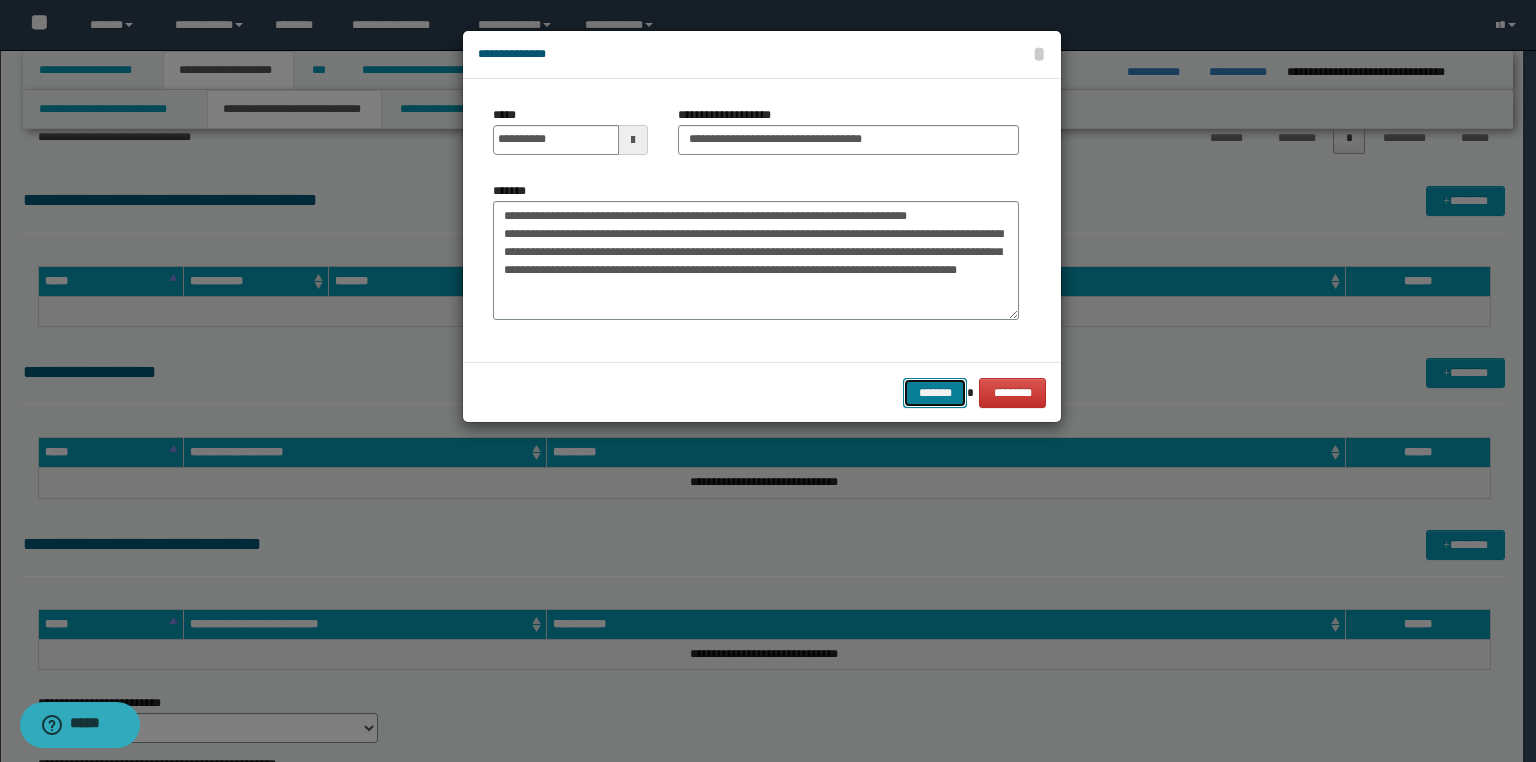 click on "*******" at bounding box center (935, 393) 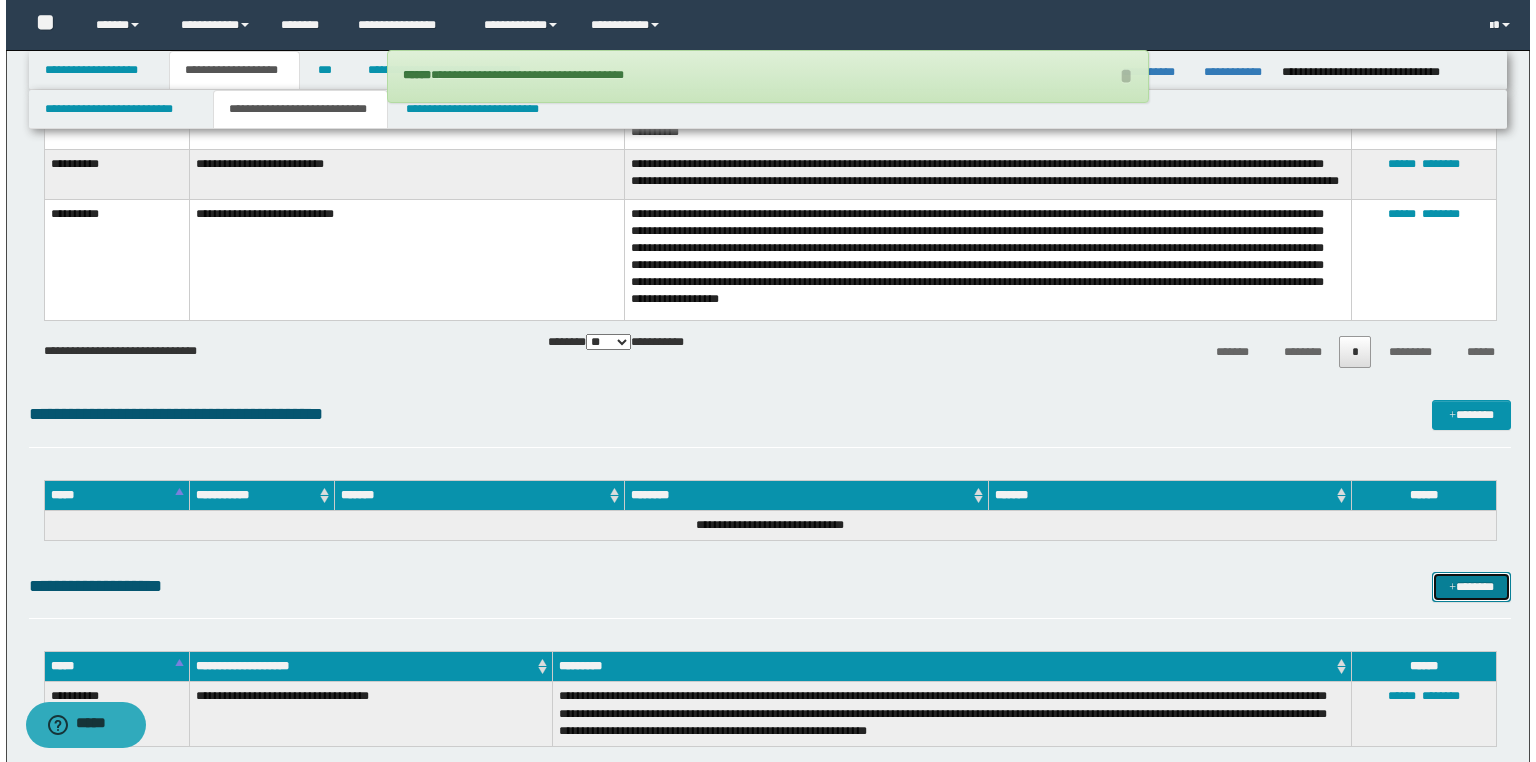 scroll, scrollTop: 1200, scrollLeft: 0, axis: vertical 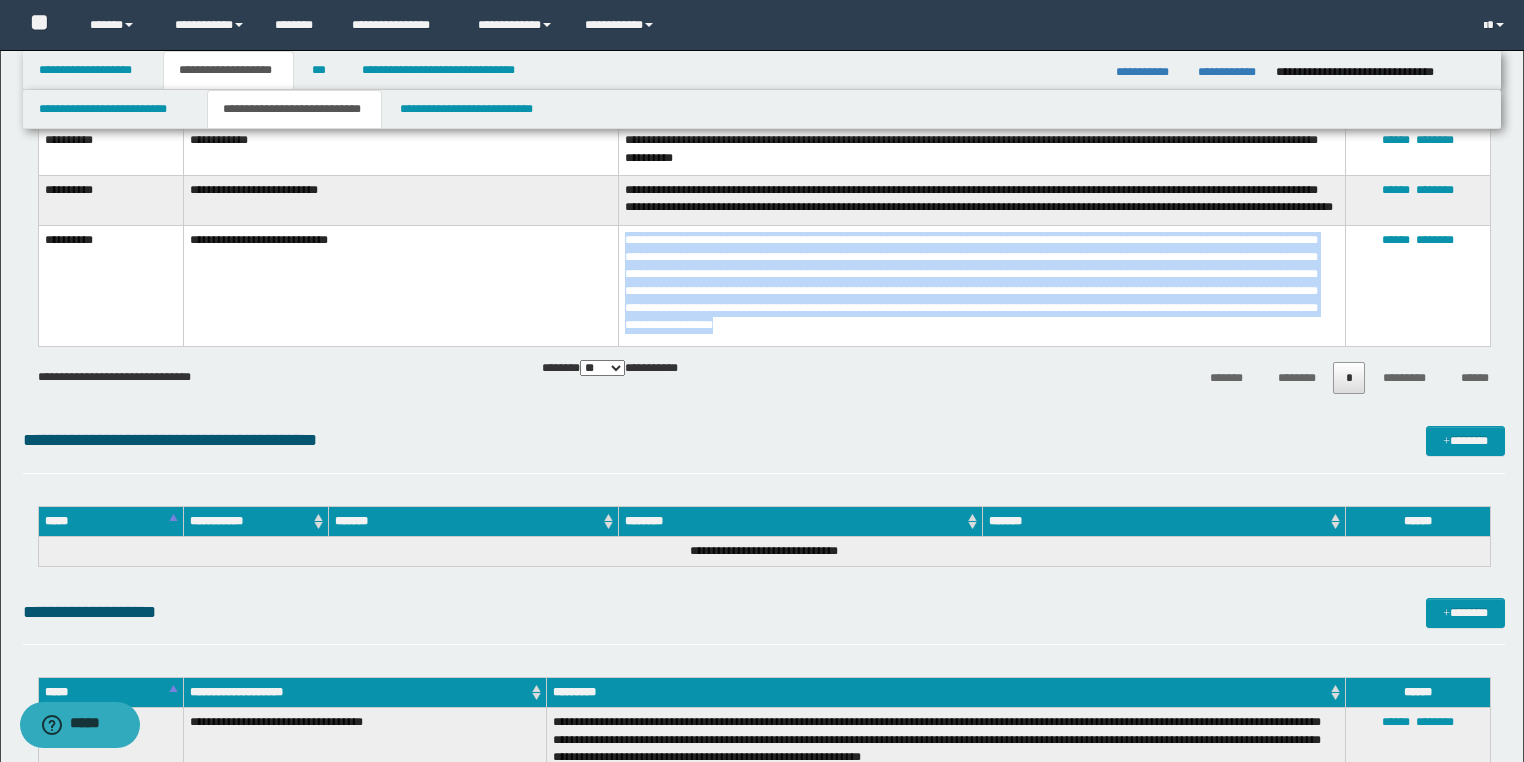 drag, startPoint x: 622, startPoint y: 242, endPoint x: 1015, endPoint y: 310, distance: 398.83957 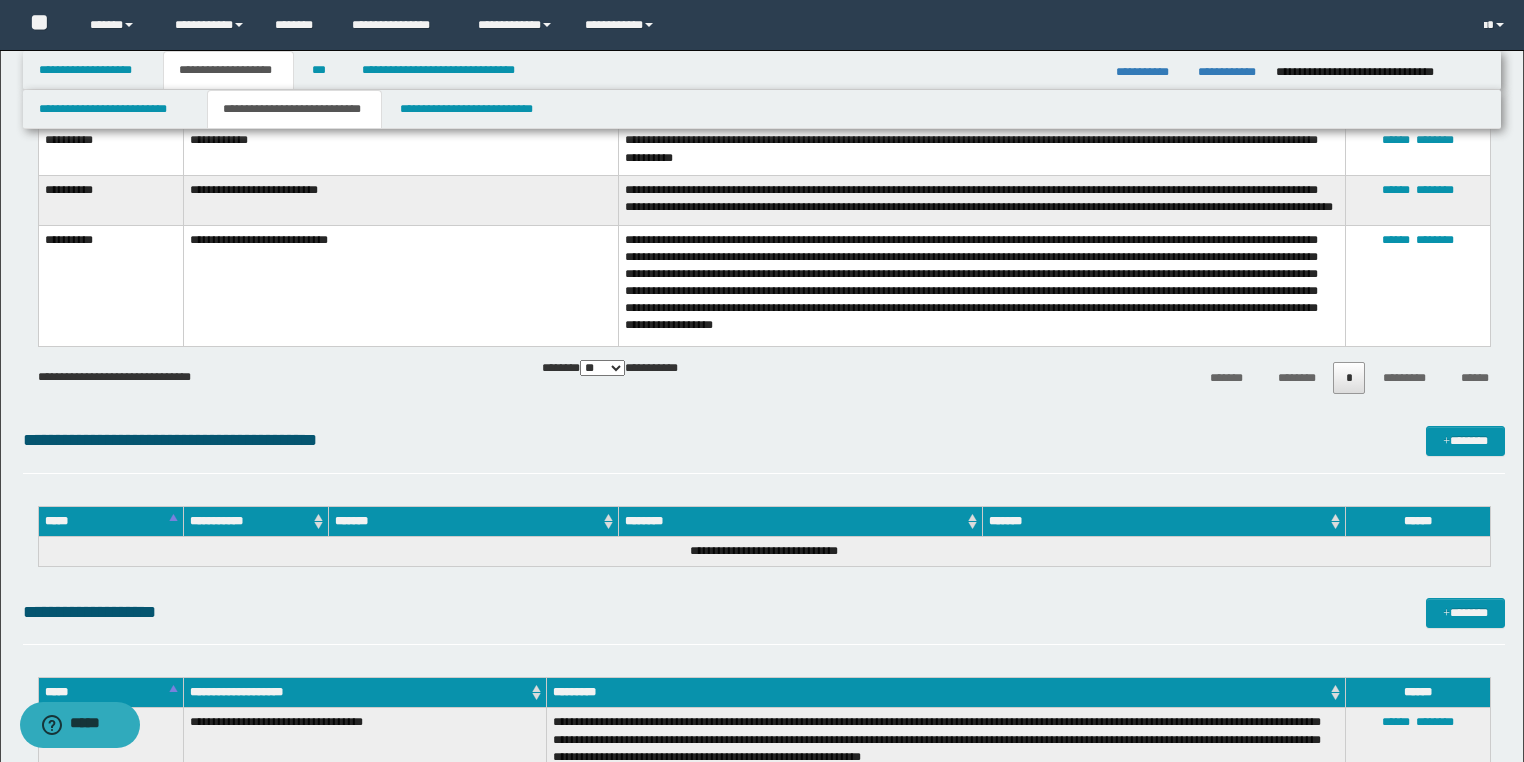 click on "**********" at bounding box center [400, 286] 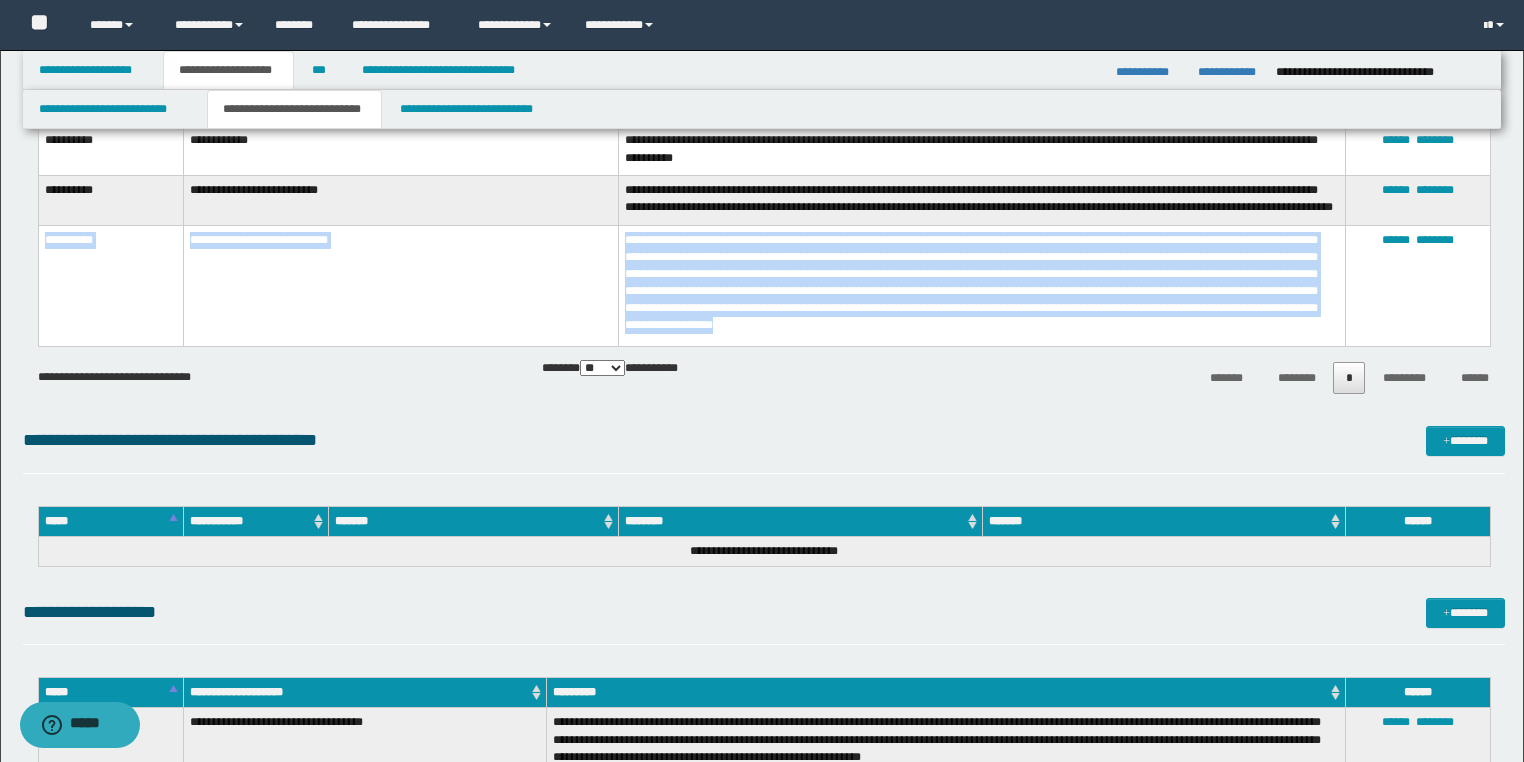 drag, startPoint x: 40, startPoint y: 246, endPoint x: 1040, endPoint y: 310, distance: 1002.0459 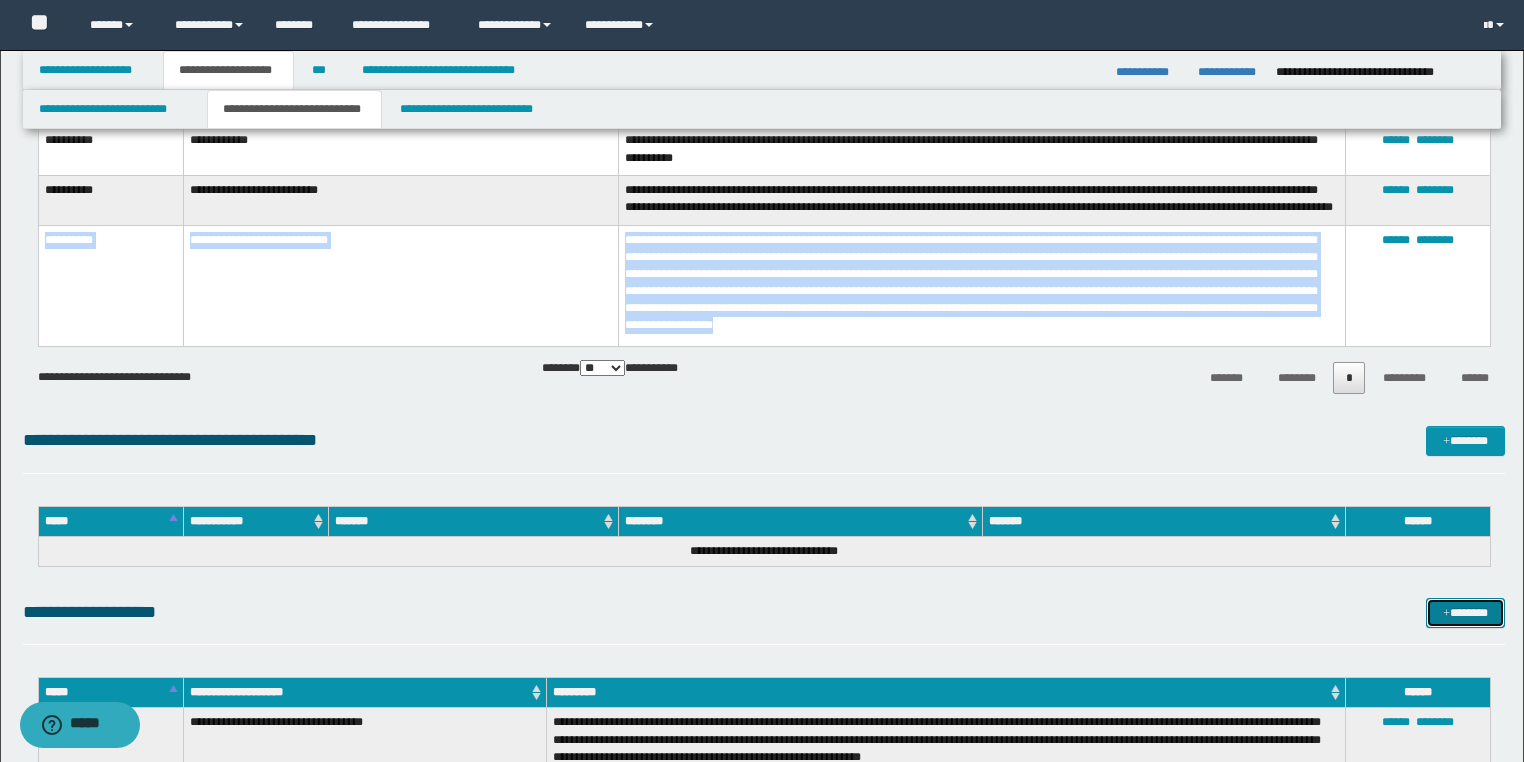 click on "*******" at bounding box center (1465, 613) 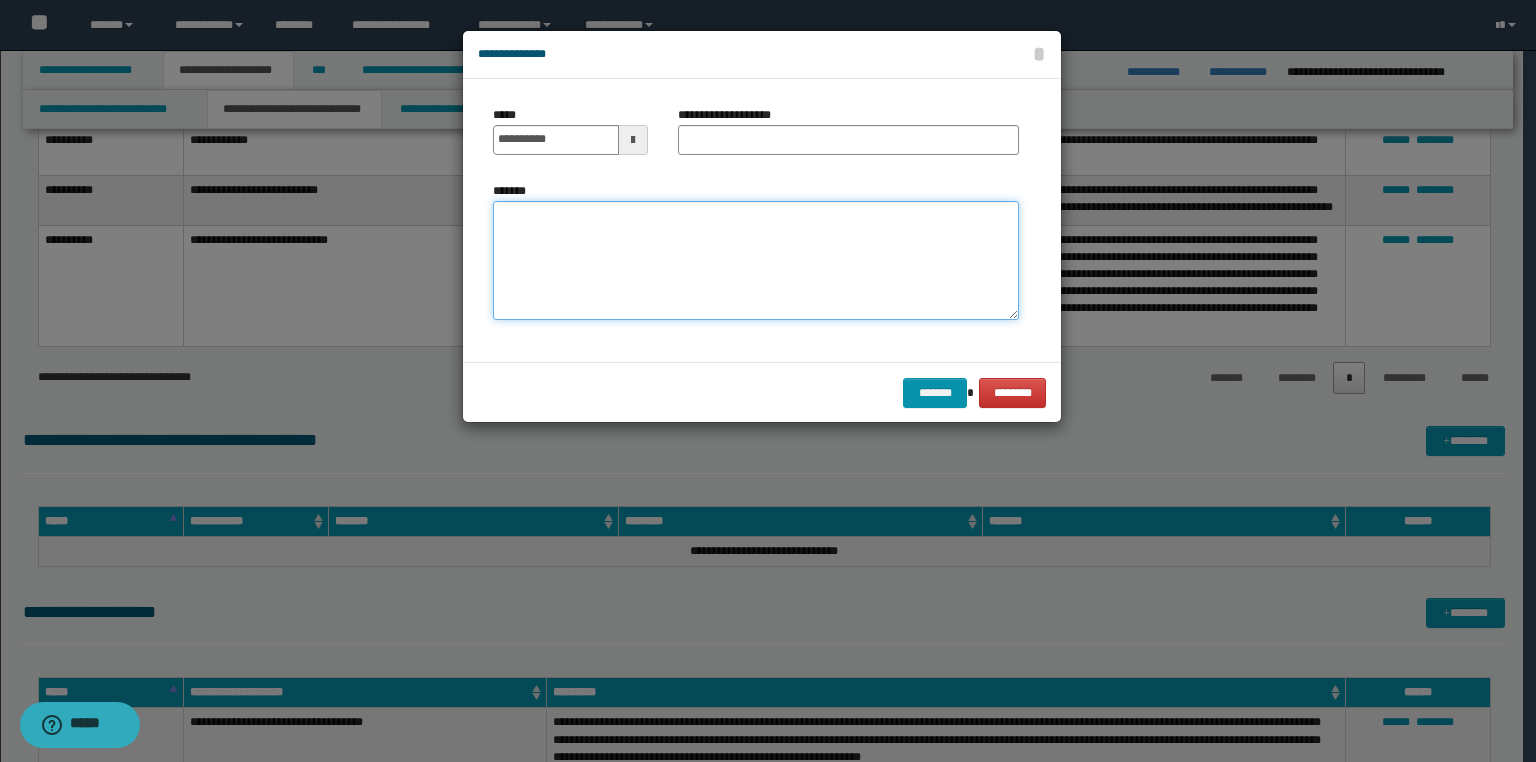 click on "*******" at bounding box center (756, 261) 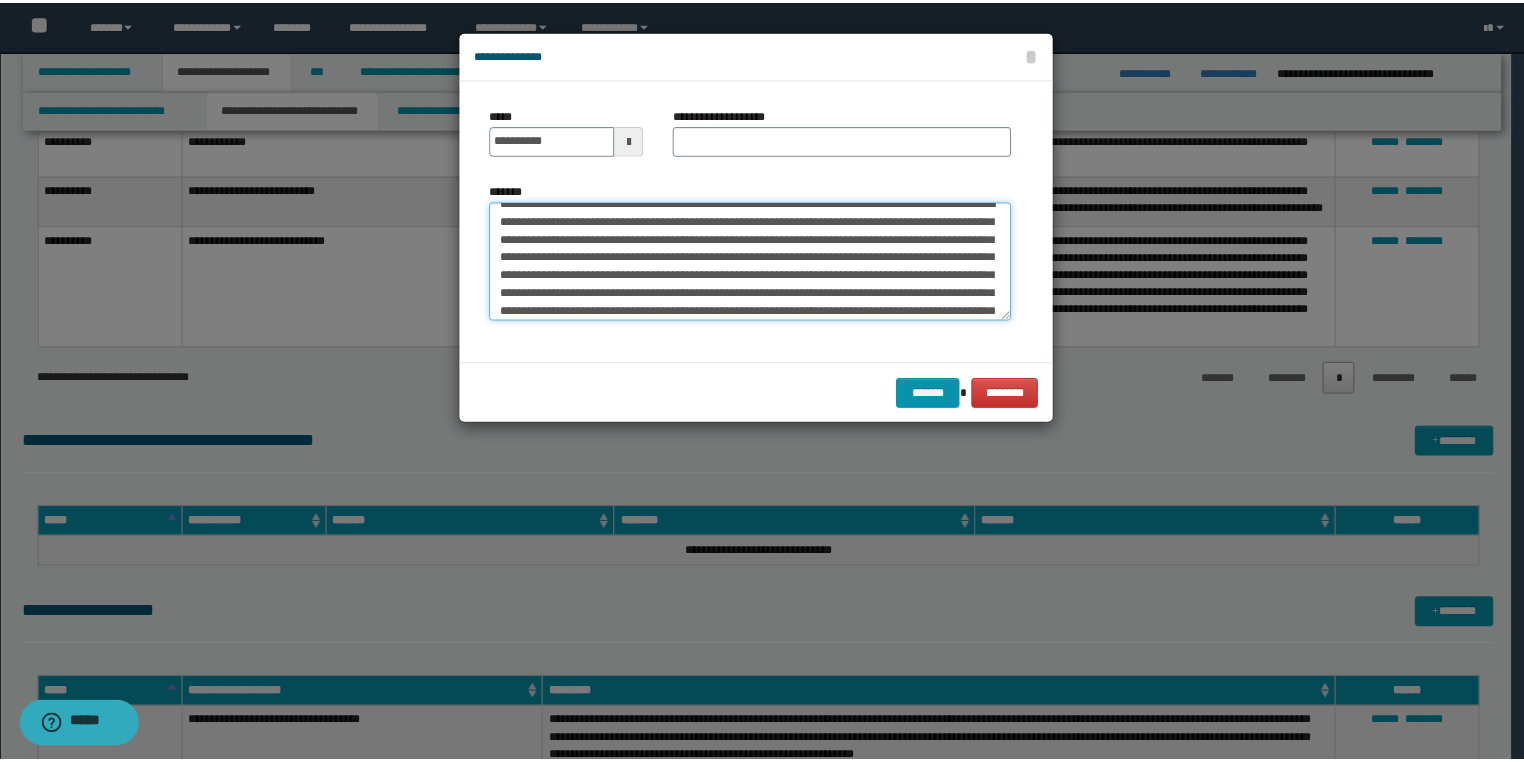 scroll, scrollTop: 0, scrollLeft: 0, axis: both 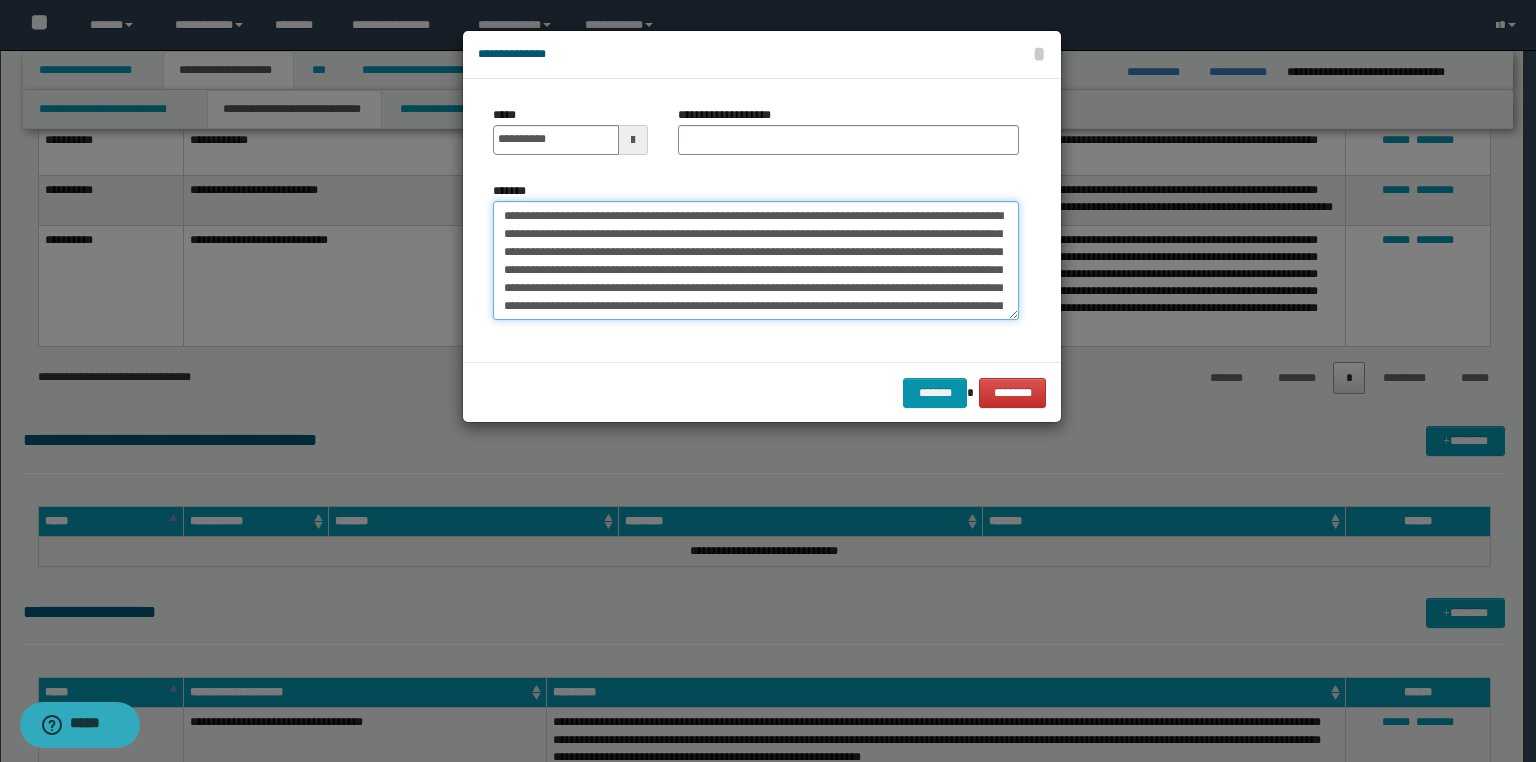 drag, startPoint x: 788, startPoint y: 209, endPoint x: 448, endPoint y: 209, distance: 340 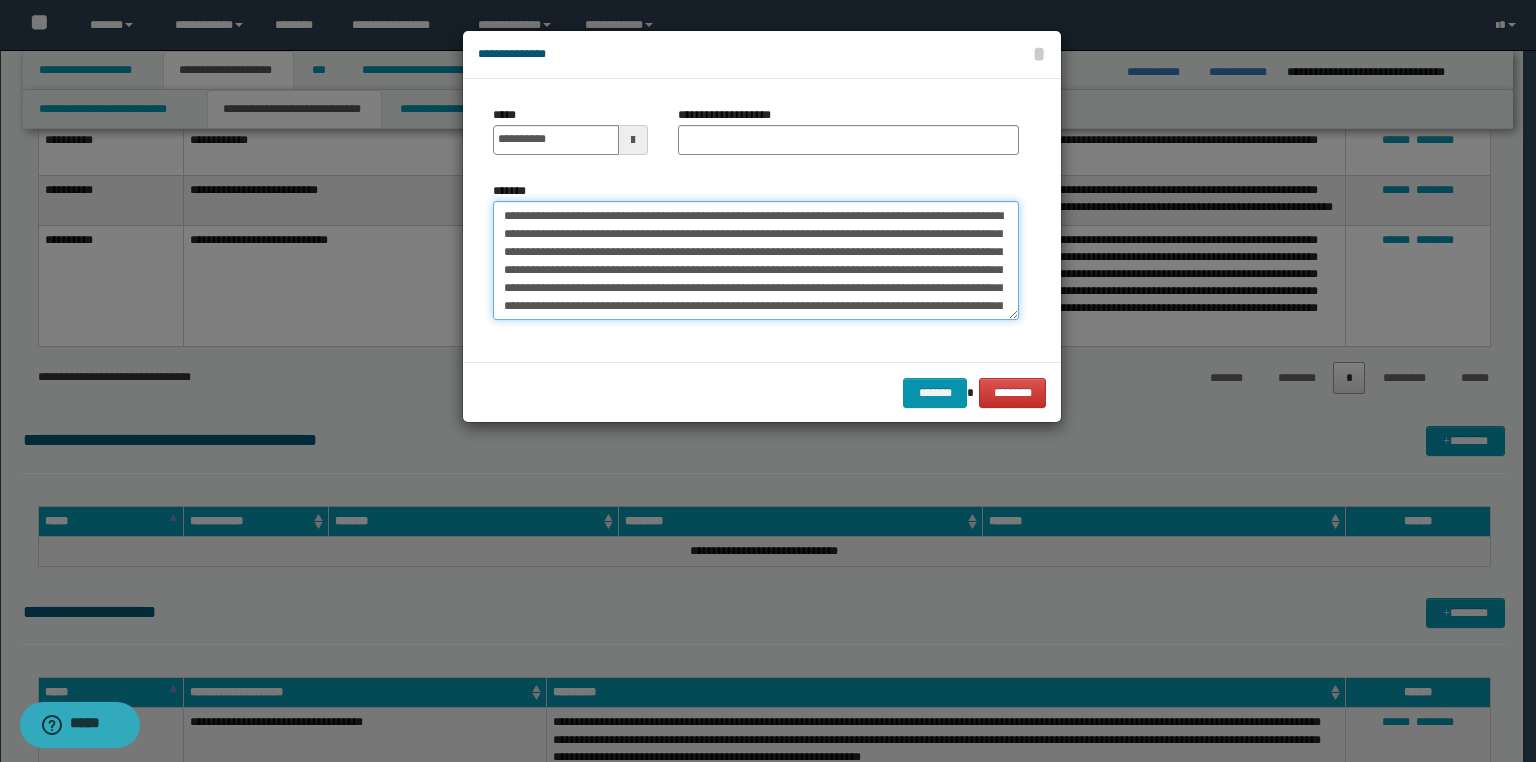 type on "**********" 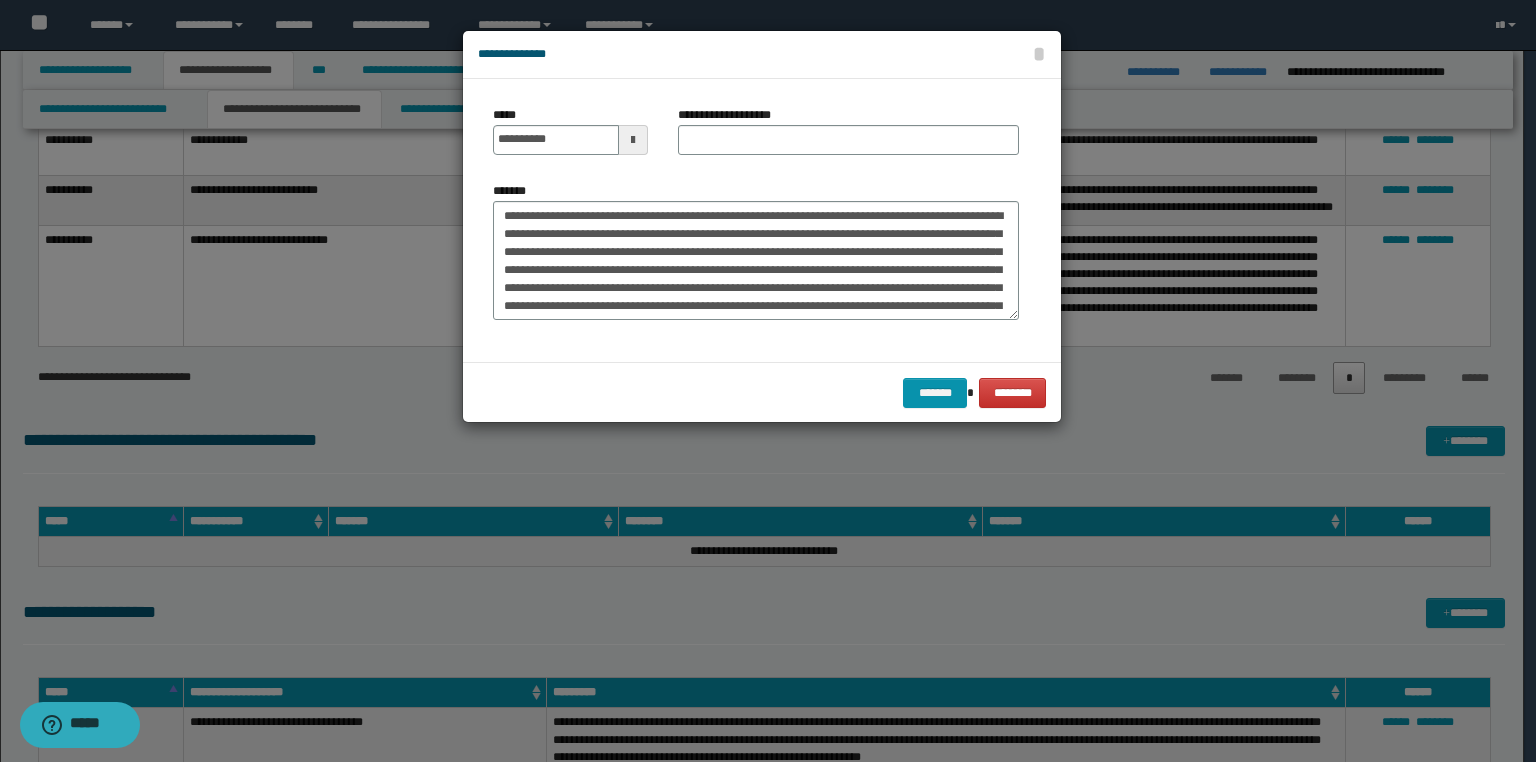 click on "**********" at bounding box center [570, 130] 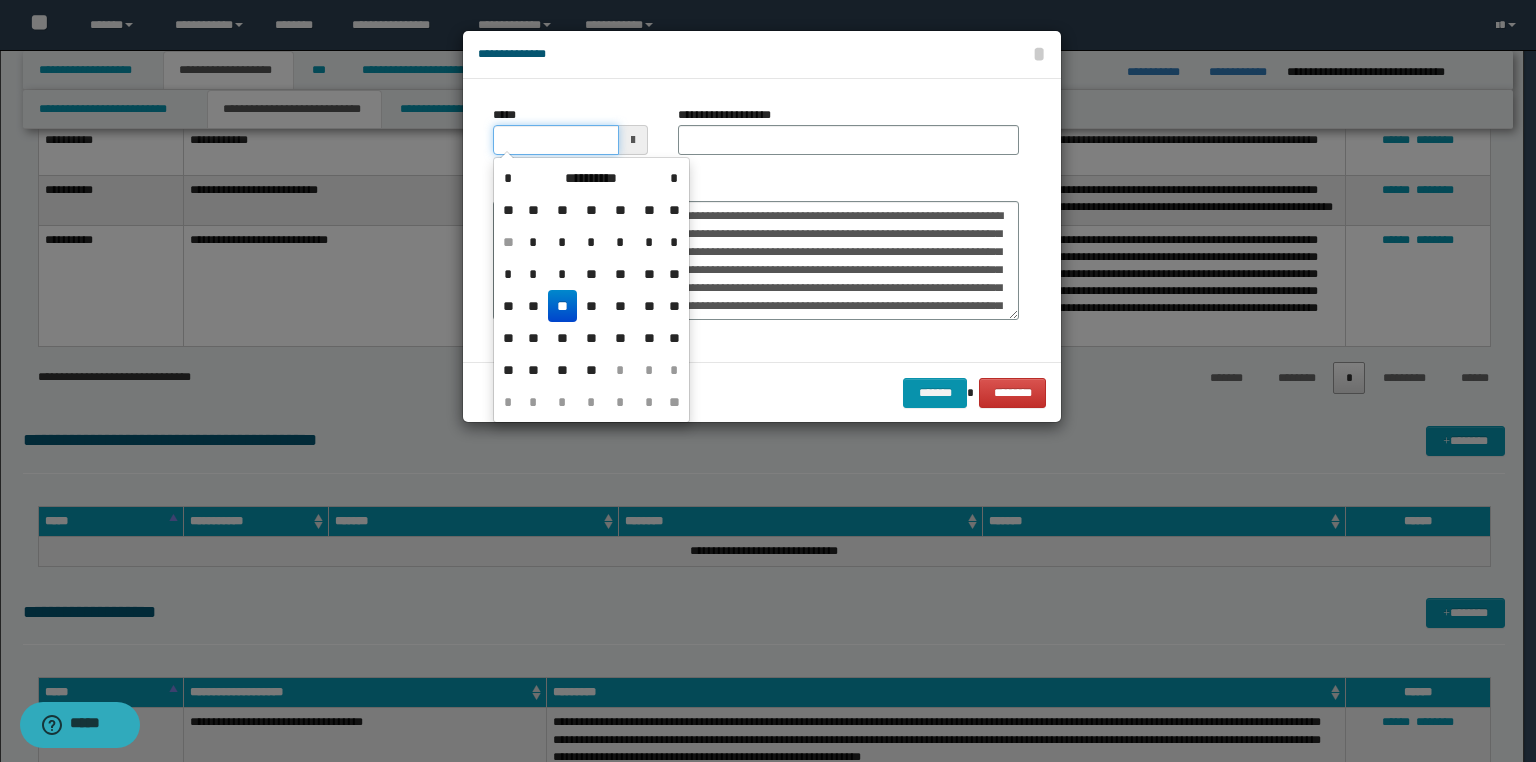 click on "*****" at bounding box center (556, 140) 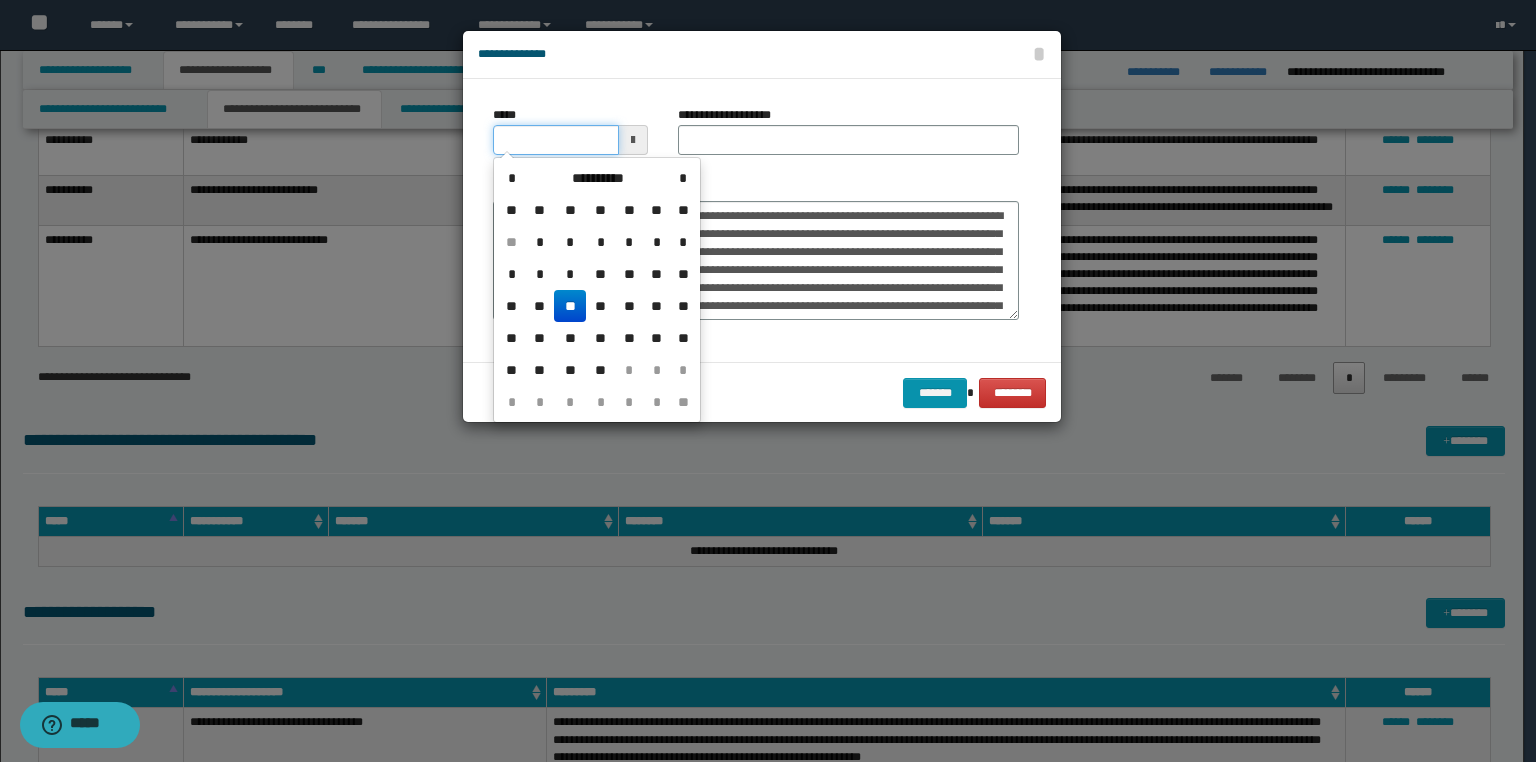 type on "**********" 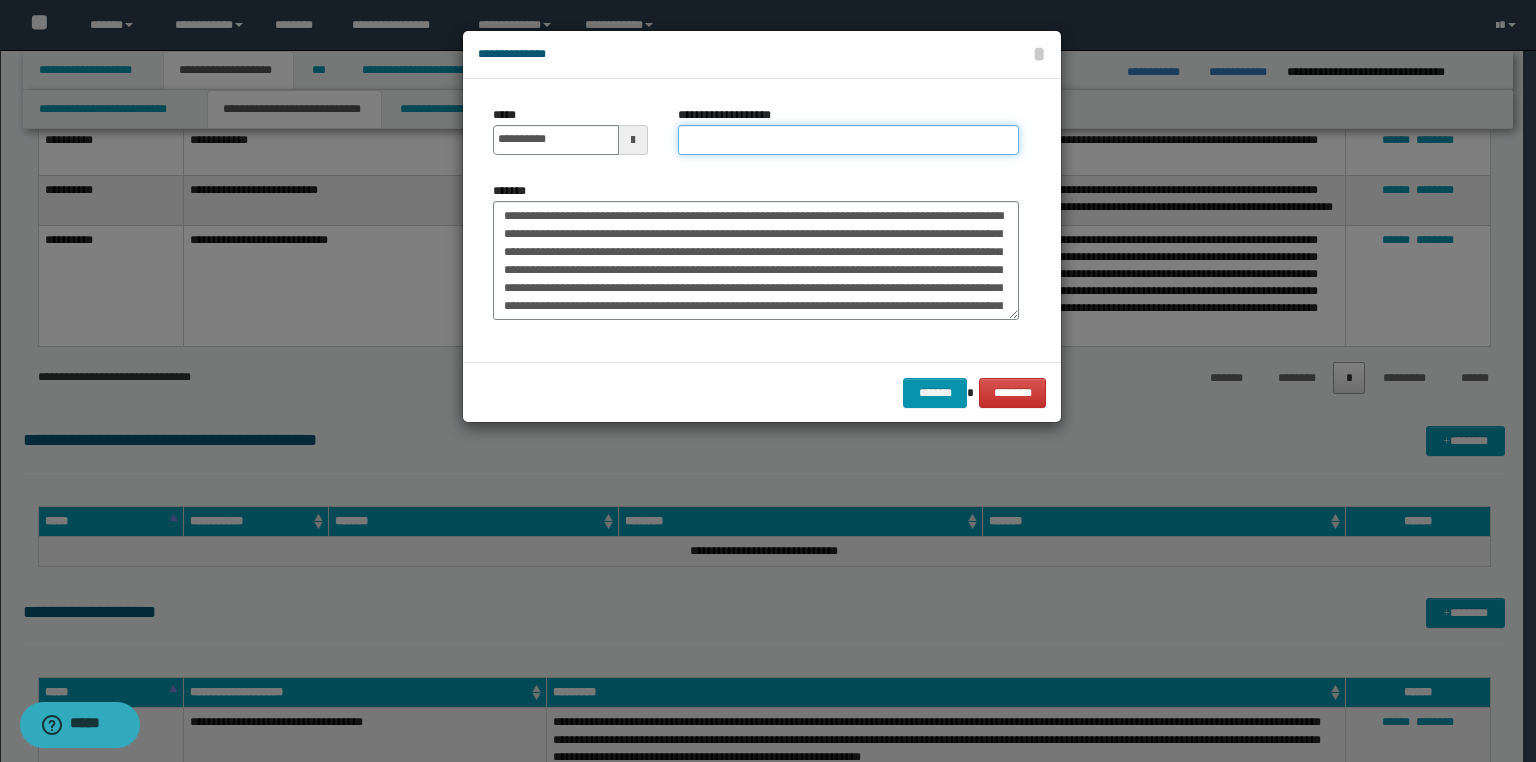 drag, startPoint x: 758, startPoint y: 124, endPoint x: 800, endPoint y: 153, distance: 51.0392 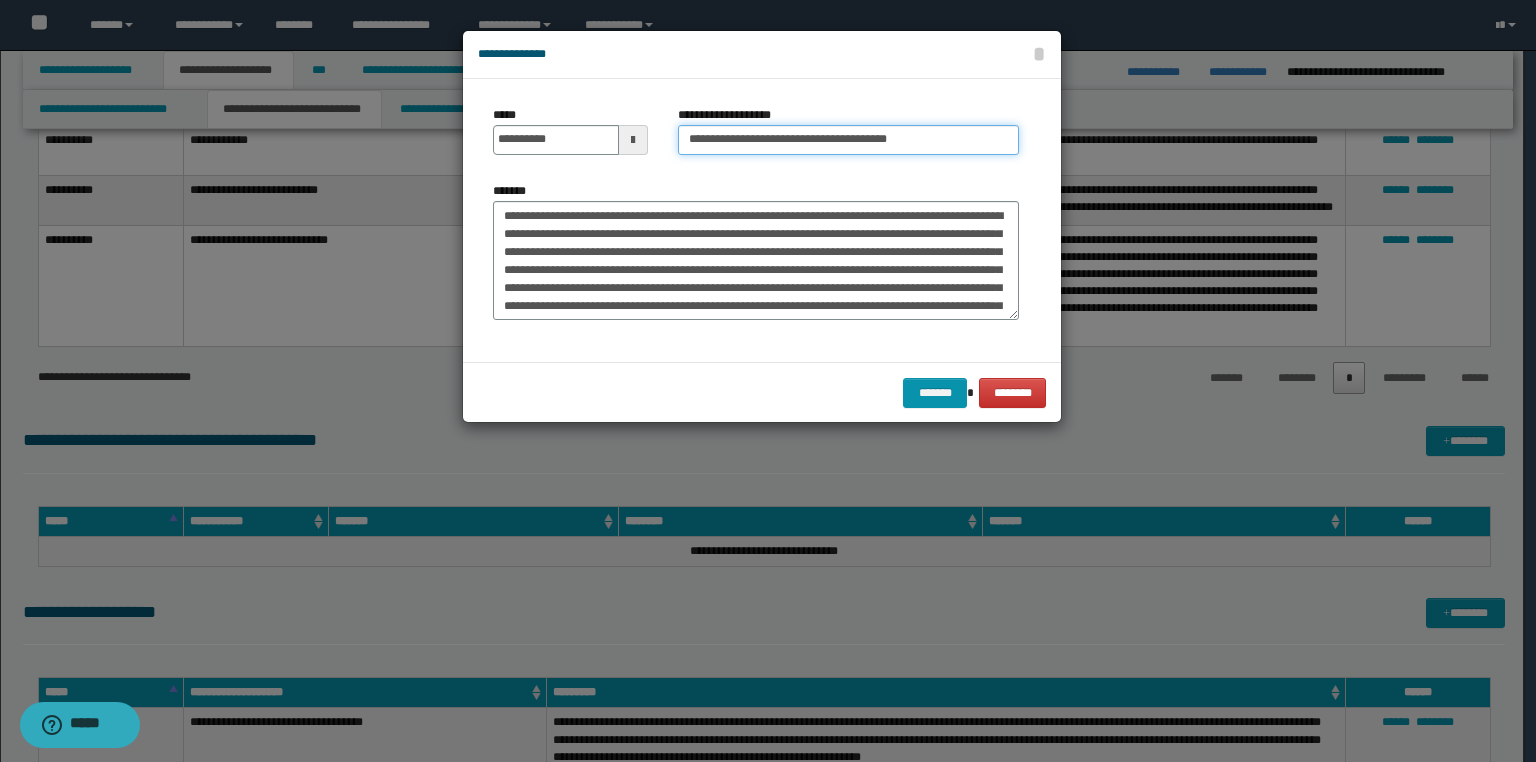 drag, startPoint x: 768, startPoint y: 138, endPoint x: 444, endPoint y: 171, distance: 325.6762 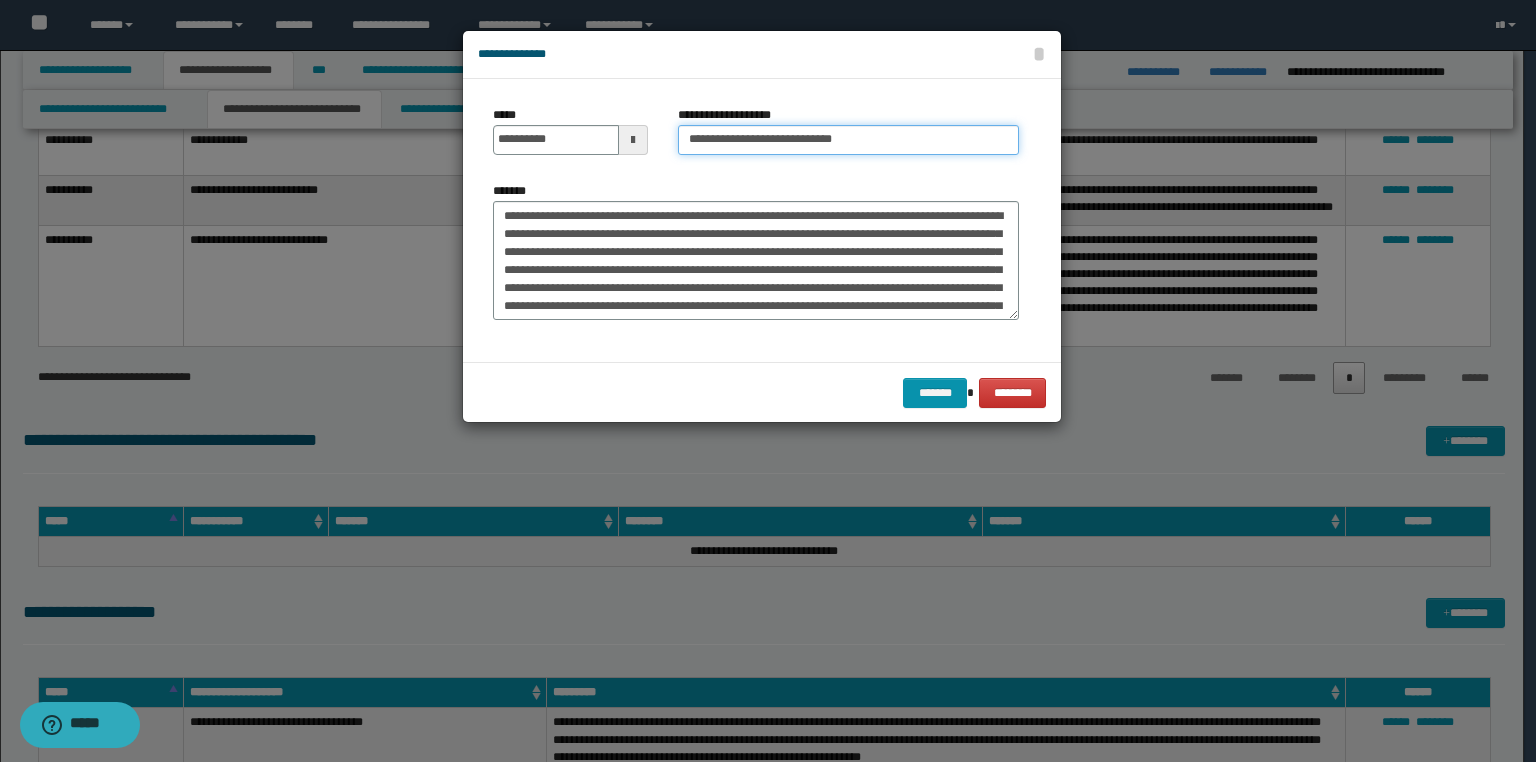 type on "**********" 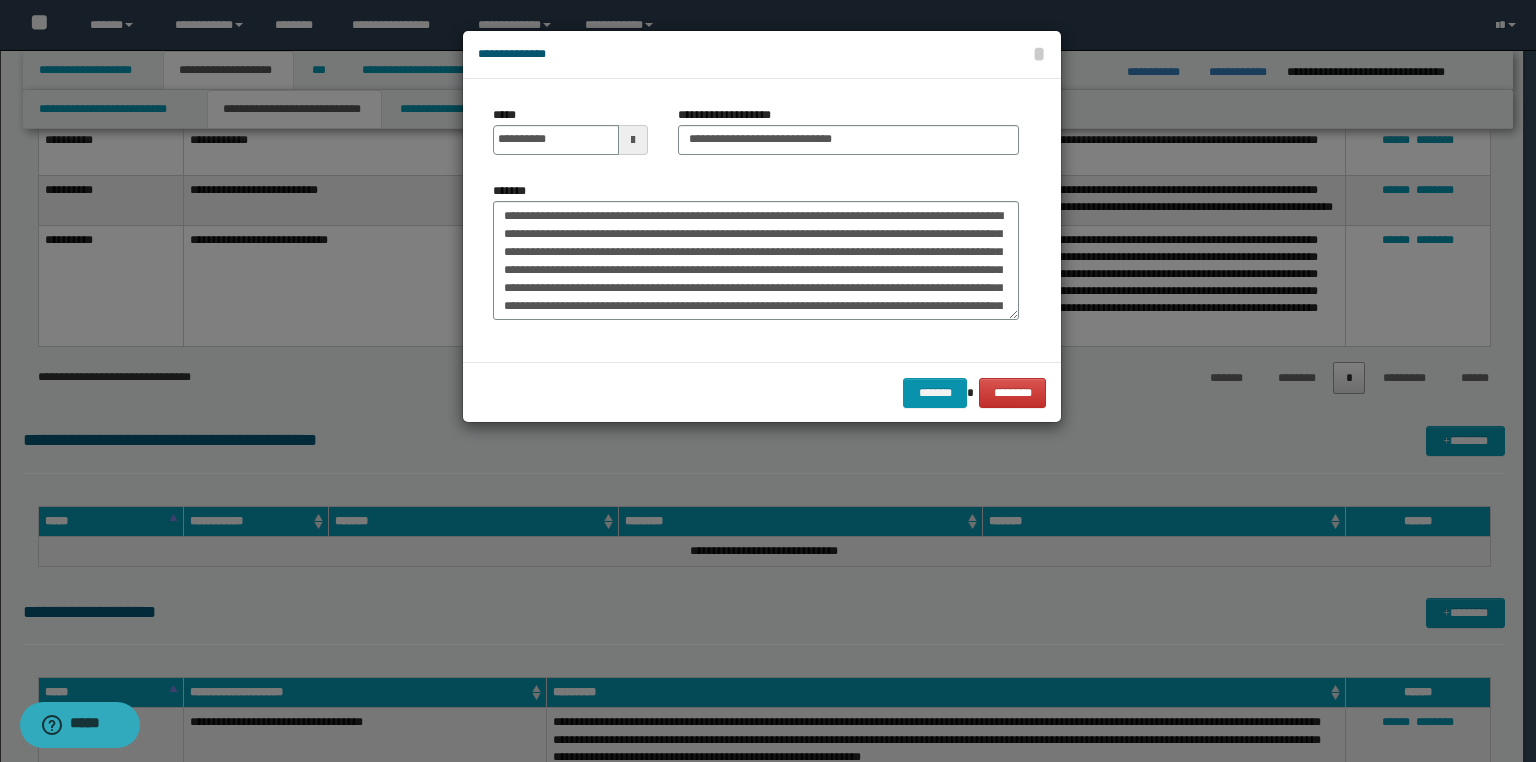 drag, startPoint x: 650, startPoint y: 348, endPoint x: 548, endPoint y: 286, distance: 119.36499 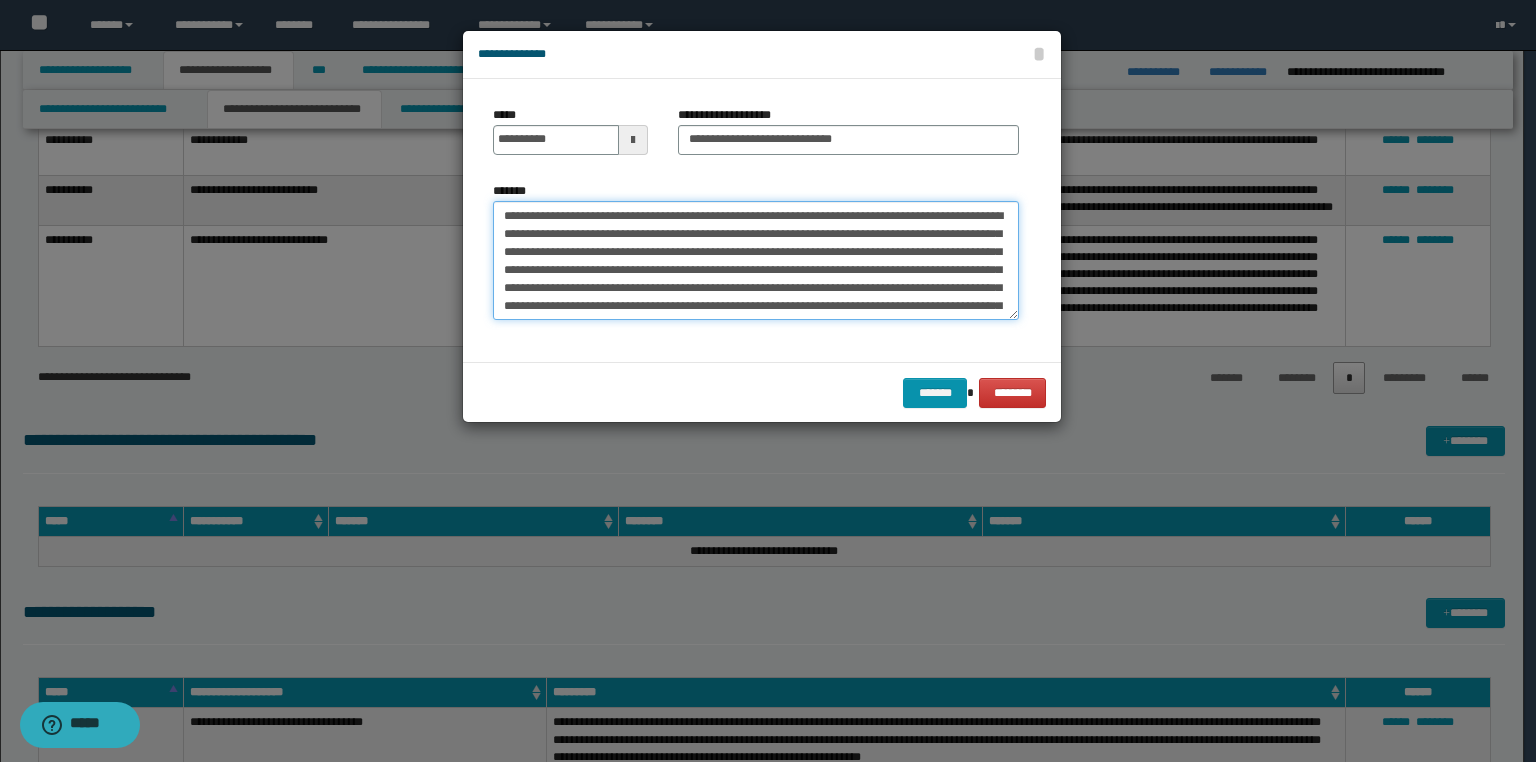 click on "**********" at bounding box center [756, 261] 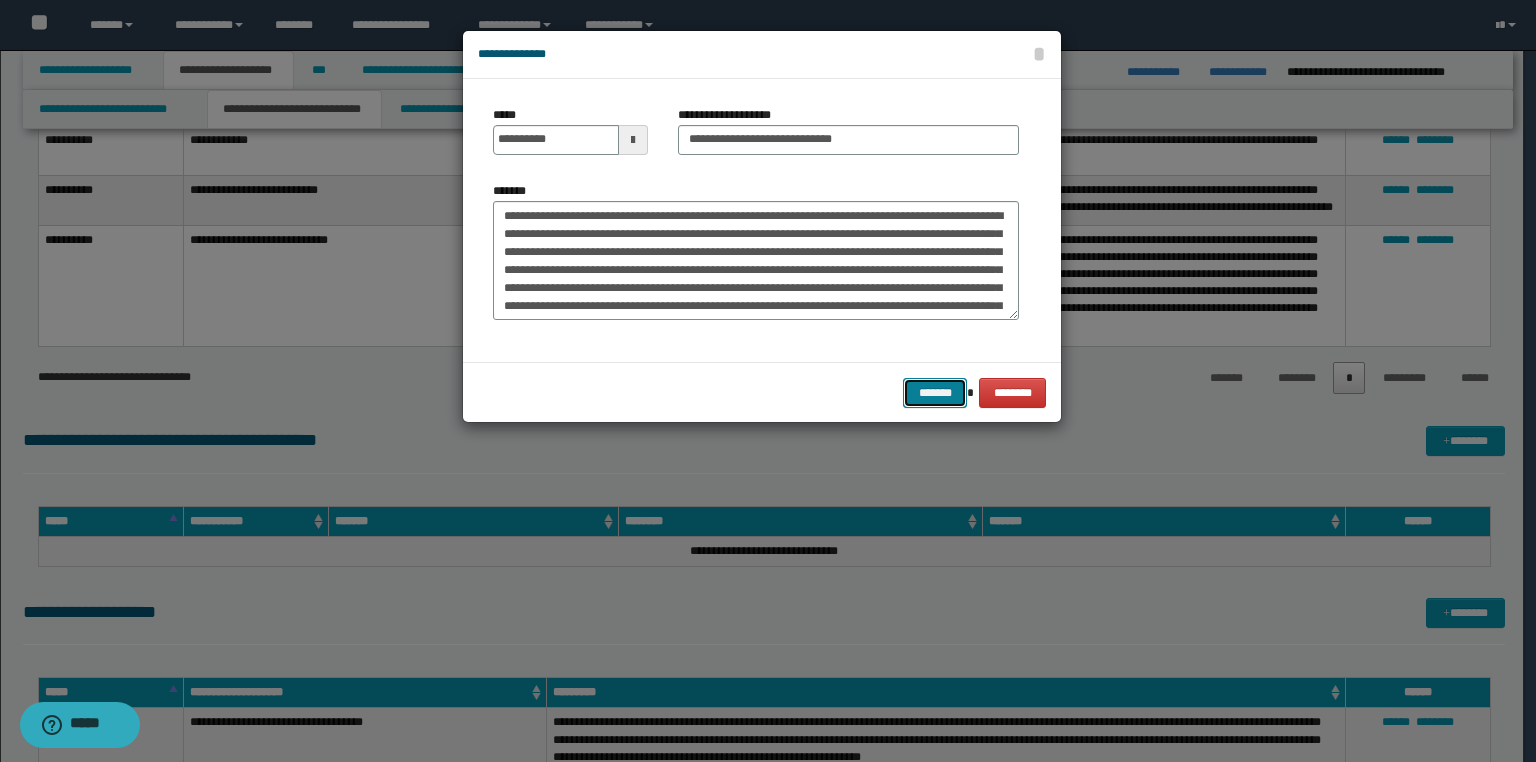 click on "*******" at bounding box center [935, 393] 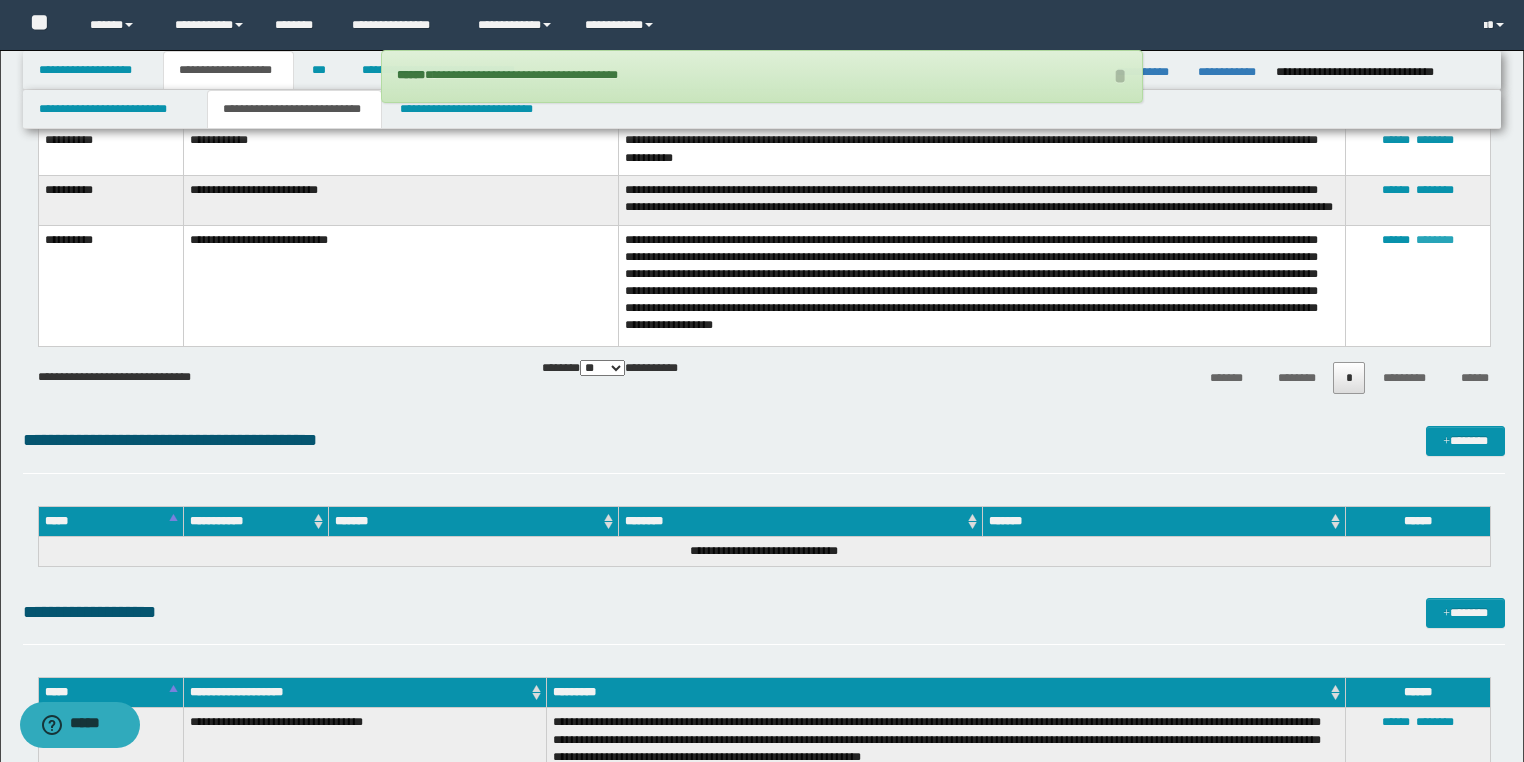 click on "********" at bounding box center (1435, 240) 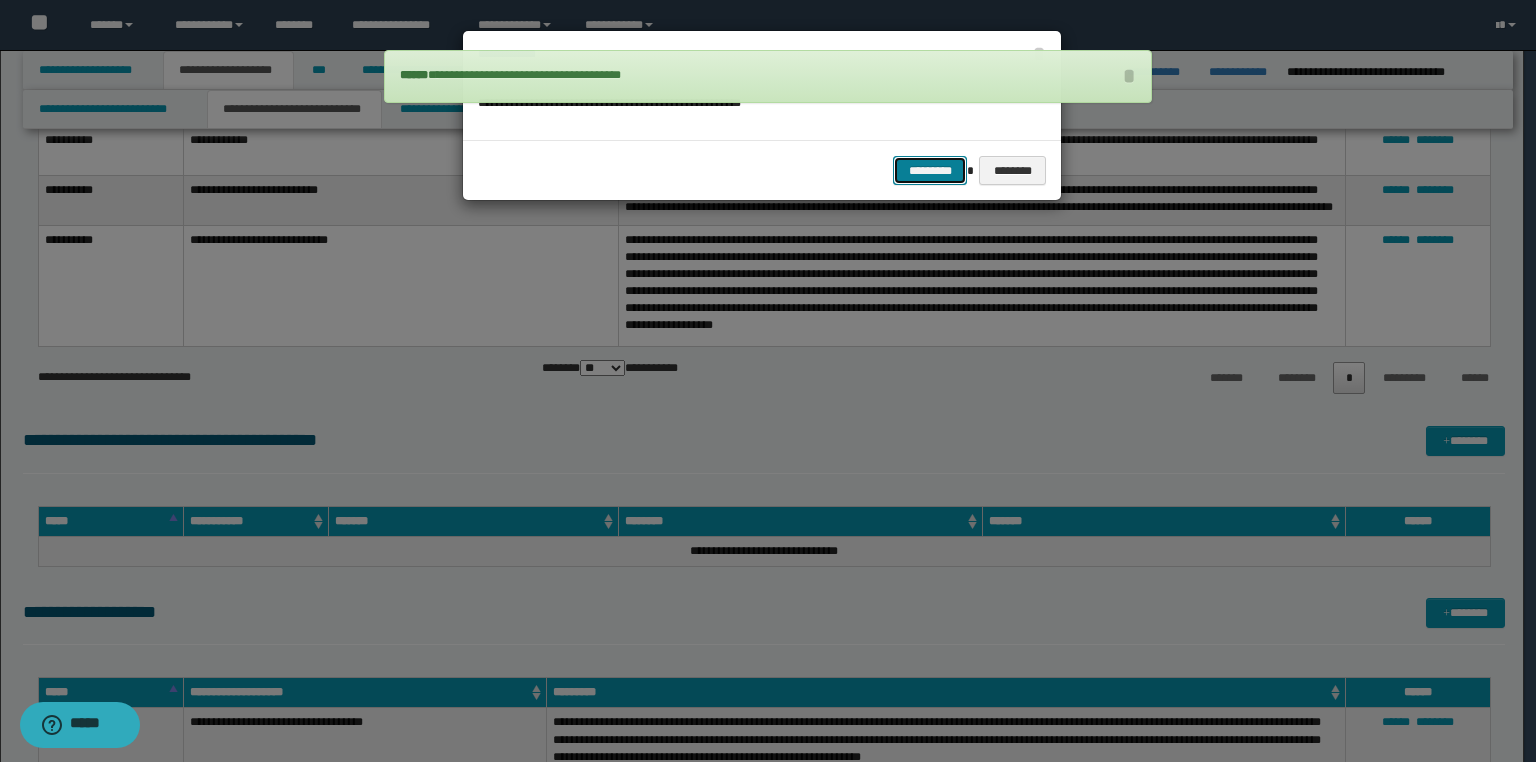 drag, startPoint x: 942, startPoint y: 158, endPoint x: 938, endPoint y: 175, distance: 17.464249 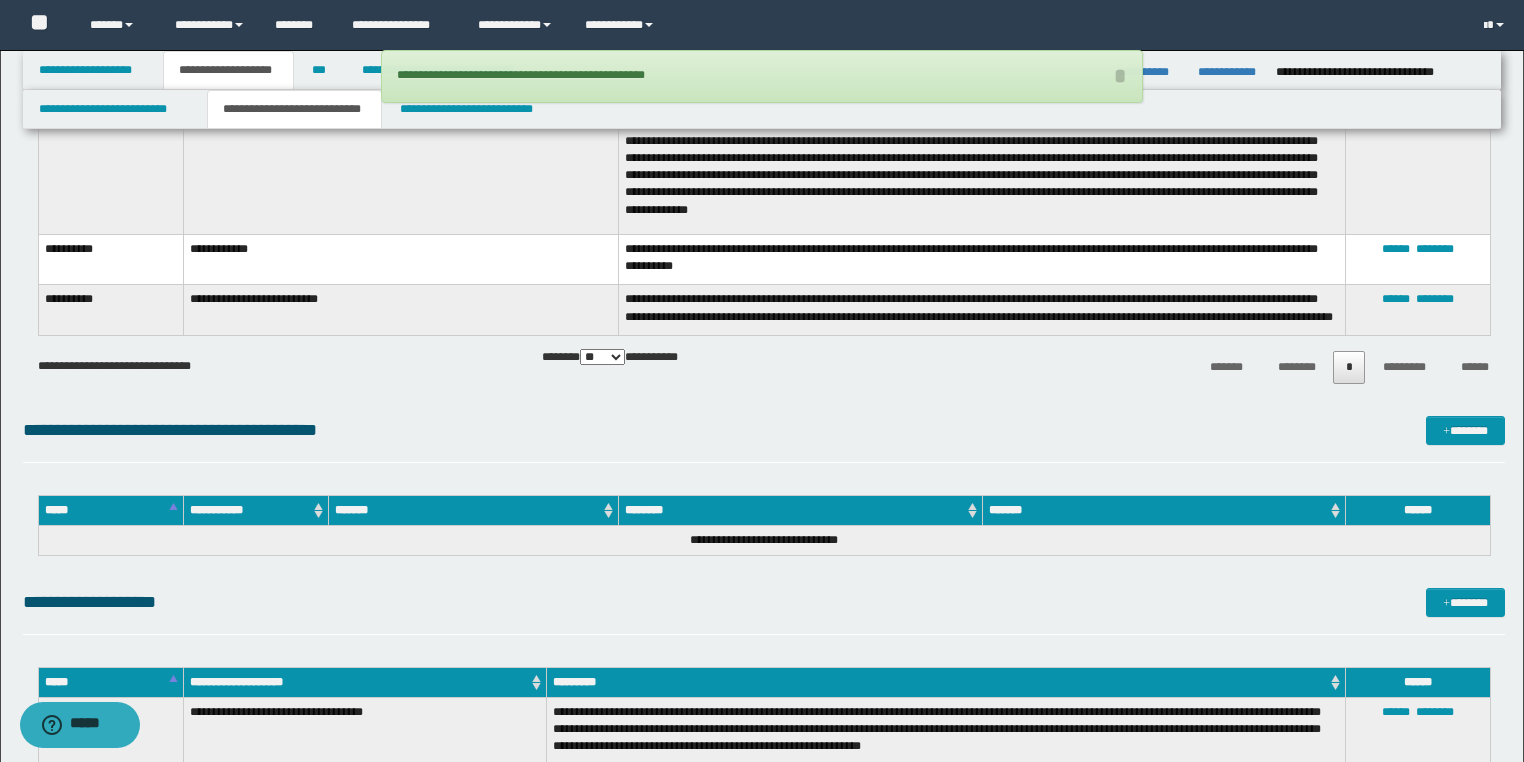 scroll, scrollTop: 960, scrollLeft: 0, axis: vertical 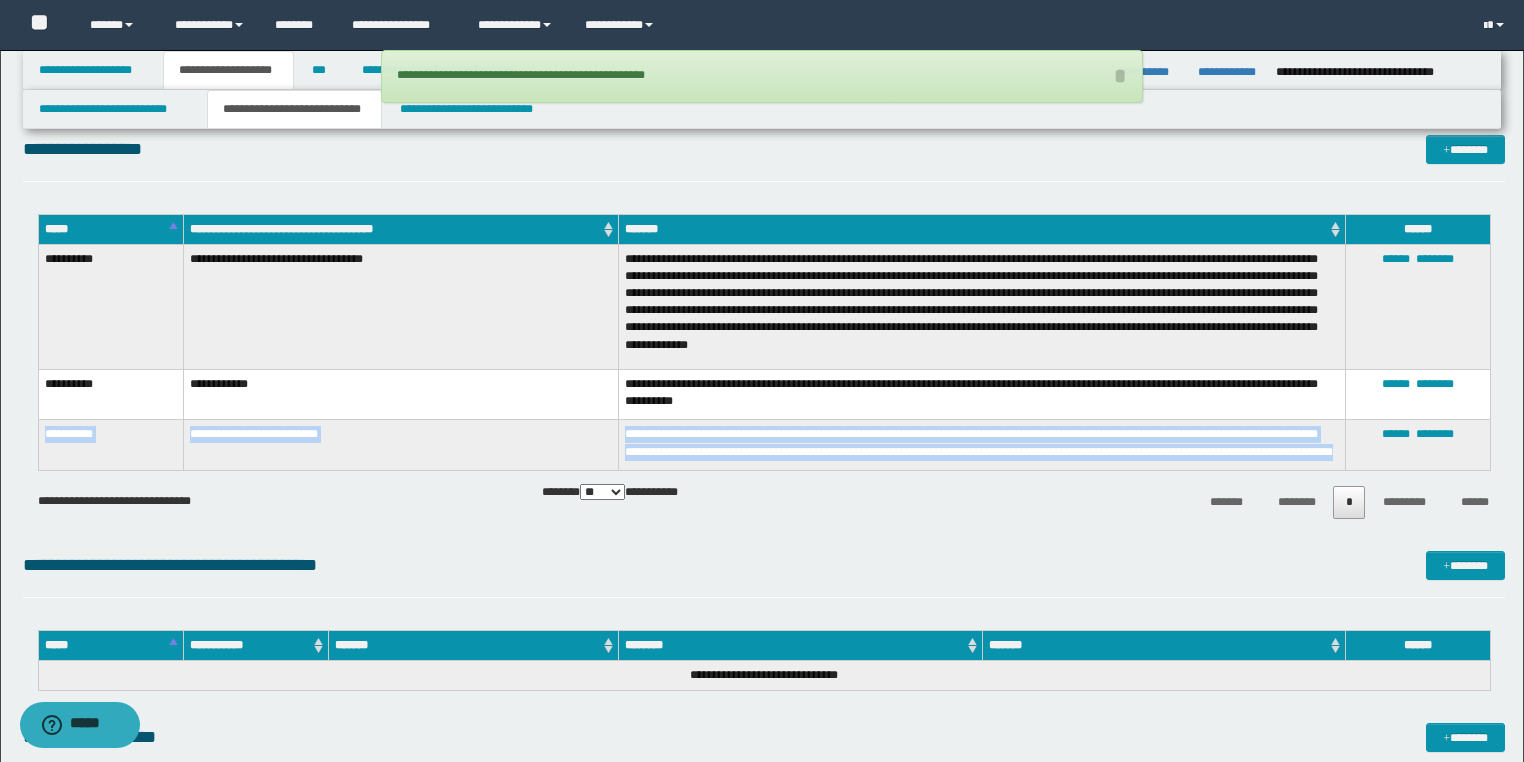 drag, startPoint x: 42, startPoint y: 420, endPoint x: 866, endPoint y: 428, distance: 824.0388 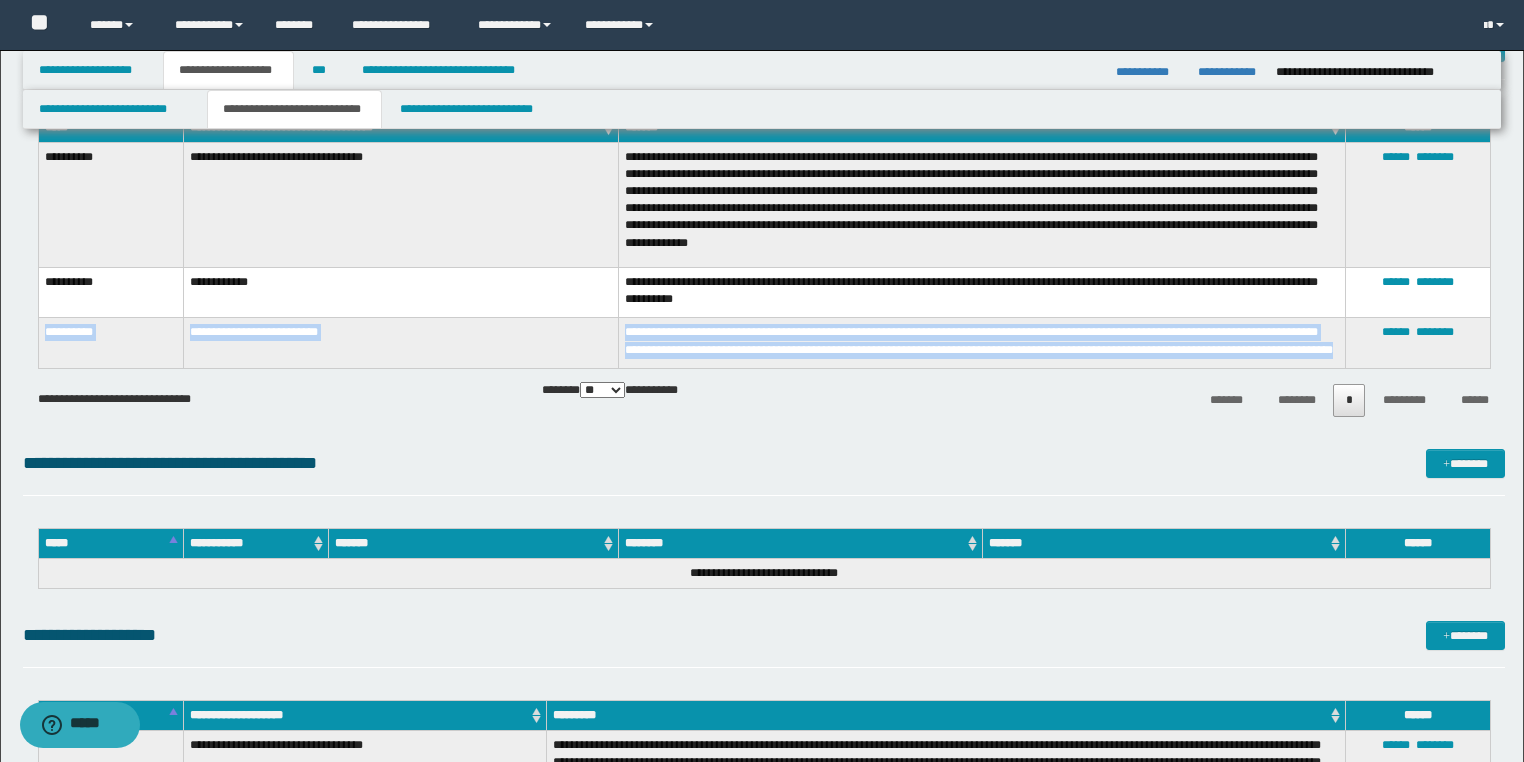 scroll, scrollTop: 1120, scrollLeft: 0, axis: vertical 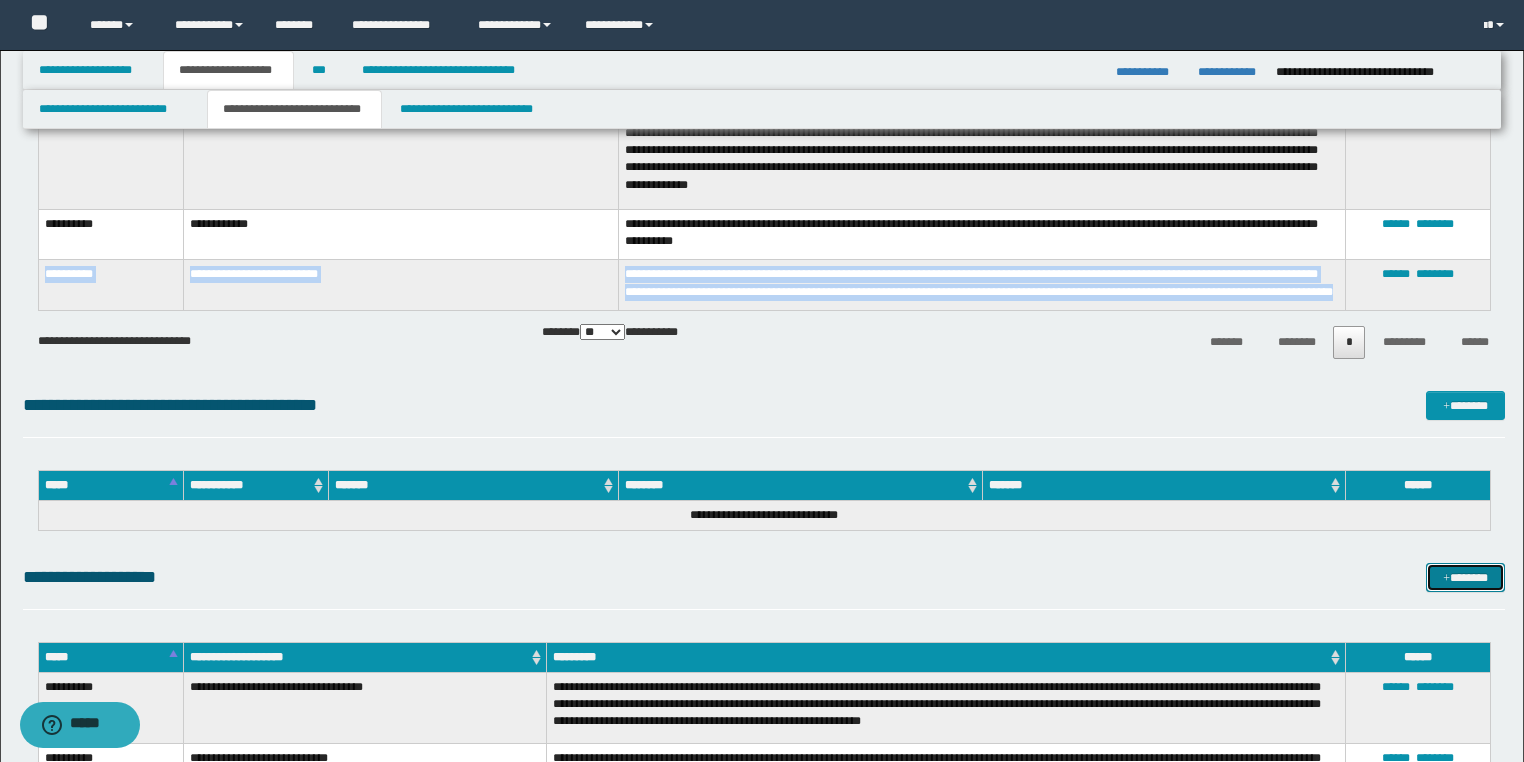 click on "*******" at bounding box center (1465, 578) 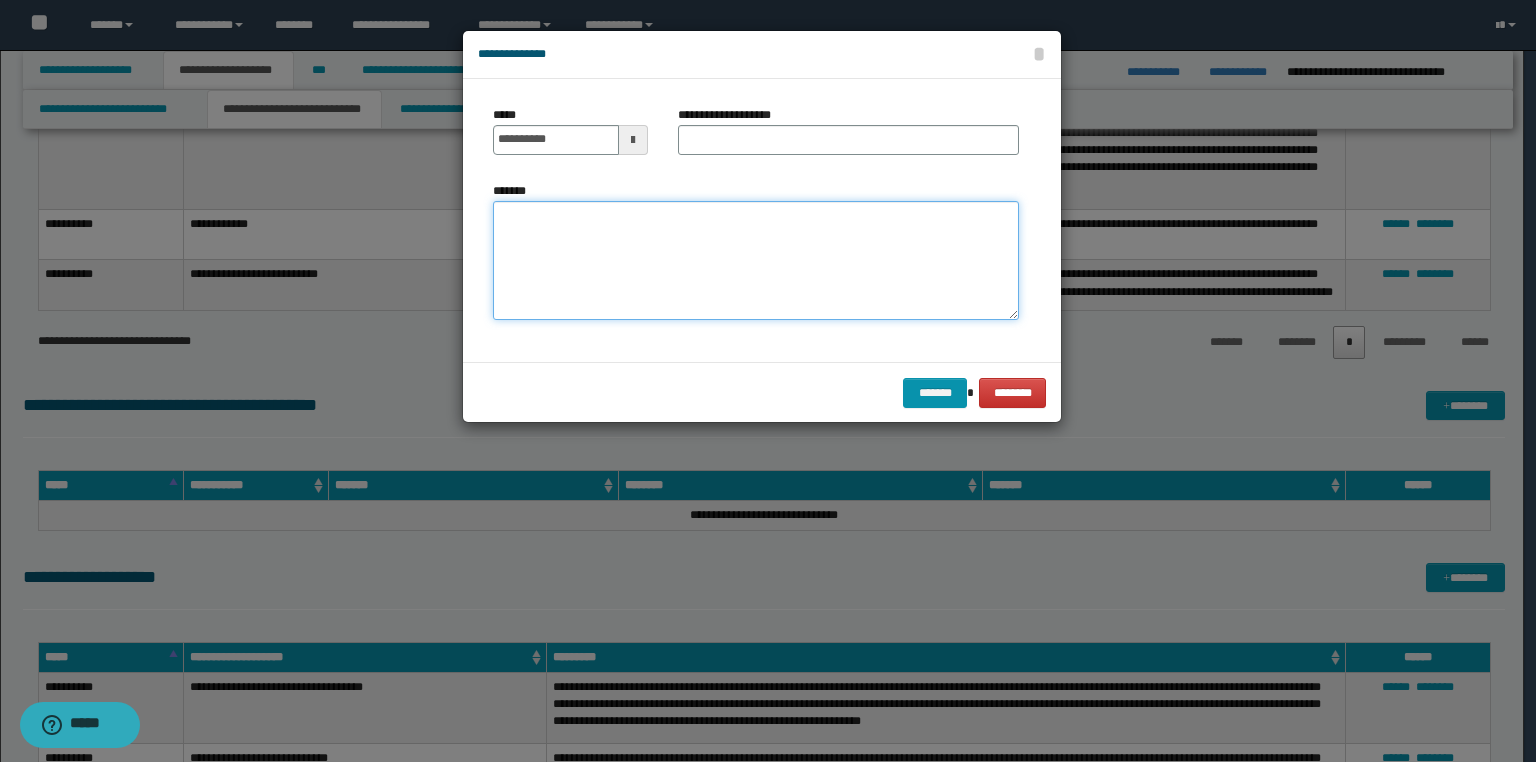click on "*******" at bounding box center [756, 261] 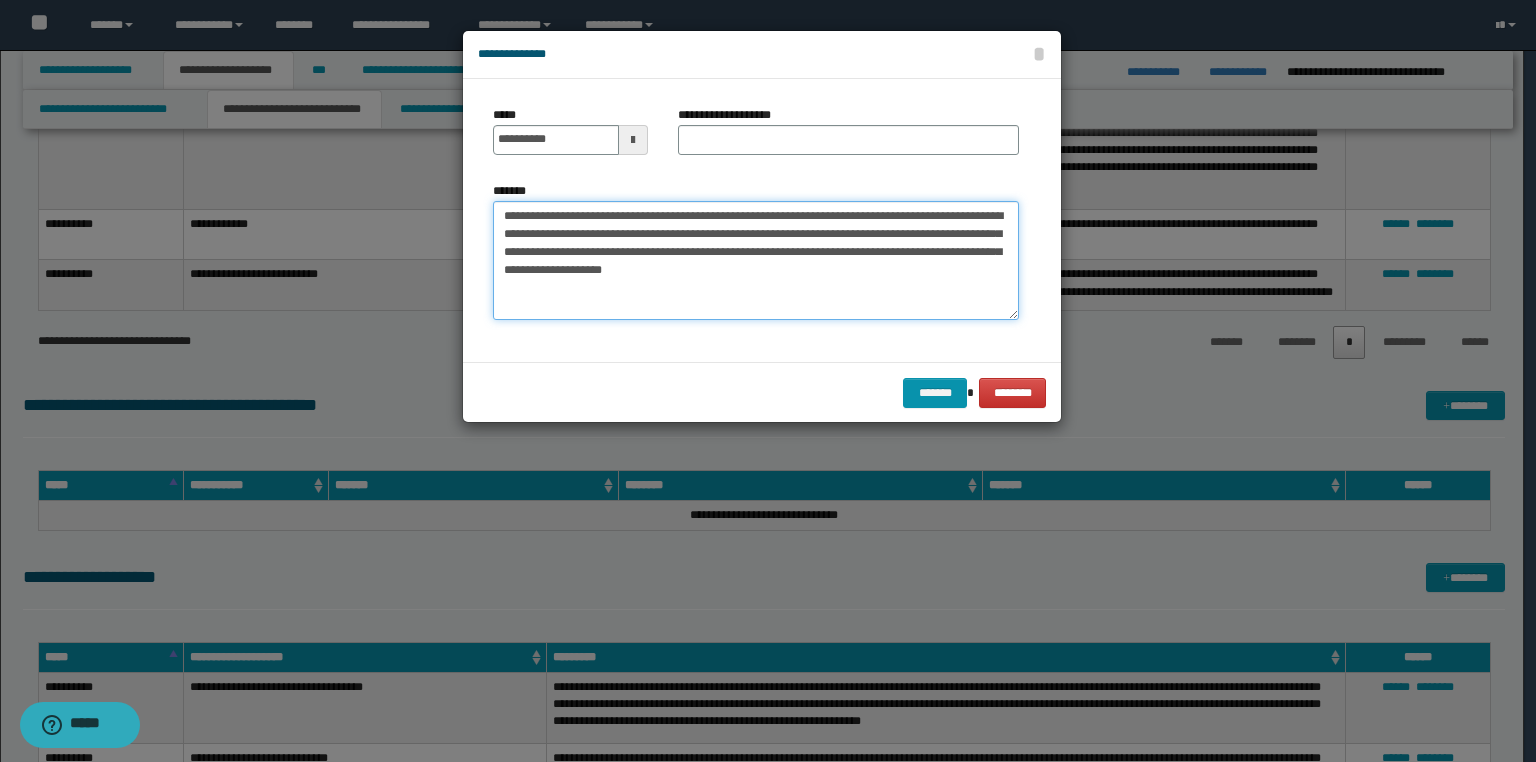 drag, startPoint x: 757, startPoint y: 211, endPoint x: 384, endPoint y: 207, distance: 373.02145 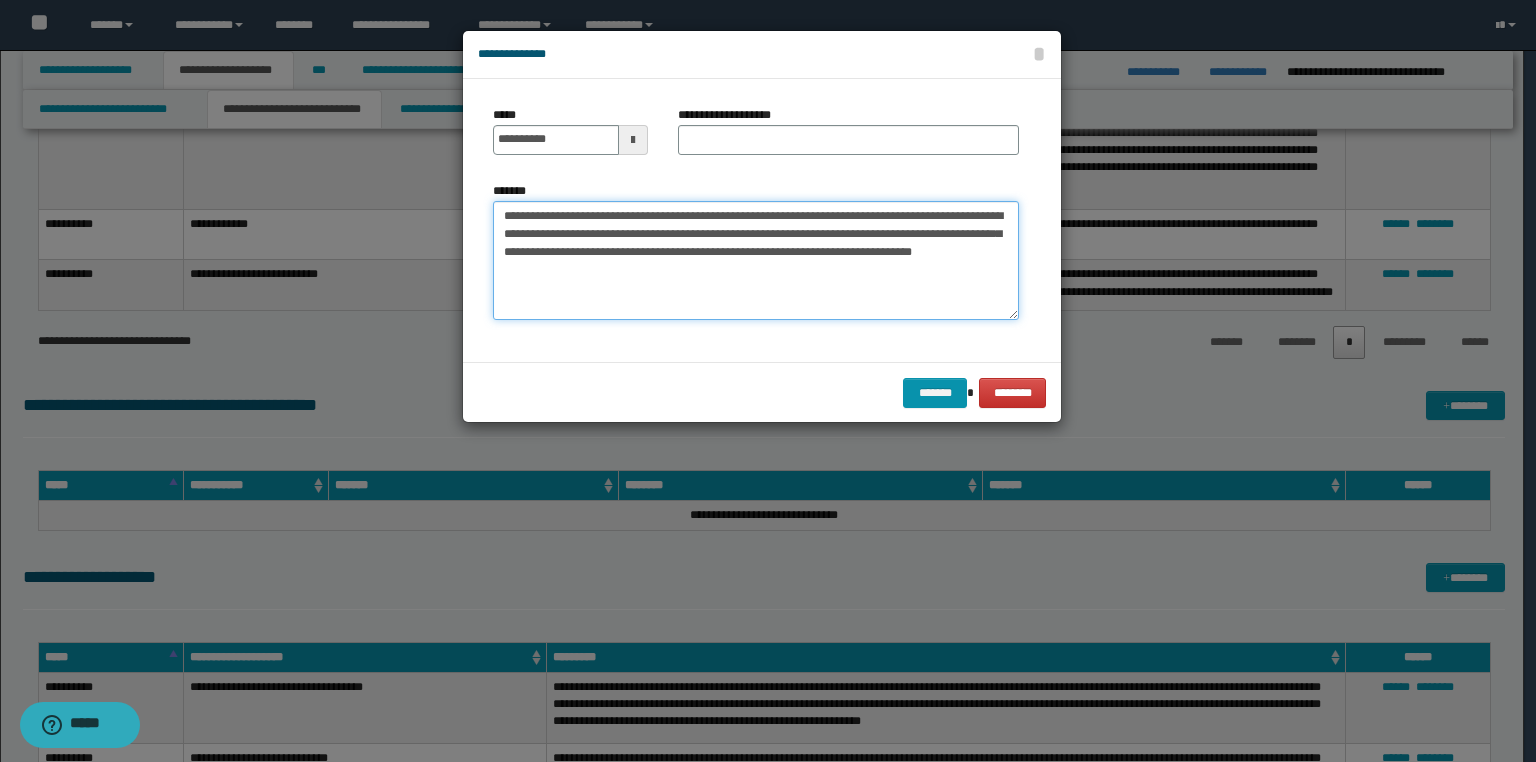 type on "**********" 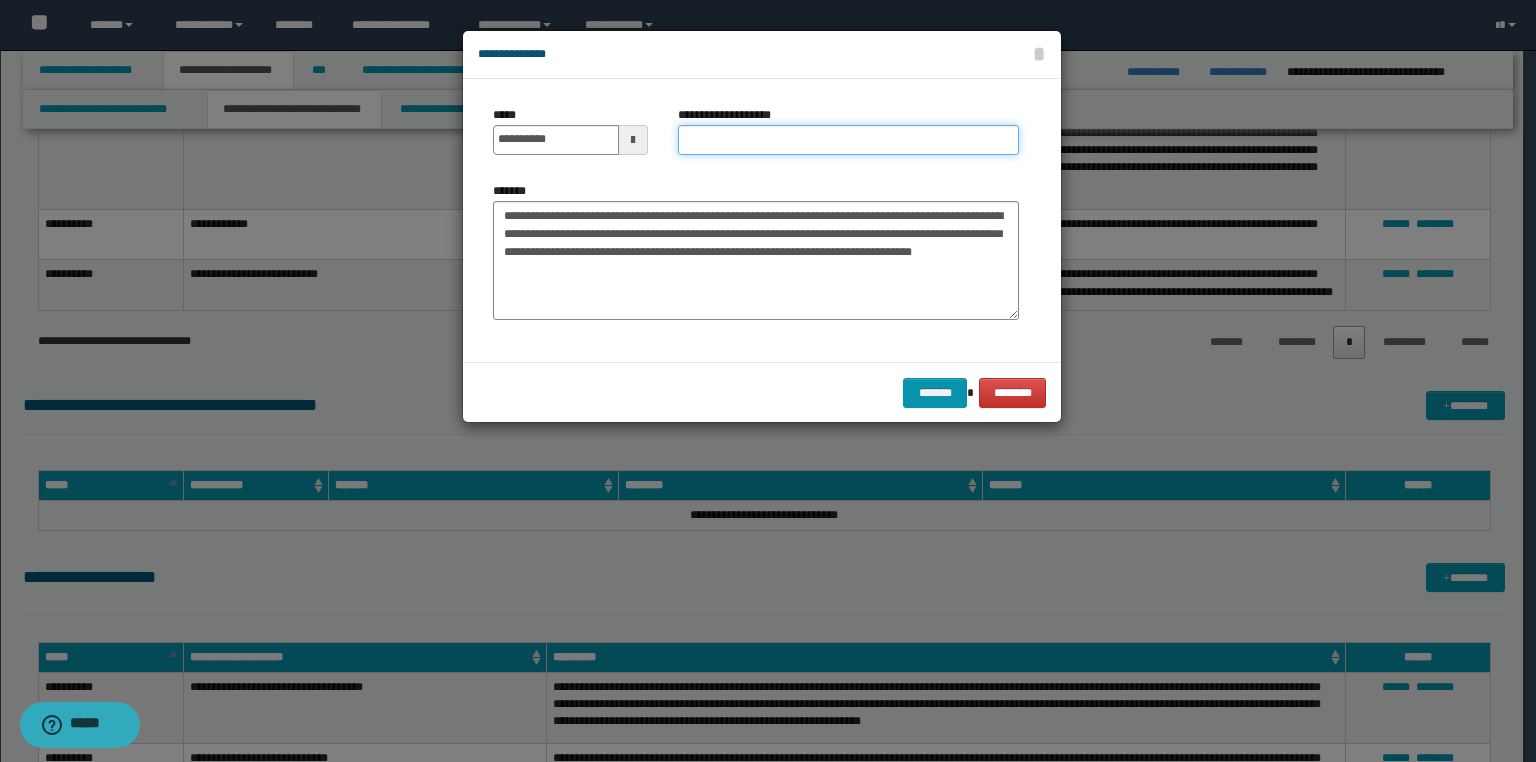 click on "**********" at bounding box center (848, 140) 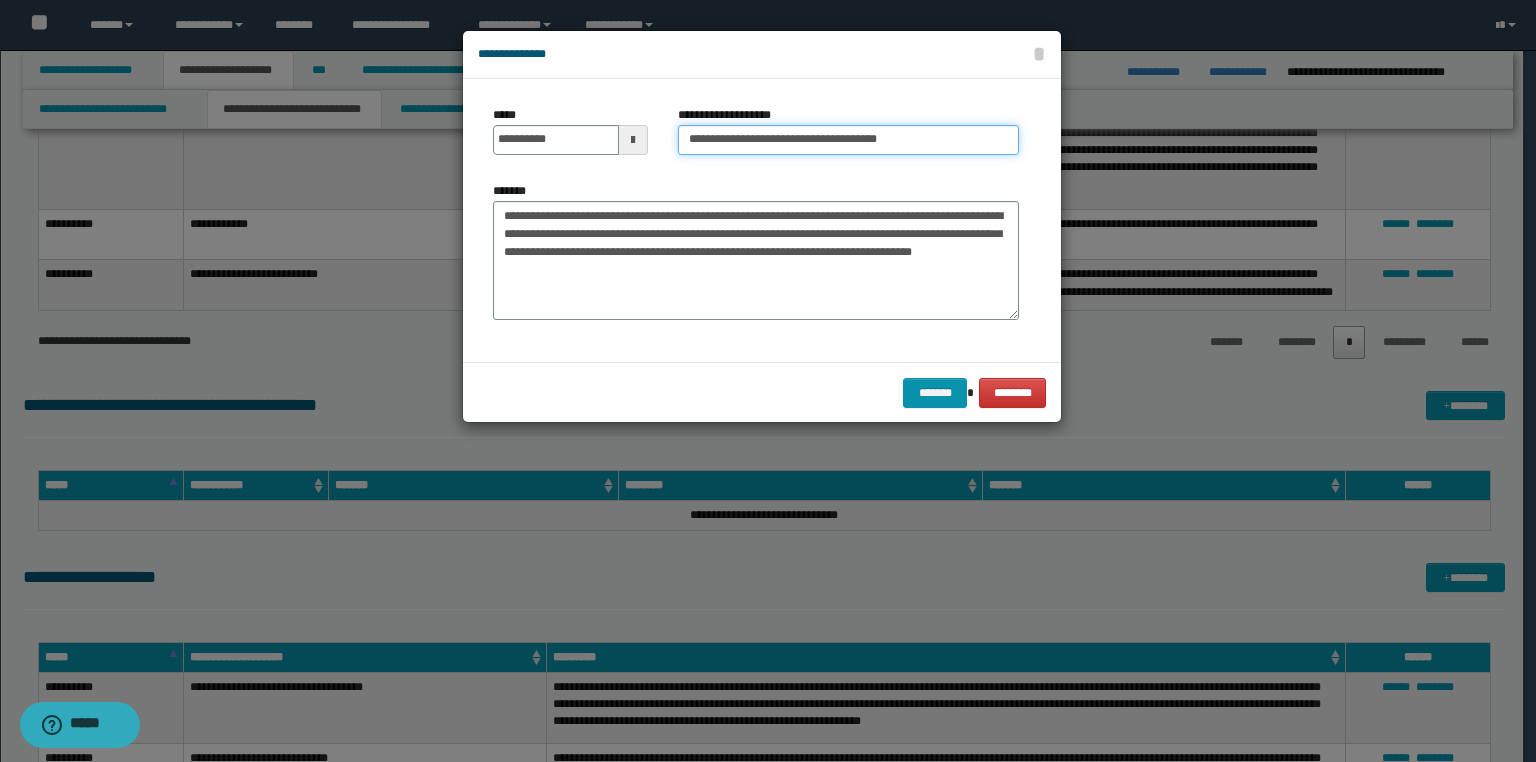 type on "**********" 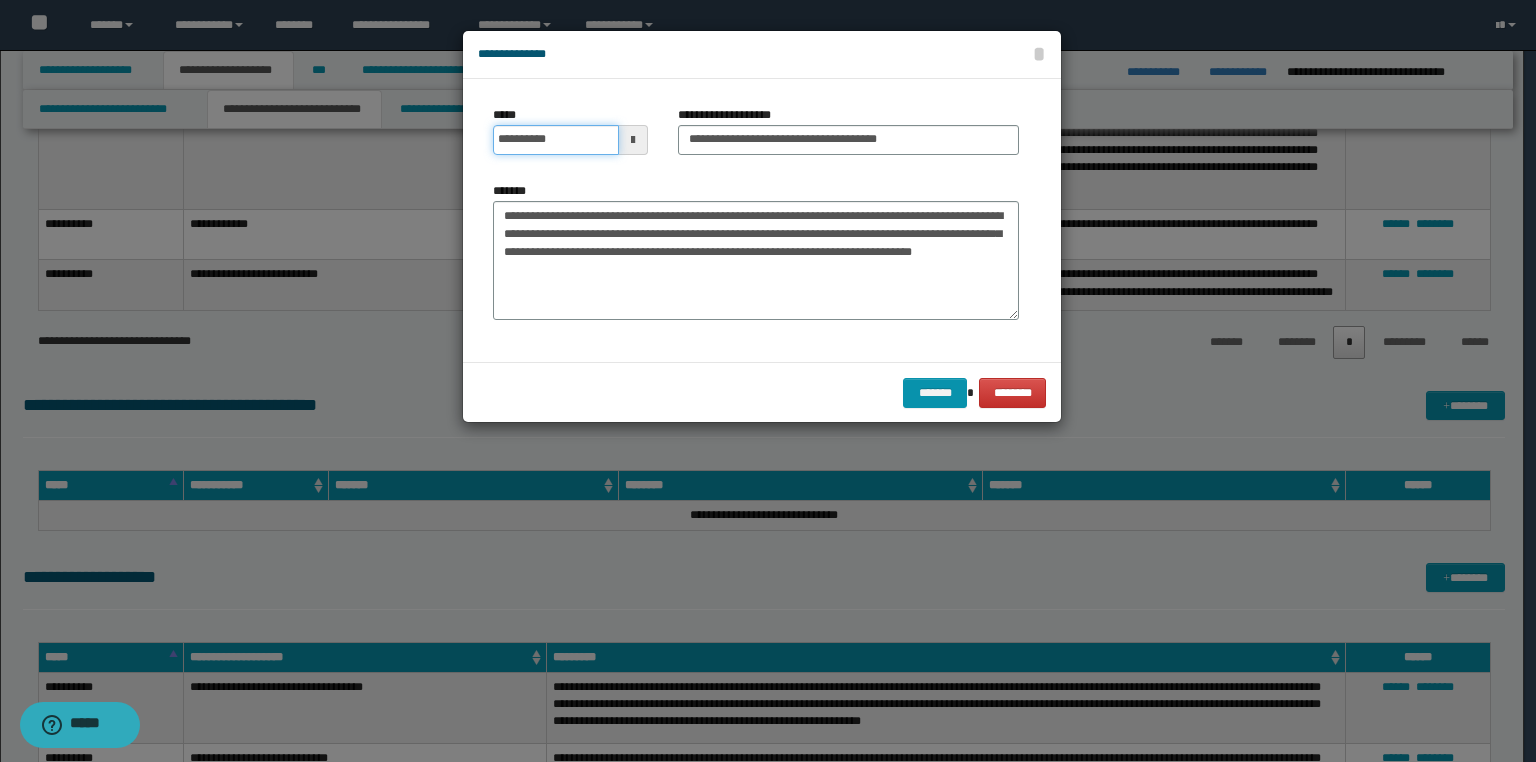 click on "**********" at bounding box center [556, 140] 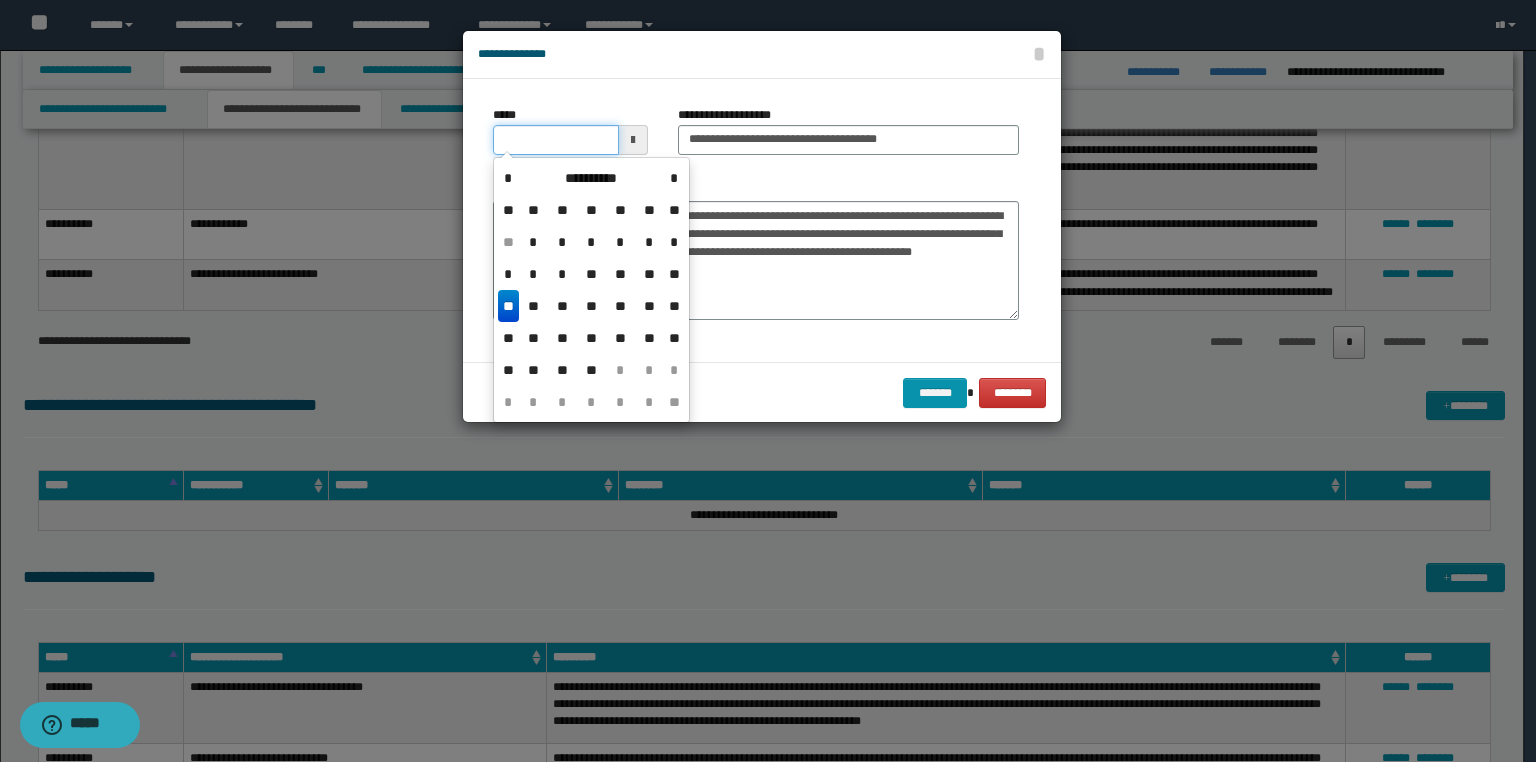 type on "**********" 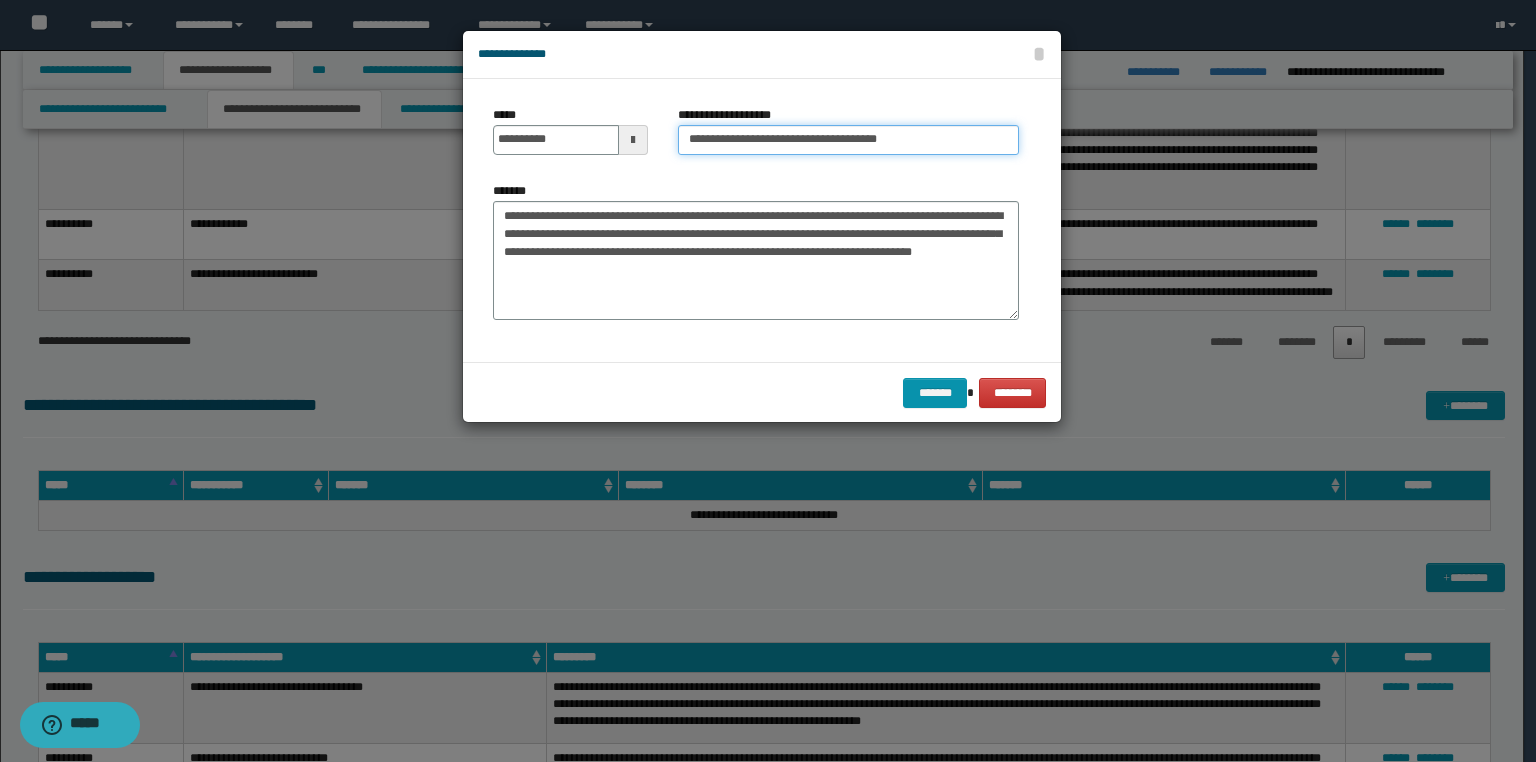 drag, startPoint x: 745, startPoint y: 140, endPoint x: 583, endPoint y: 140, distance: 162 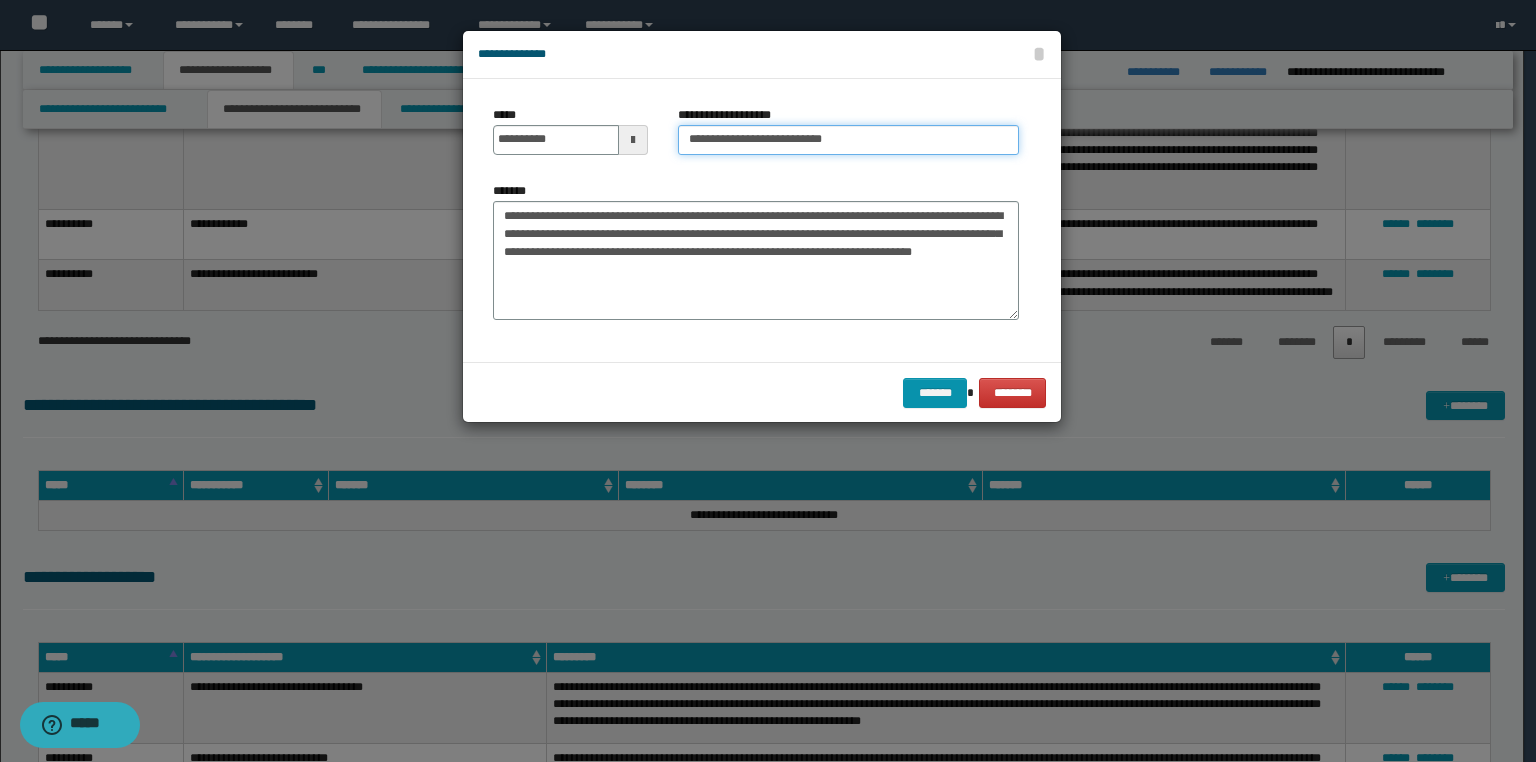 type on "**********" 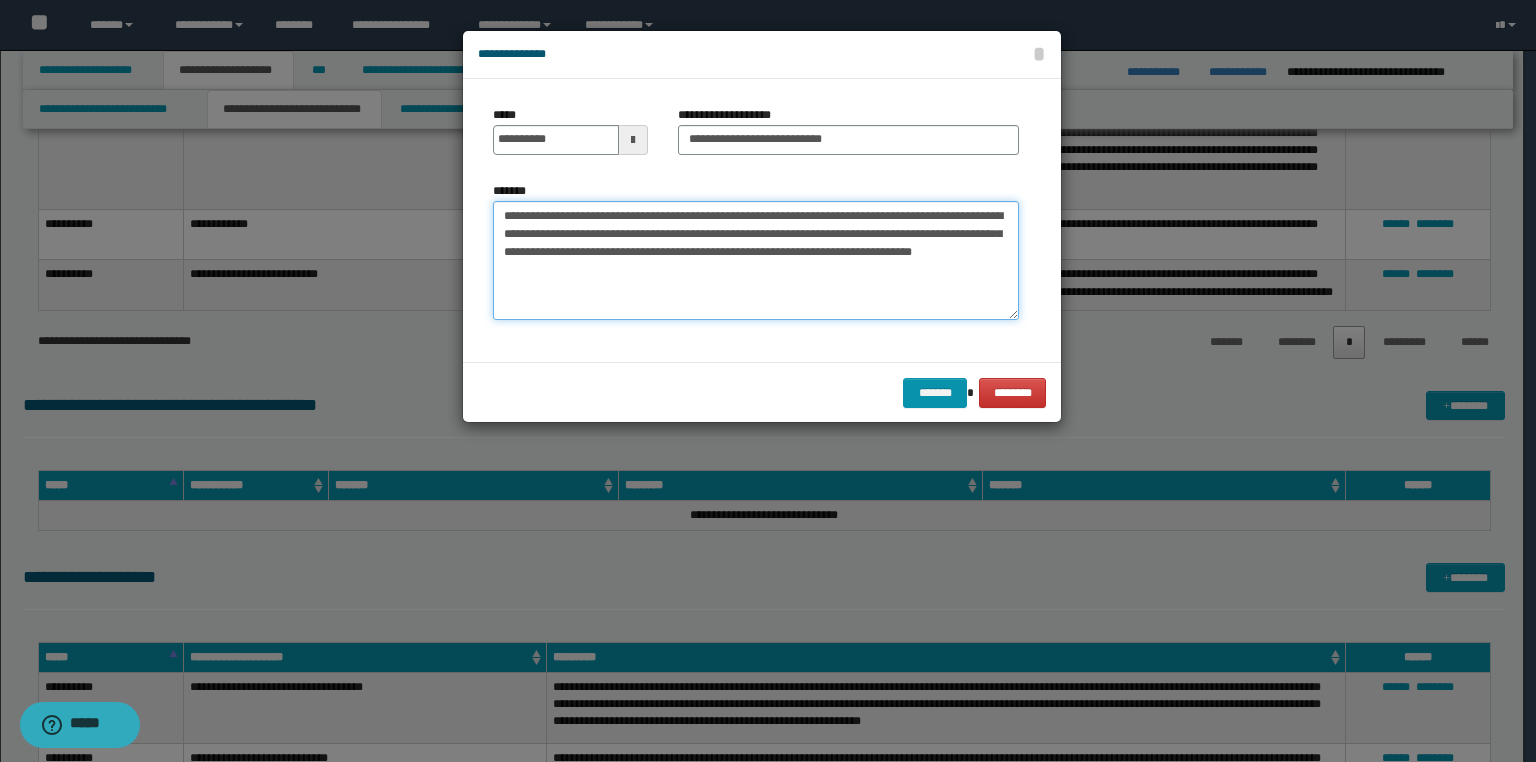 click on "**********" at bounding box center (756, 261) 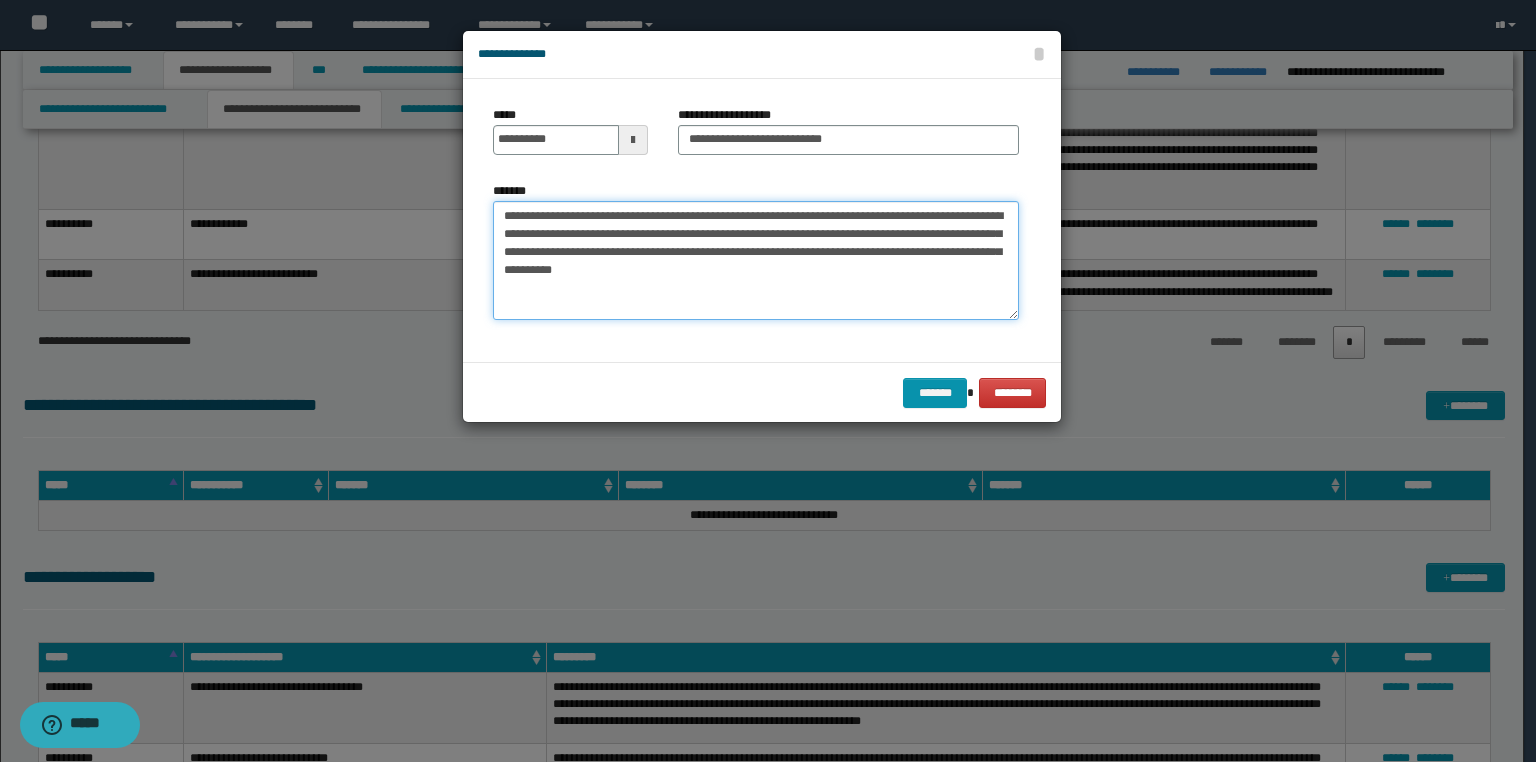 click on "**********" at bounding box center [756, 261] 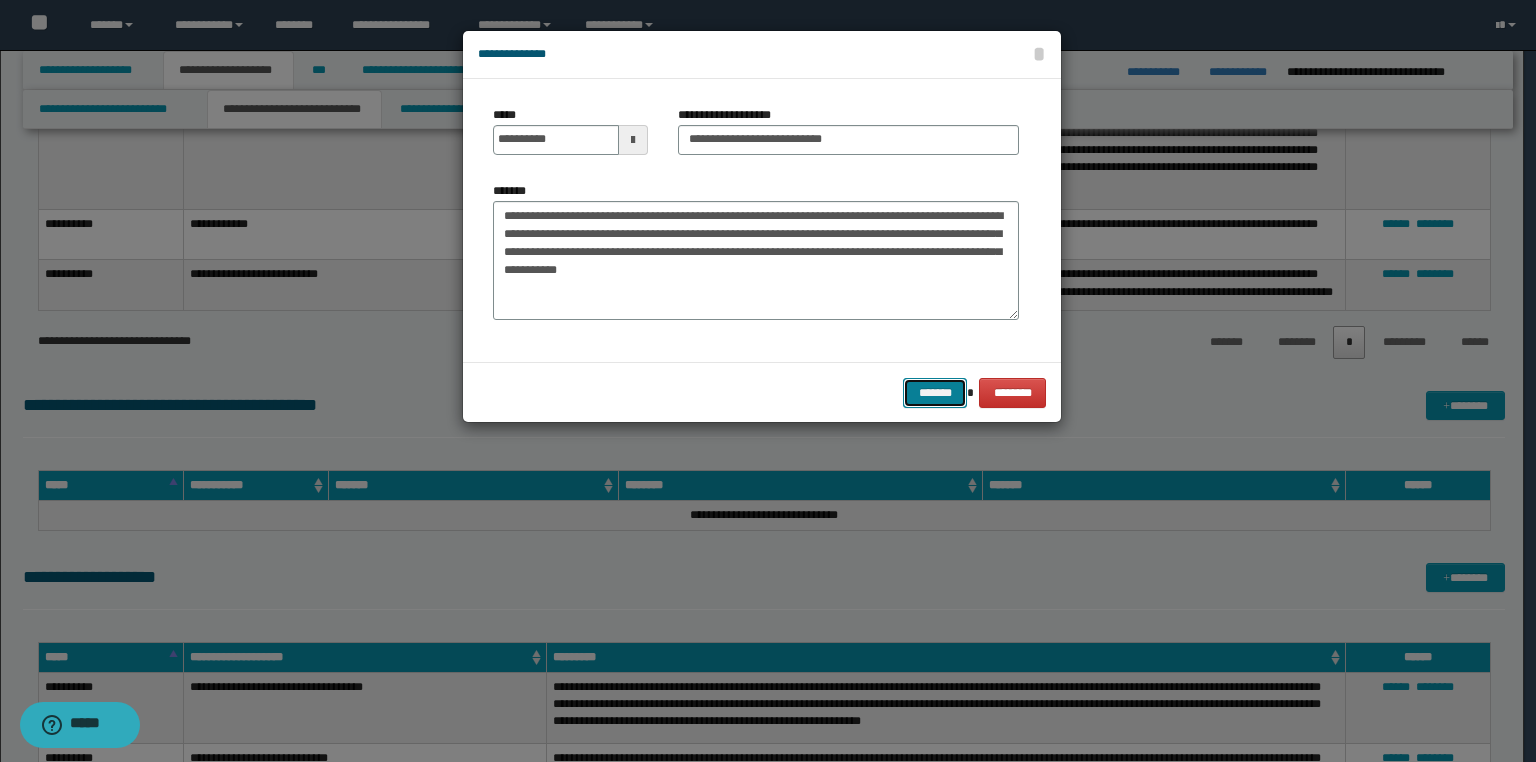 click on "*******" at bounding box center (935, 393) 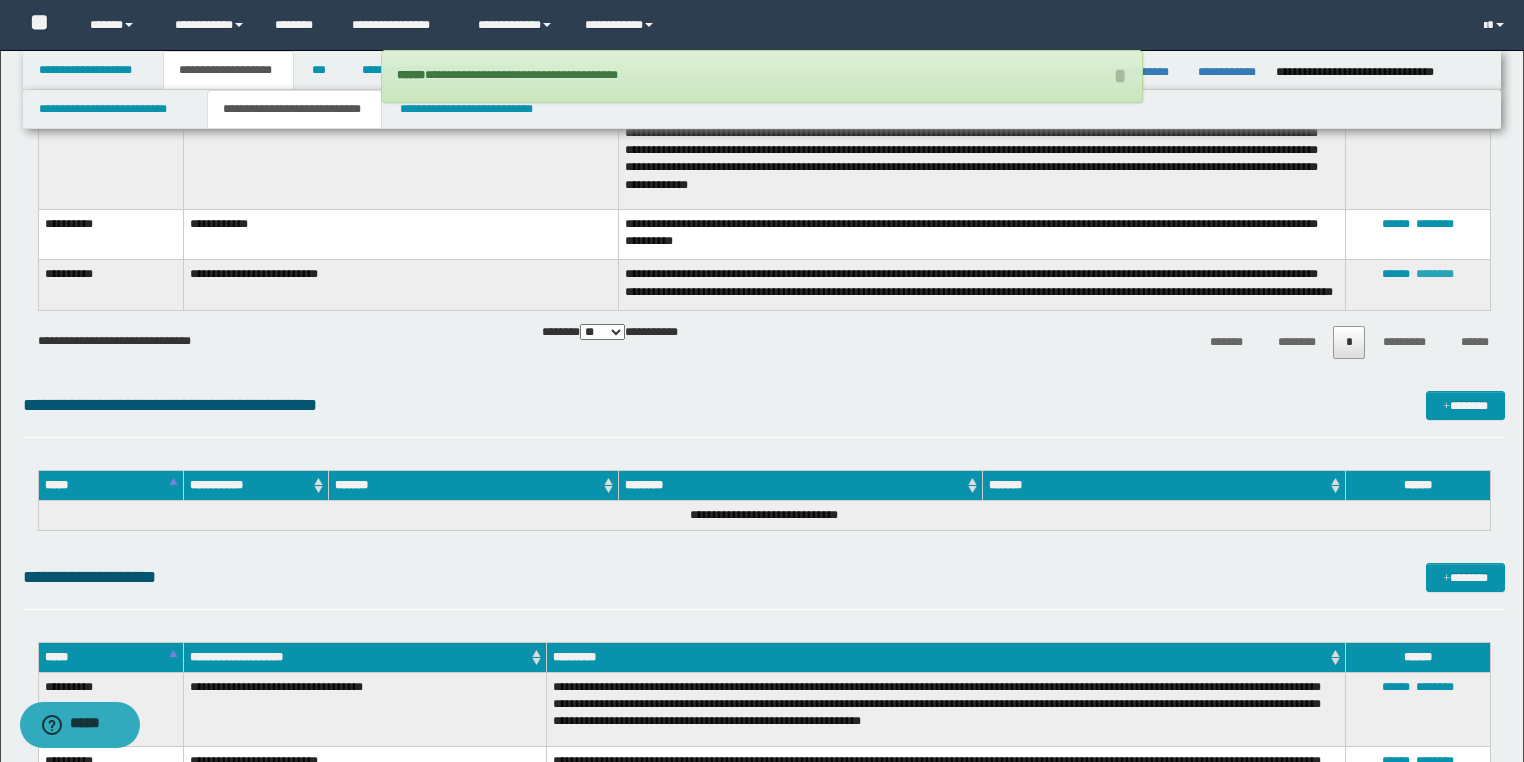 click on "********" at bounding box center [1435, 274] 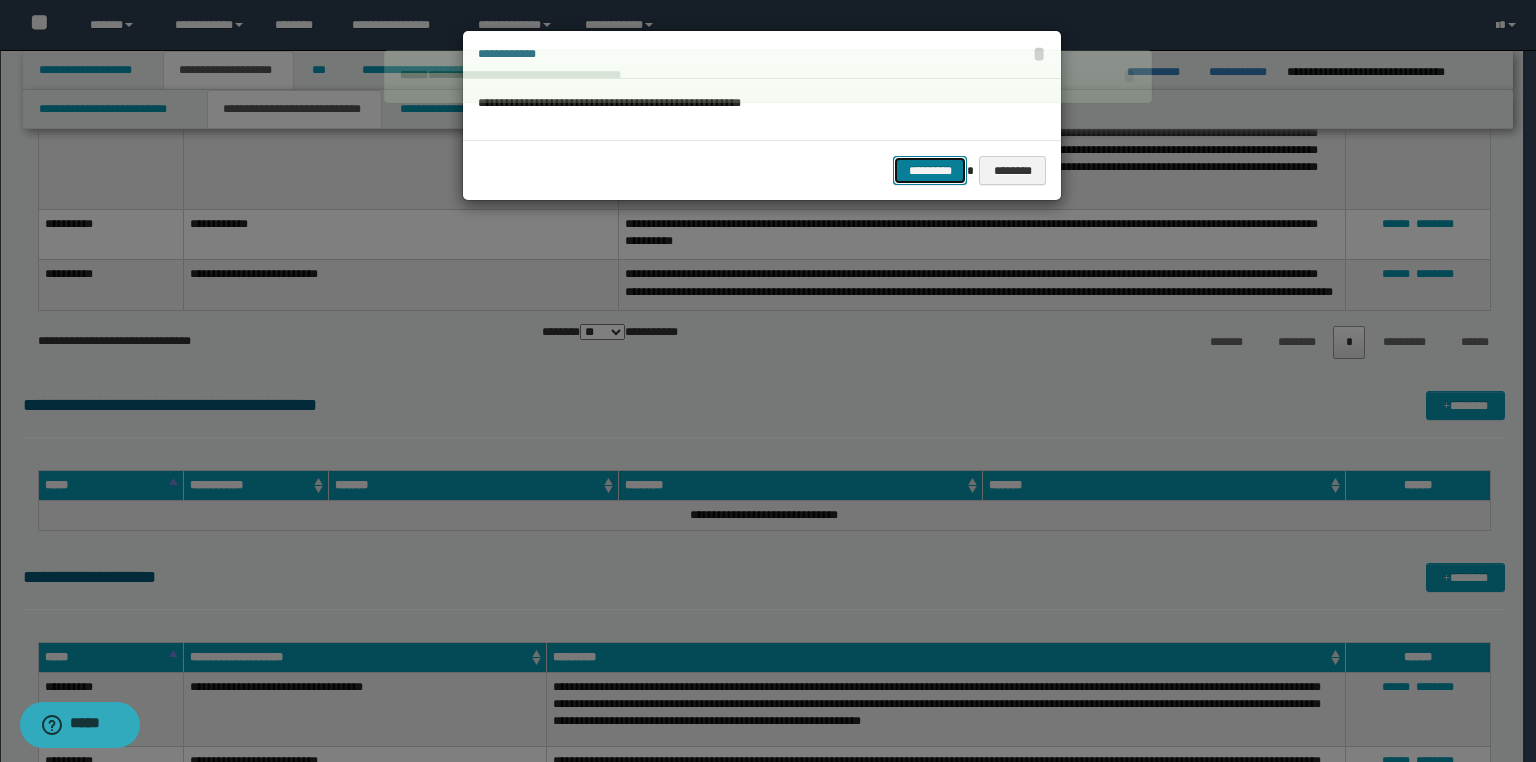 click on "*********" at bounding box center [930, 171] 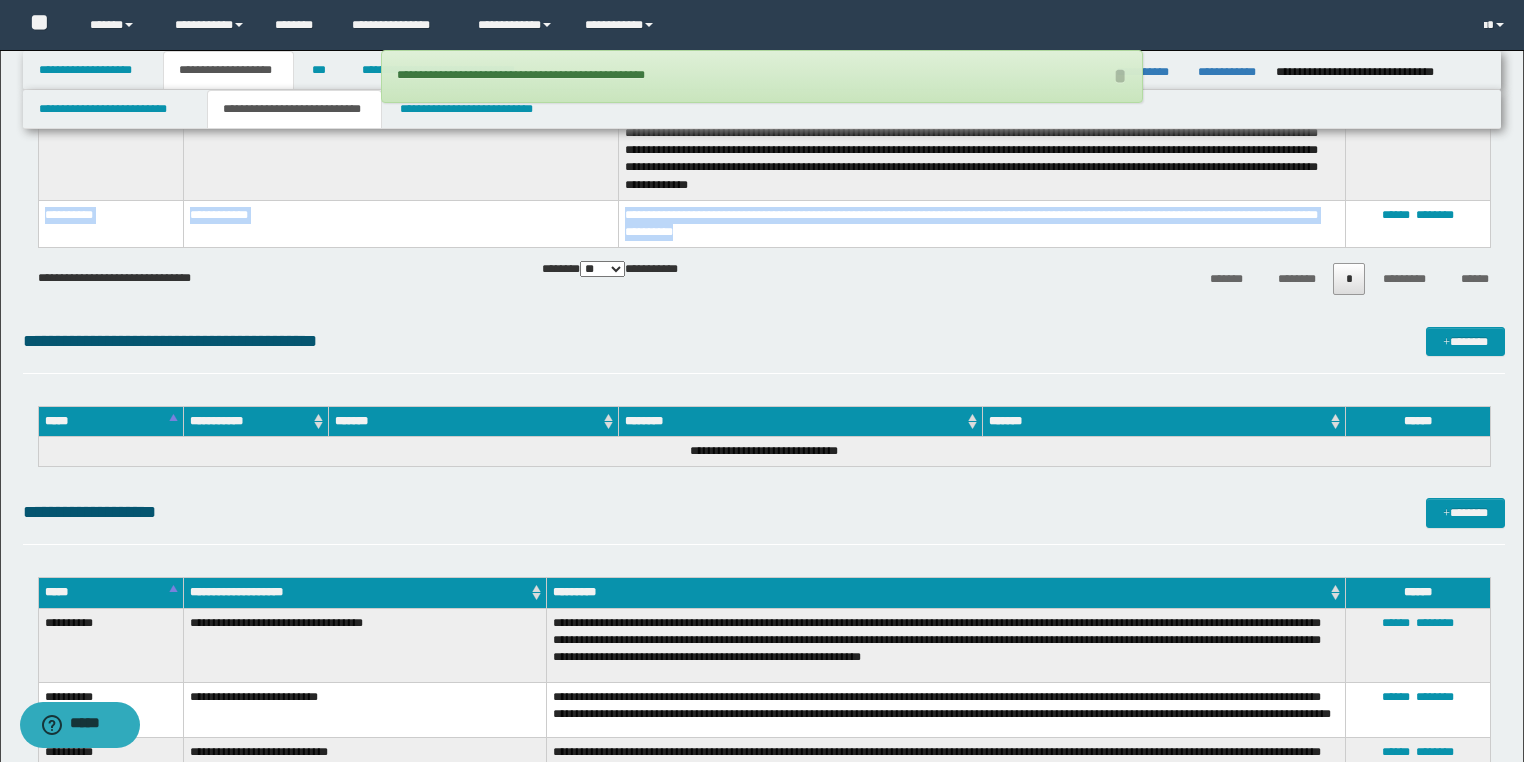 drag, startPoint x: 40, startPoint y: 213, endPoint x: 692, endPoint y: 209, distance: 652.01227 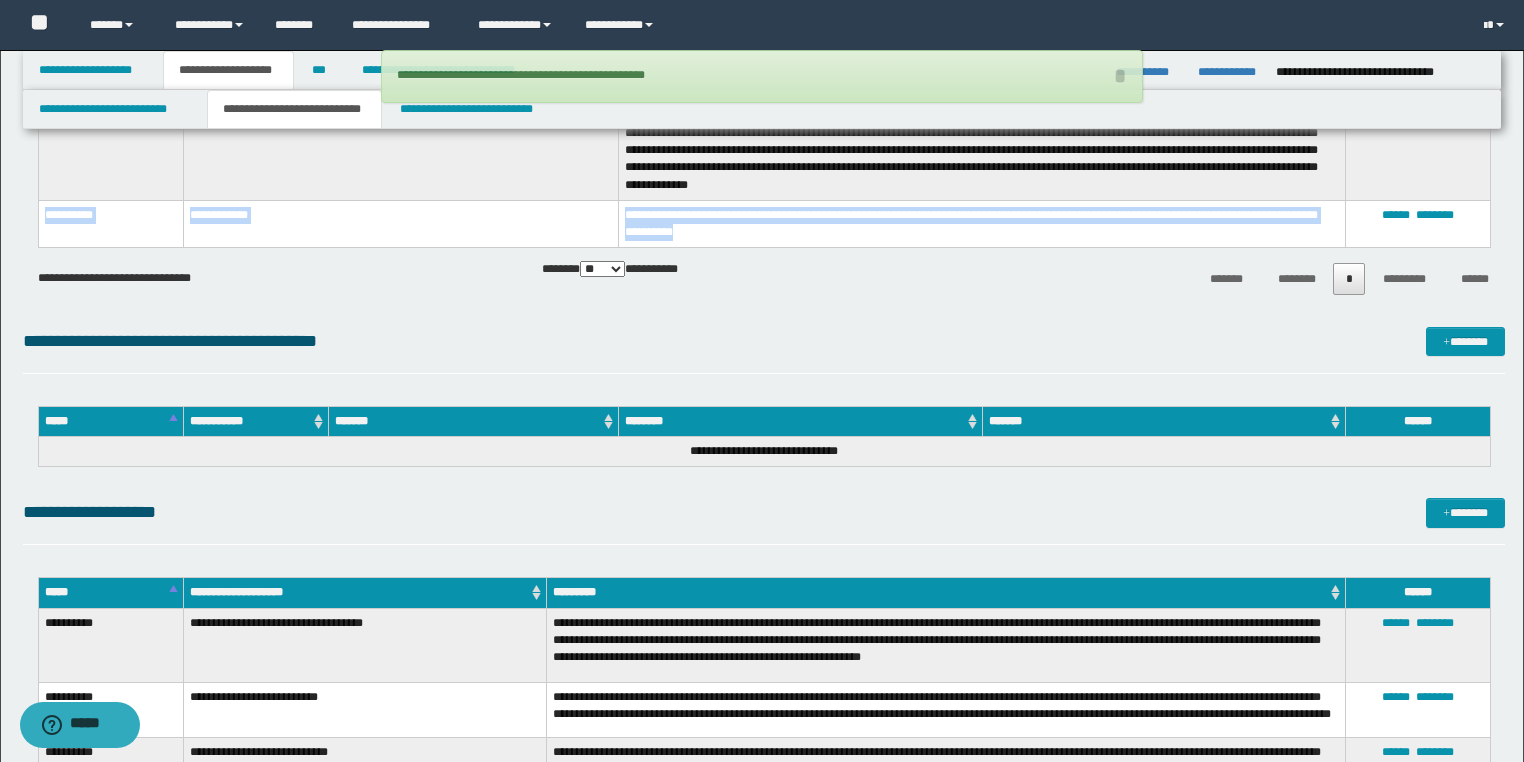 copy on "**********" 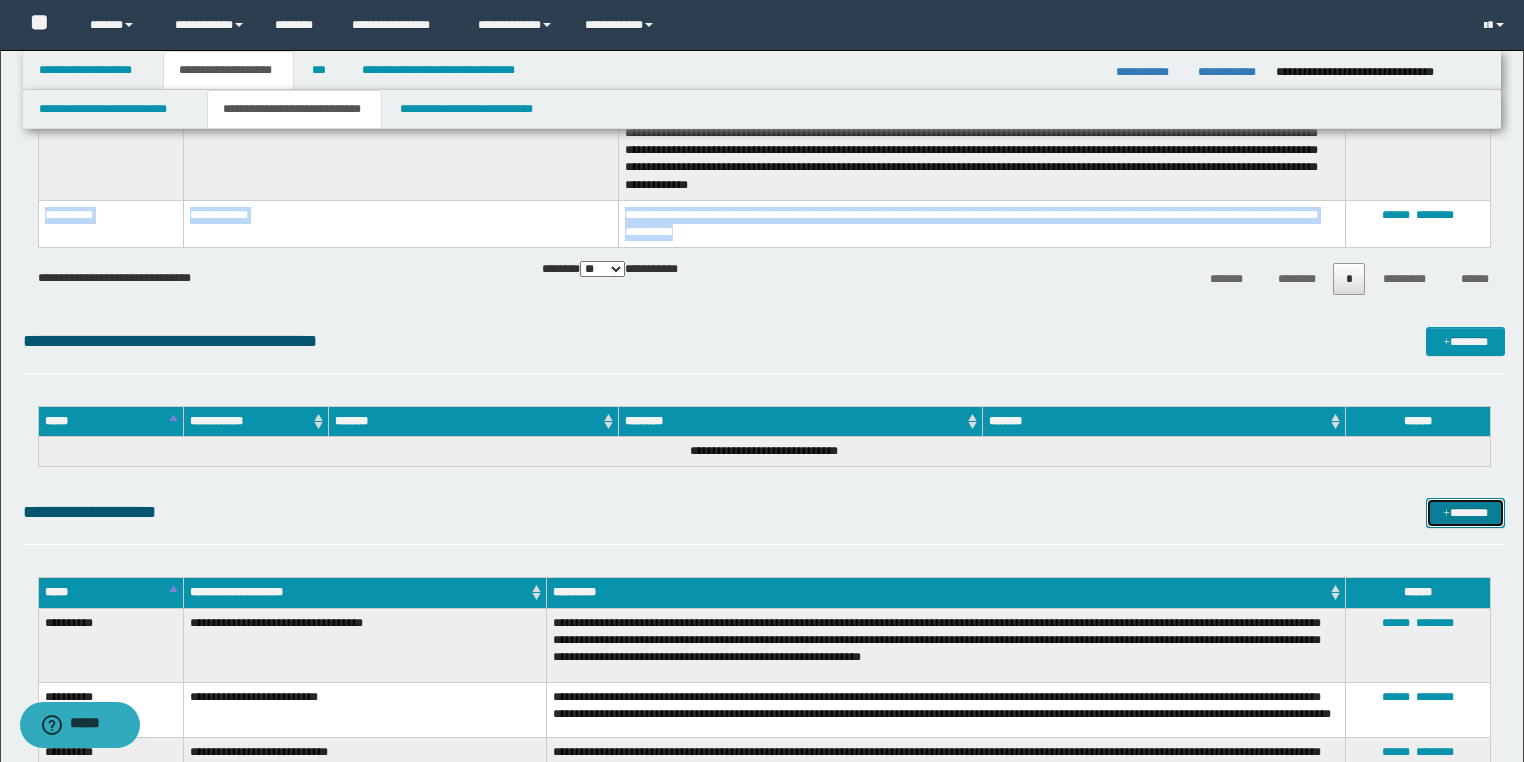 click on "*******" at bounding box center [1465, 513] 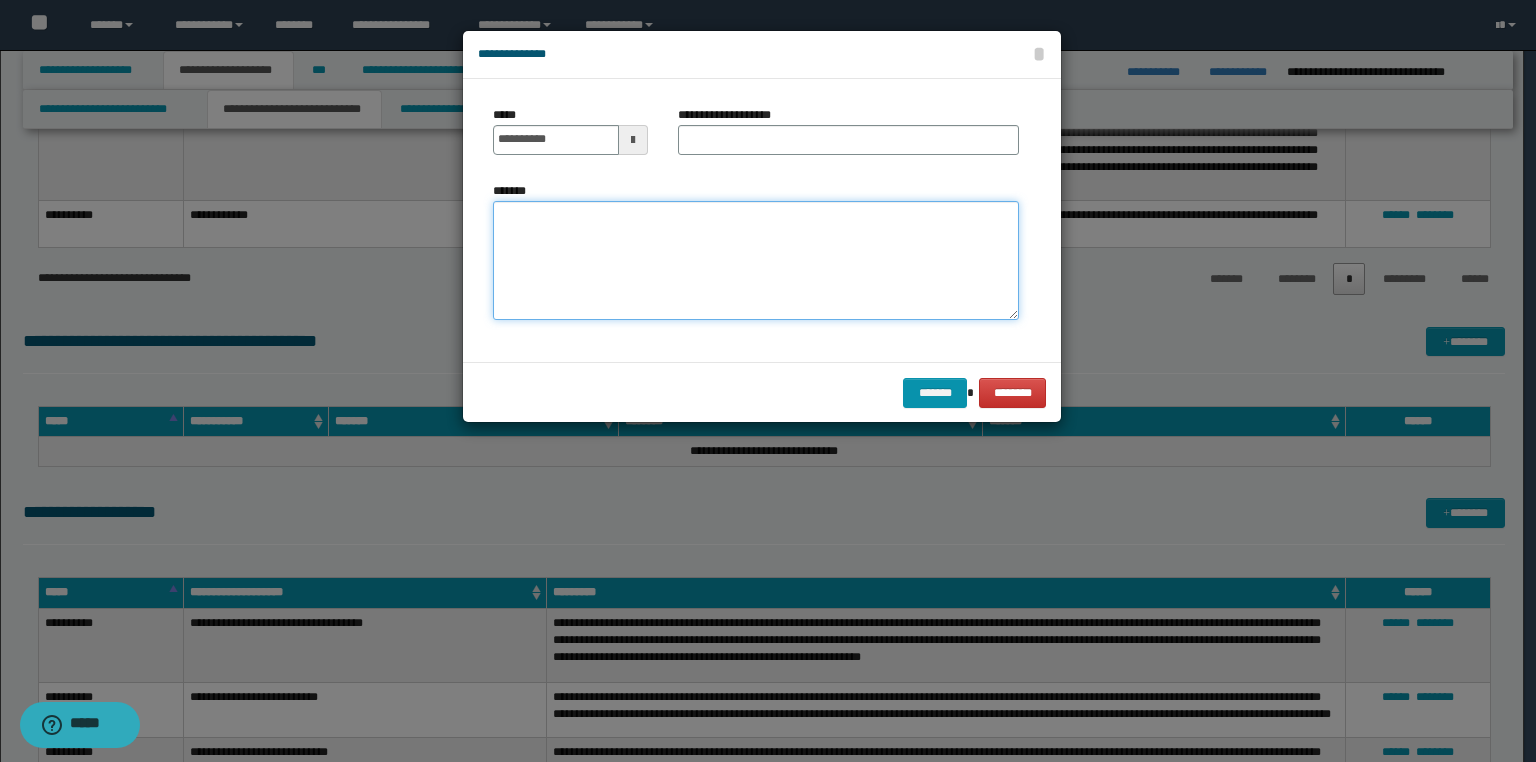 click on "*******" at bounding box center [756, 261] 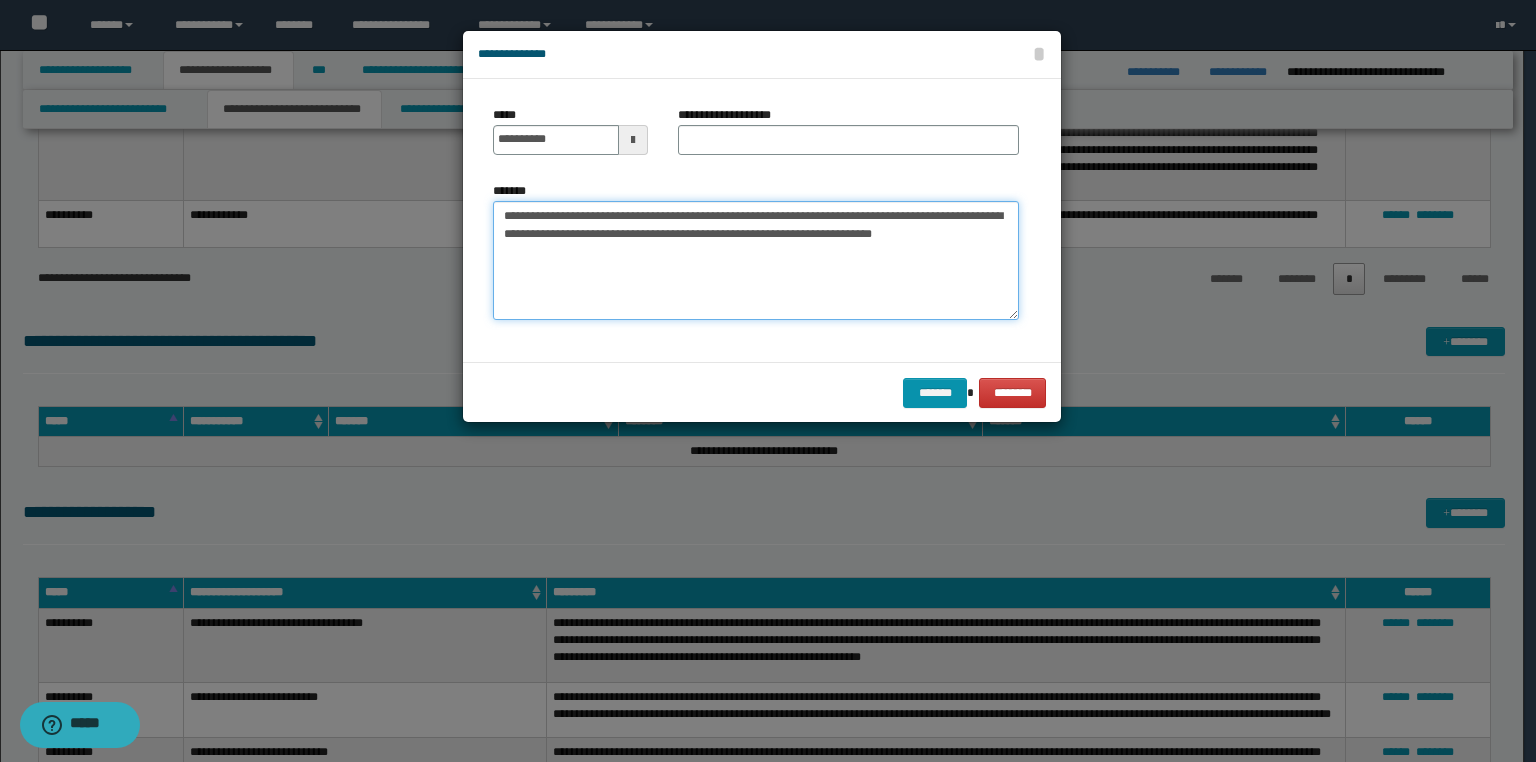 drag, startPoint x: 688, startPoint y: 214, endPoint x: 317, endPoint y: 210, distance: 371.02158 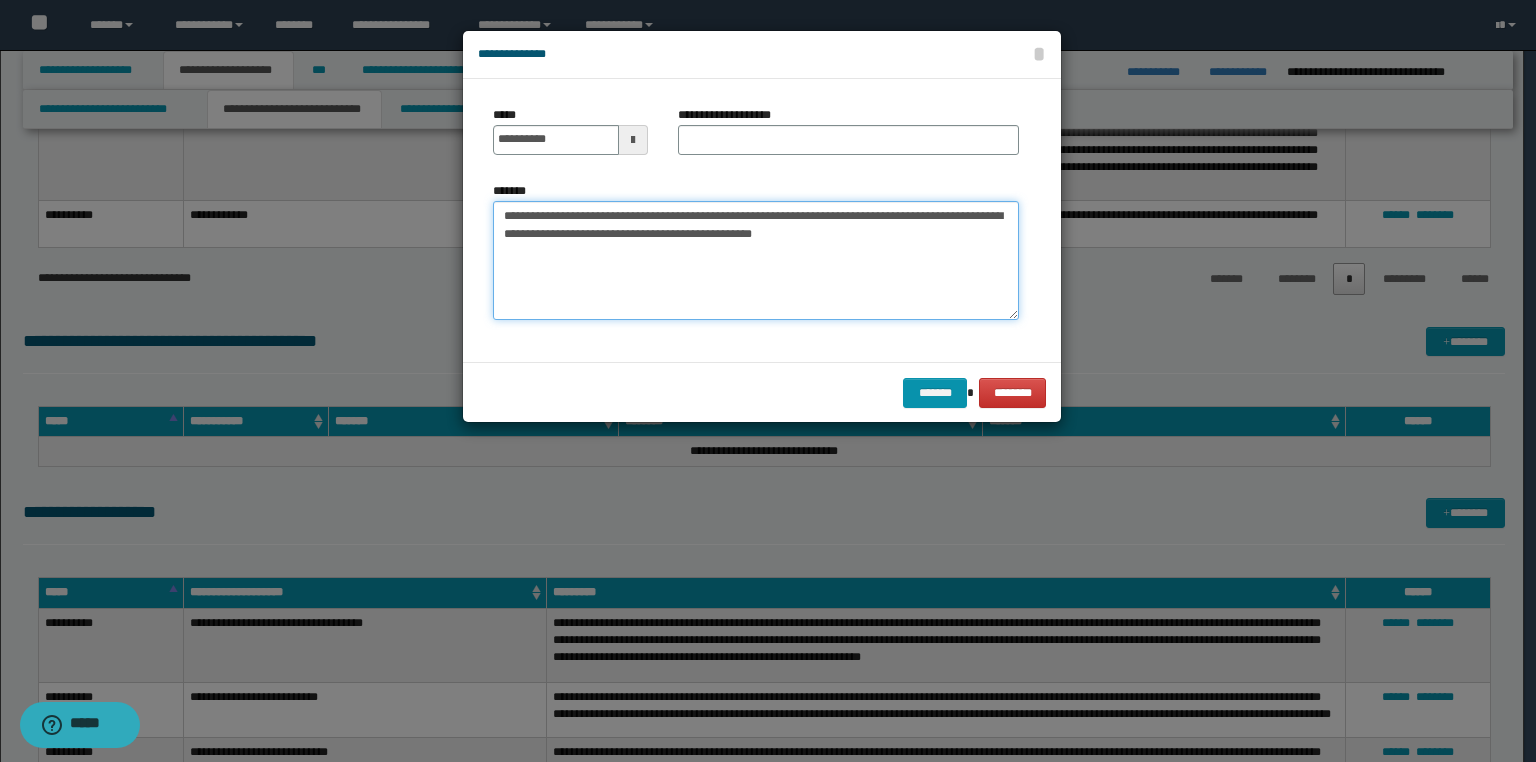 type on "**********" 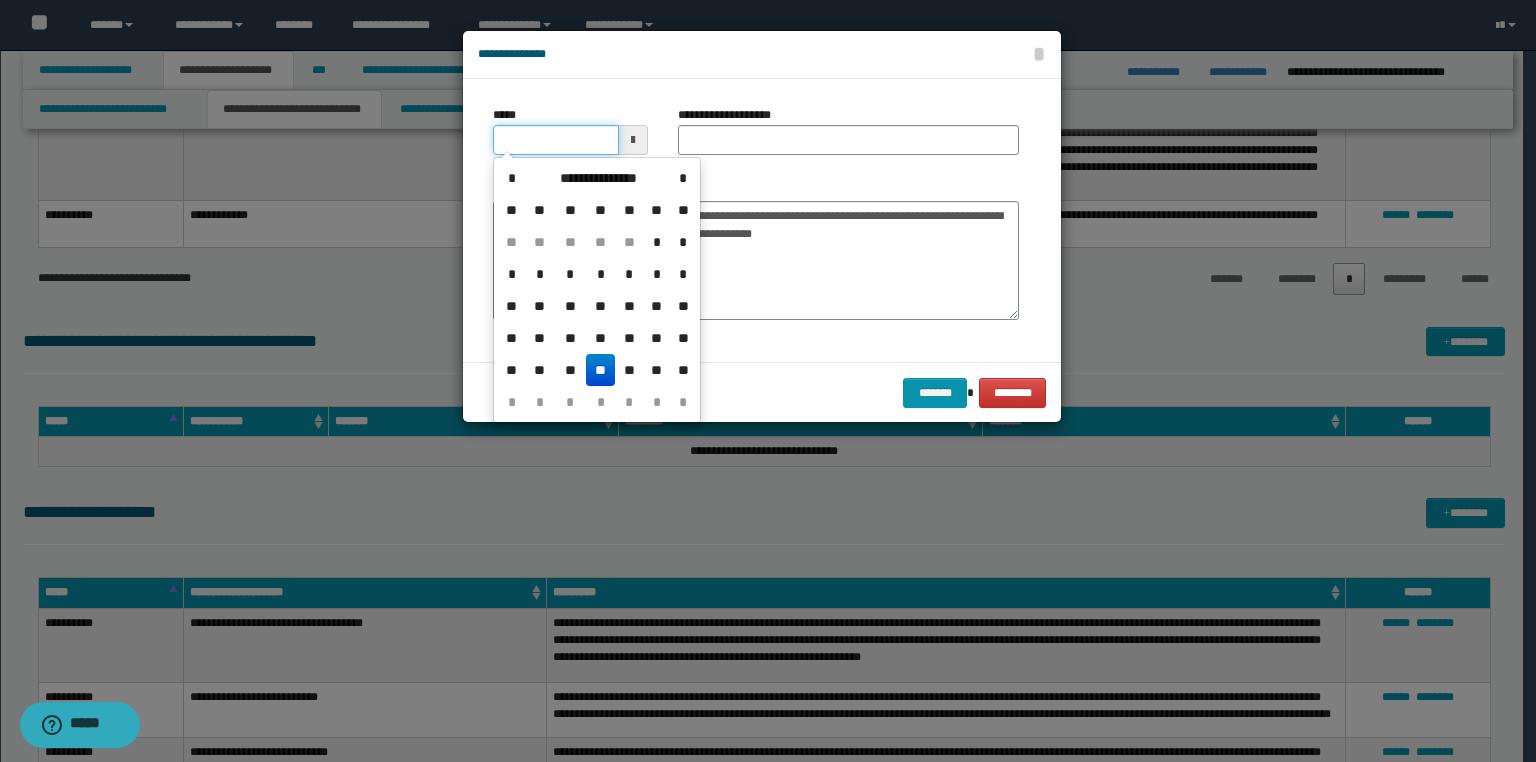 click on "*****" at bounding box center (556, 140) 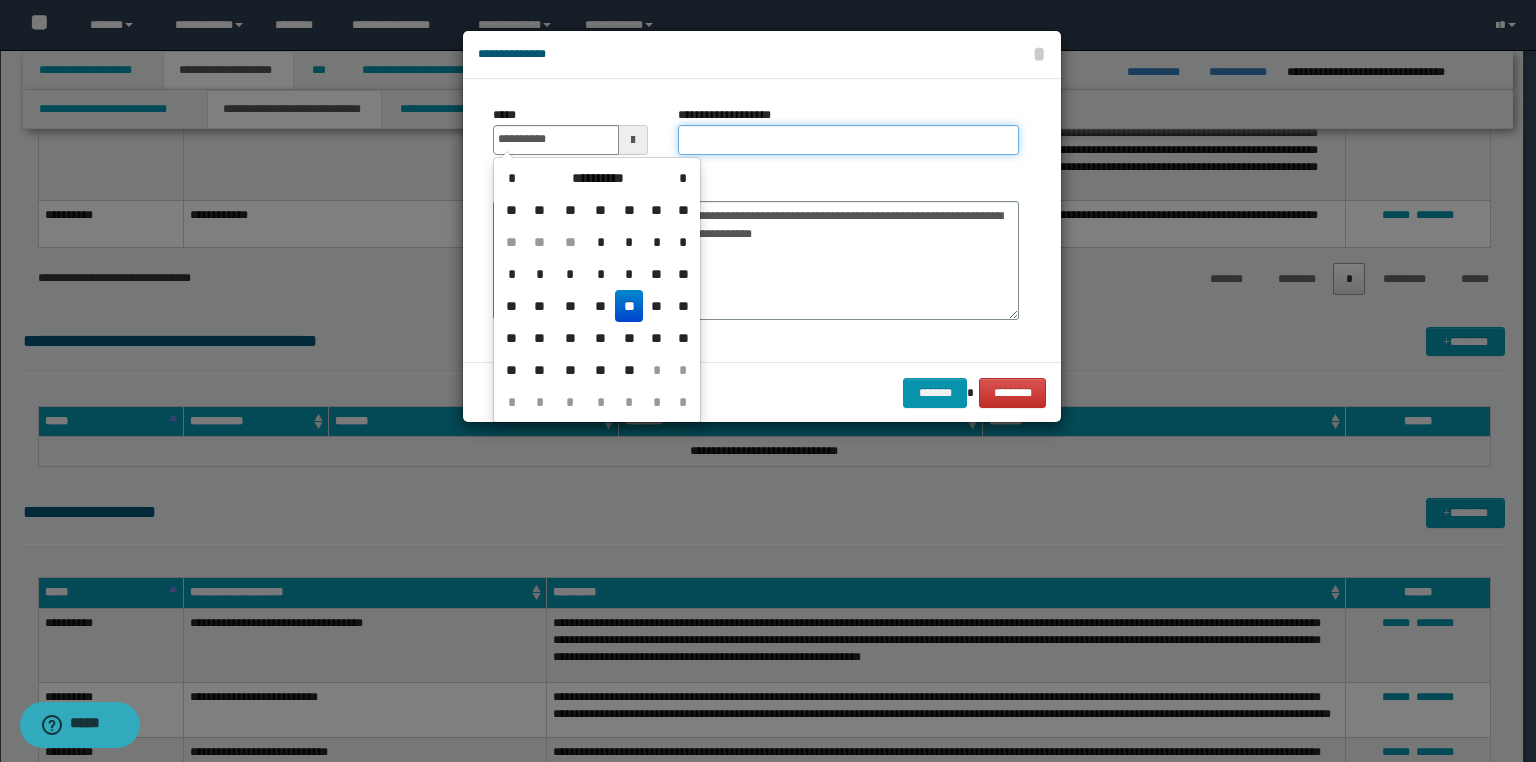 paste on "**********" 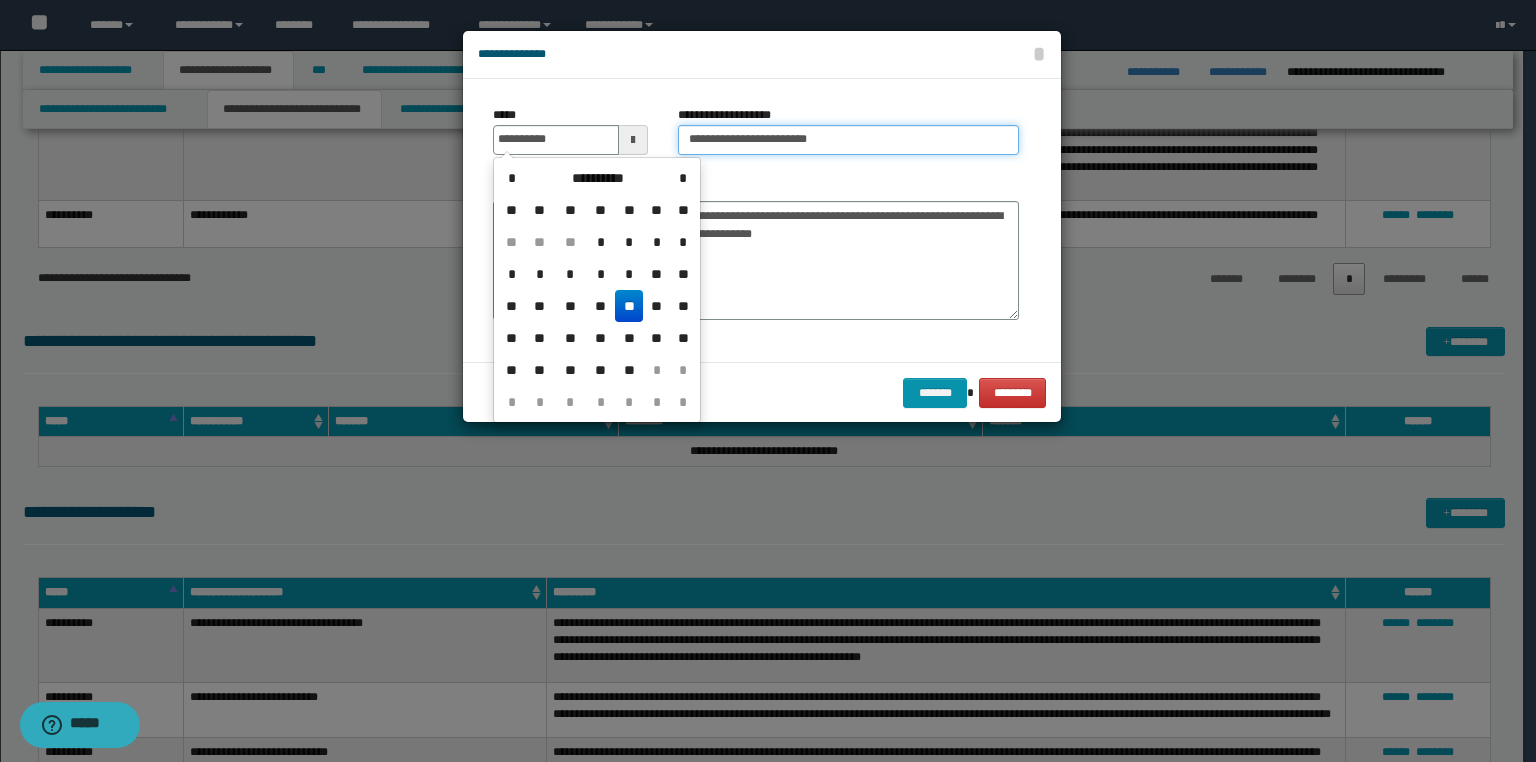 click on "**********" at bounding box center (848, 140) 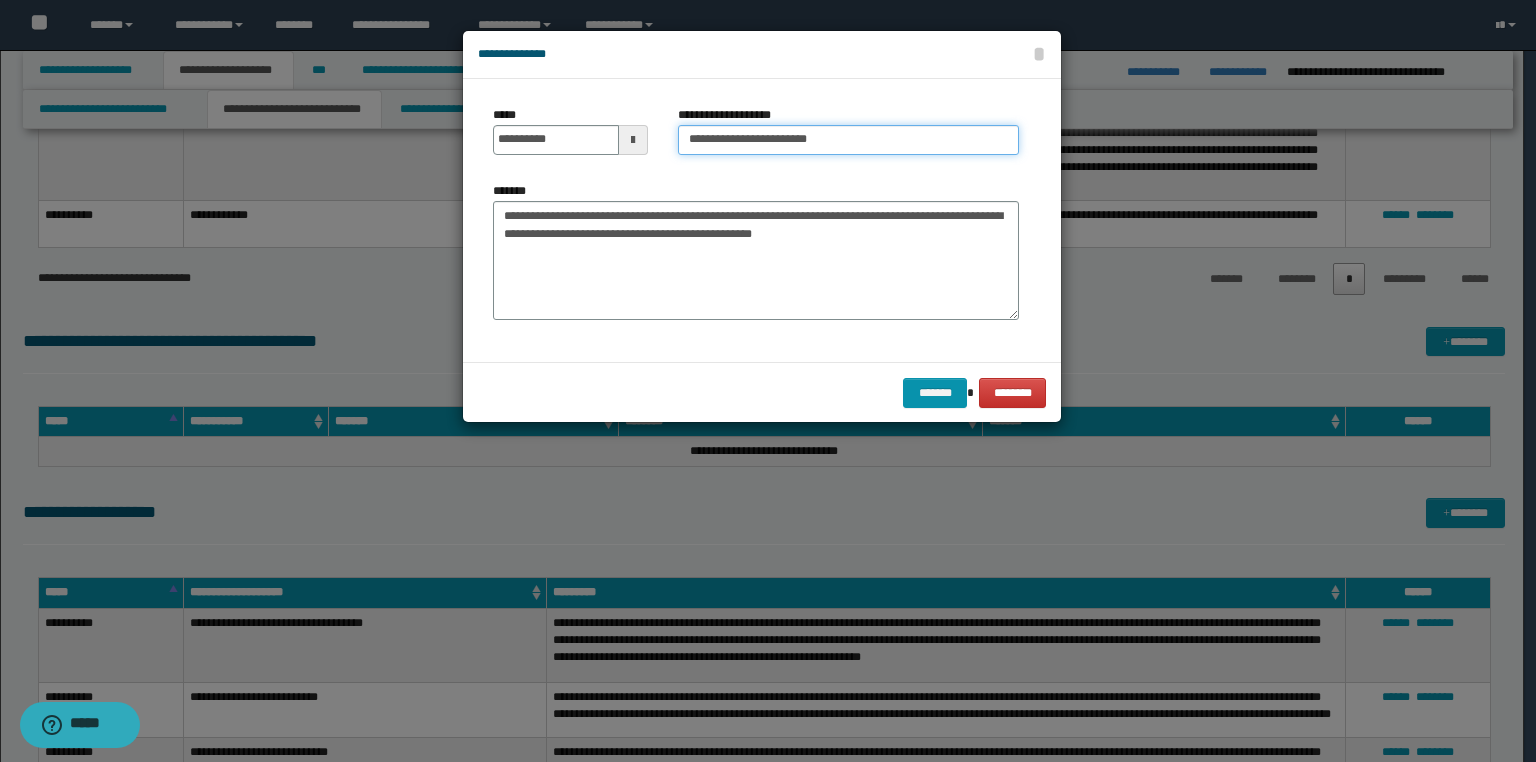 drag, startPoint x: 768, startPoint y: 138, endPoint x: 545, endPoint y: 132, distance: 223.0807 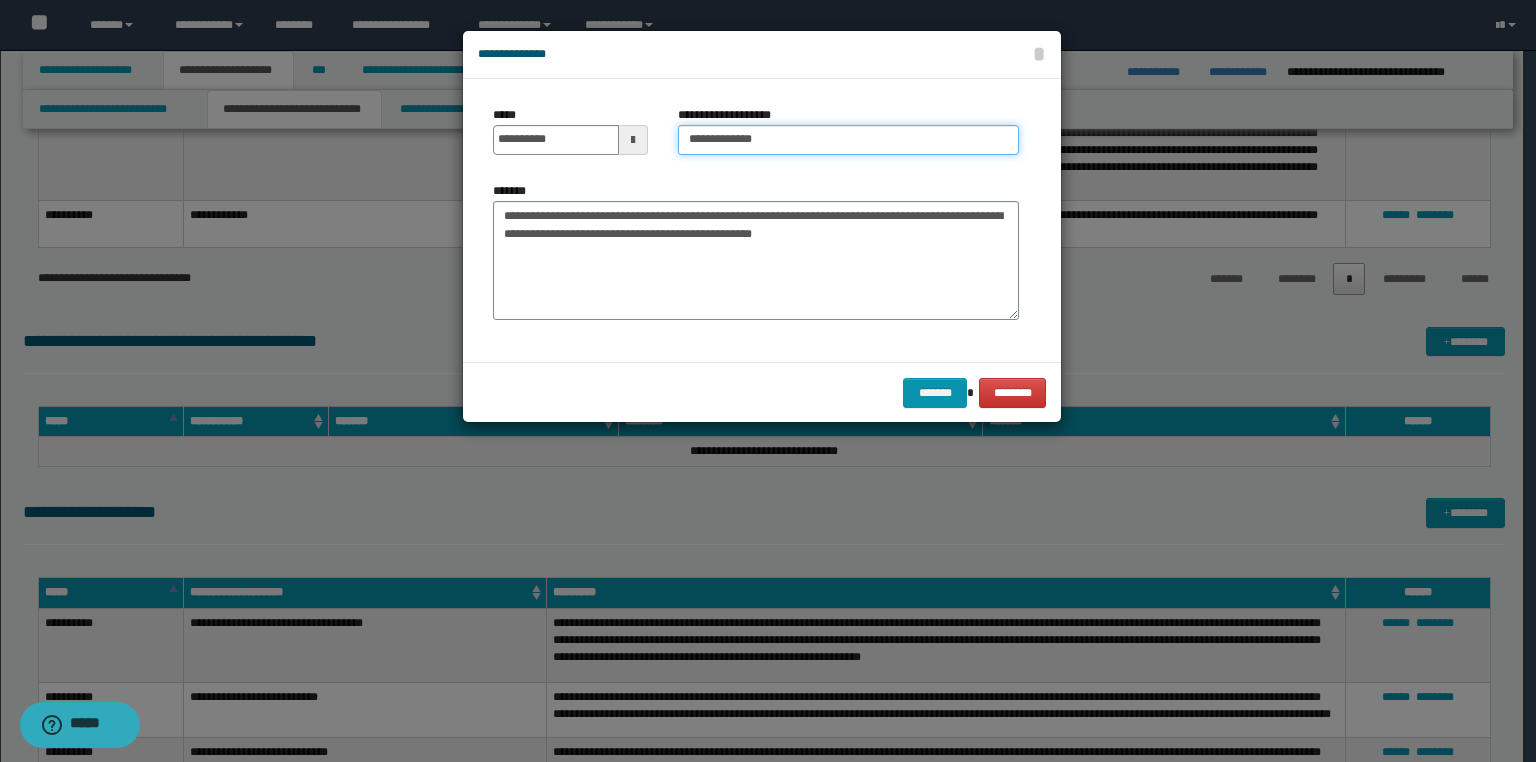 drag, startPoint x: 736, startPoint y: 140, endPoint x: 797, endPoint y: 136, distance: 61.13101 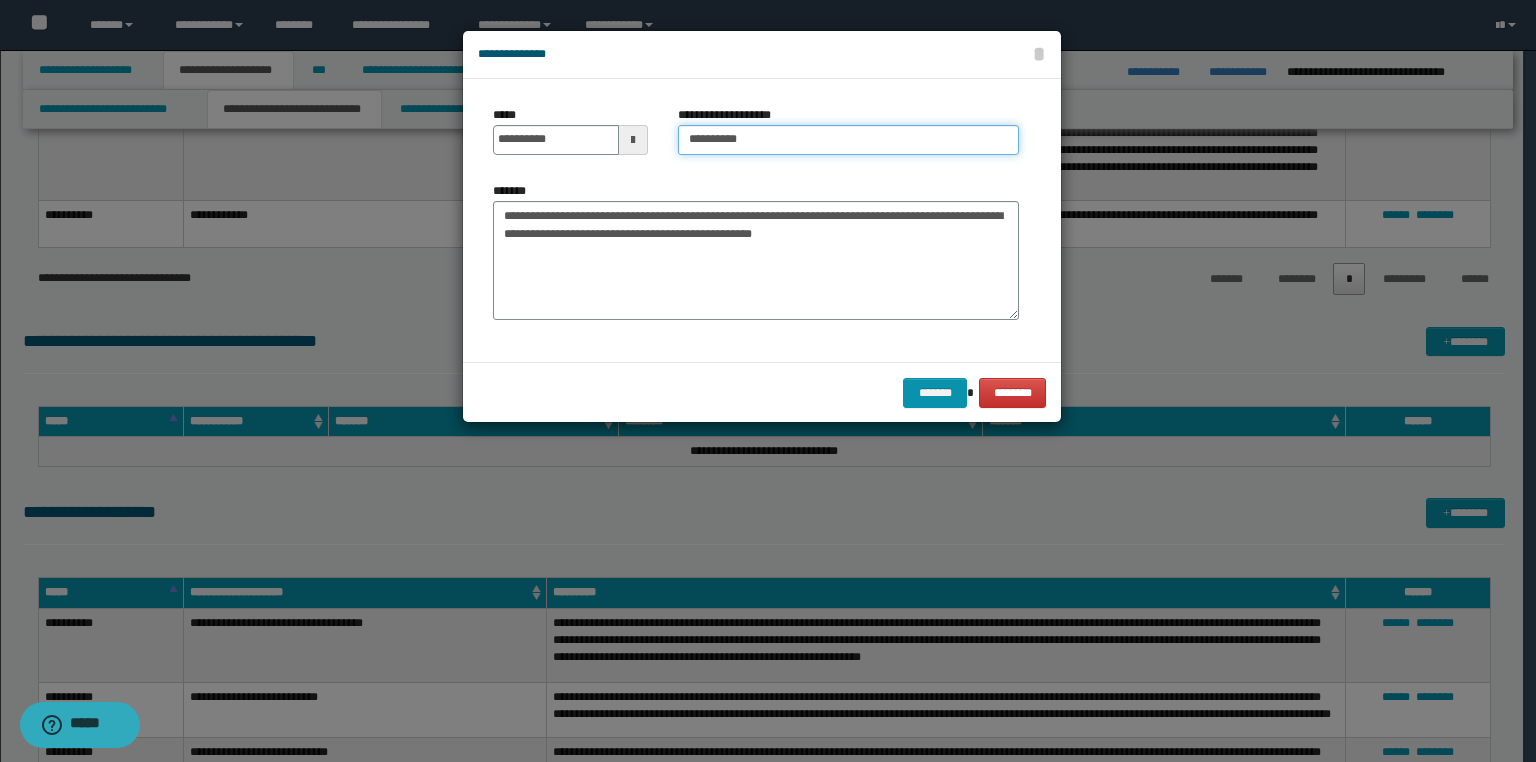 type on "**********" 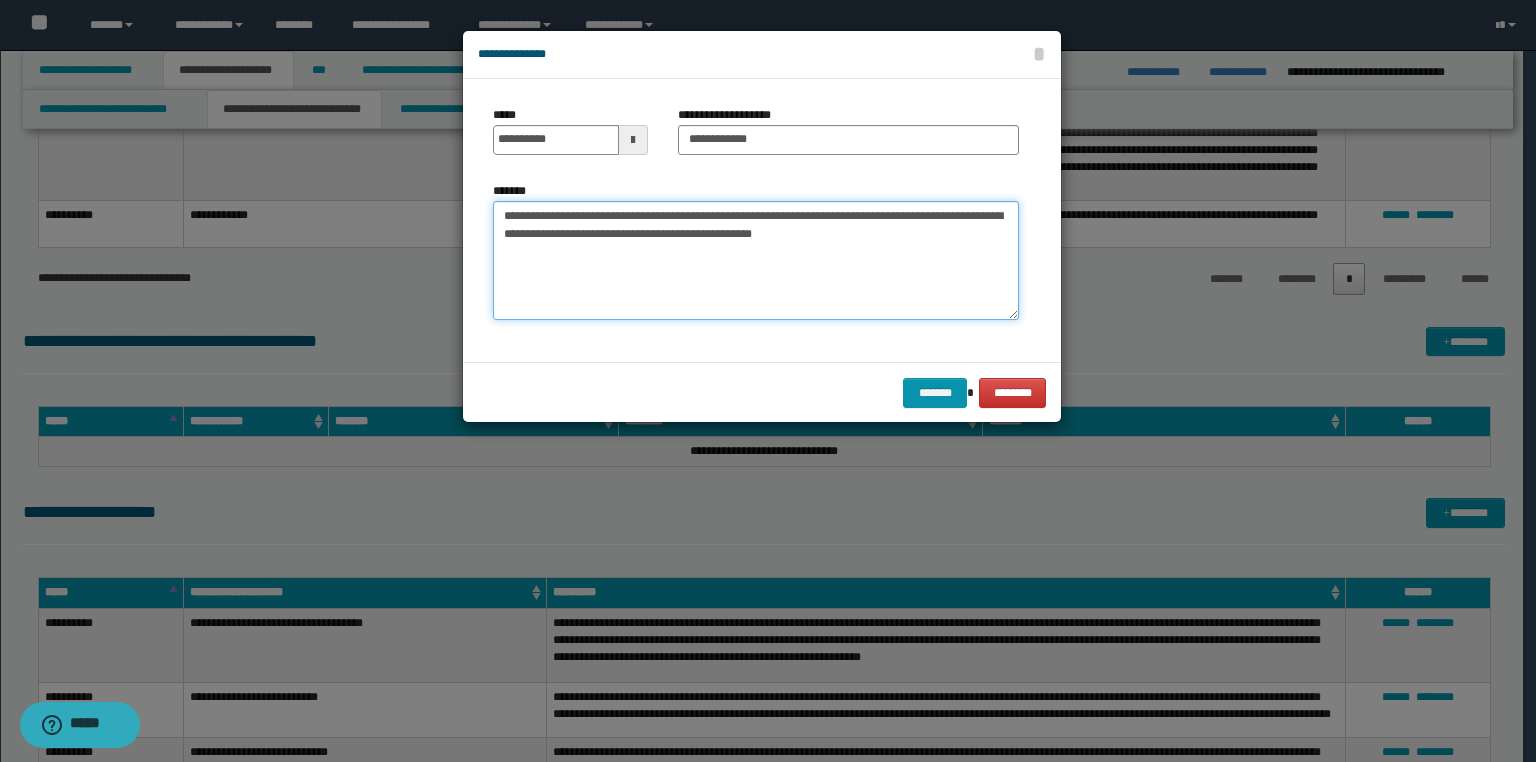 click on "**********" at bounding box center [756, 261] 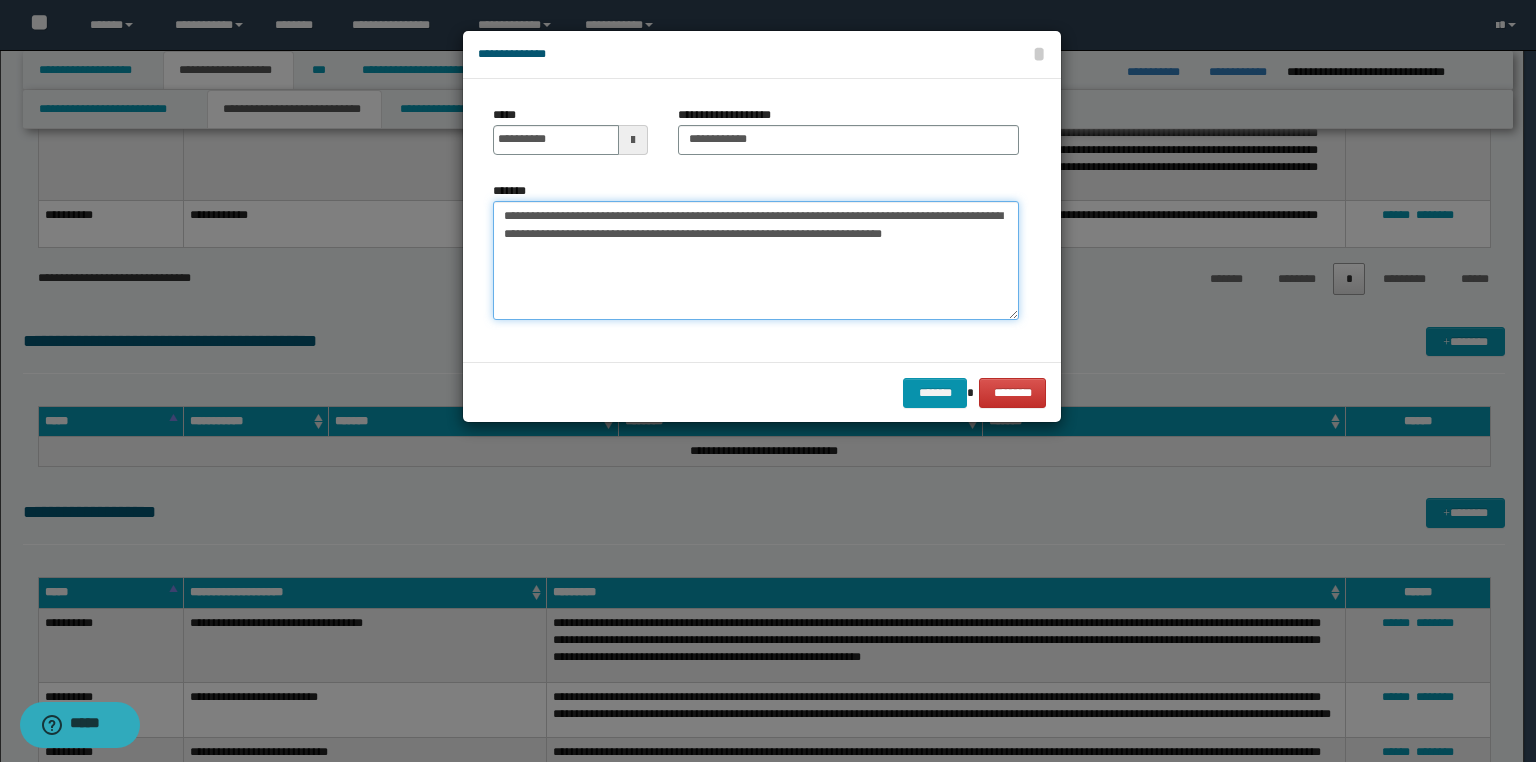 click on "**********" at bounding box center [756, 261] 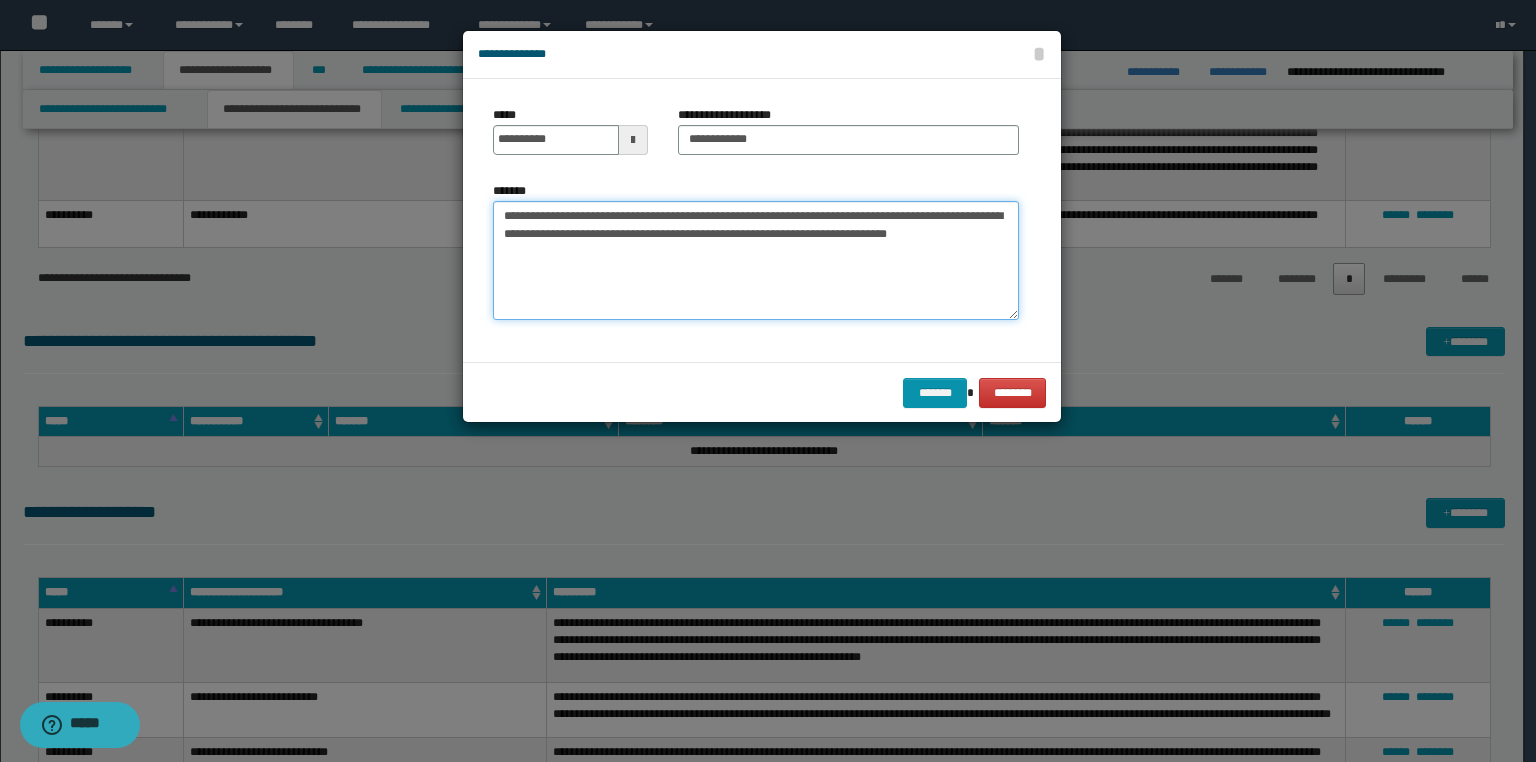 click on "**********" at bounding box center [756, 261] 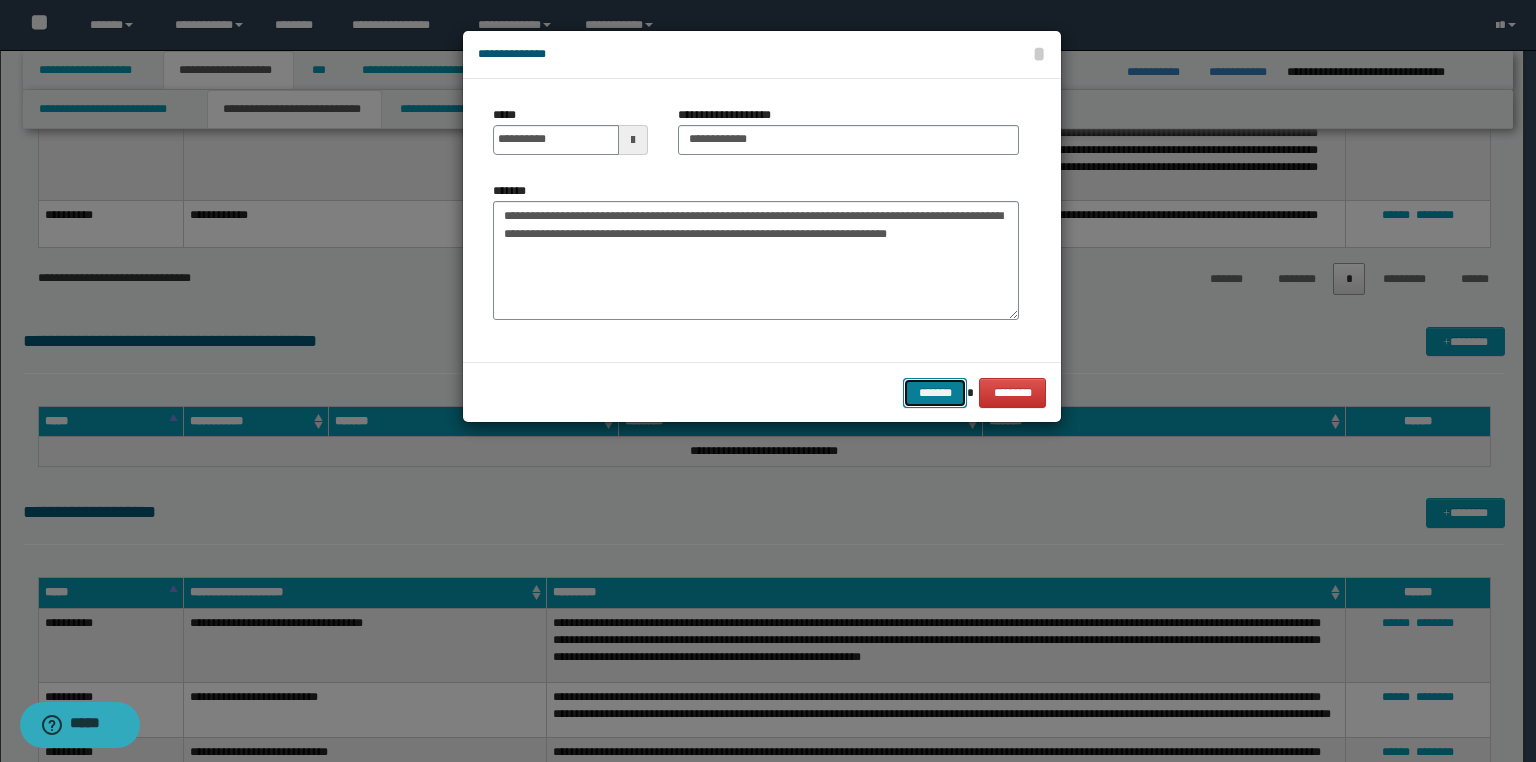 click on "*******" at bounding box center (935, 393) 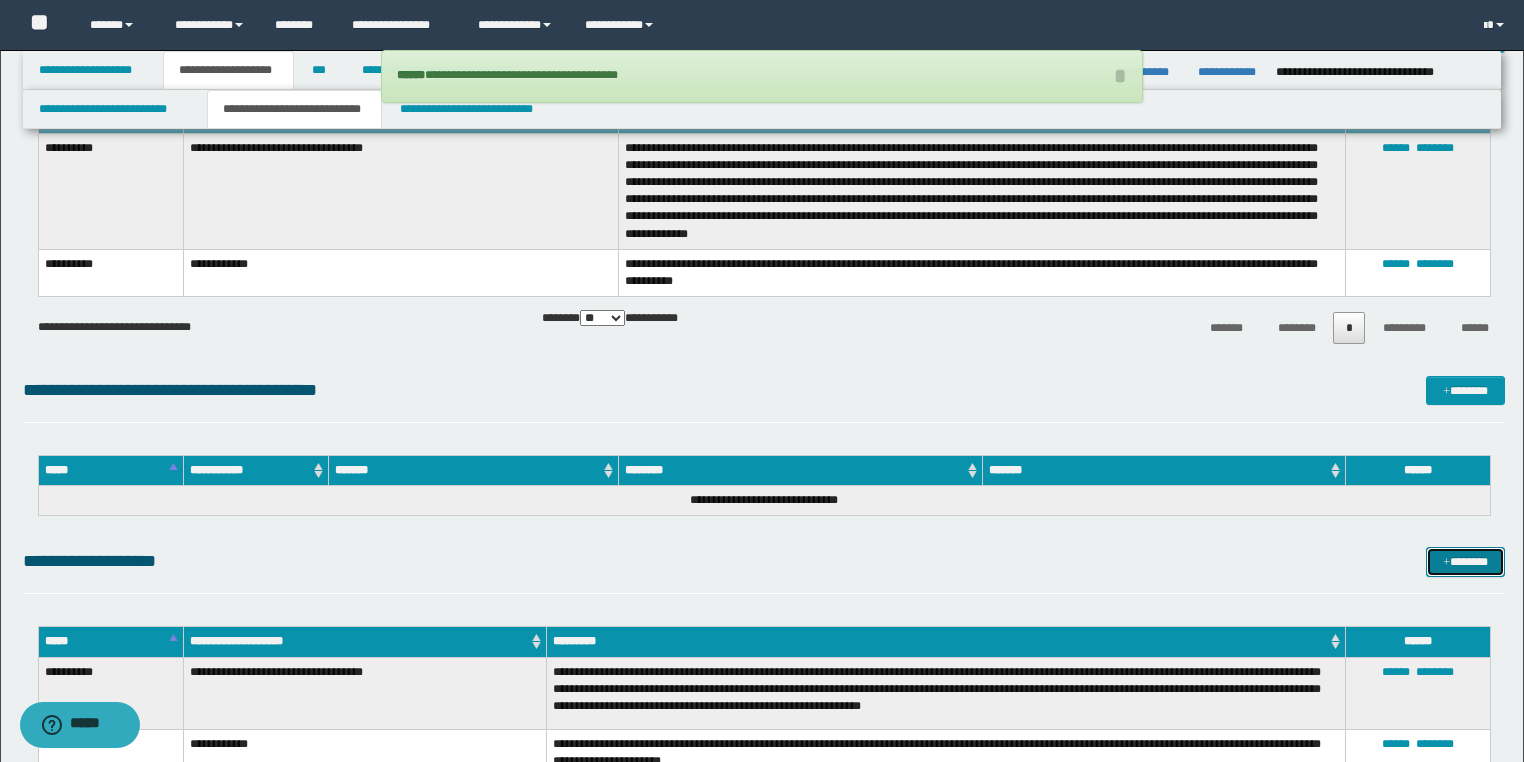 scroll, scrollTop: 880, scrollLeft: 0, axis: vertical 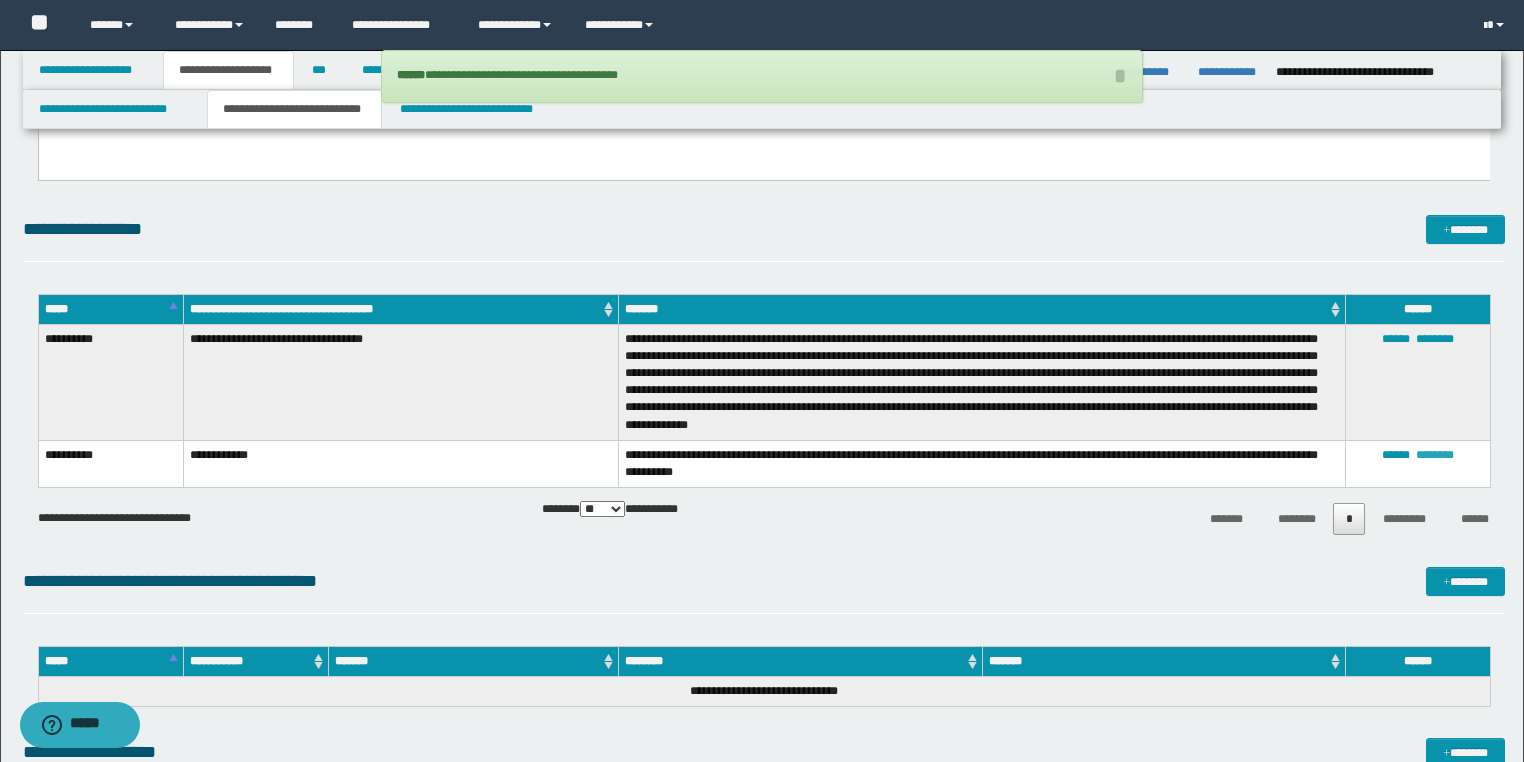 click on "********" at bounding box center (1435, 455) 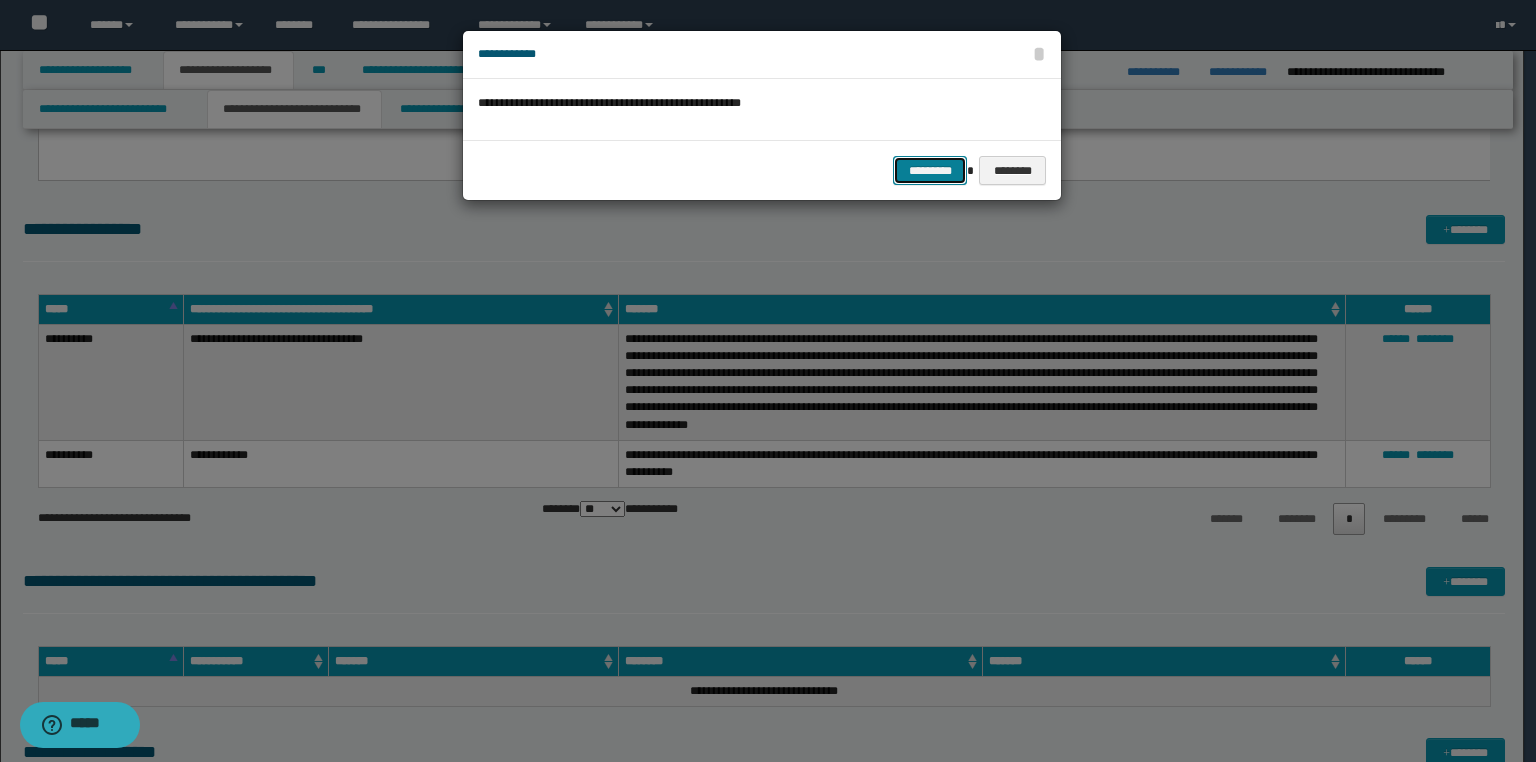 click on "*********" at bounding box center (930, 171) 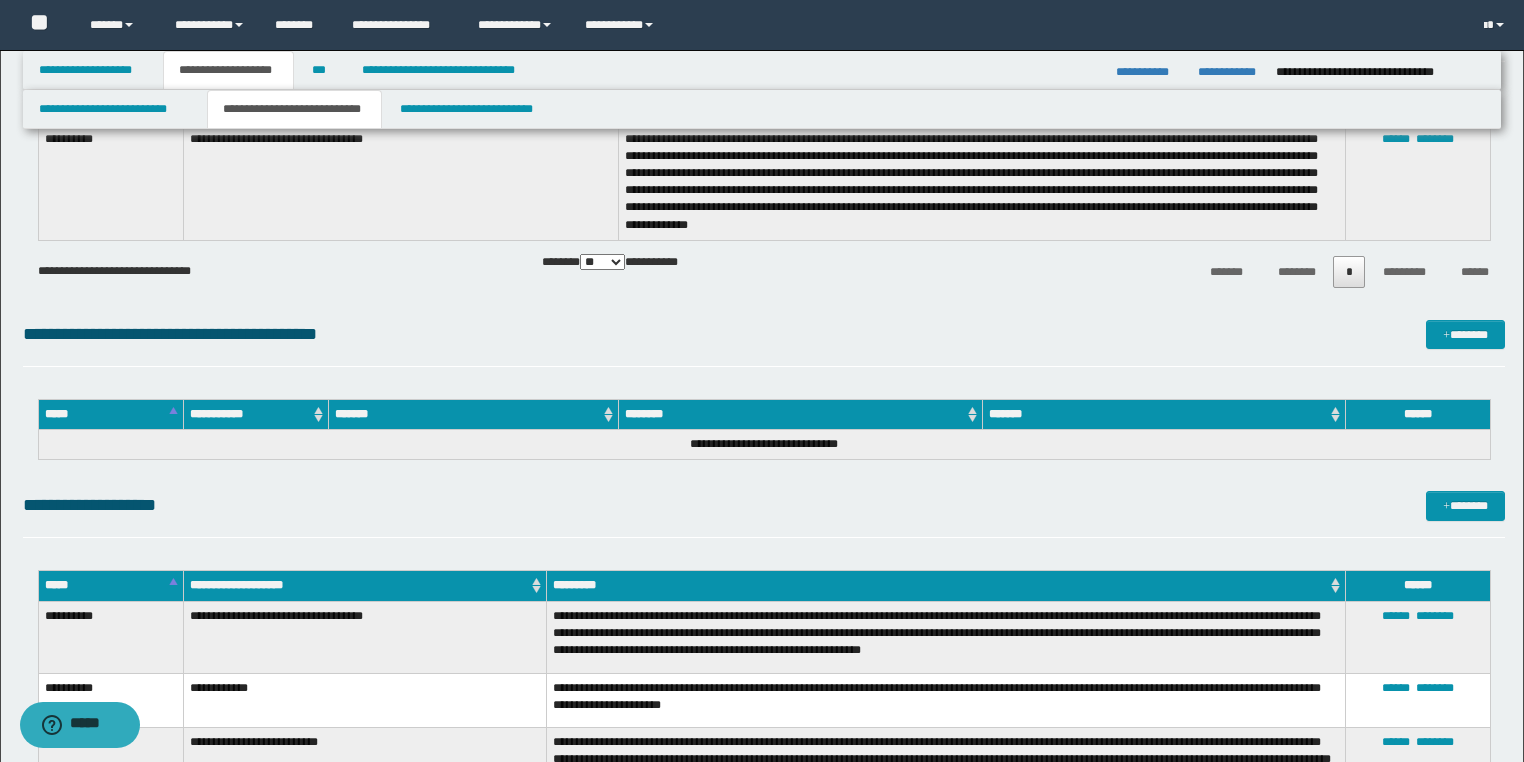 scroll, scrollTop: 960, scrollLeft: 0, axis: vertical 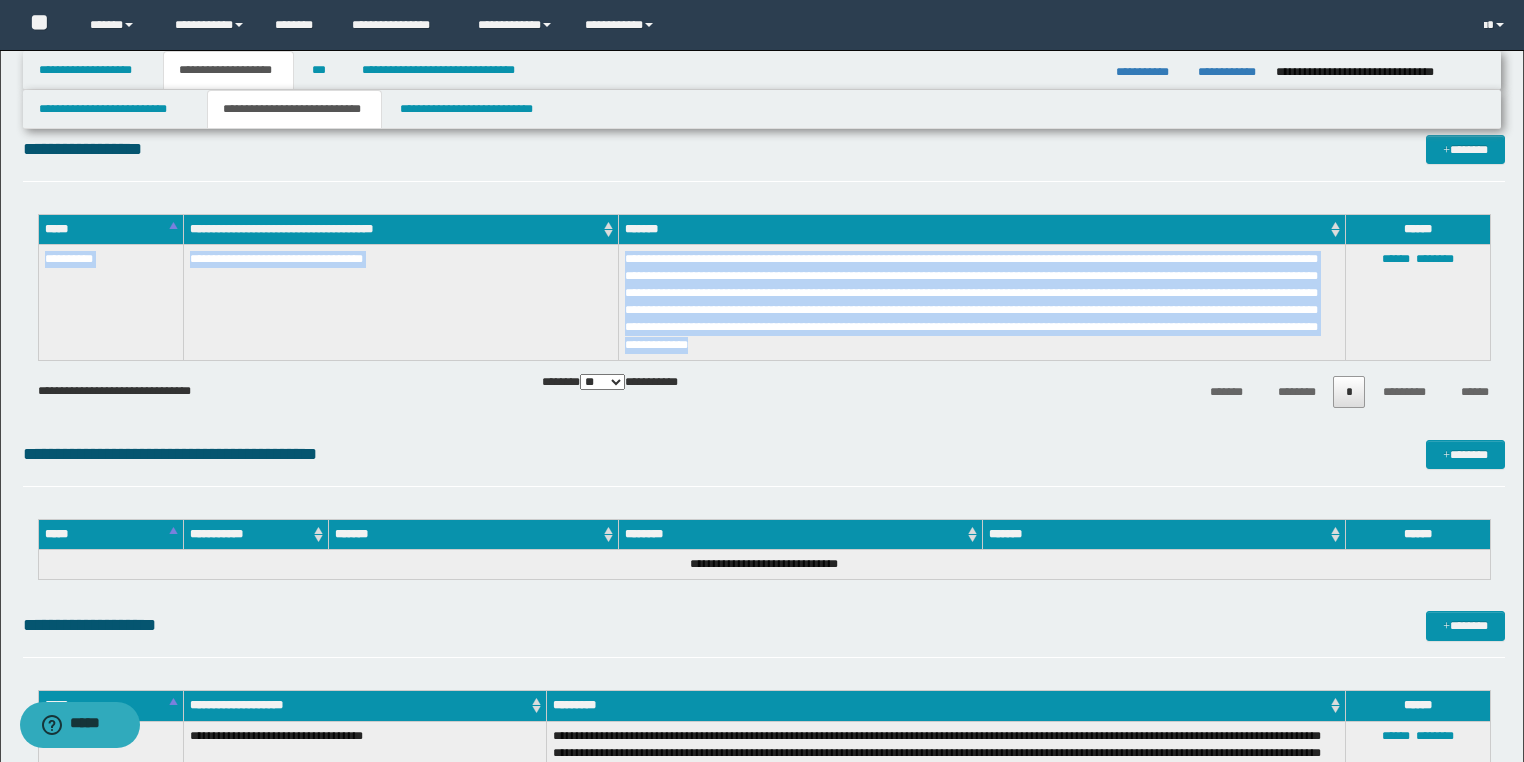 drag, startPoint x: 44, startPoint y: 259, endPoint x: 957, endPoint y: 328, distance: 915.60364 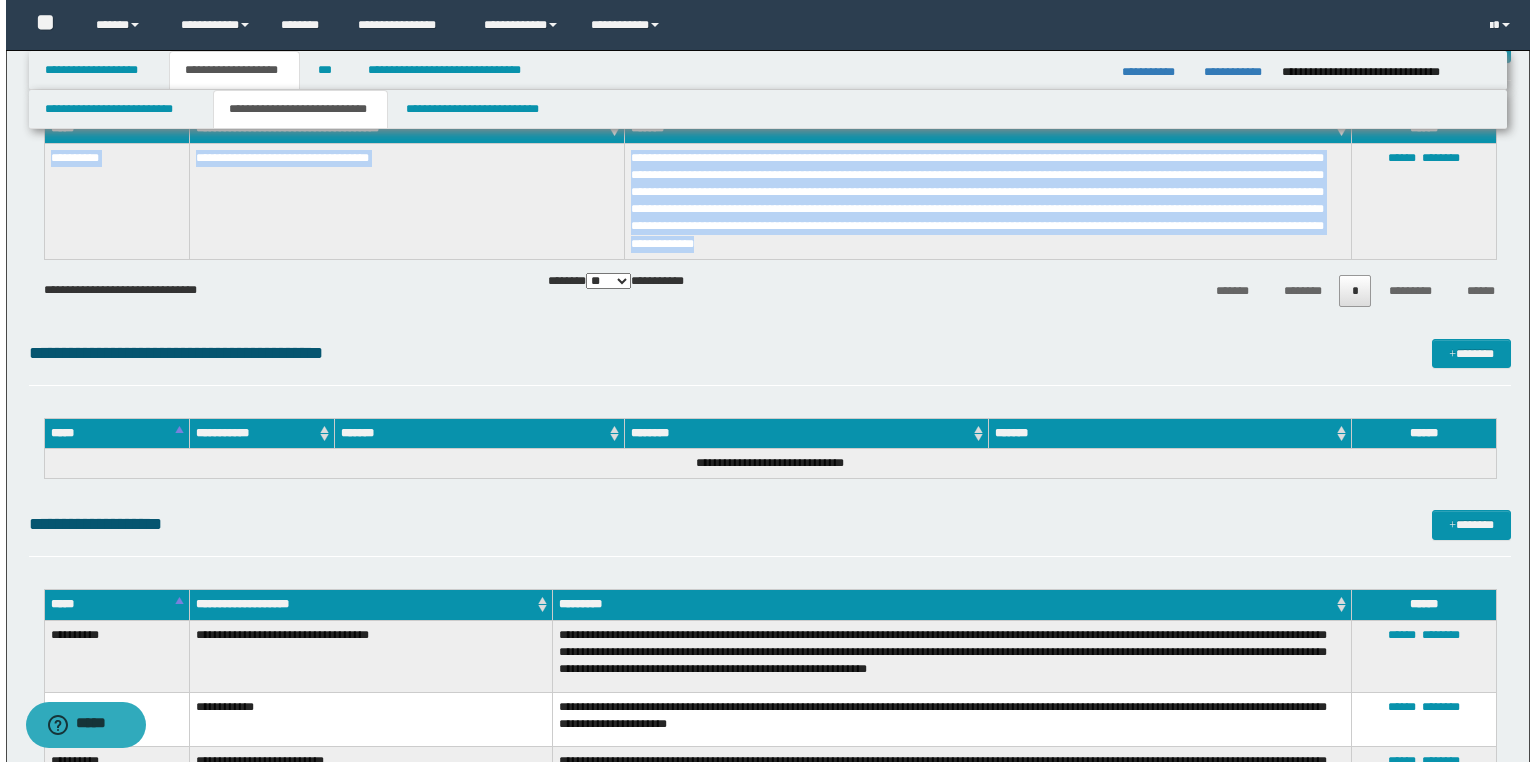 scroll, scrollTop: 1200, scrollLeft: 0, axis: vertical 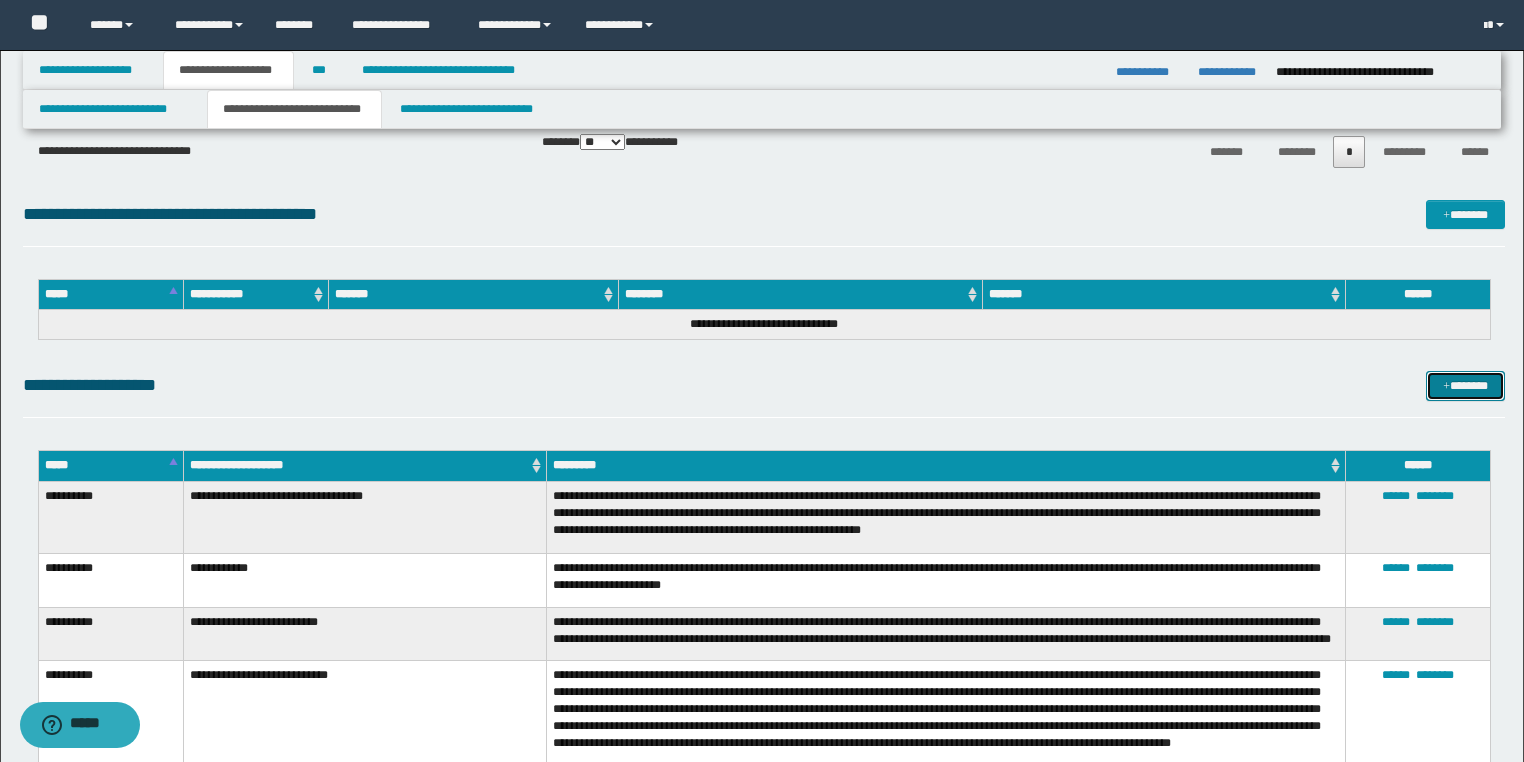 click on "*******" at bounding box center (1465, 386) 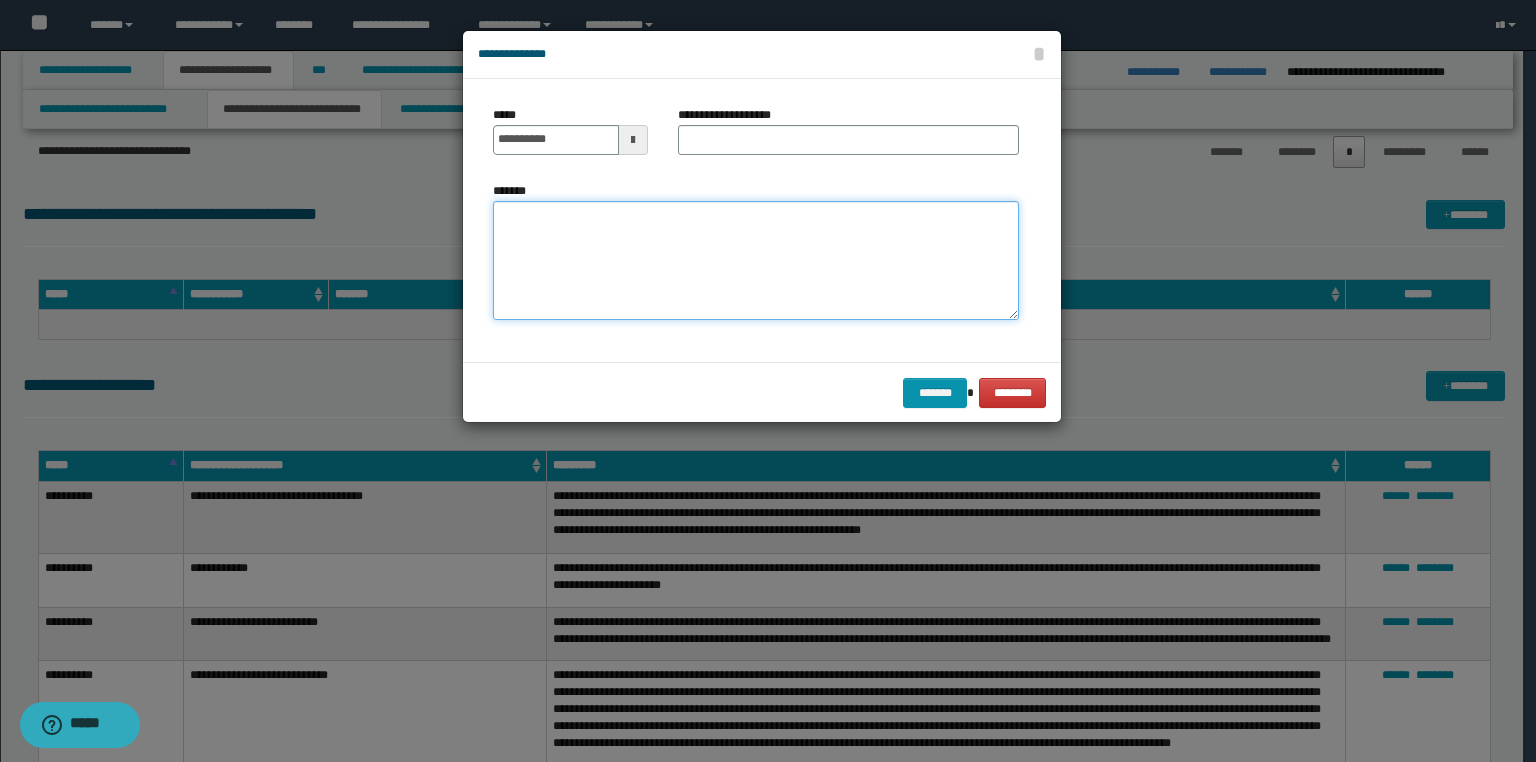 click on "*******" at bounding box center [756, 261] 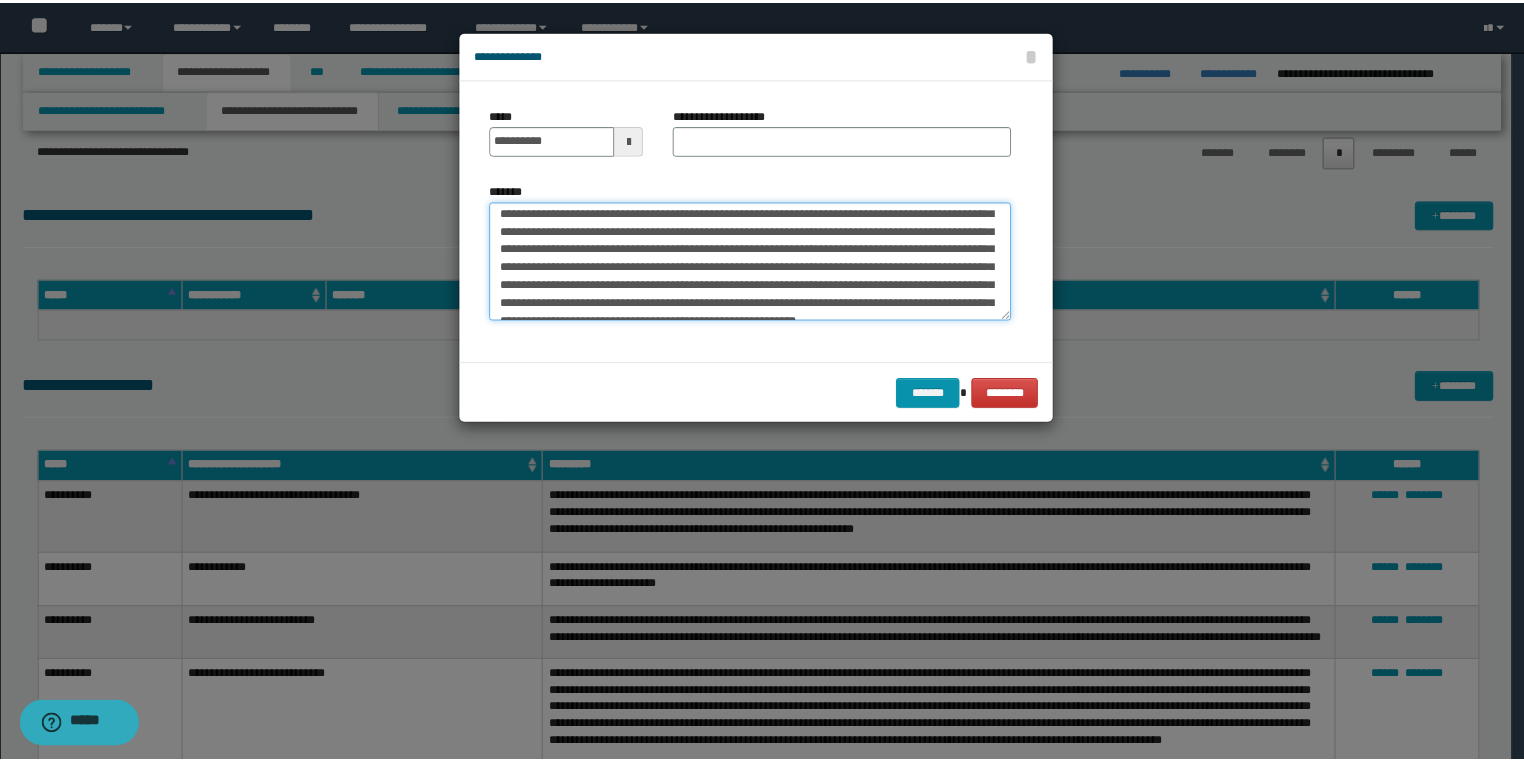 scroll, scrollTop: 0, scrollLeft: 0, axis: both 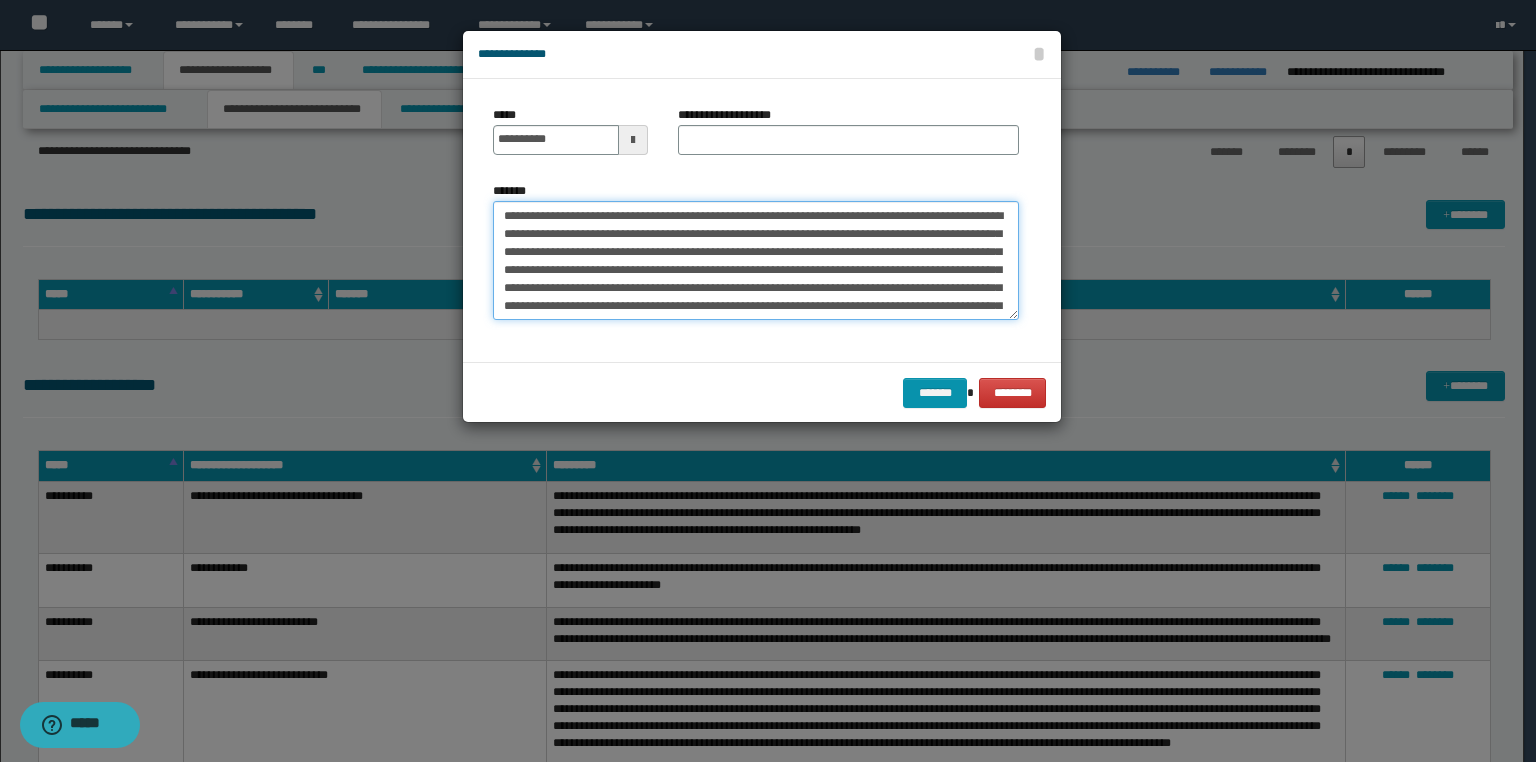drag, startPoint x: 564, startPoint y: 219, endPoint x: 325, endPoint y: 209, distance: 239.2091 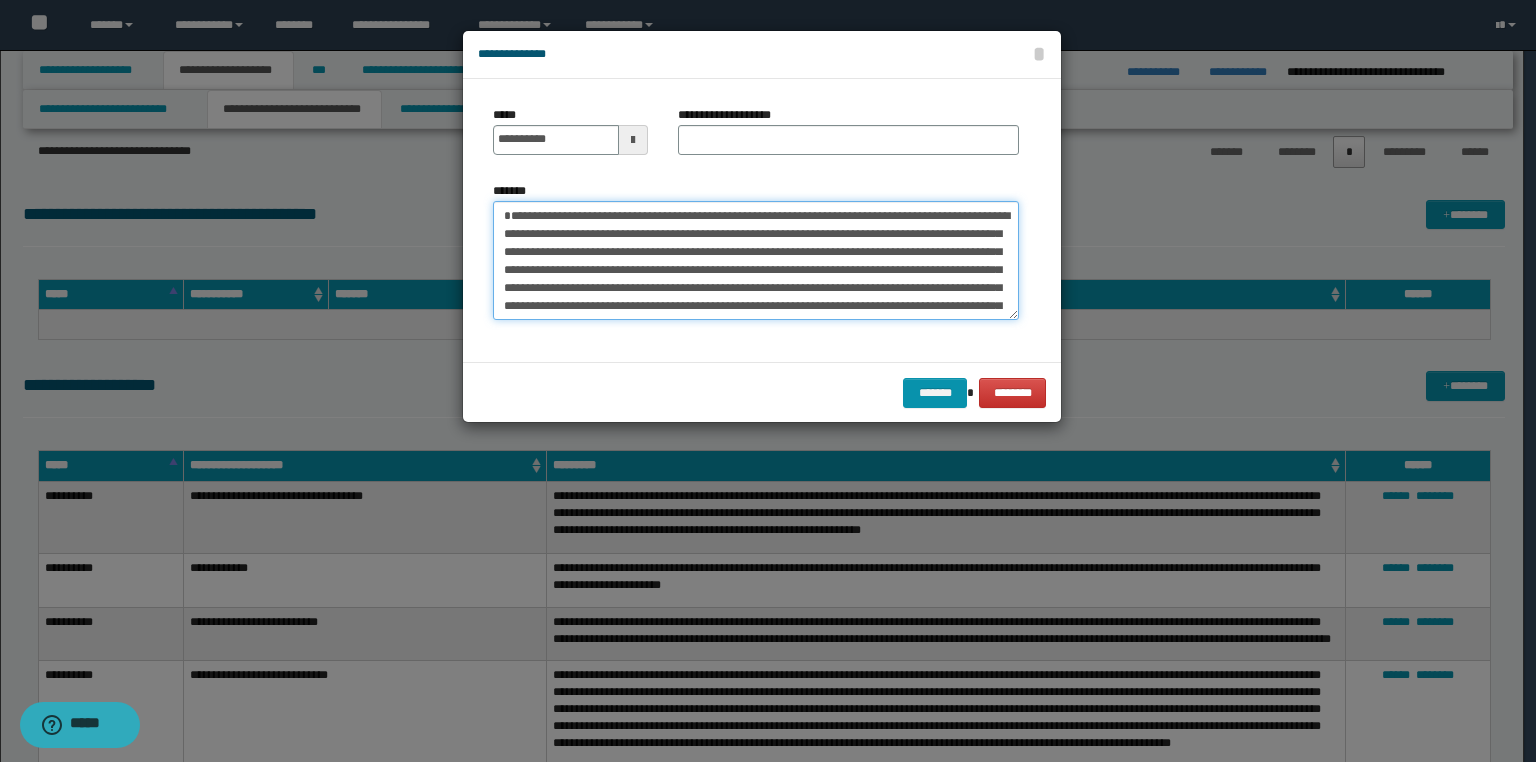 type on "**********" 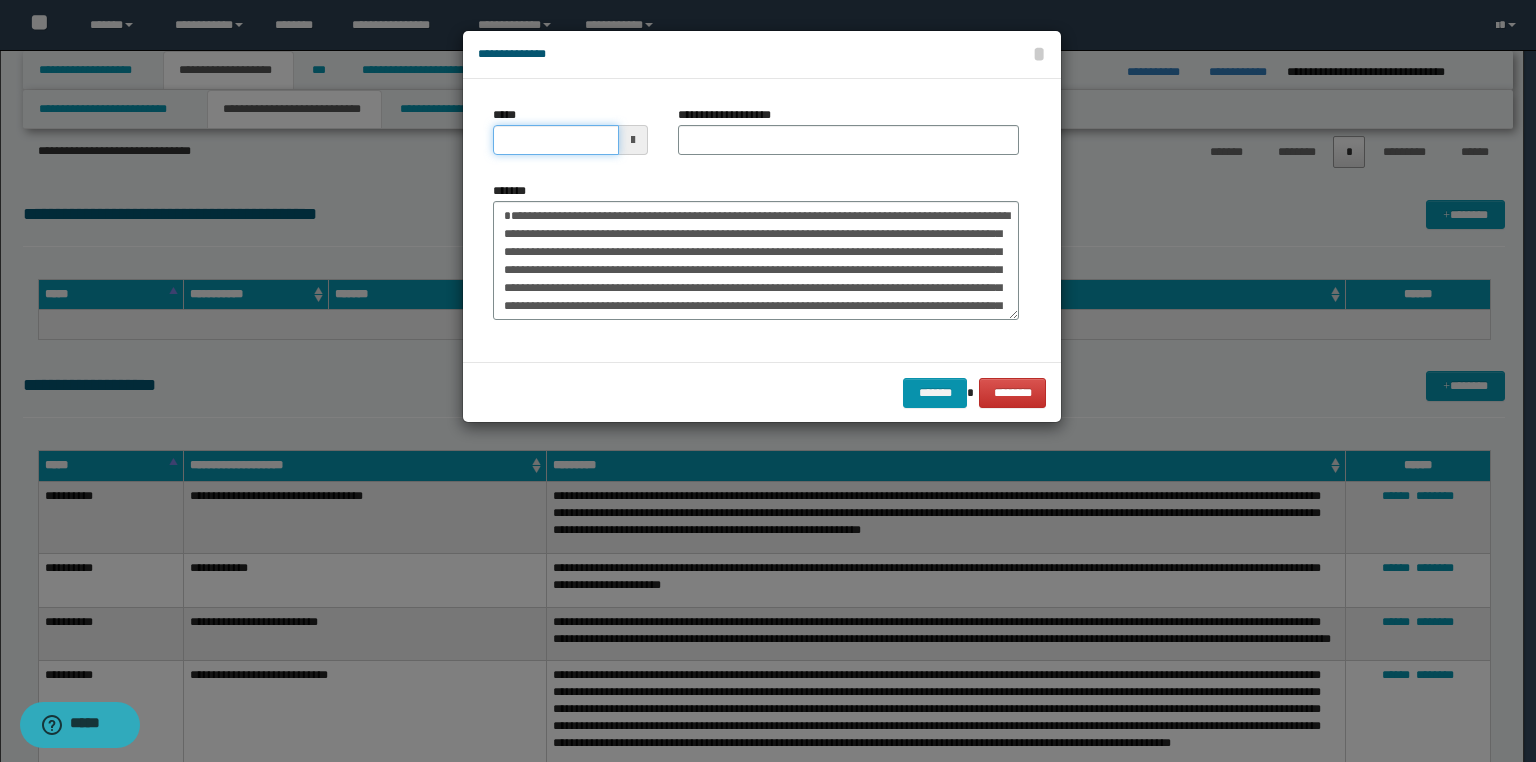 click on "*****" at bounding box center (556, 140) 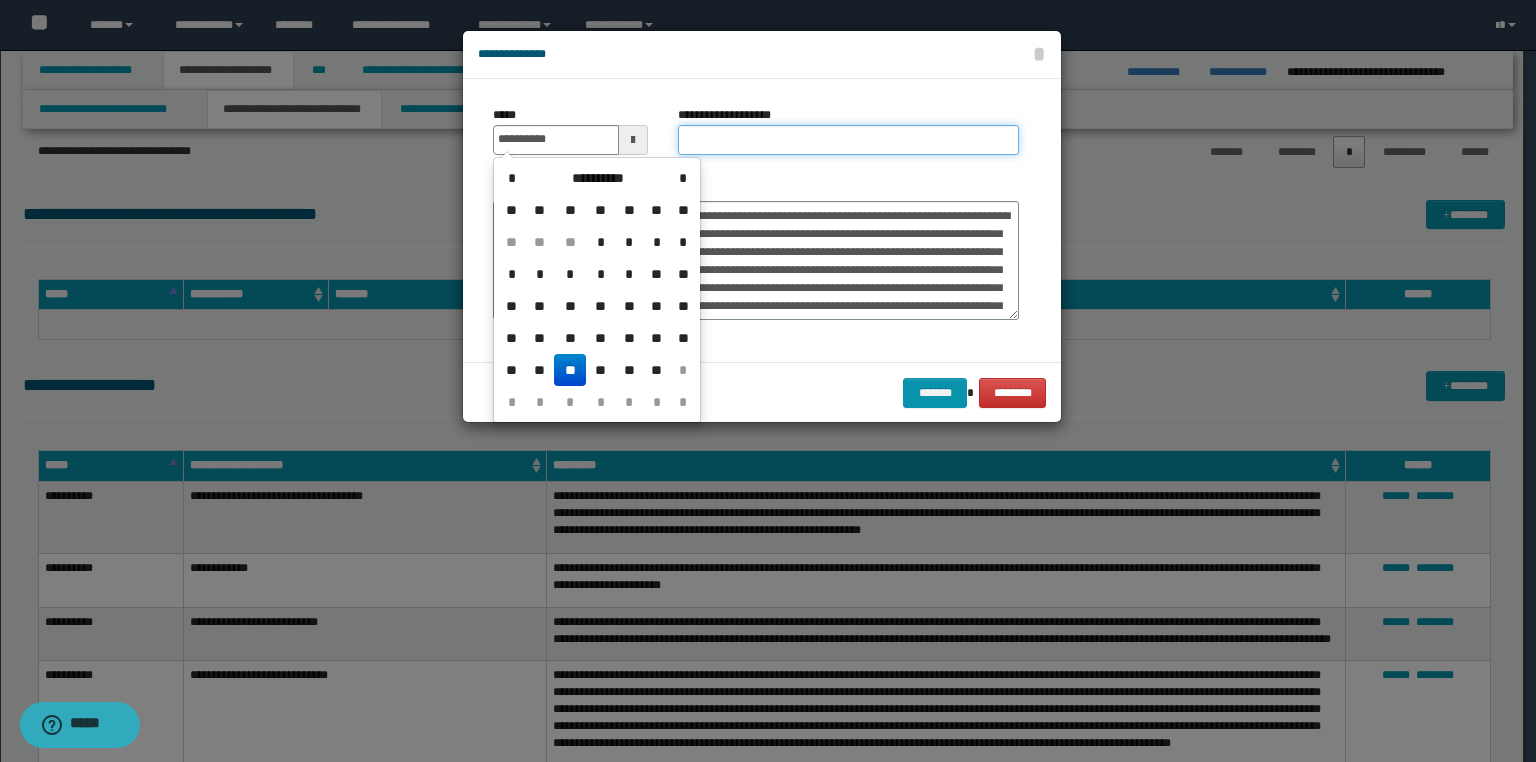 click on "**********" at bounding box center (848, 140) 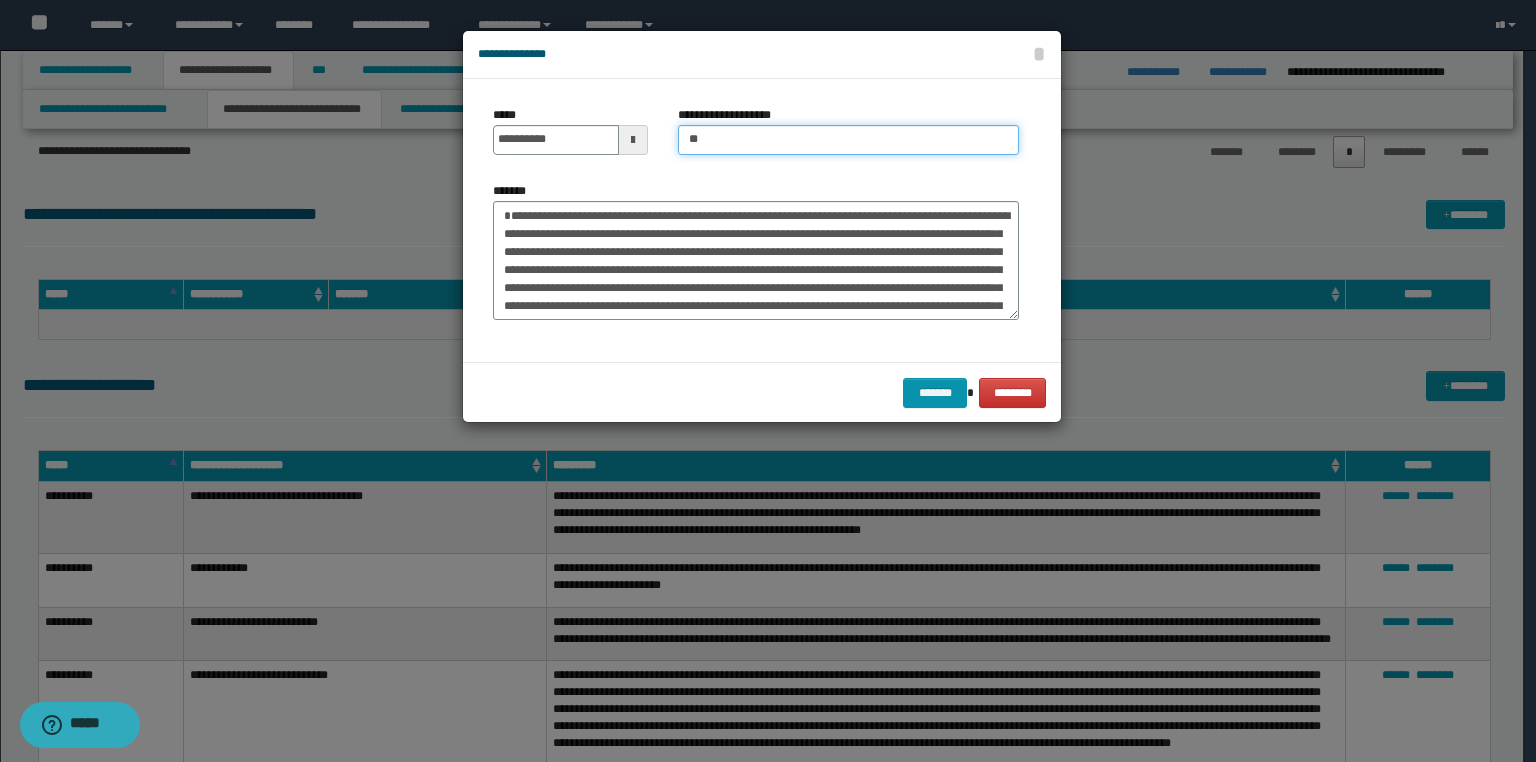type on "*" 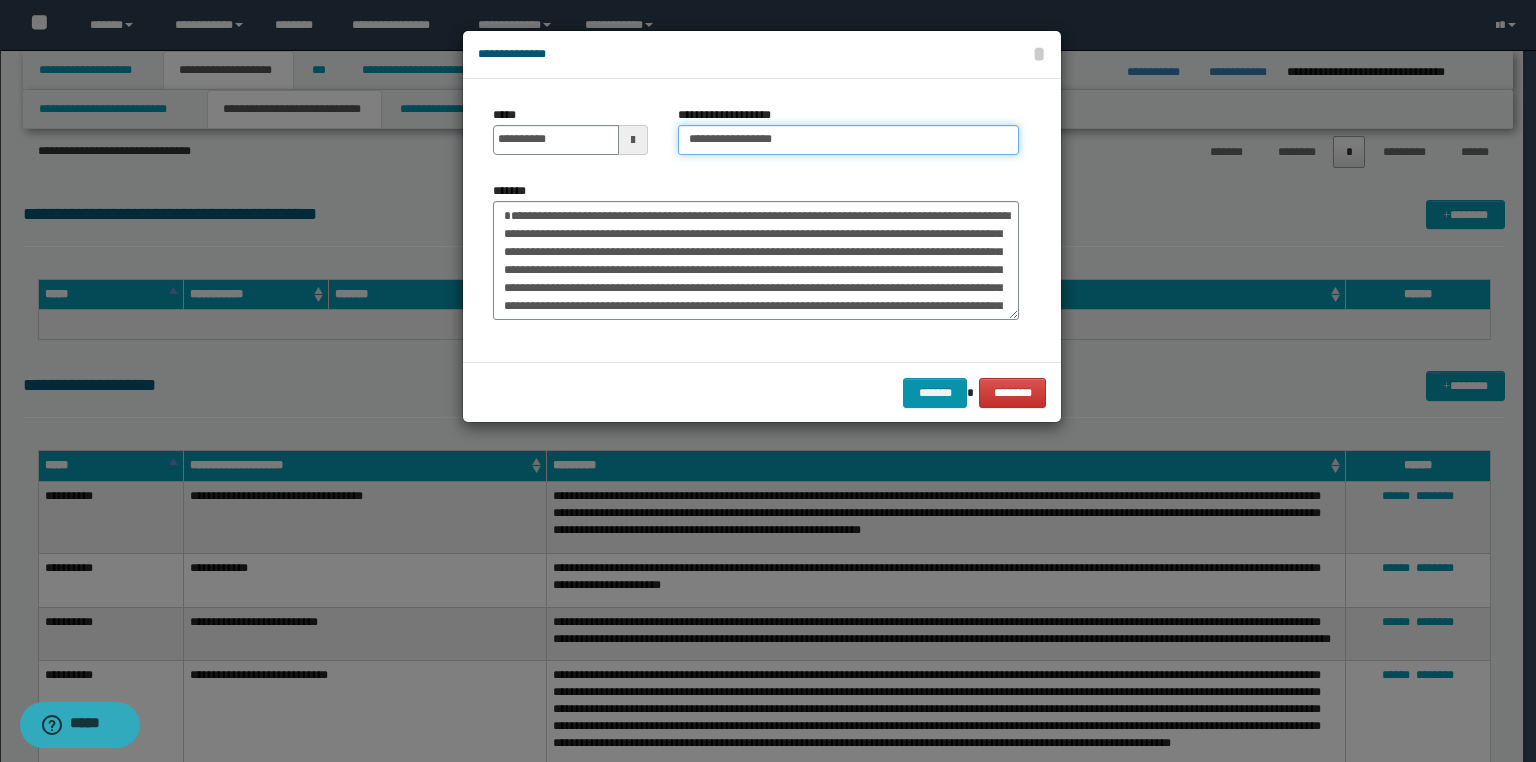 type on "**********" 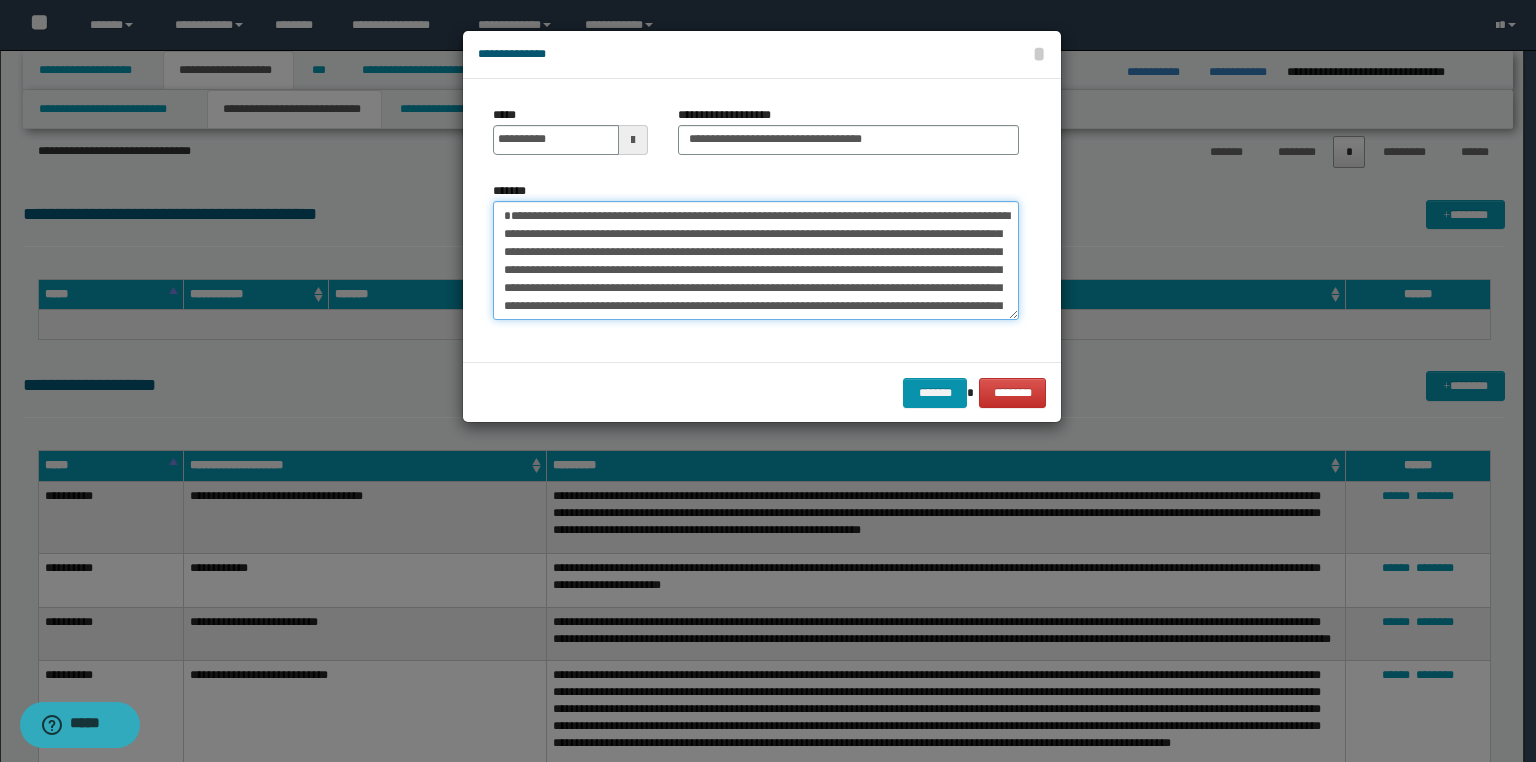 click on "**********" at bounding box center (756, 261) 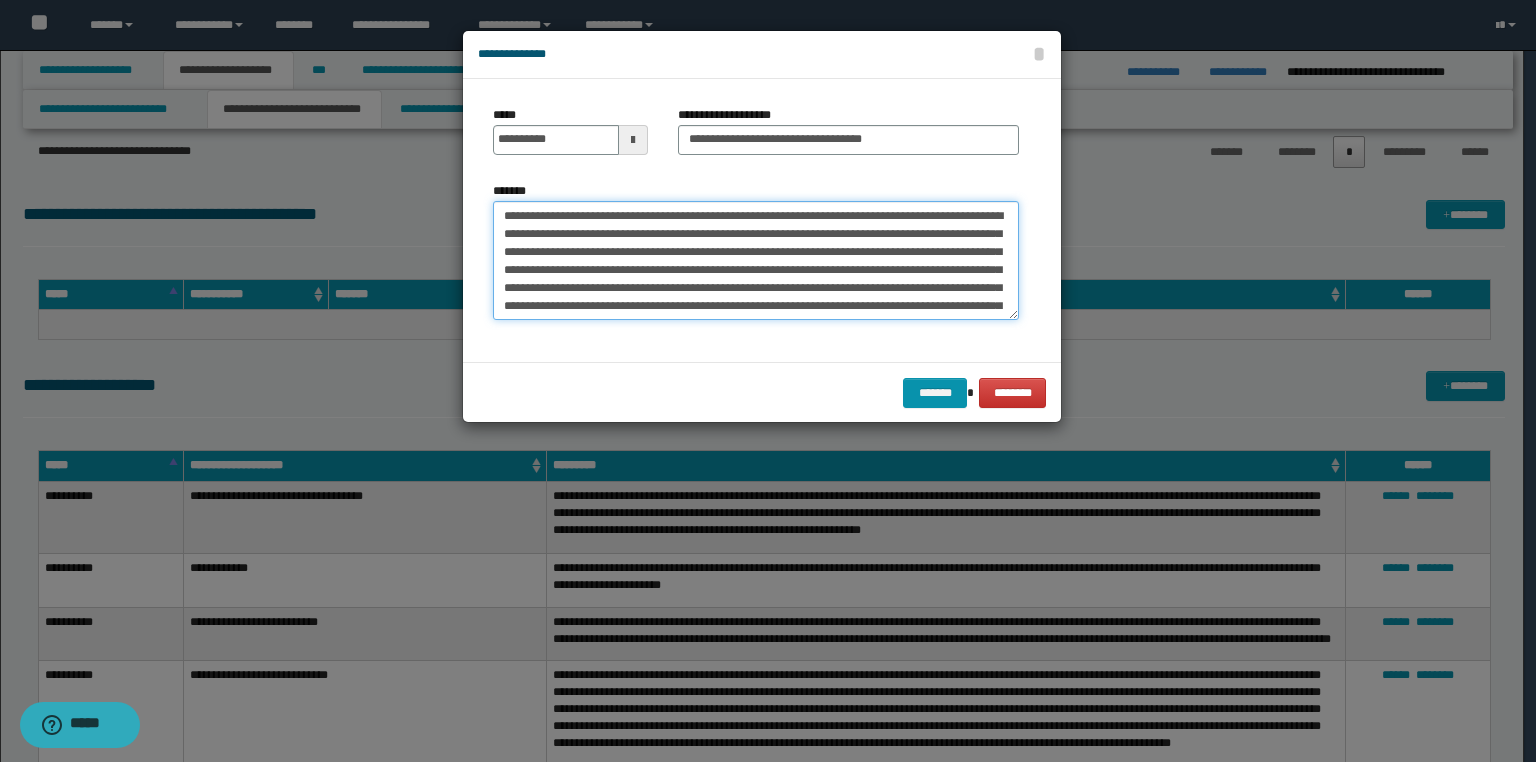 type on "**********" 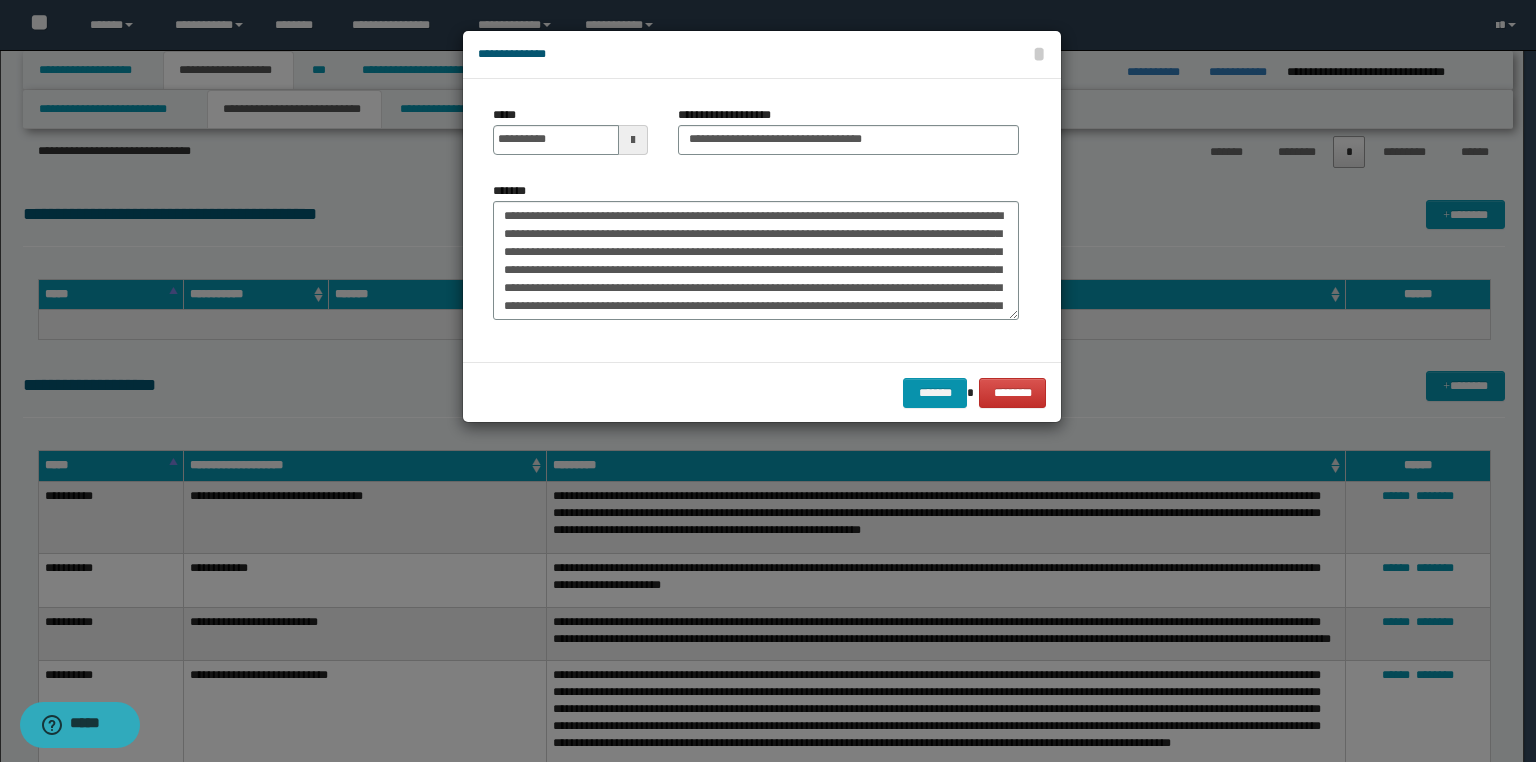 click on "*******
********" at bounding box center [762, 392] 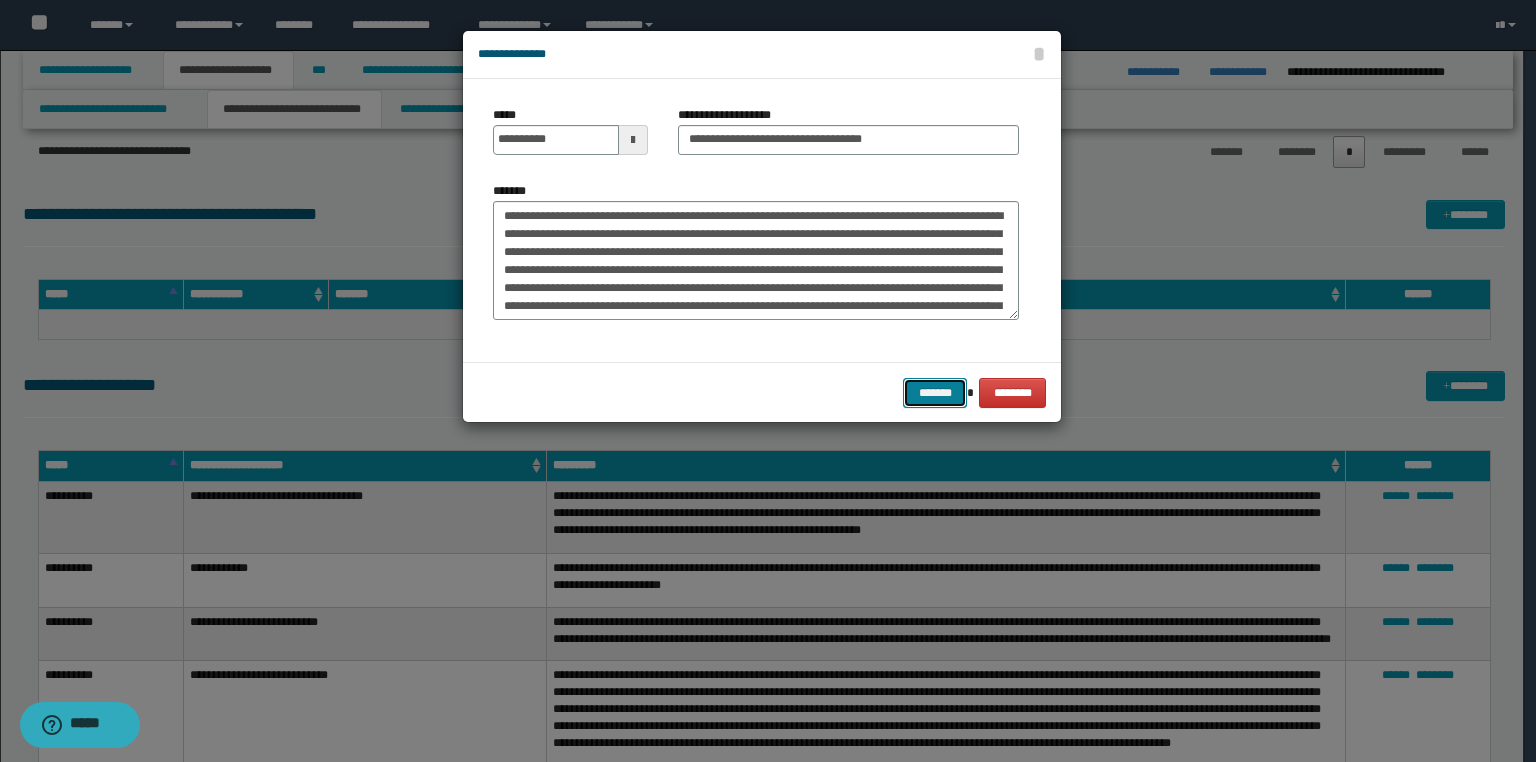 click on "*******" at bounding box center (935, 393) 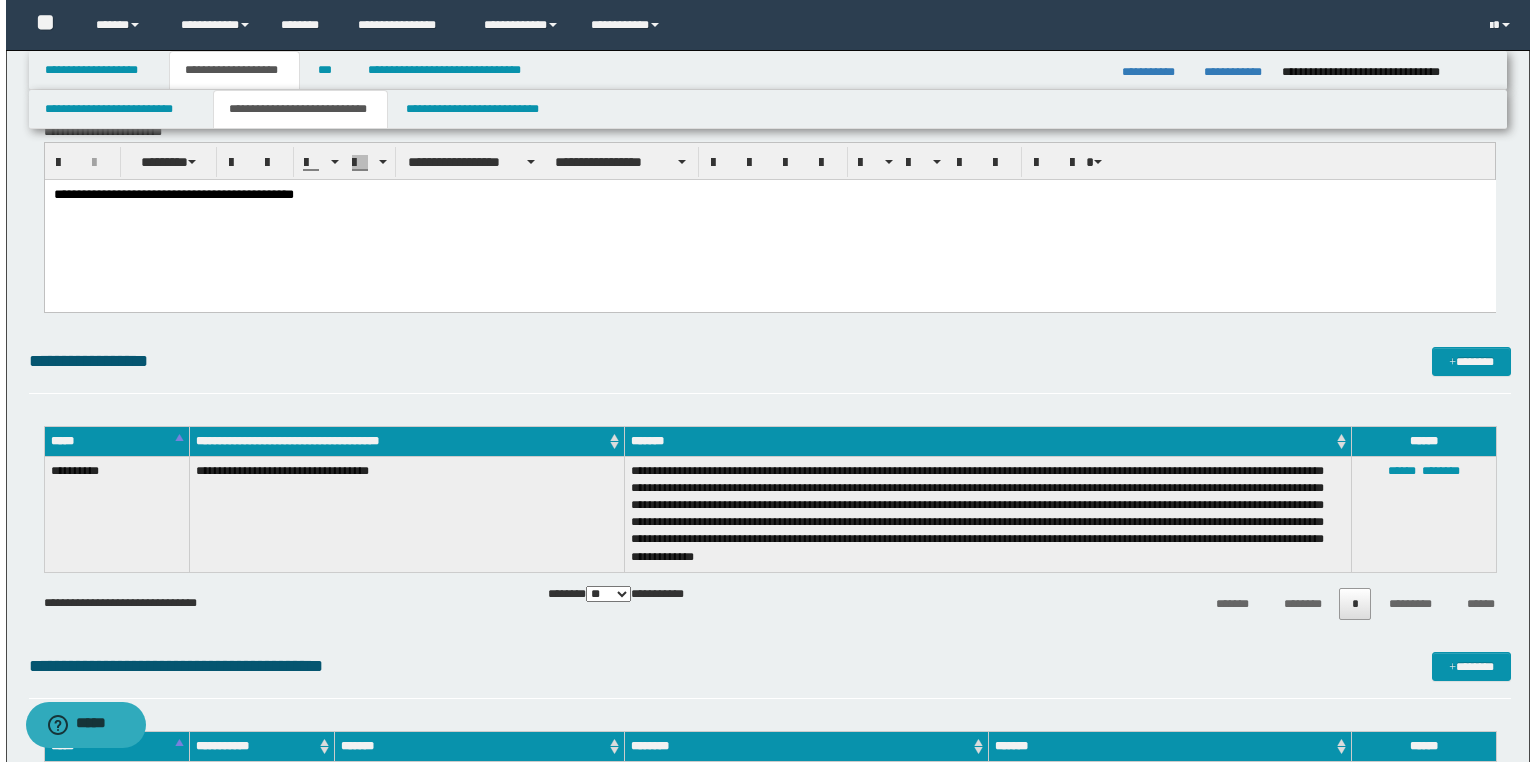 scroll, scrollTop: 720, scrollLeft: 0, axis: vertical 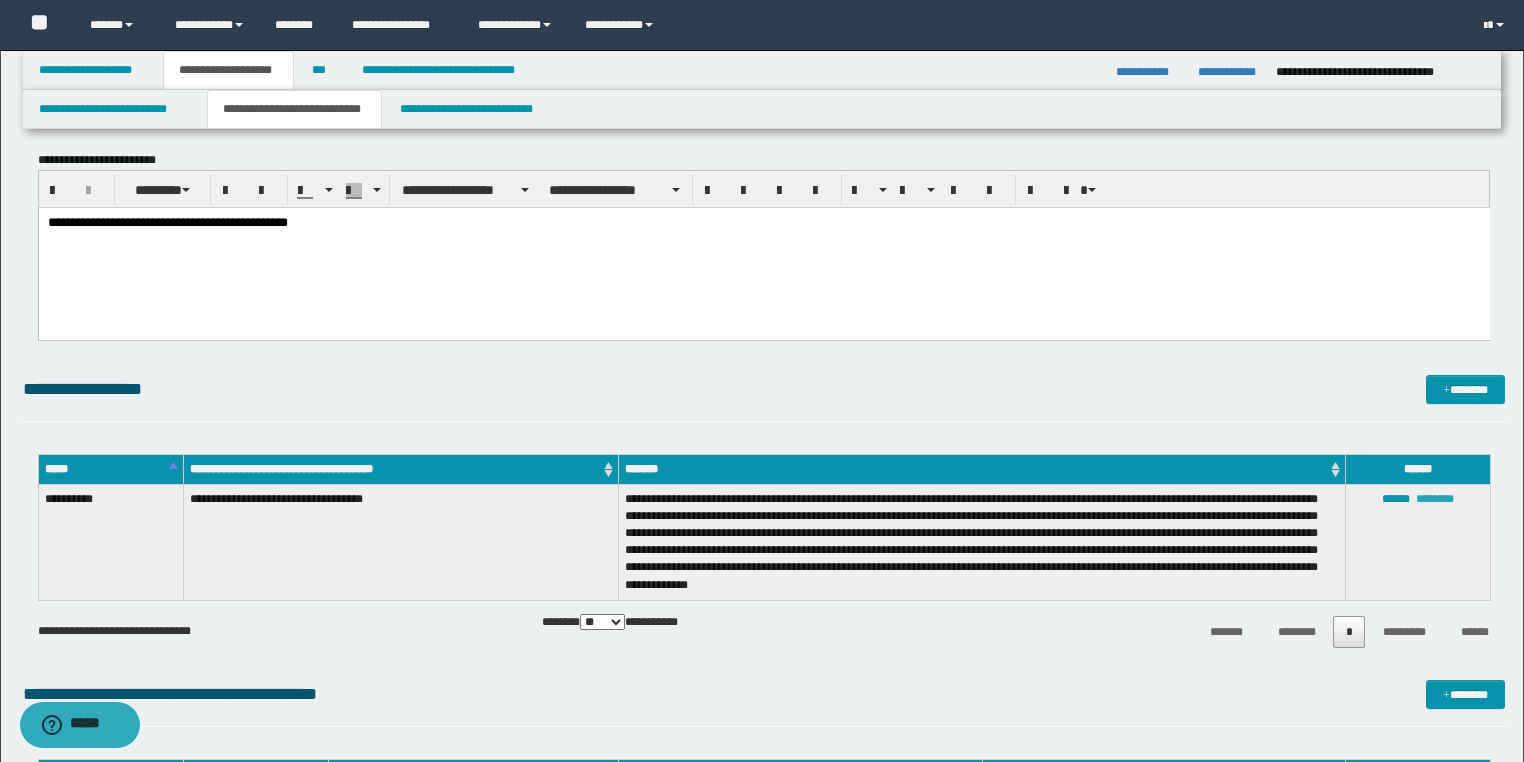 click on "********" at bounding box center [1435, 499] 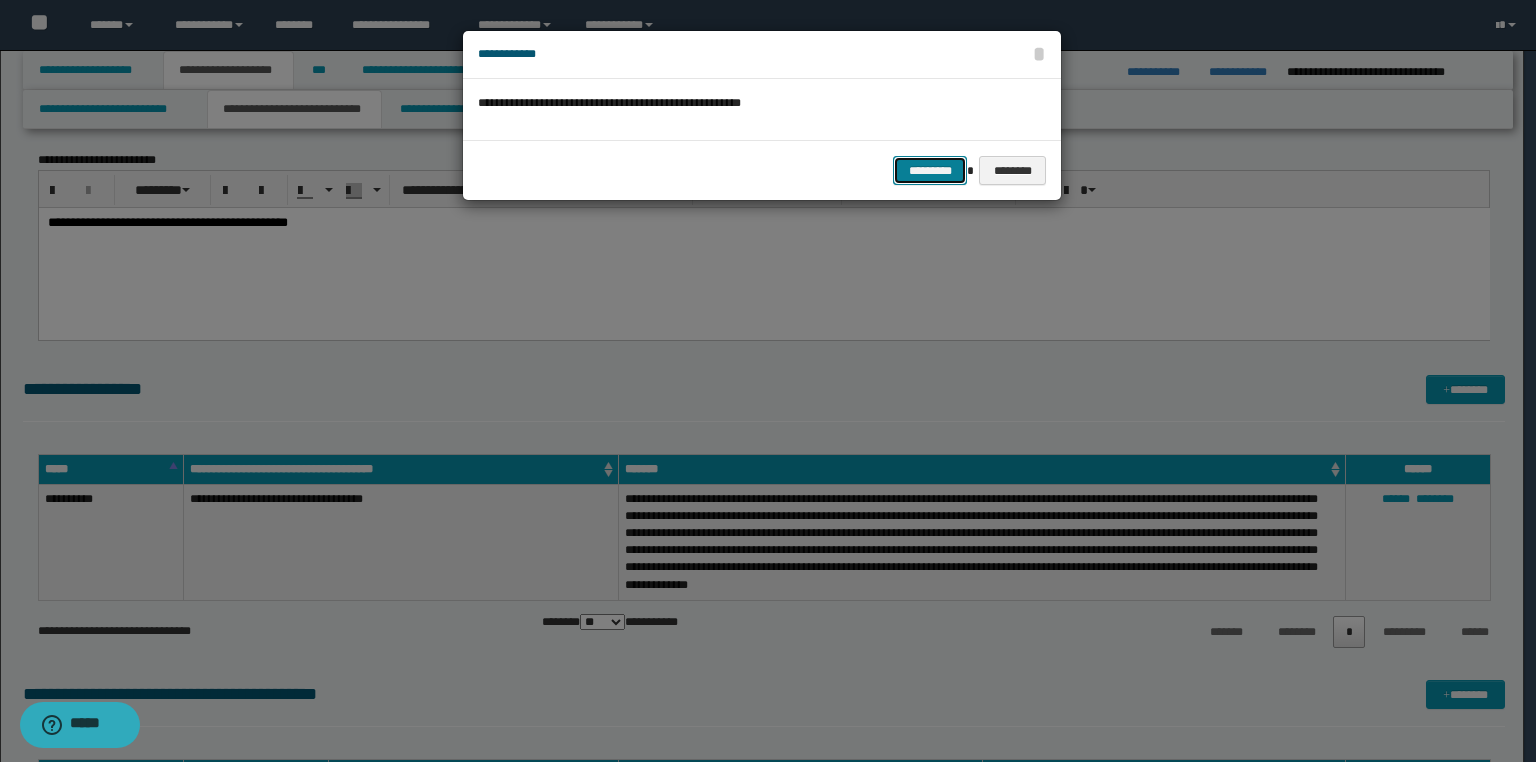 click on "*********" at bounding box center (930, 171) 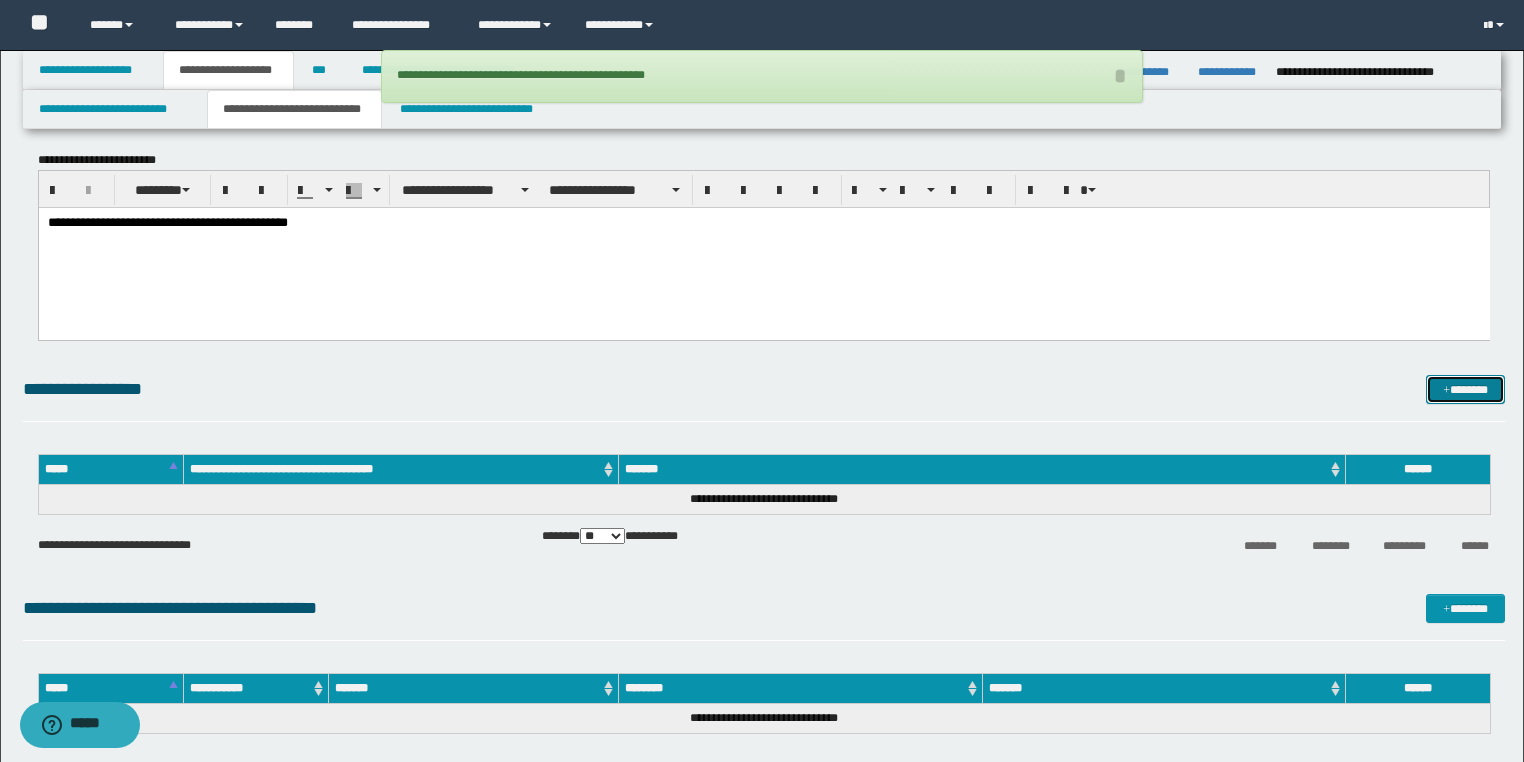 click on "*******" at bounding box center [1465, 390] 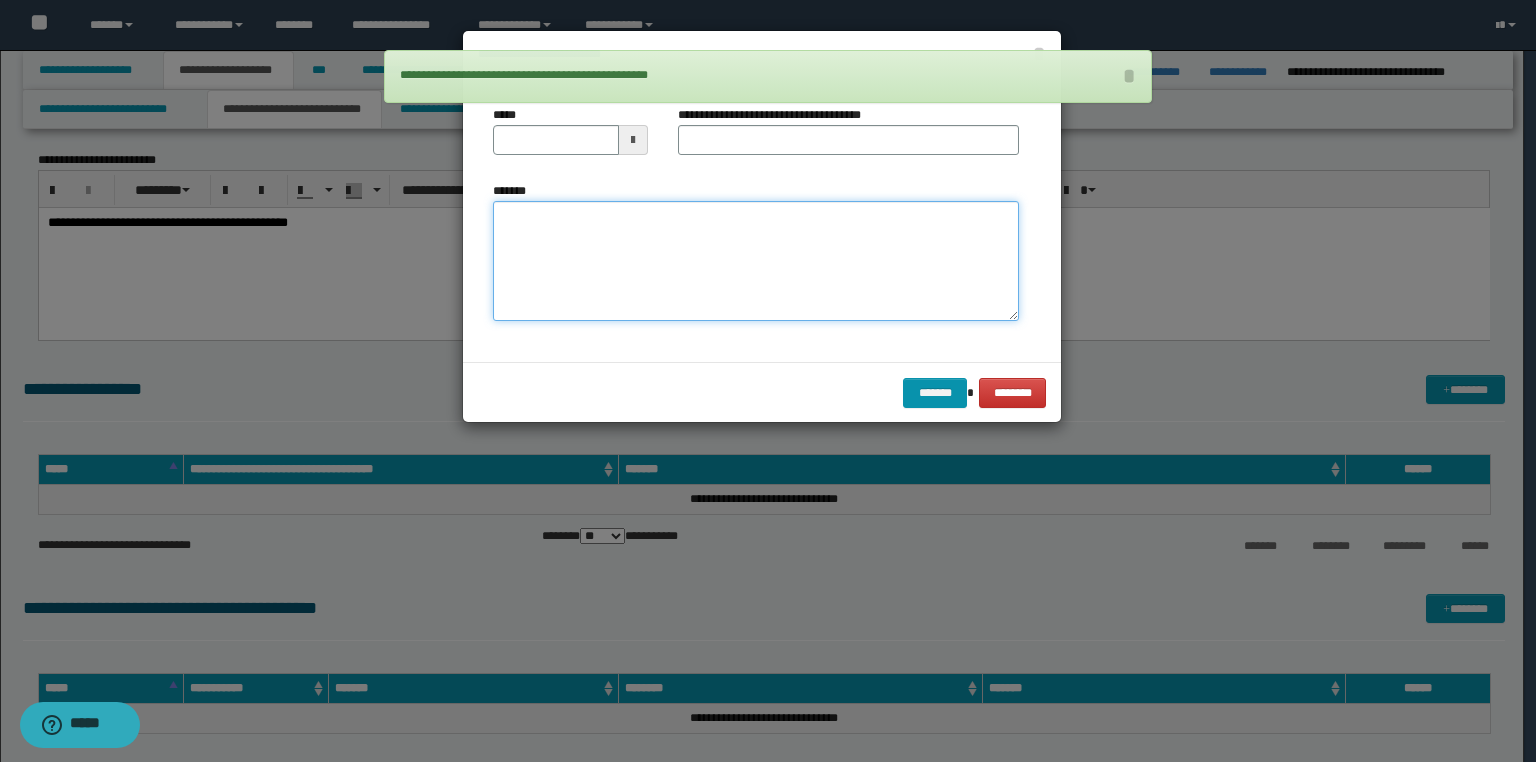 click on "*******" at bounding box center [756, 261] 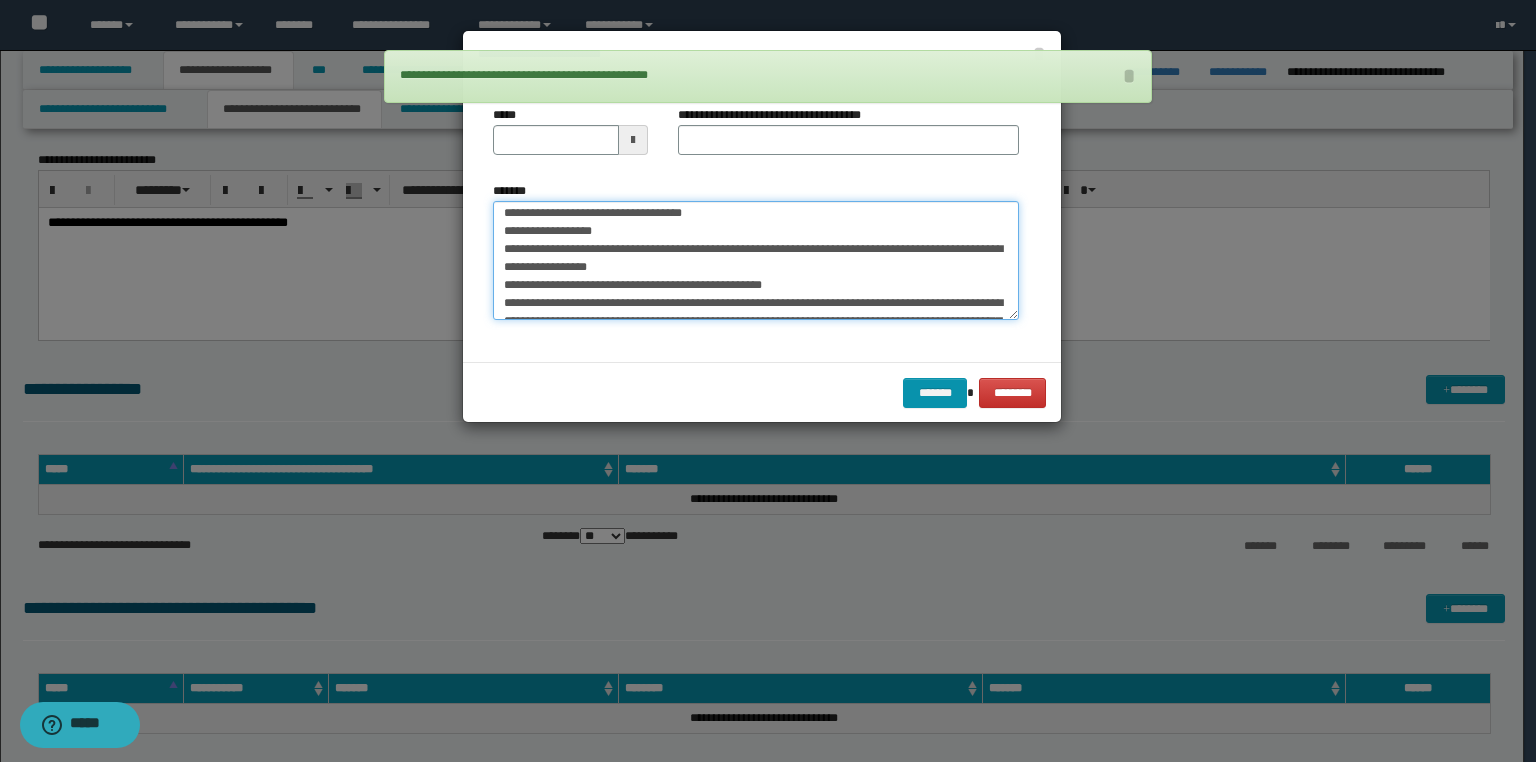 scroll, scrollTop: 0, scrollLeft: 0, axis: both 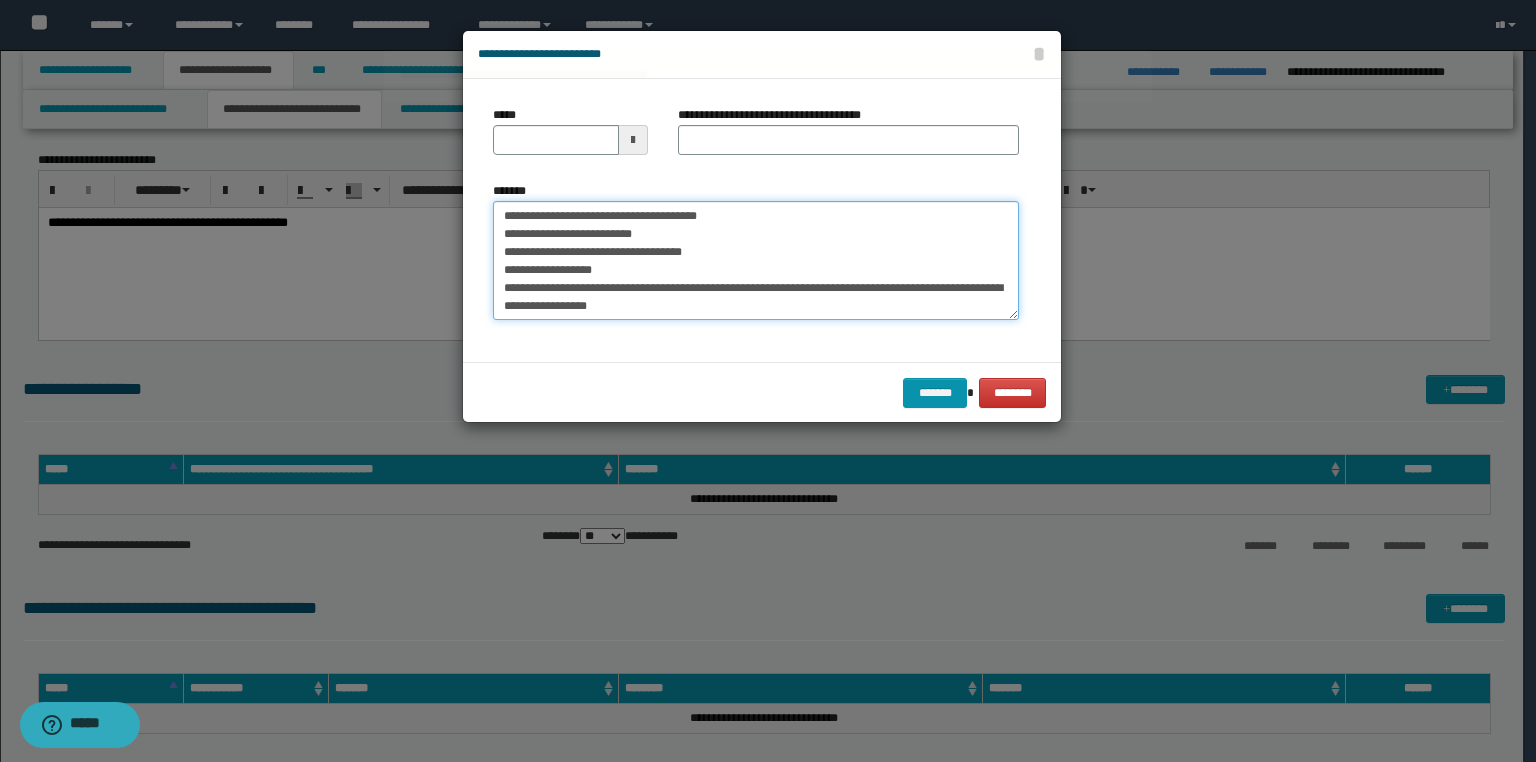 drag, startPoint x: 527, startPoint y: 235, endPoint x: 416, endPoint y: 240, distance: 111.11256 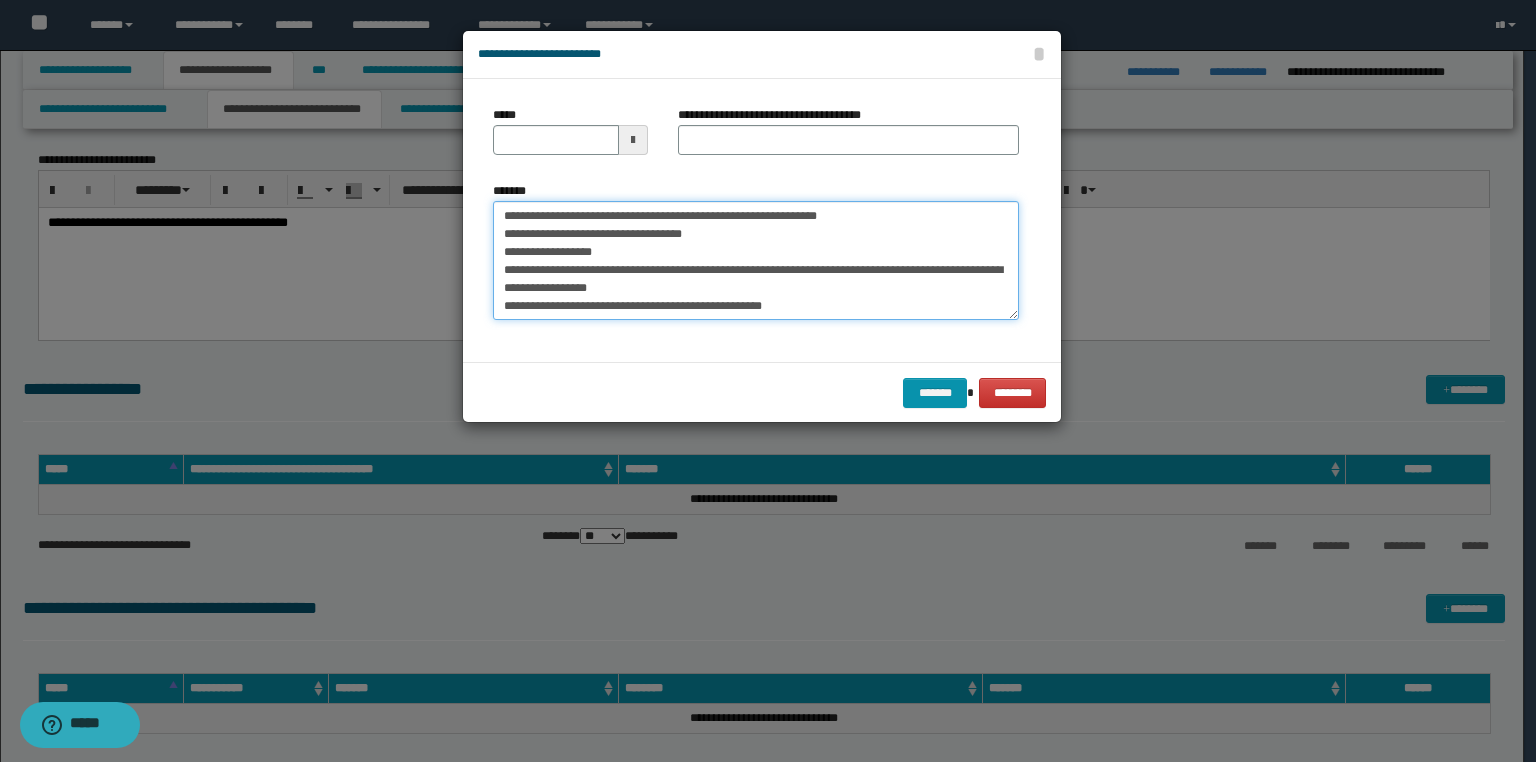 drag, startPoint x: 536, startPoint y: 232, endPoint x: 516, endPoint y: 248, distance: 25.612497 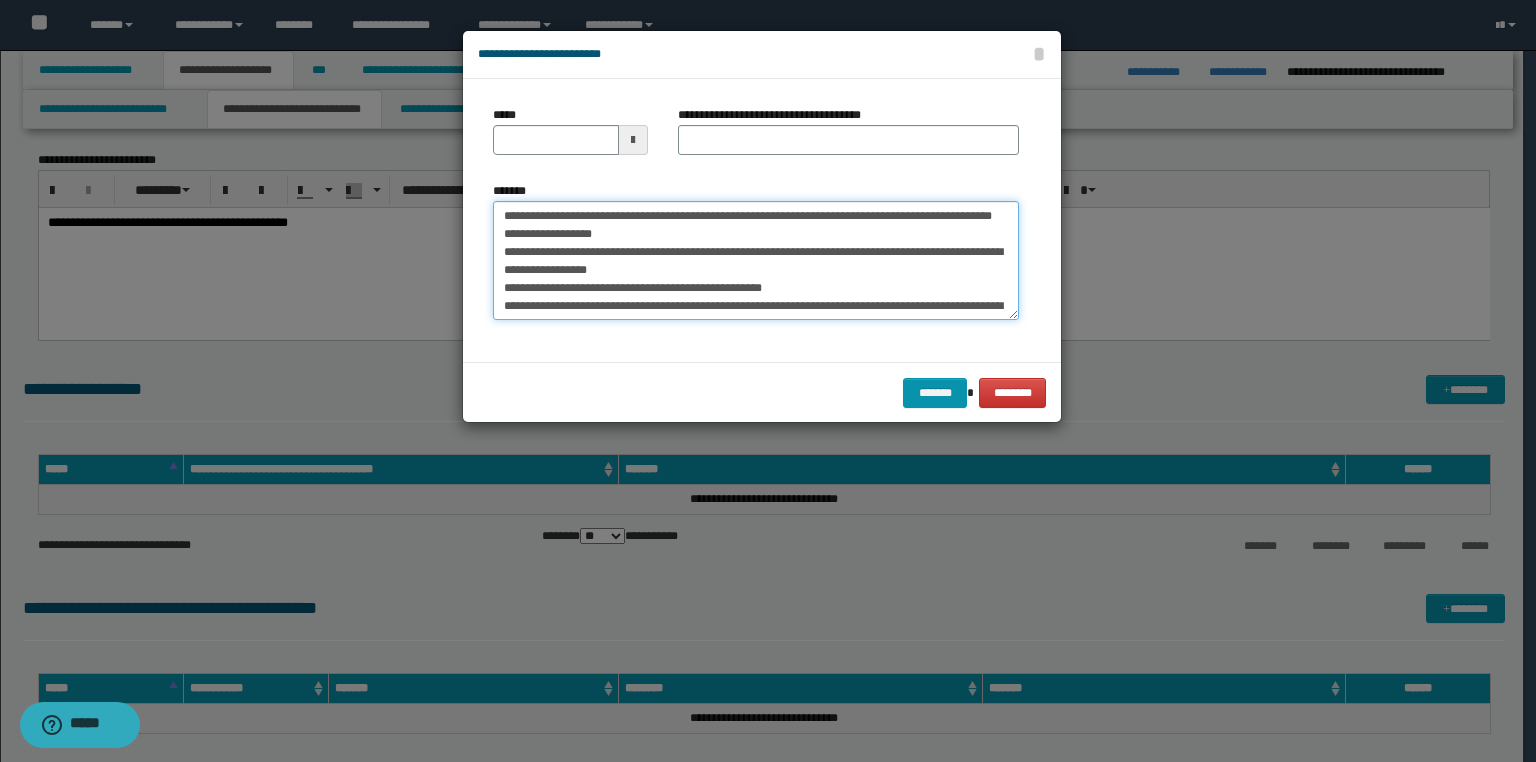 drag, startPoint x: 525, startPoint y: 251, endPoint x: 476, endPoint y: 254, distance: 49.09175 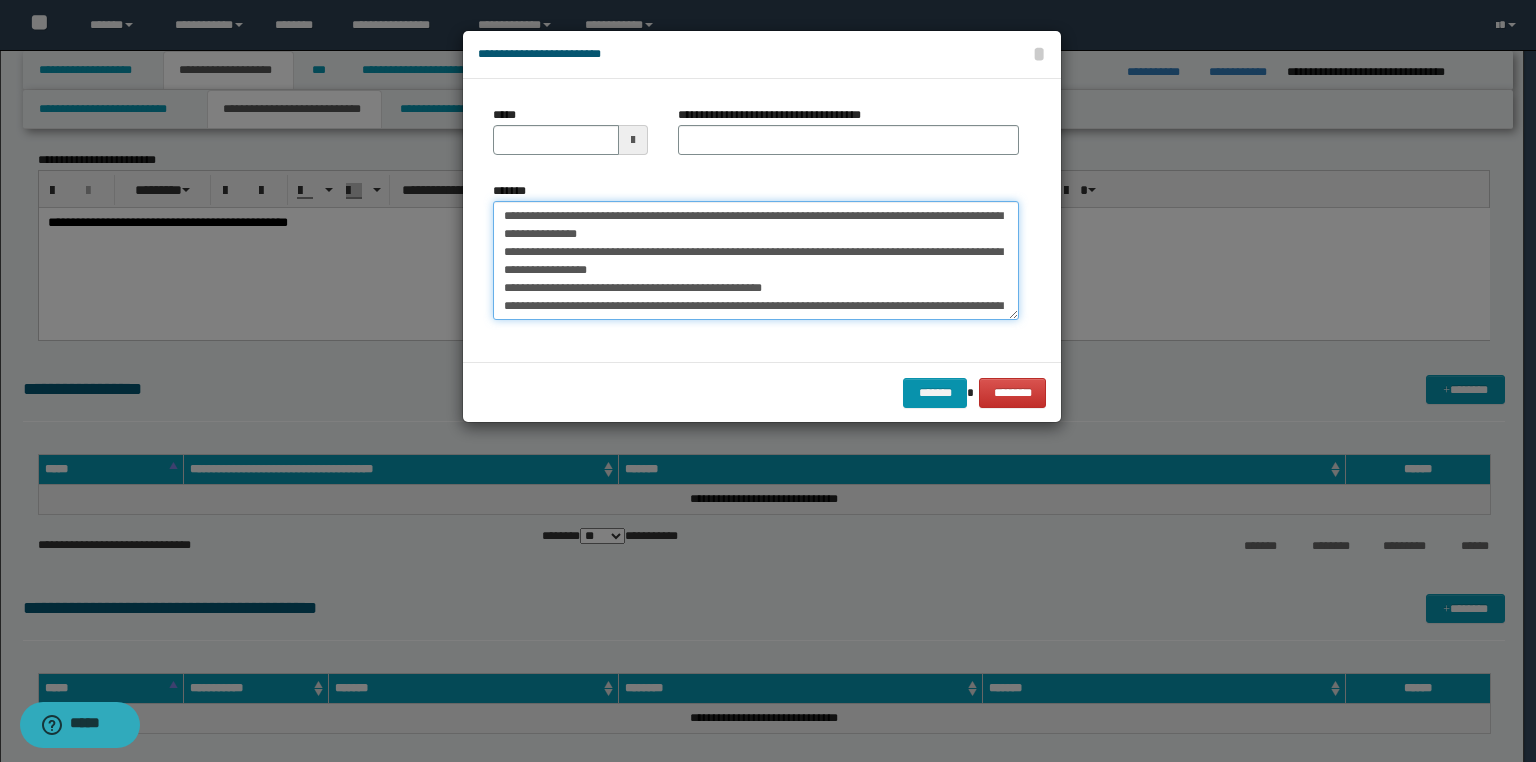 click on "**********" at bounding box center [756, 261] 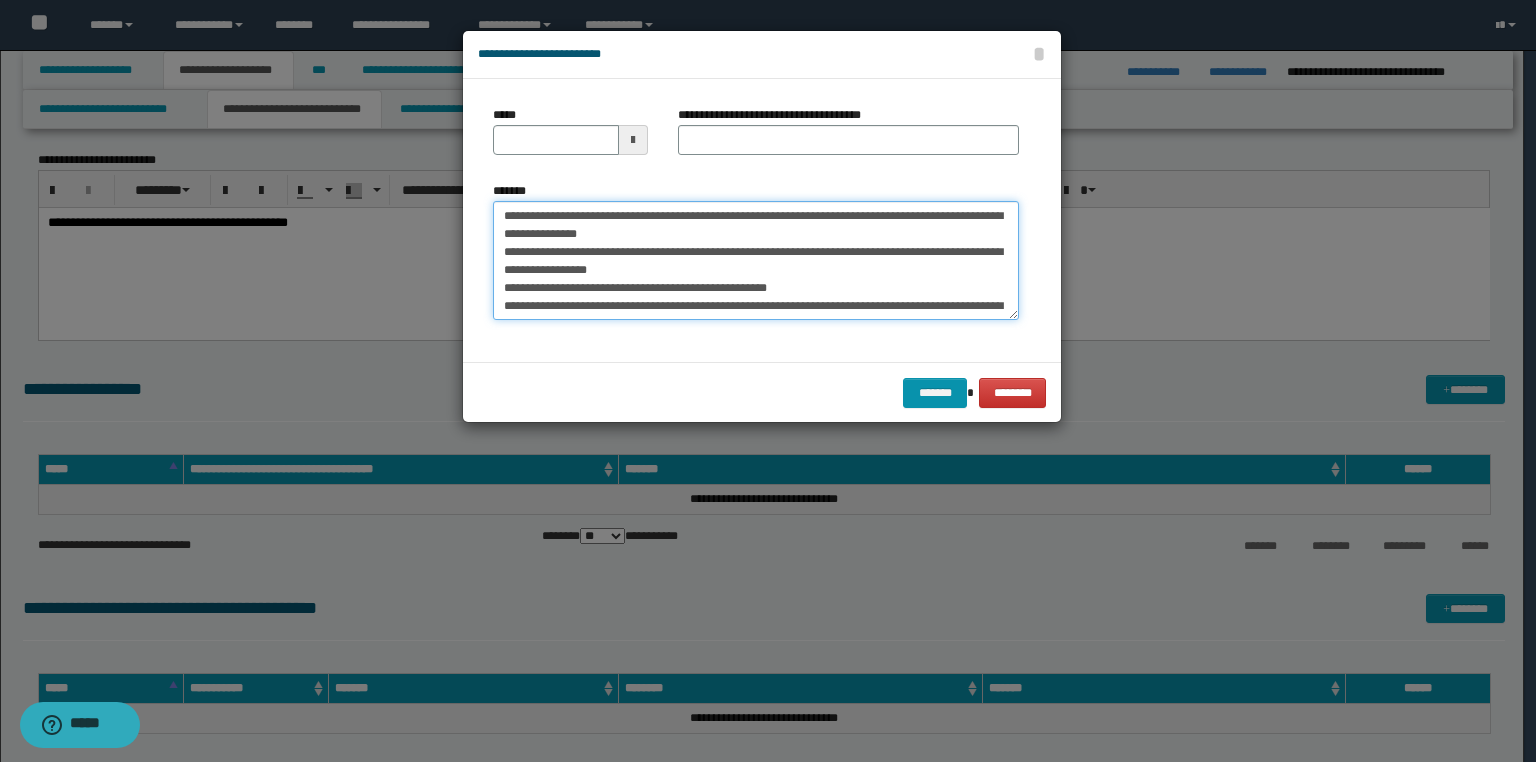 click on "**********" at bounding box center [756, 261] 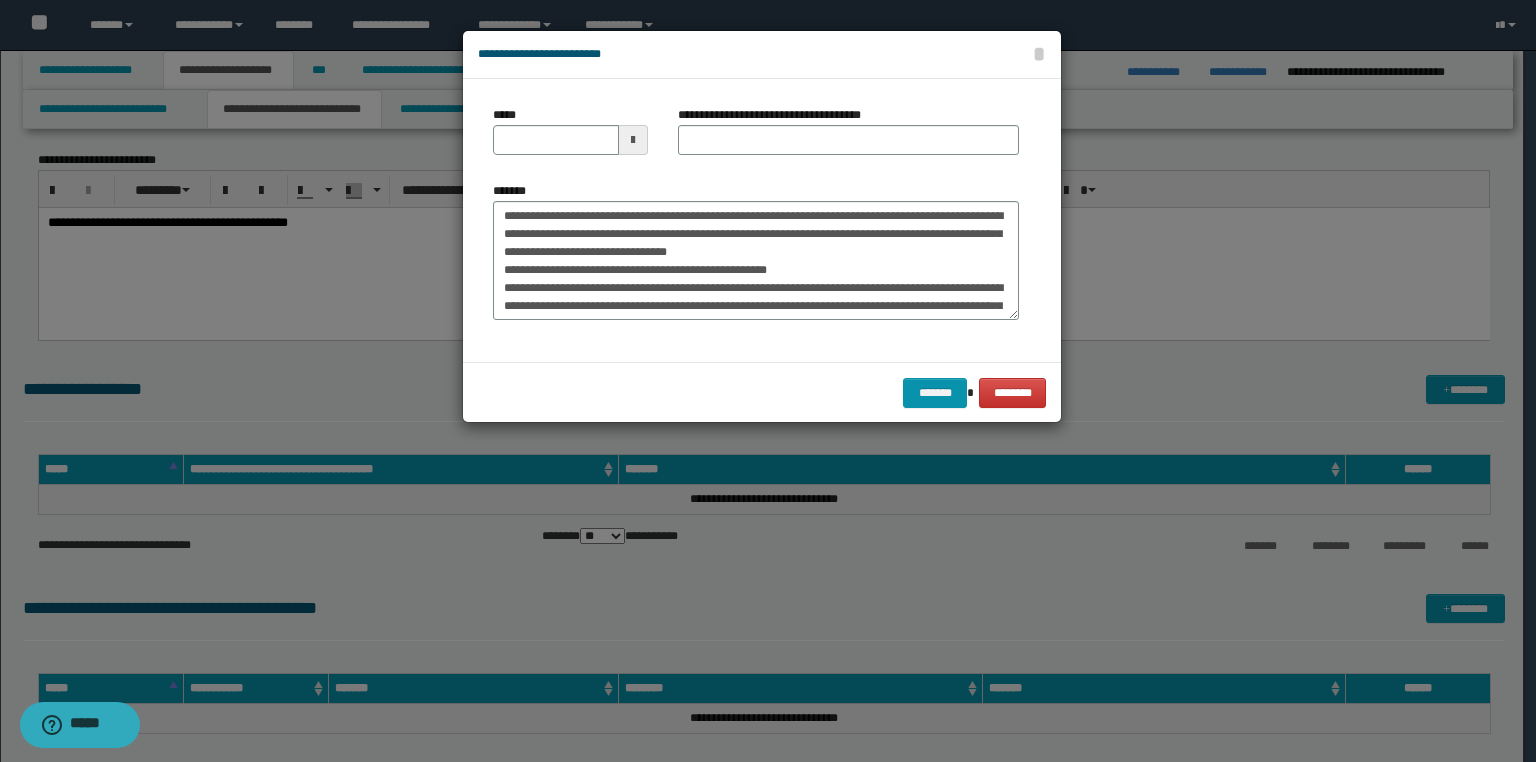 click on "**********" at bounding box center (756, 258) 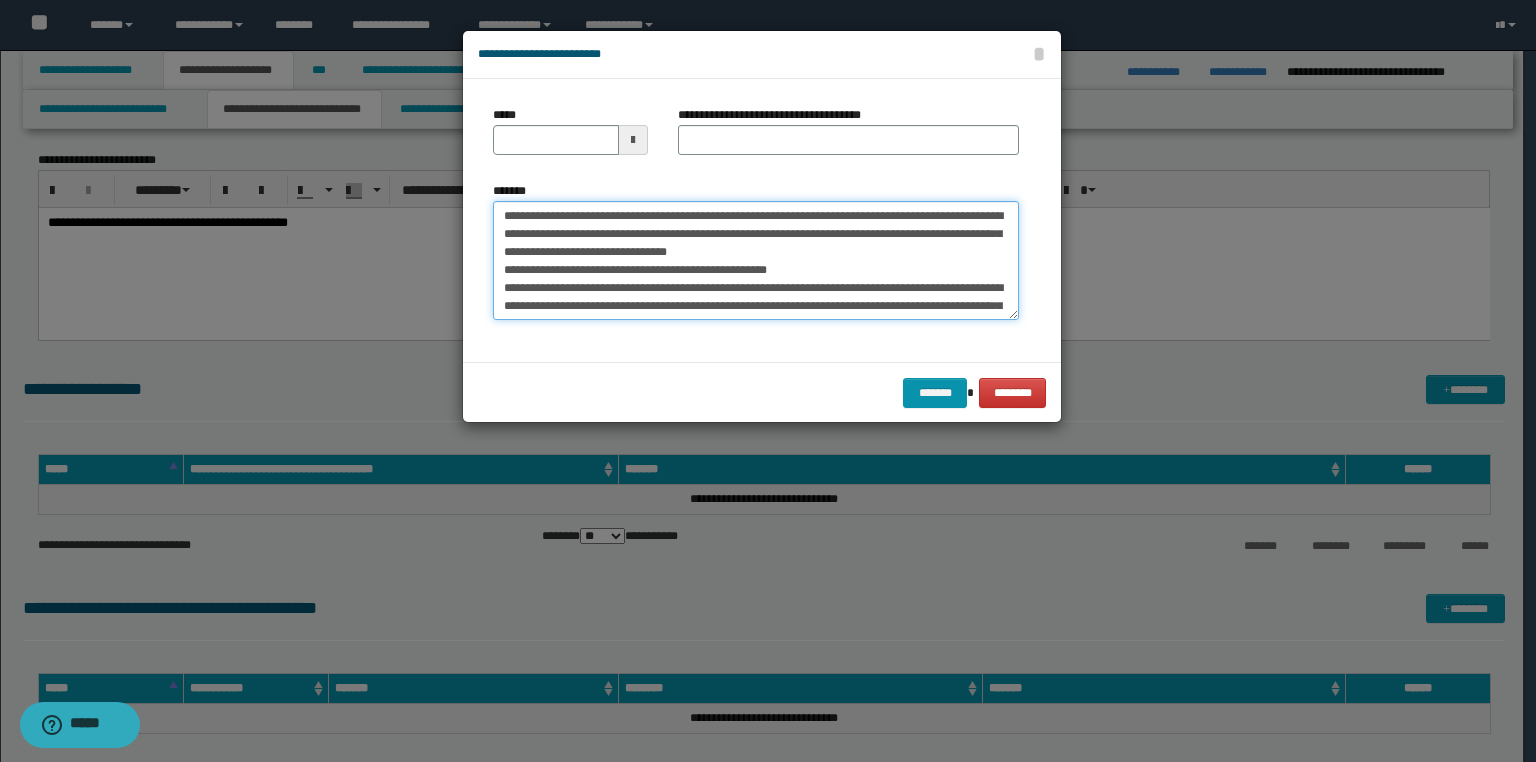 click on "**********" at bounding box center (756, 261) 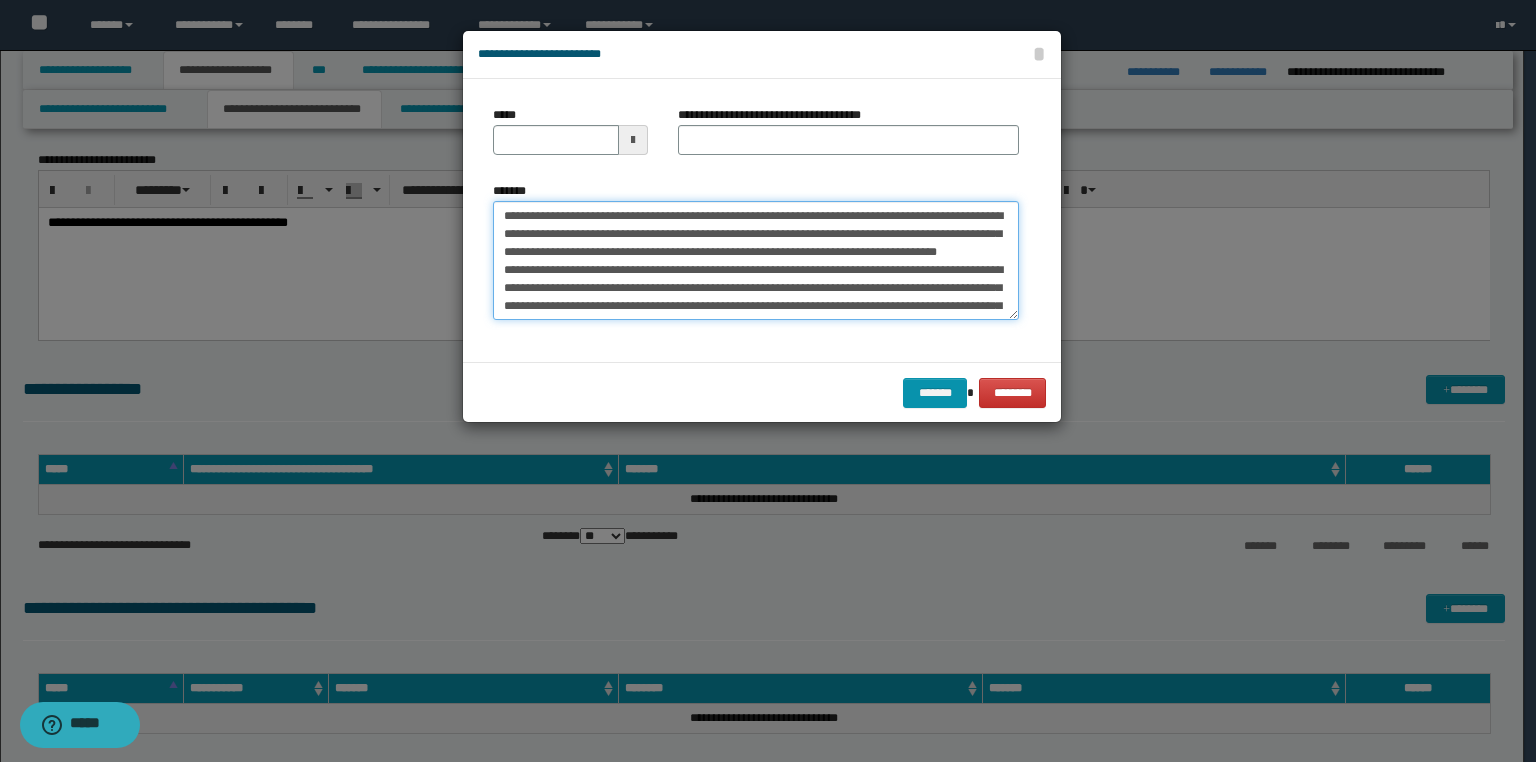 click on "**********" at bounding box center [756, 261] 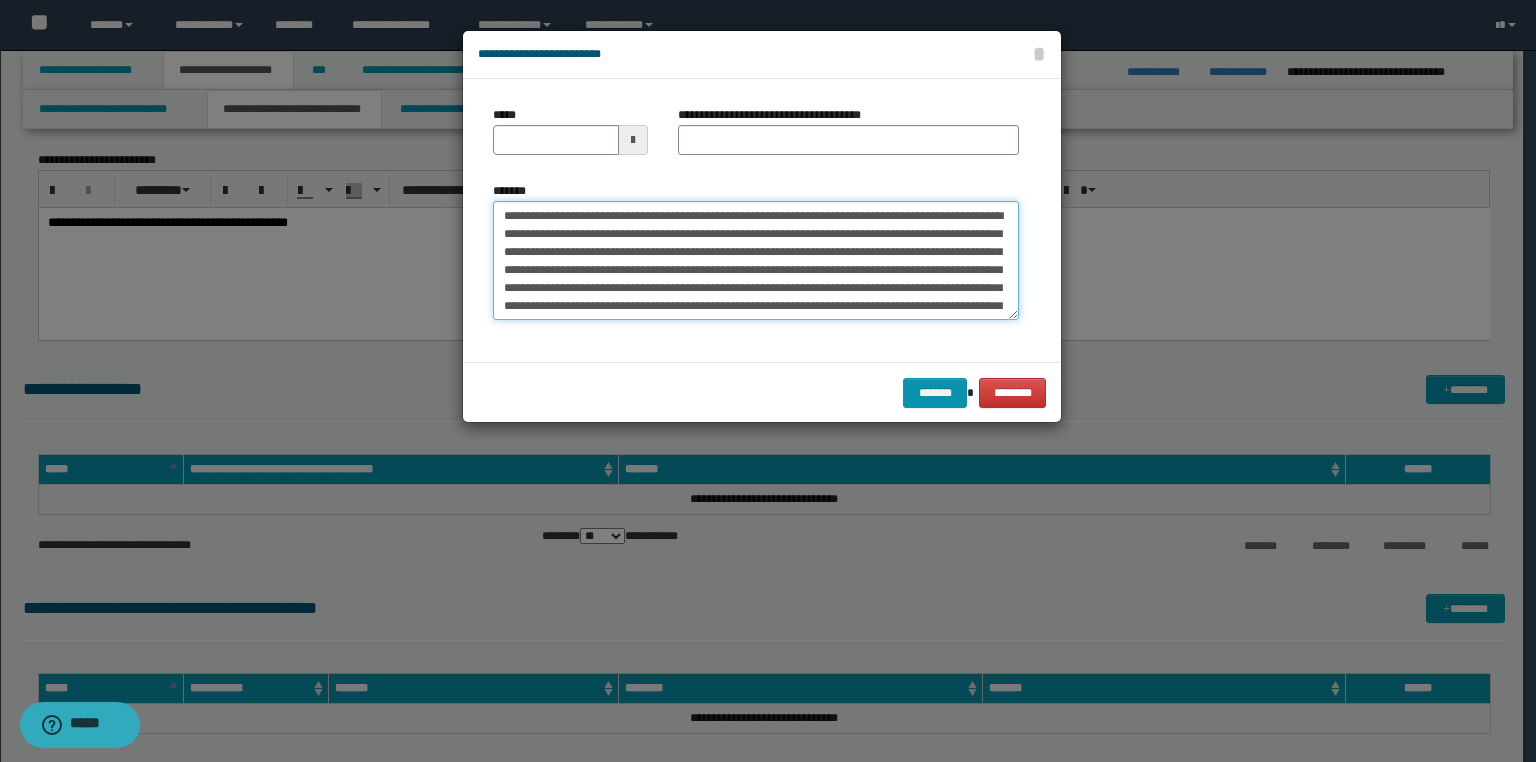 scroll, scrollTop: 72, scrollLeft: 0, axis: vertical 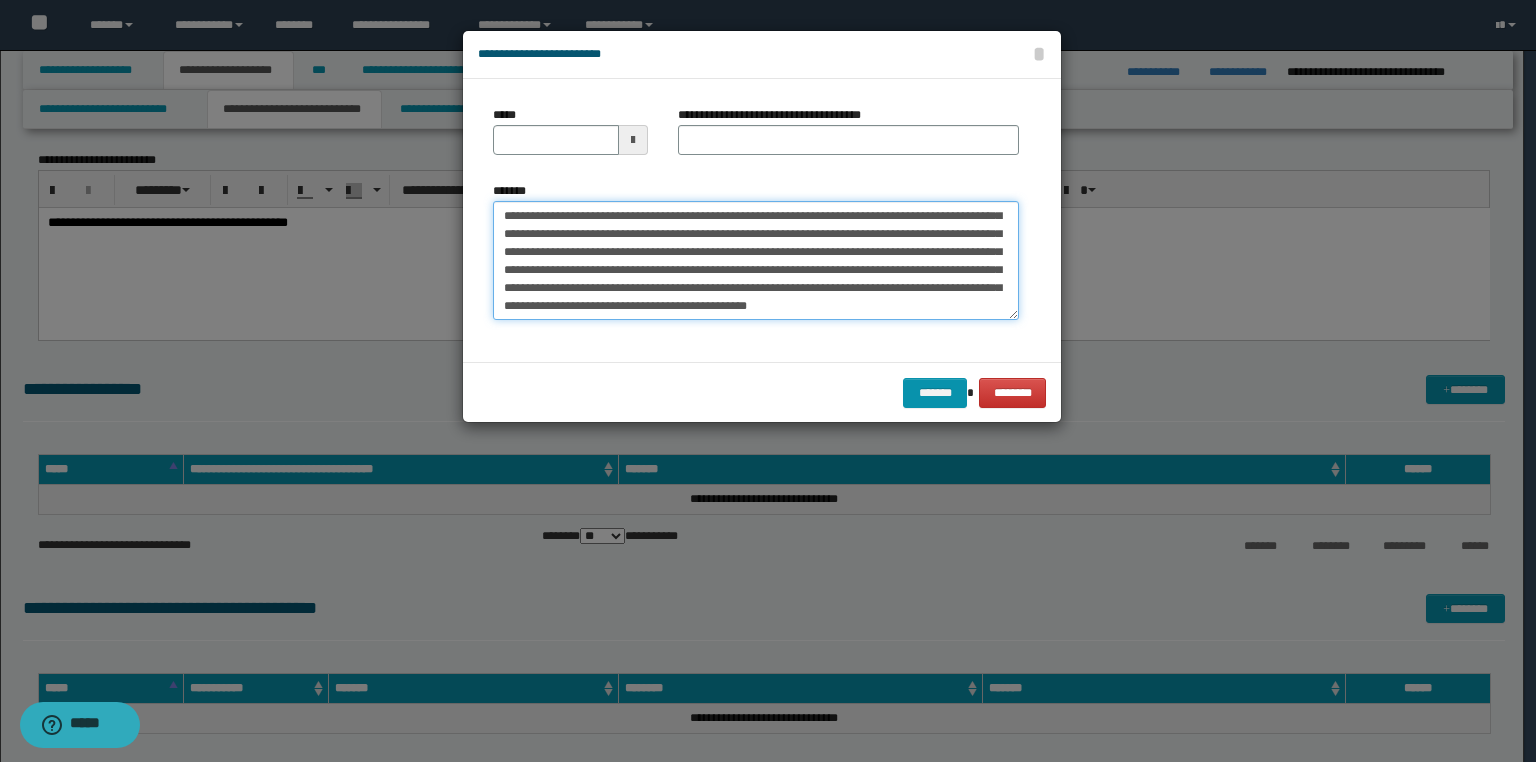 click on "**********" at bounding box center [756, 261] 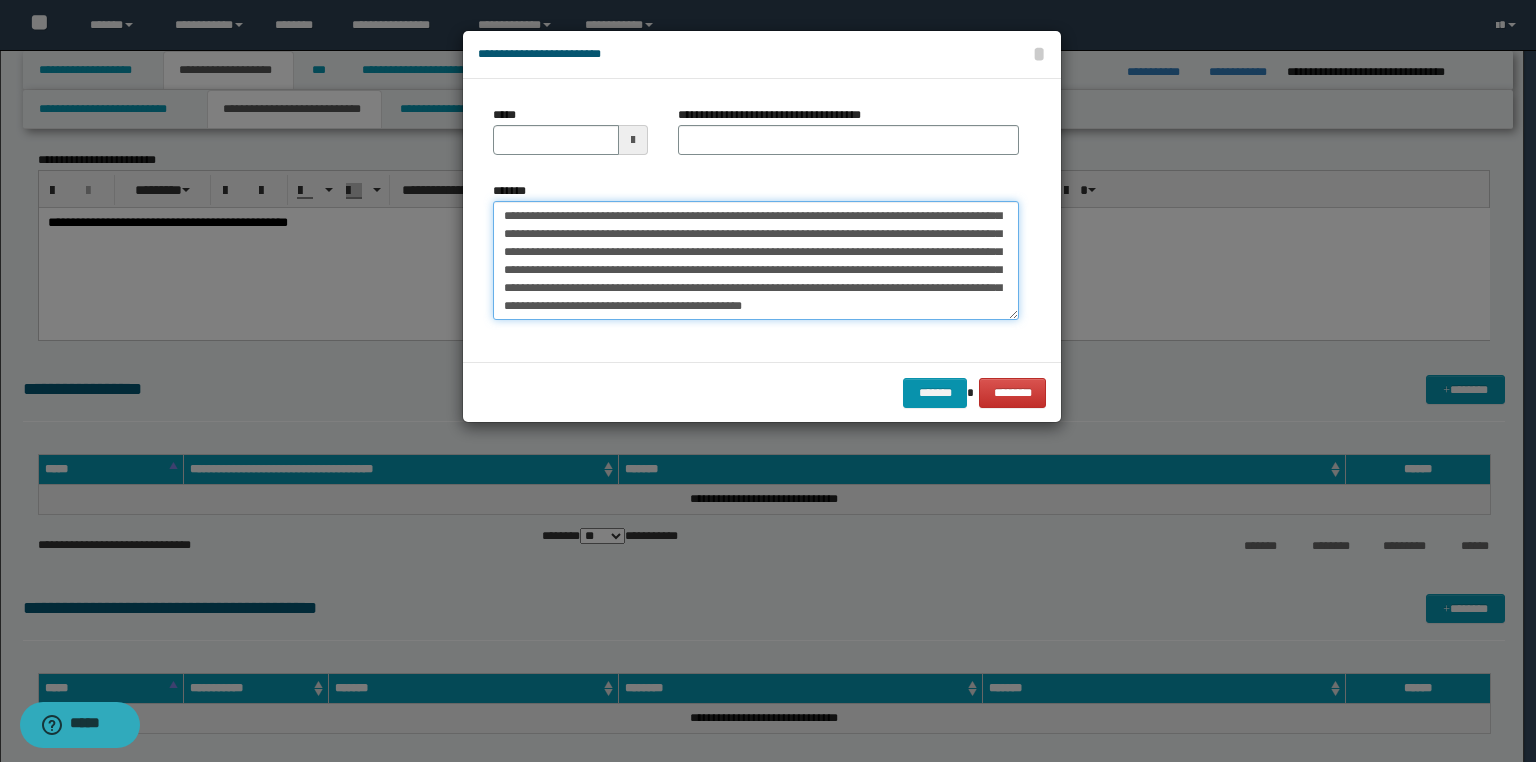 scroll, scrollTop: 53, scrollLeft: 0, axis: vertical 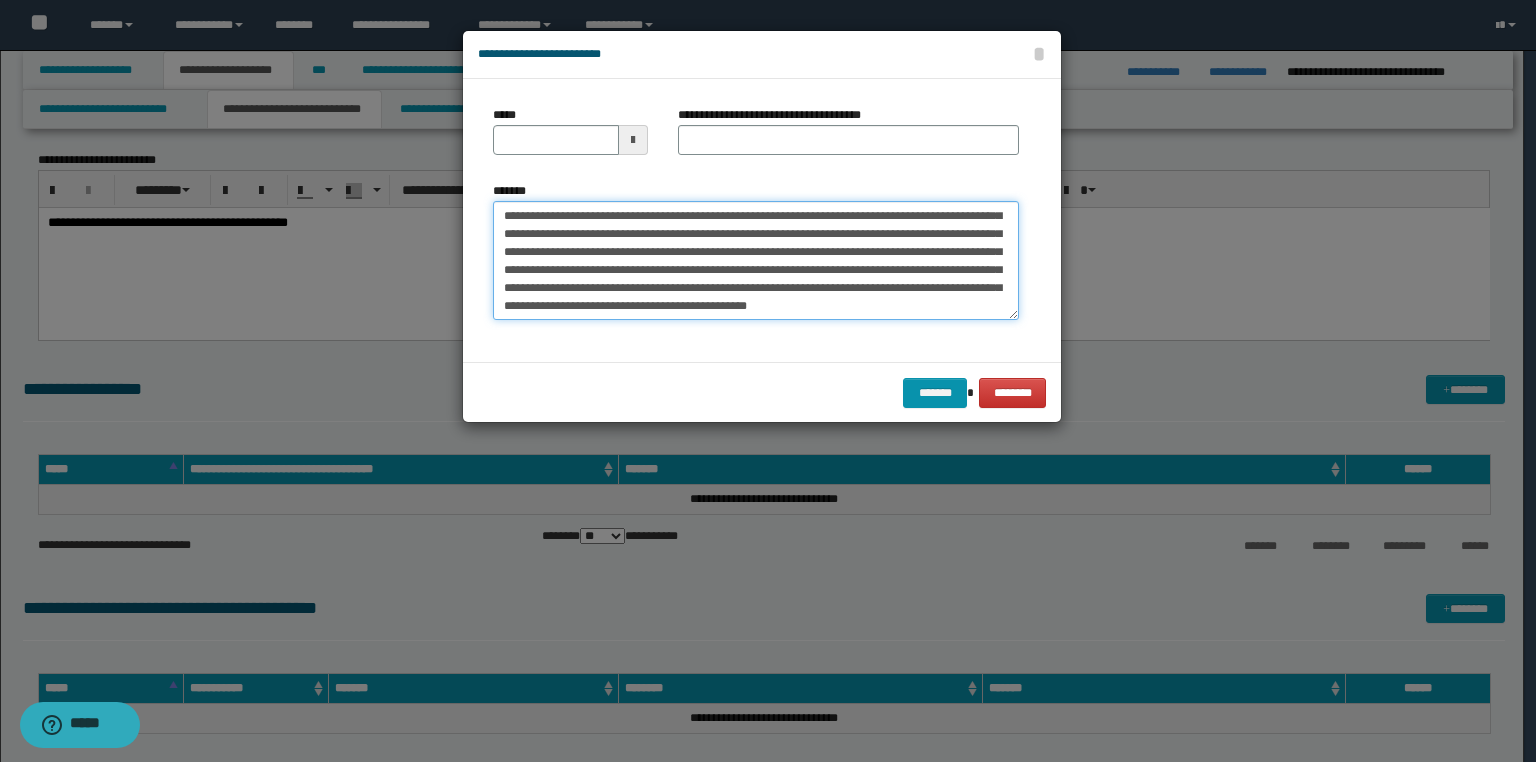 paste on "**********" 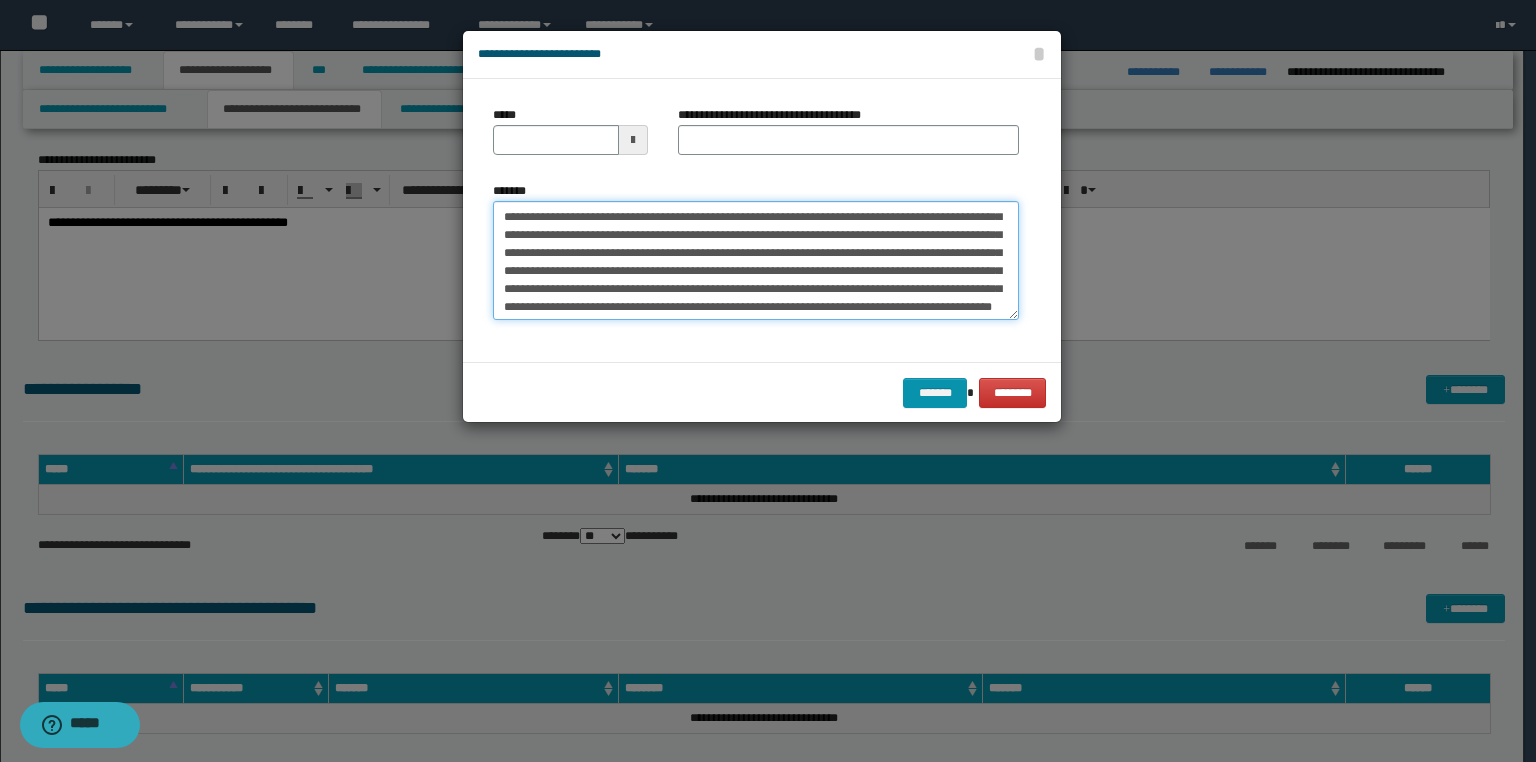 scroll, scrollTop: 318, scrollLeft: 0, axis: vertical 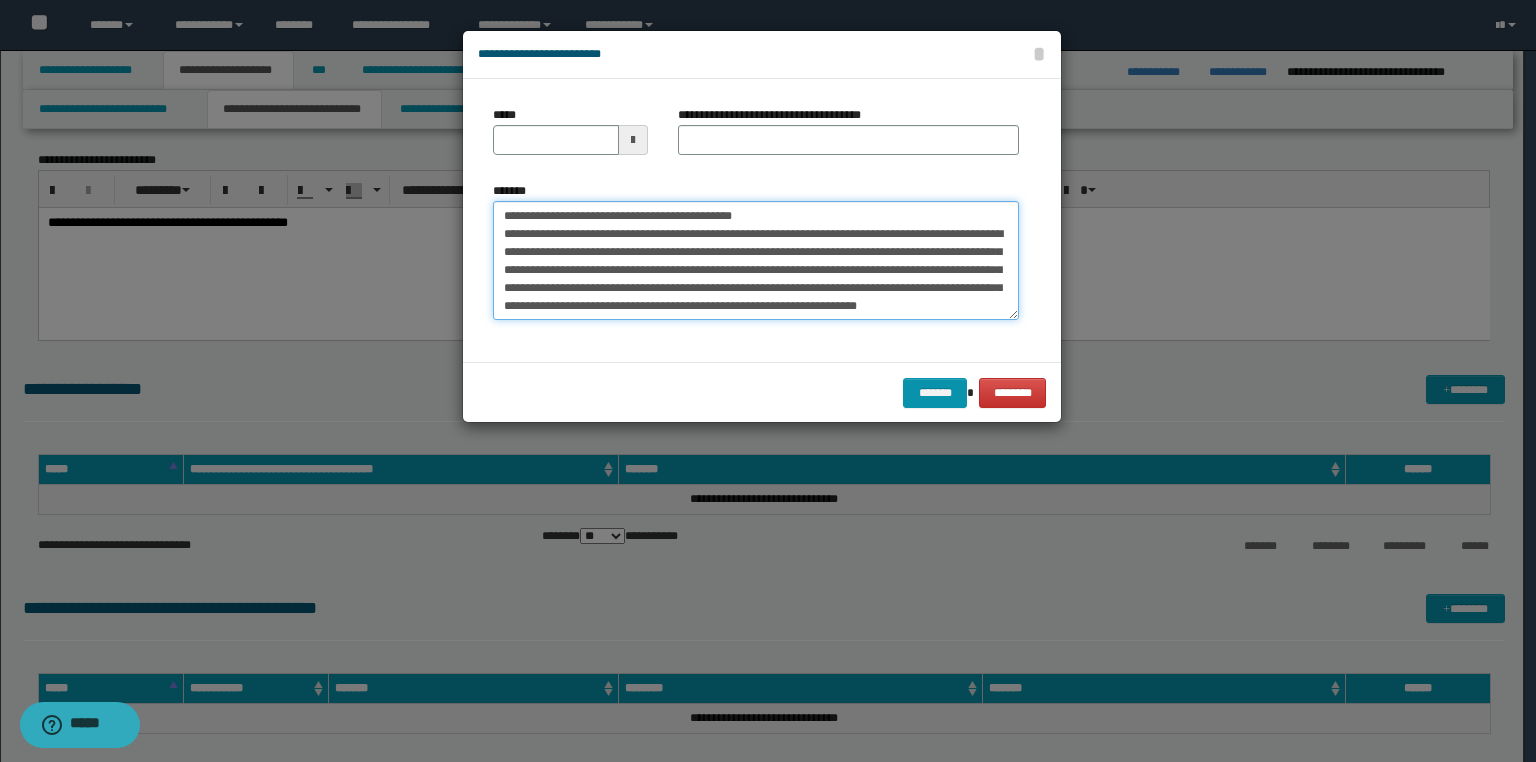 click on "*******" at bounding box center (756, 261) 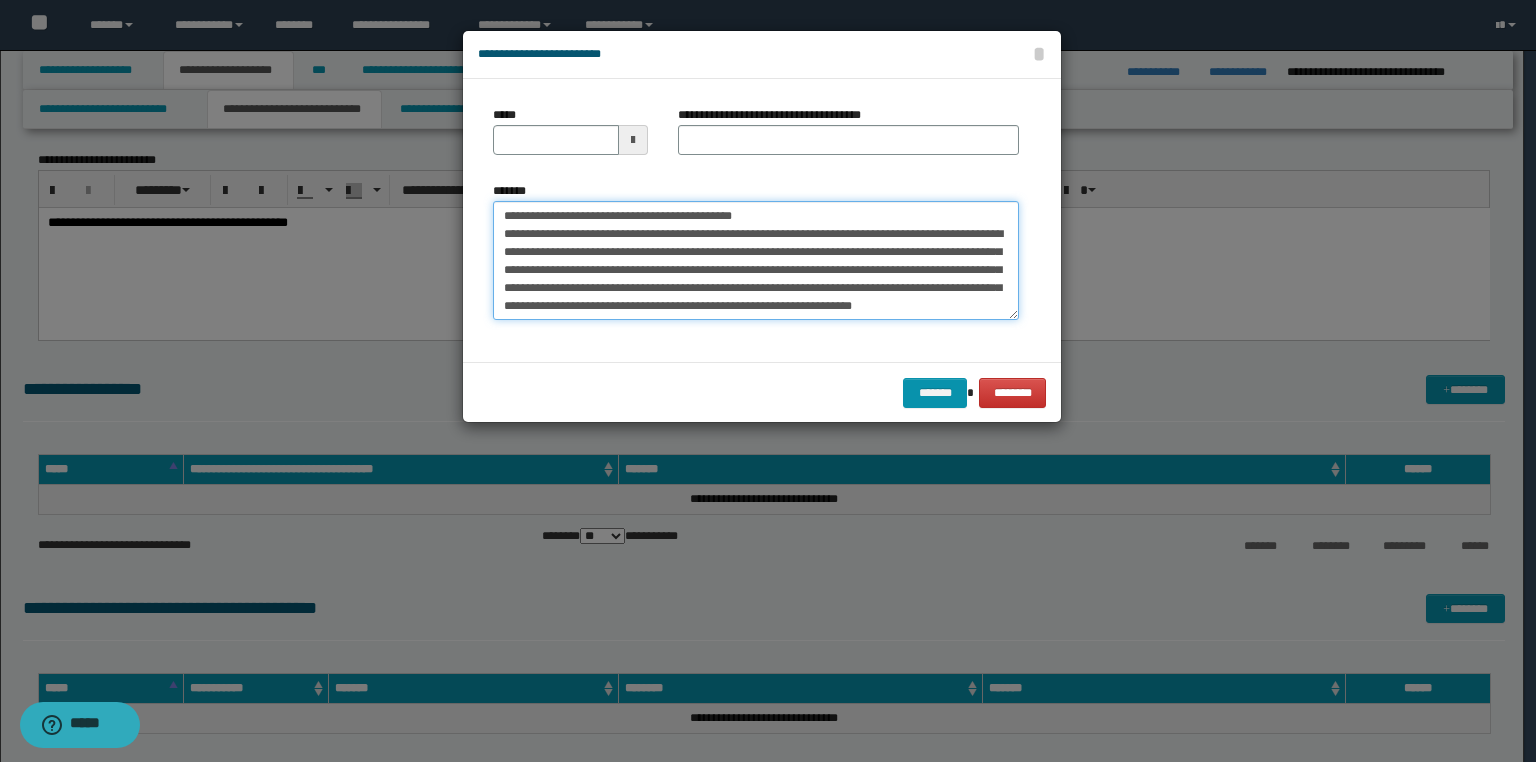 scroll, scrollTop: 305, scrollLeft: 0, axis: vertical 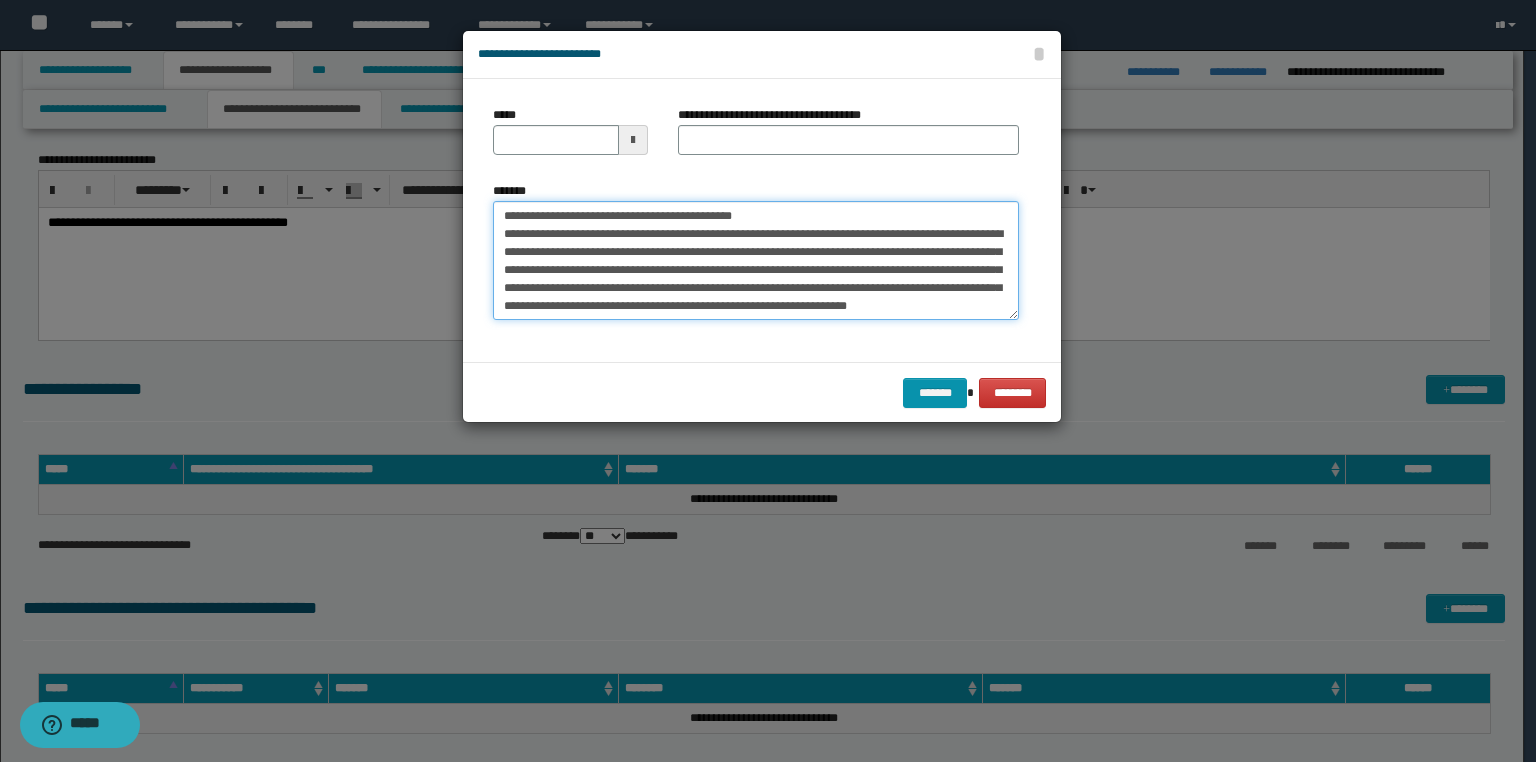 click on "*******" at bounding box center (756, 261) 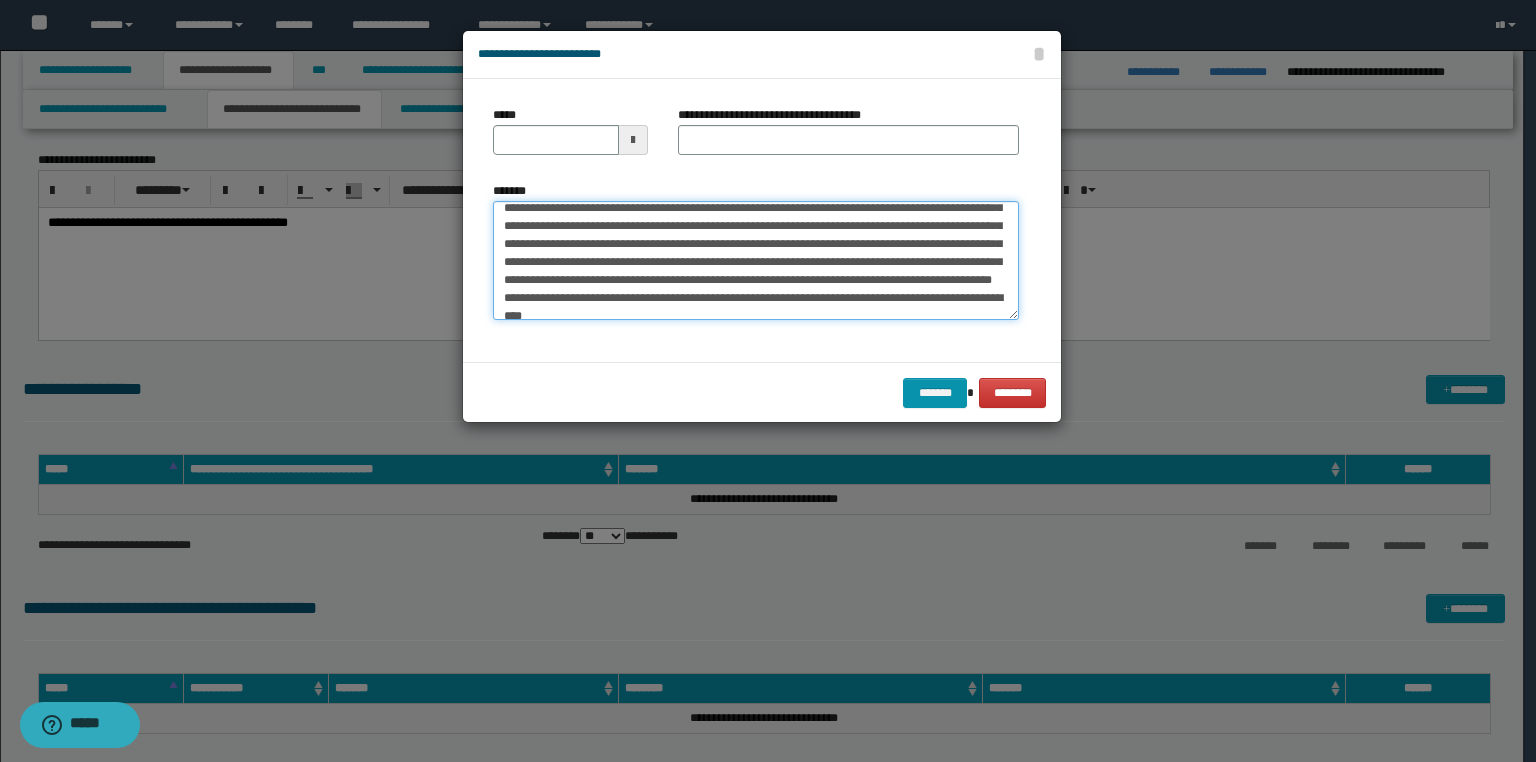 scroll, scrollTop: 160, scrollLeft: 0, axis: vertical 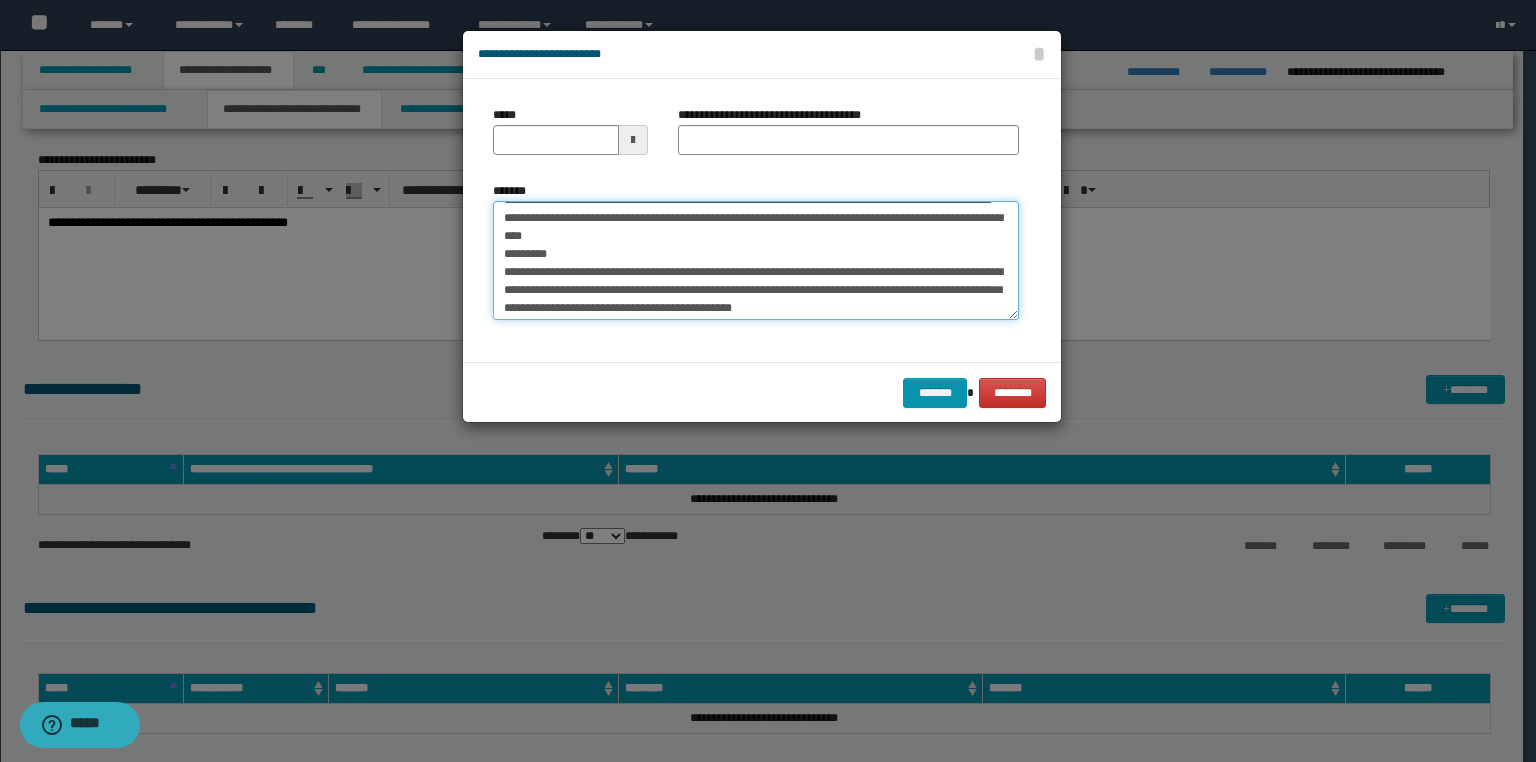 click on "*******" at bounding box center (756, 261) 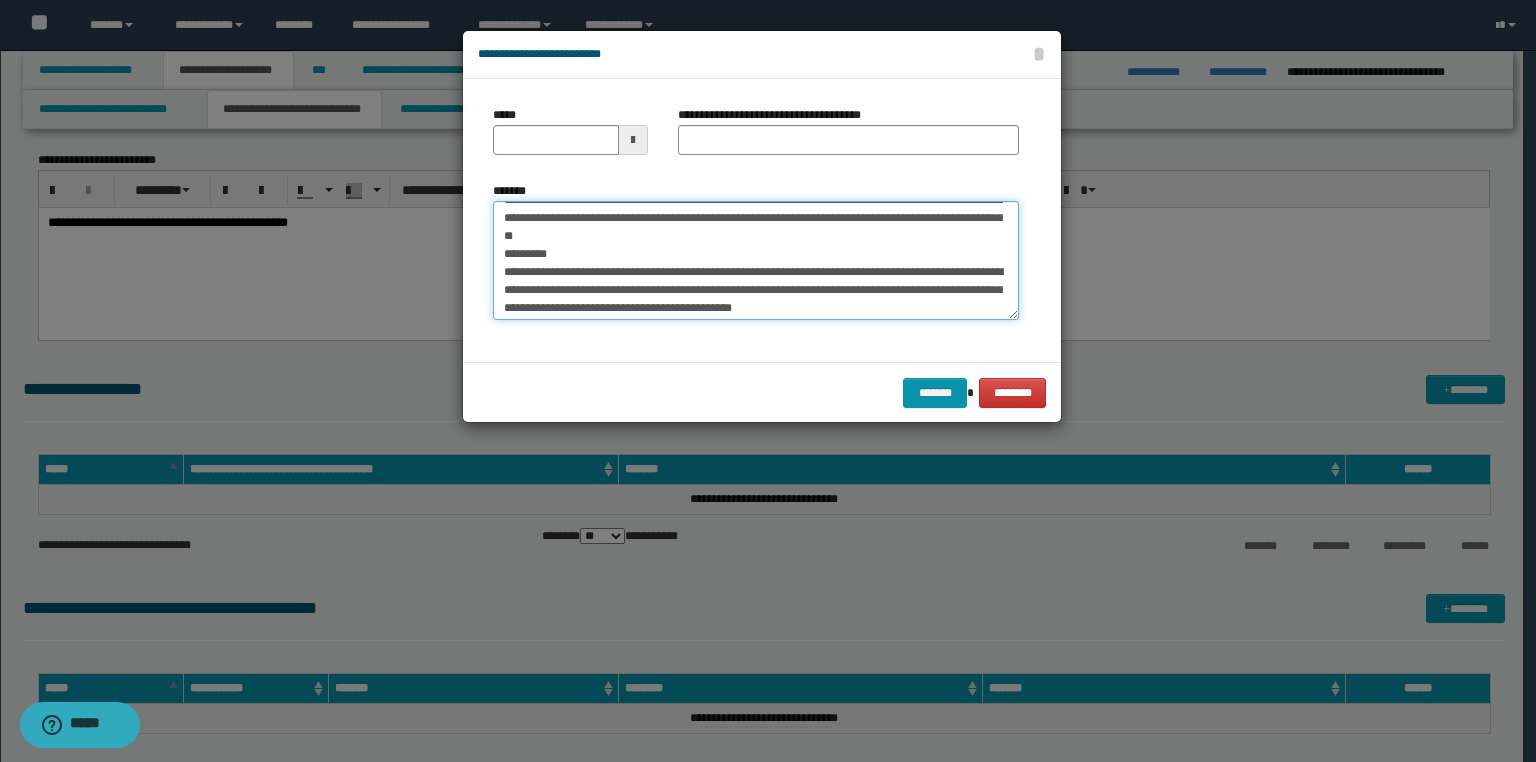 scroll, scrollTop: 141, scrollLeft: 0, axis: vertical 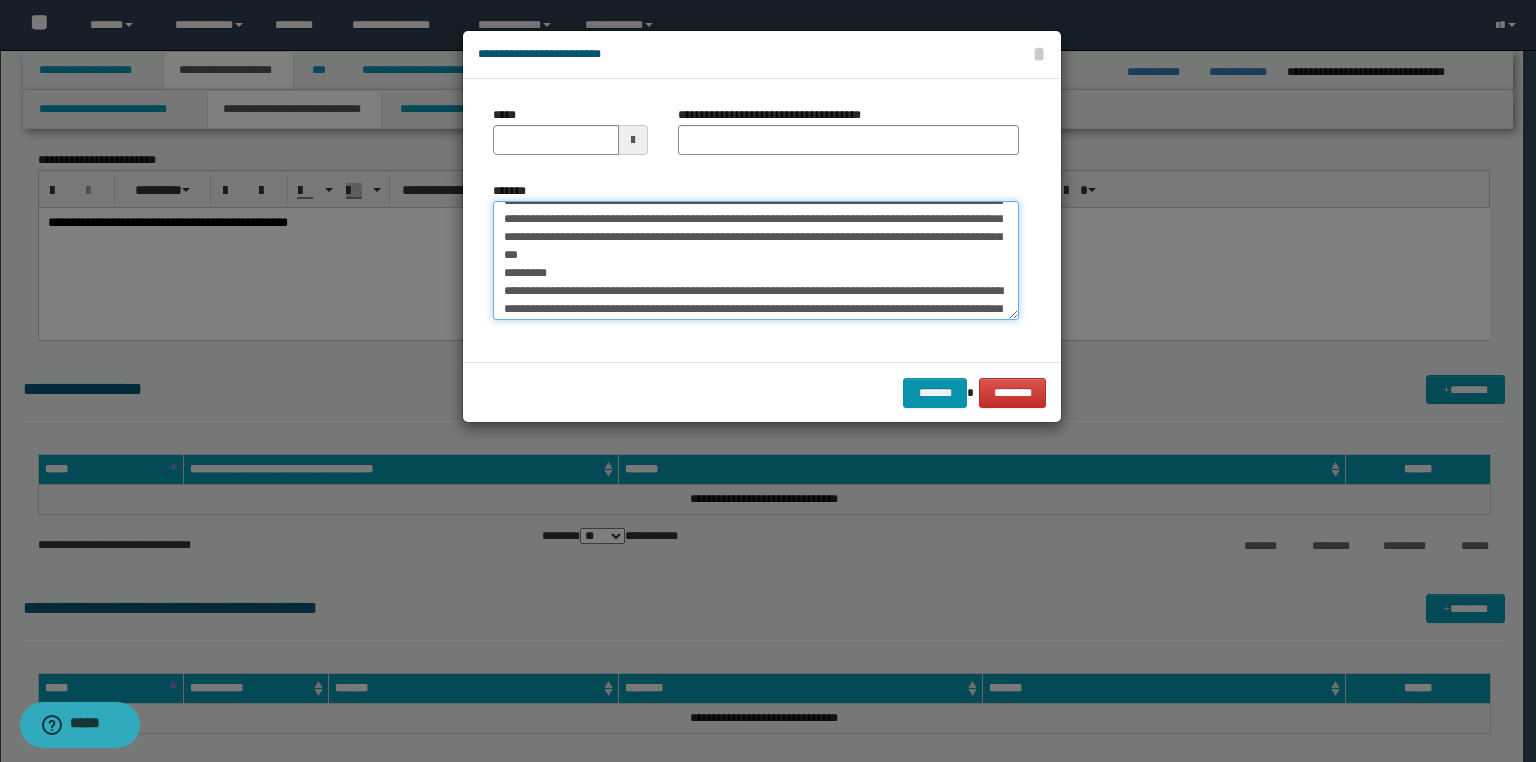 click on "*******" at bounding box center [756, 261] 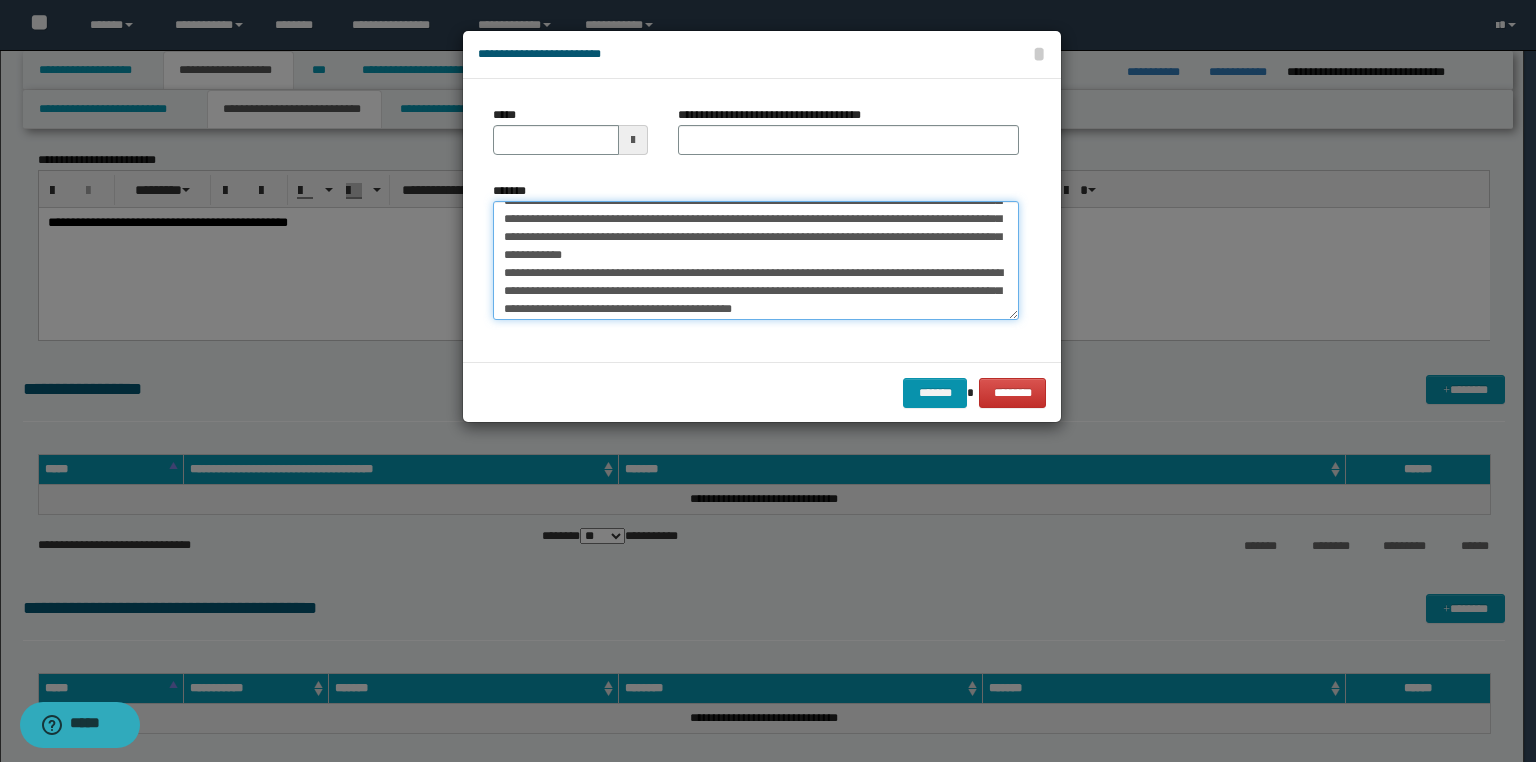 scroll, scrollTop: 124, scrollLeft: 0, axis: vertical 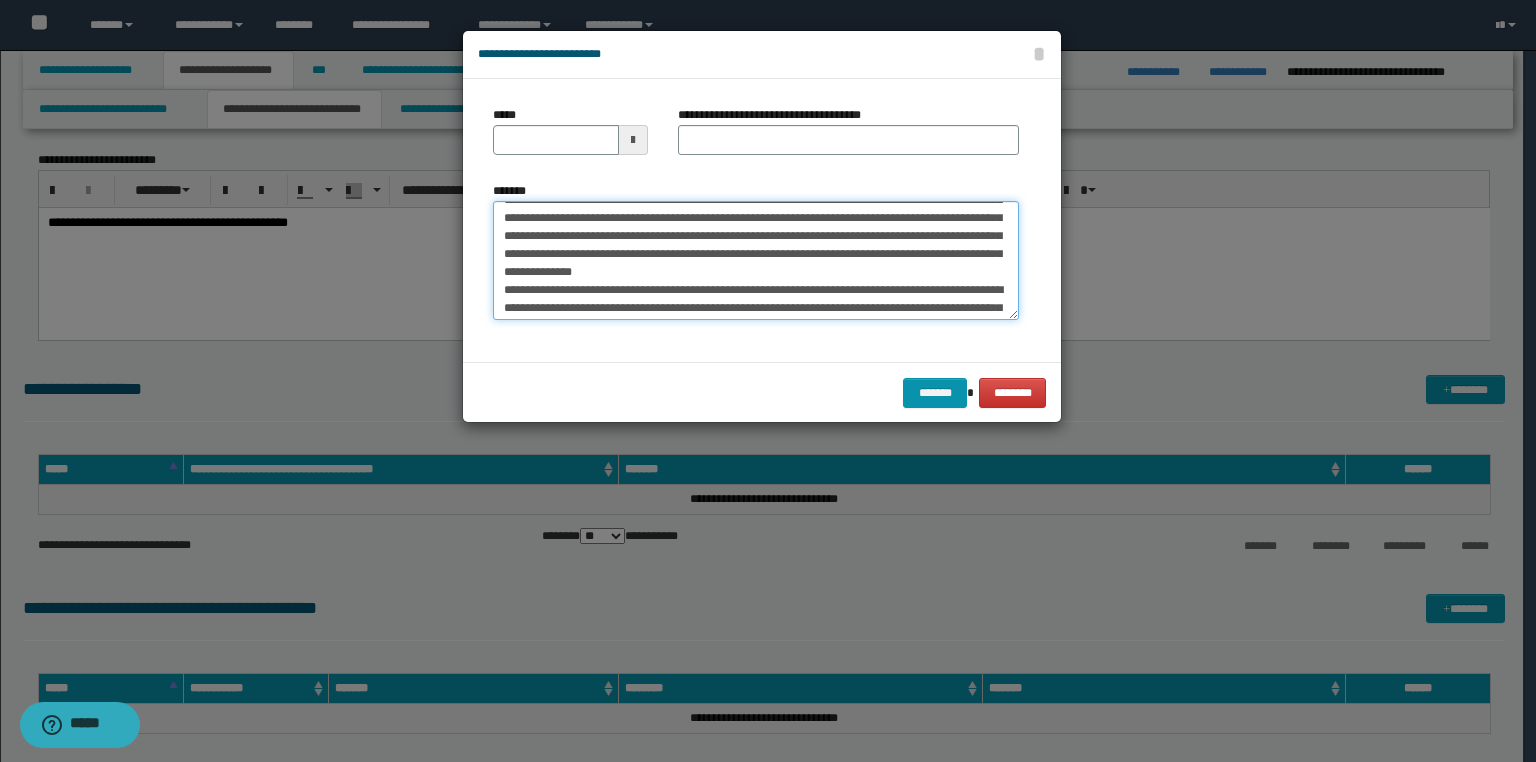 click on "*******" at bounding box center (756, 261) 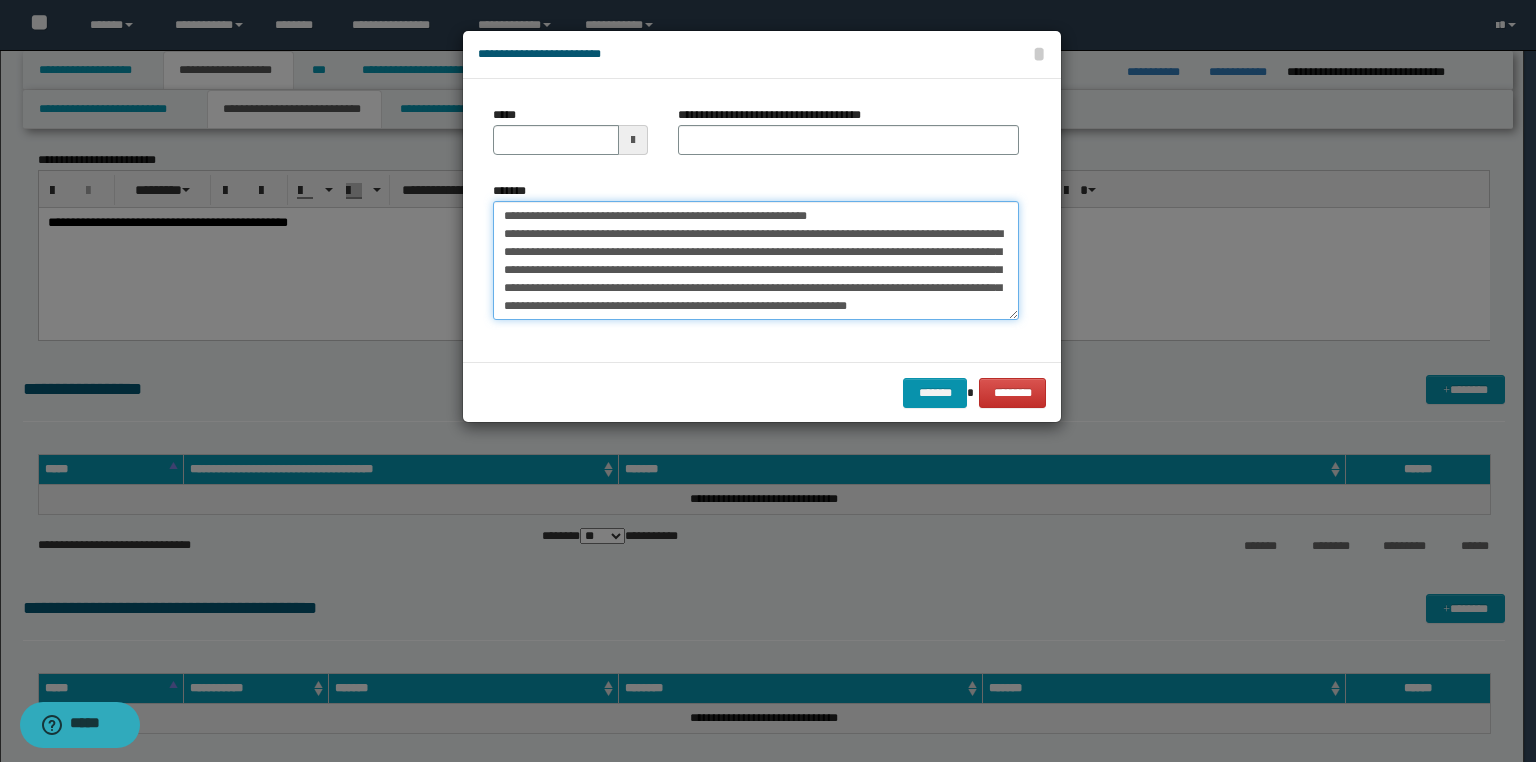 scroll, scrollTop: 190, scrollLeft: 0, axis: vertical 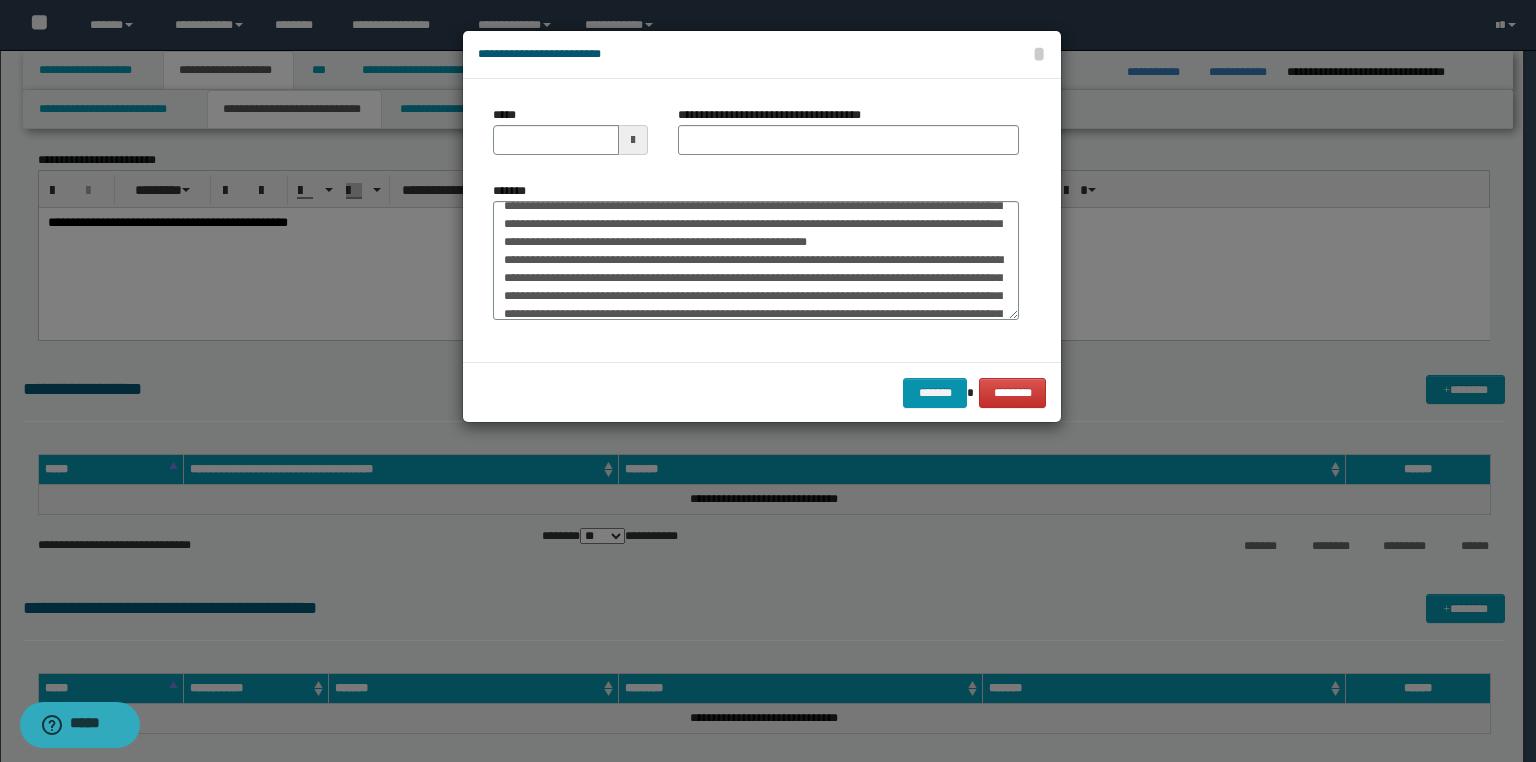 click at bounding box center (768, 381) 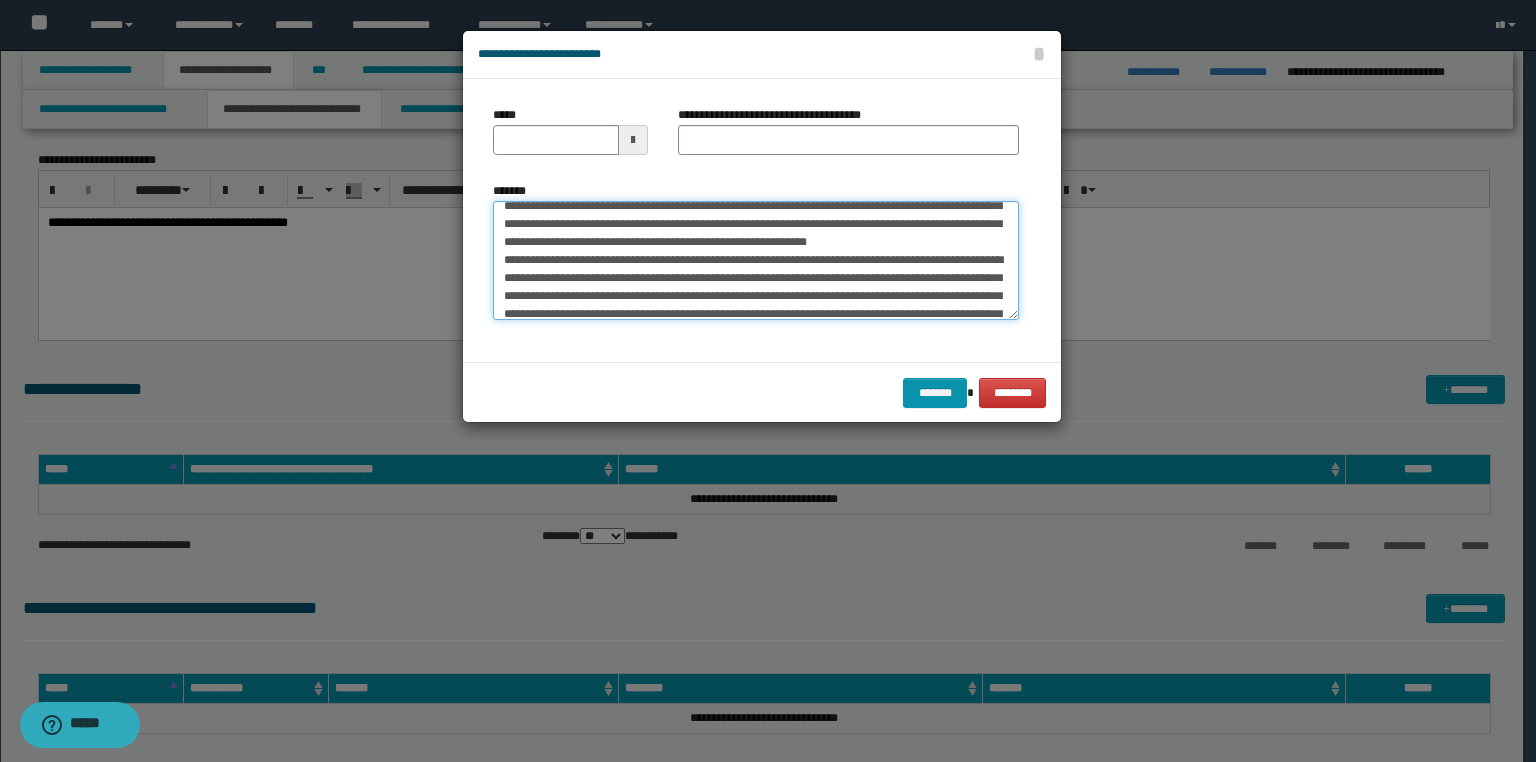 drag, startPoint x: 641, startPoint y: 312, endPoint x: 596, endPoint y: 304, distance: 45.705578 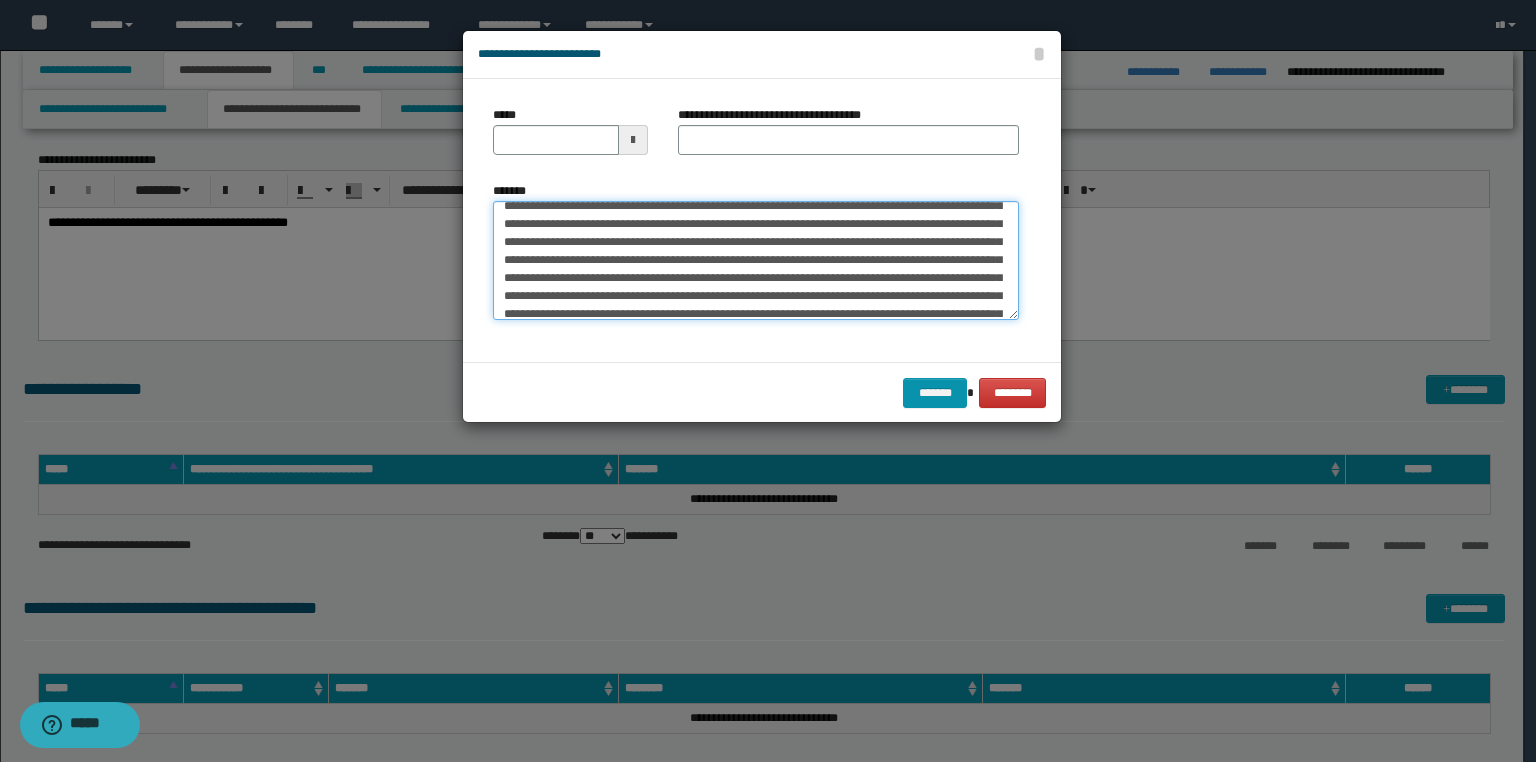 scroll, scrollTop: 172, scrollLeft: 0, axis: vertical 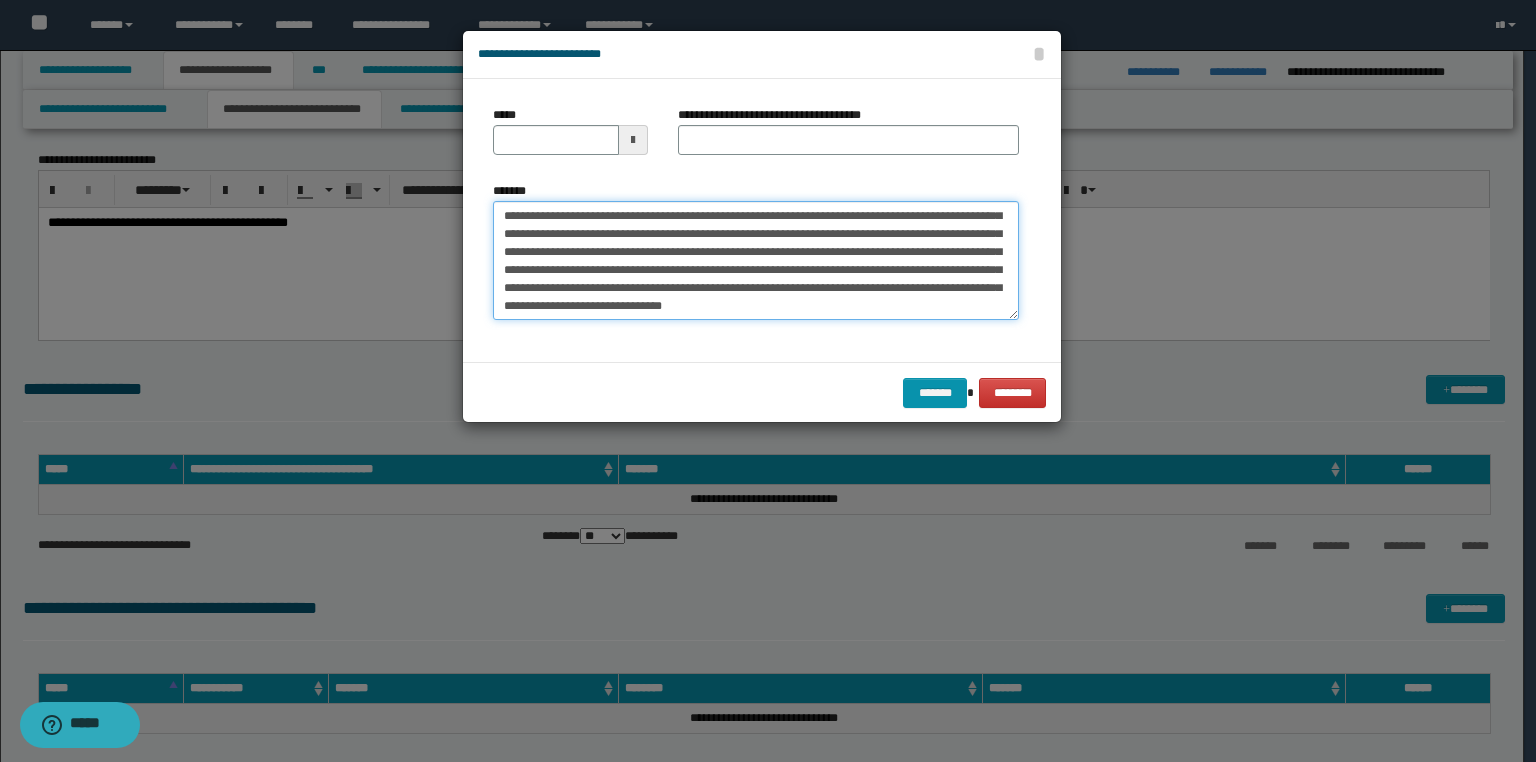 click on "*******" at bounding box center [756, 261] 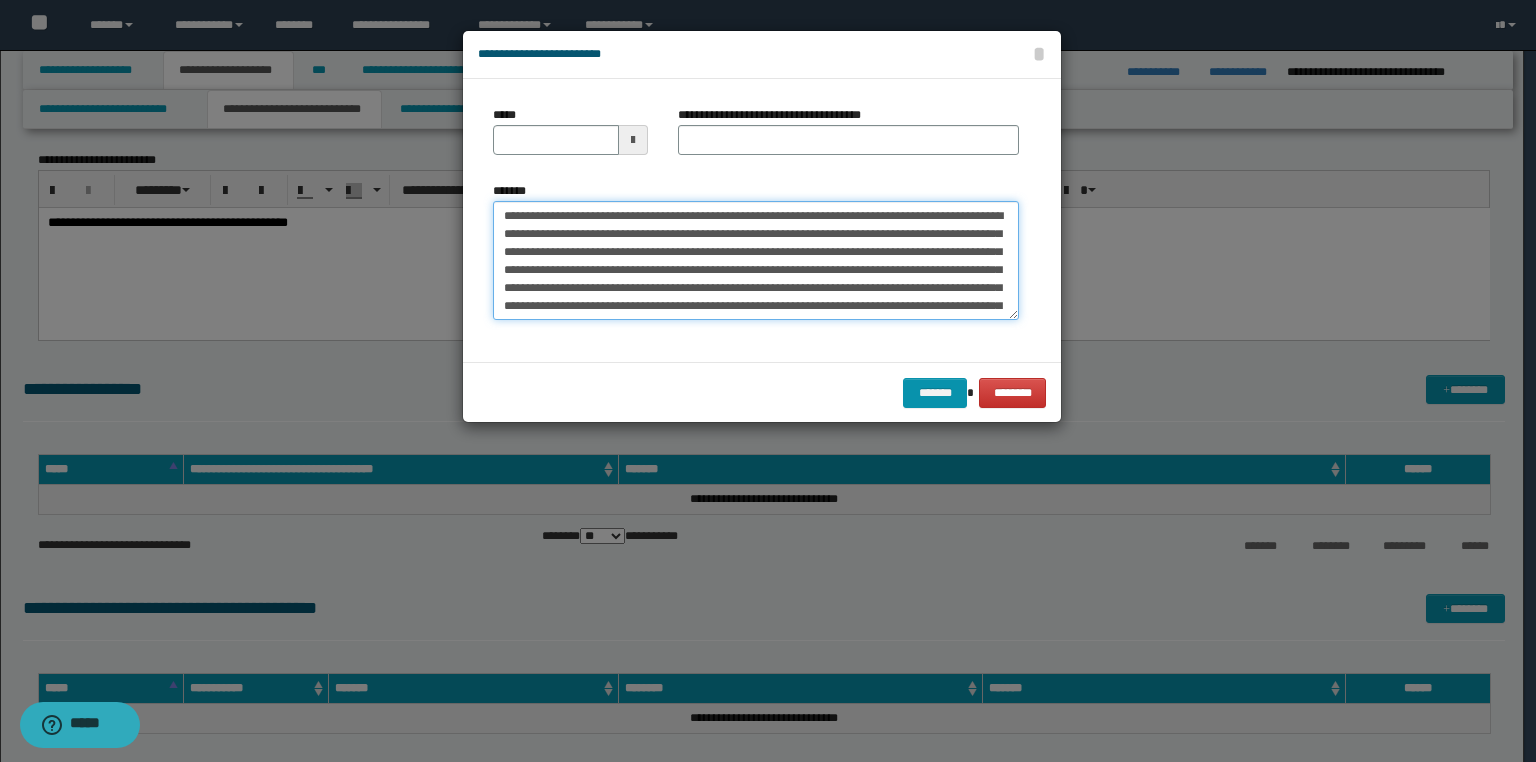 scroll, scrollTop: 0, scrollLeft: 0, axis: both 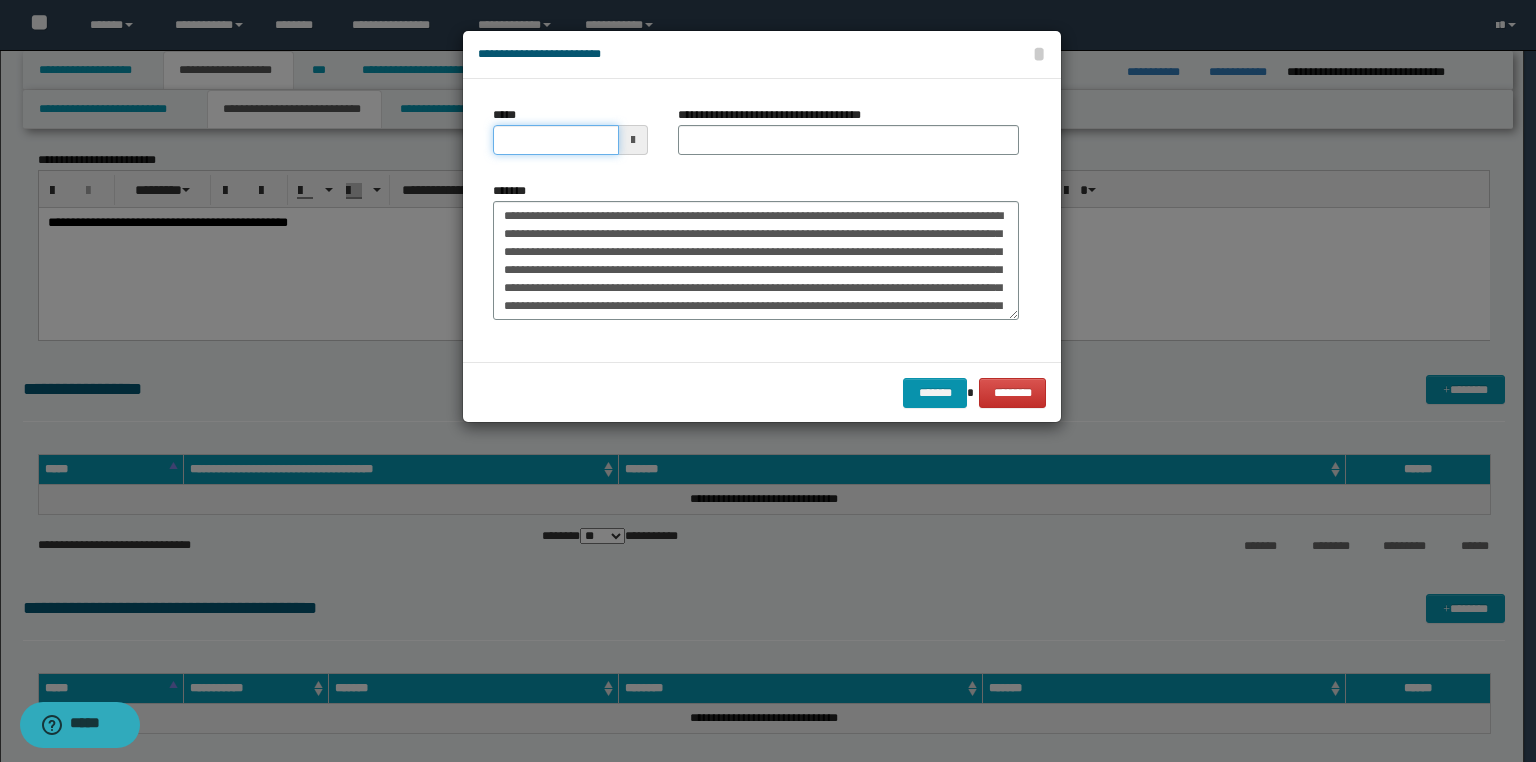 drag, startPoint x: 532, startPoint y: 151, endPoint x: 341, endPoint y: 198, distance: 196.69774 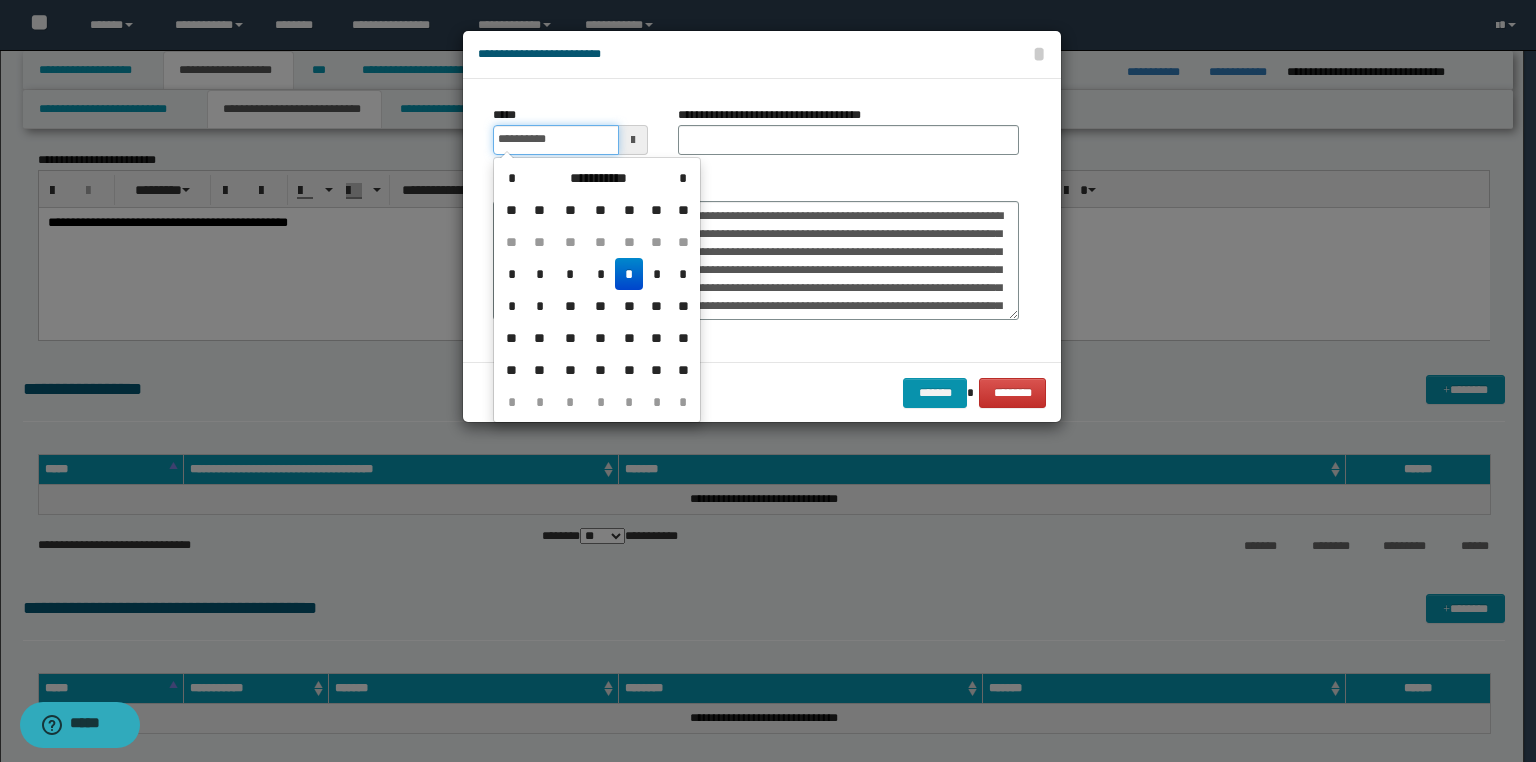 type on "**********" 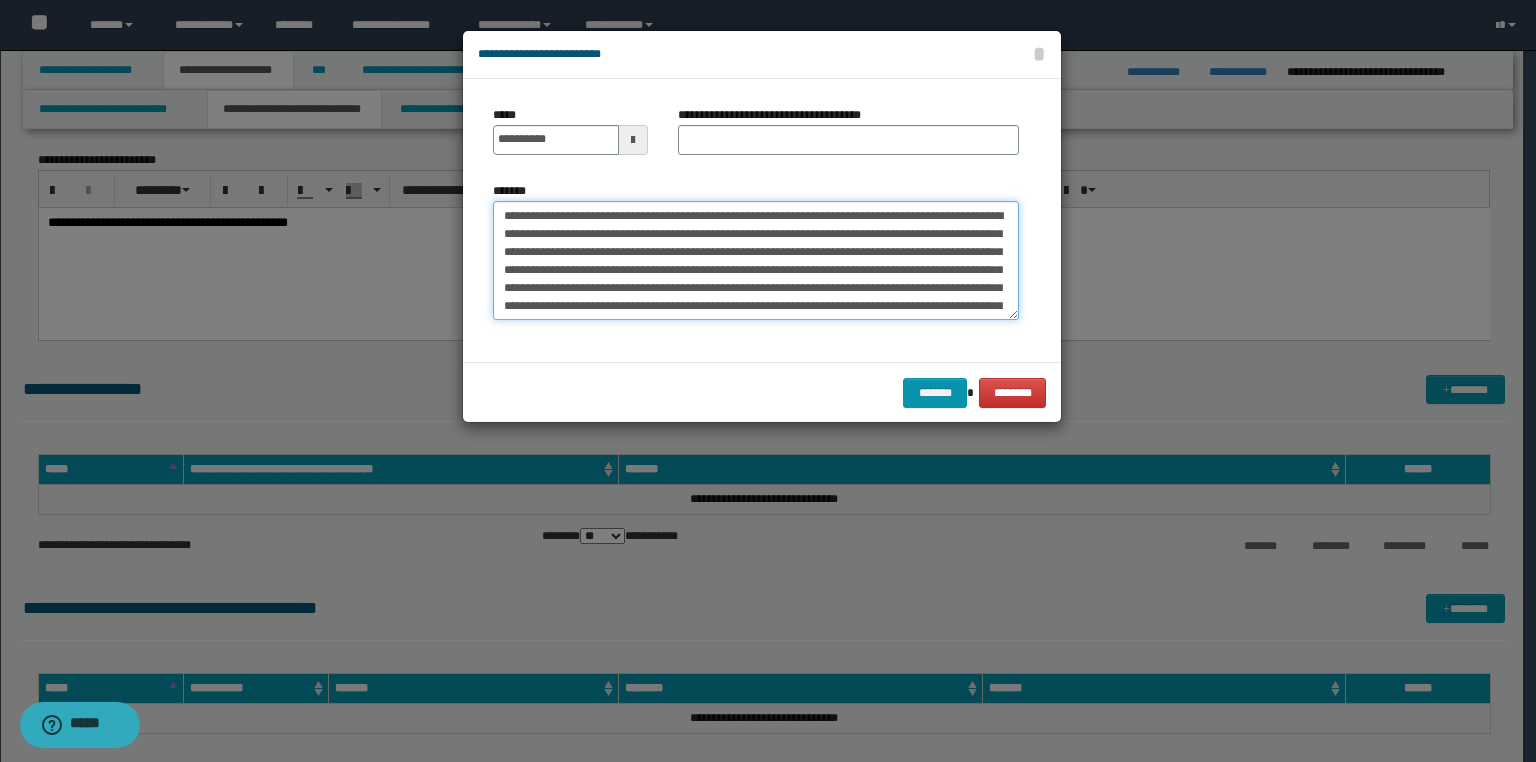 click on "*******" at bounding box center [756, 261] 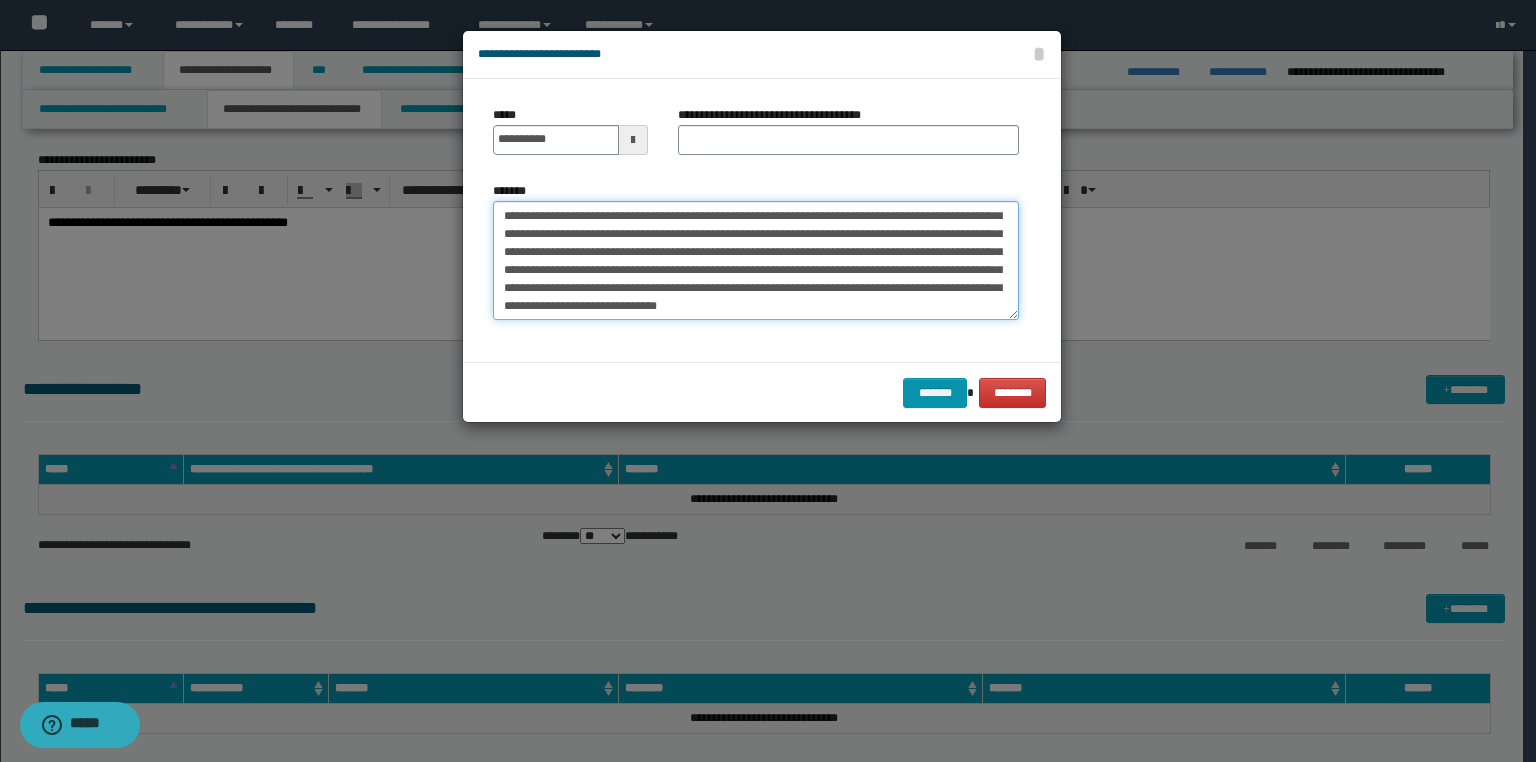 scroll, scrollTop: 252, scrollLeft: 0, axis: vertical 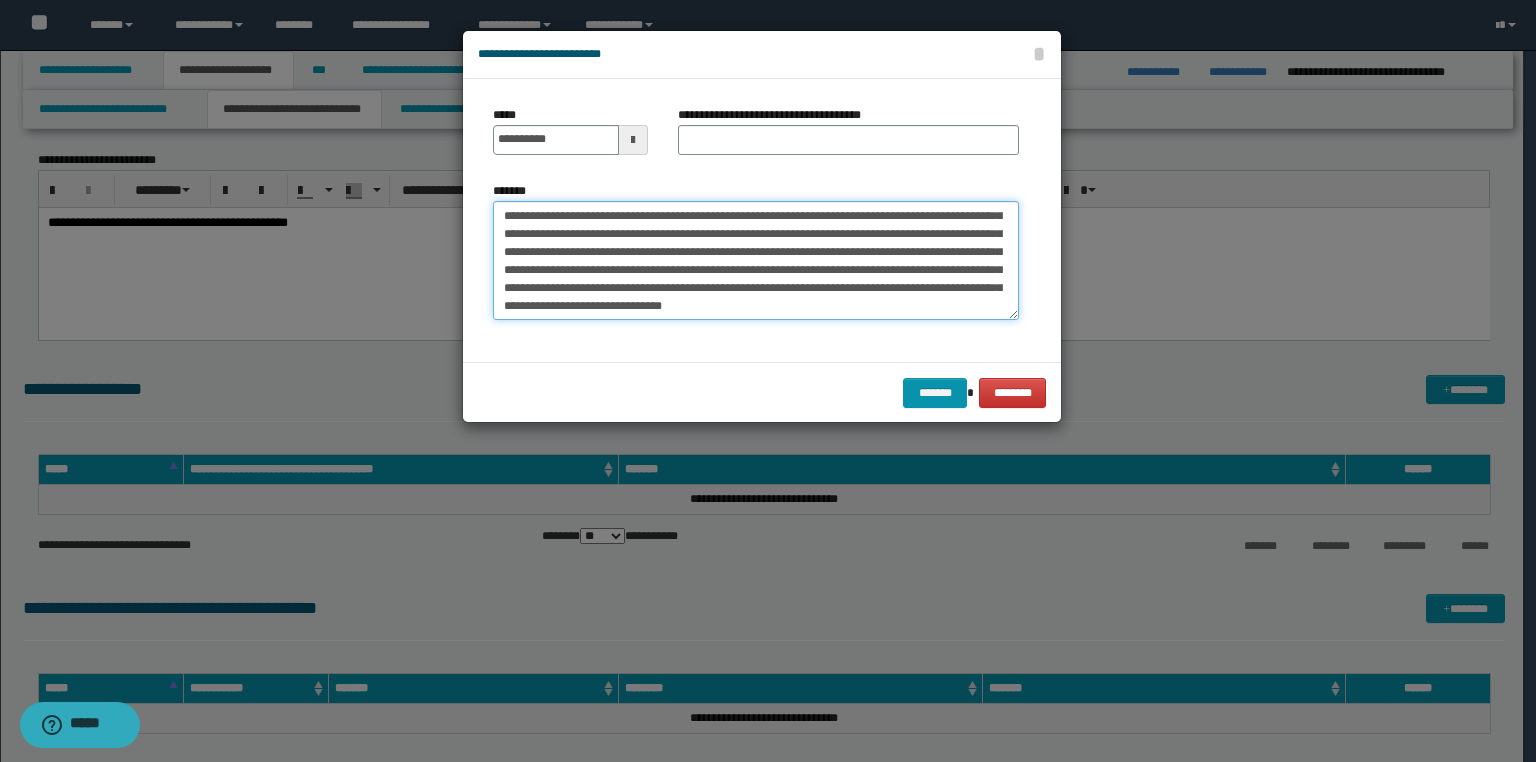 type on "**********" 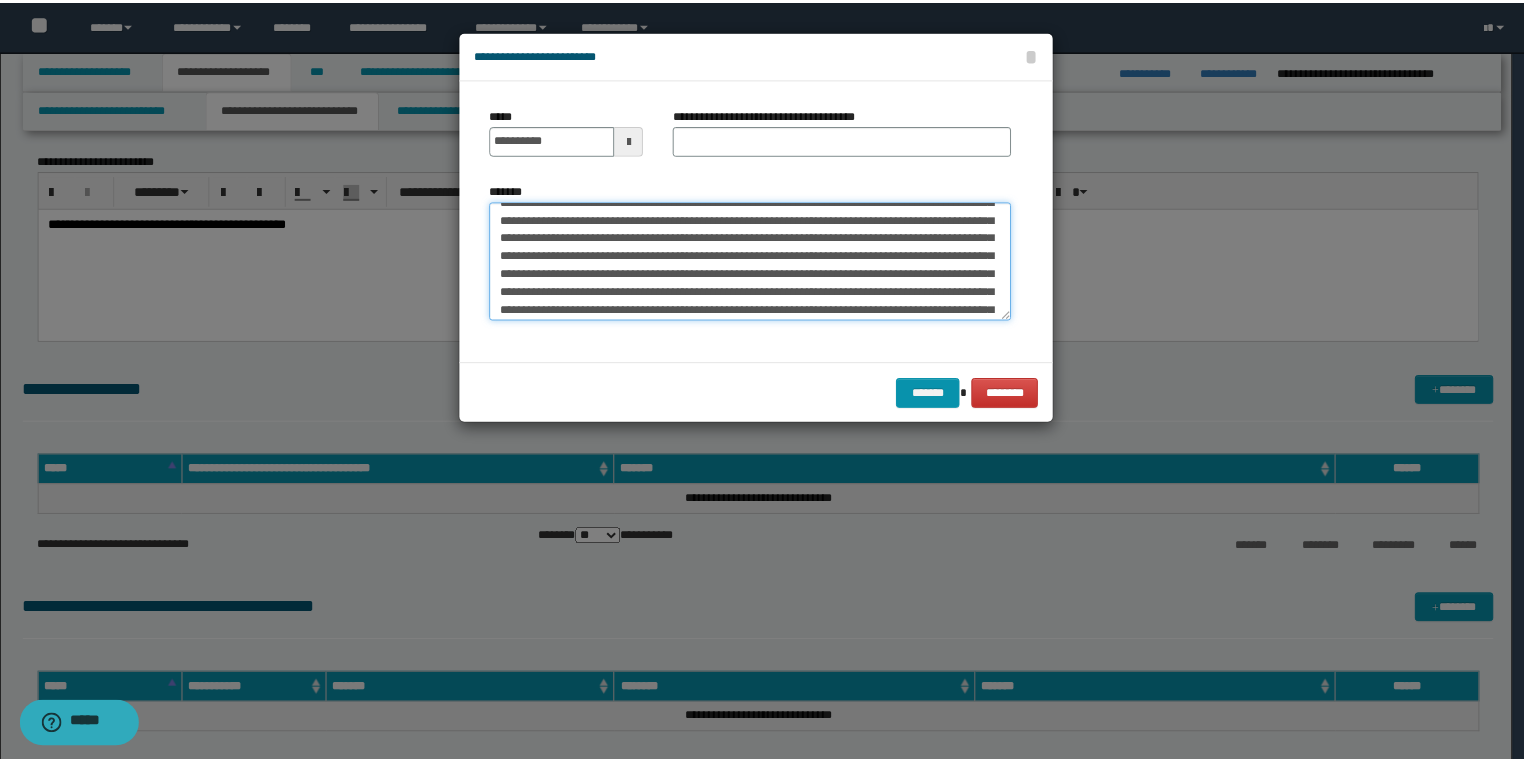 scroll, scrollTop: 160, scrollLeft: 0, axis: vertical 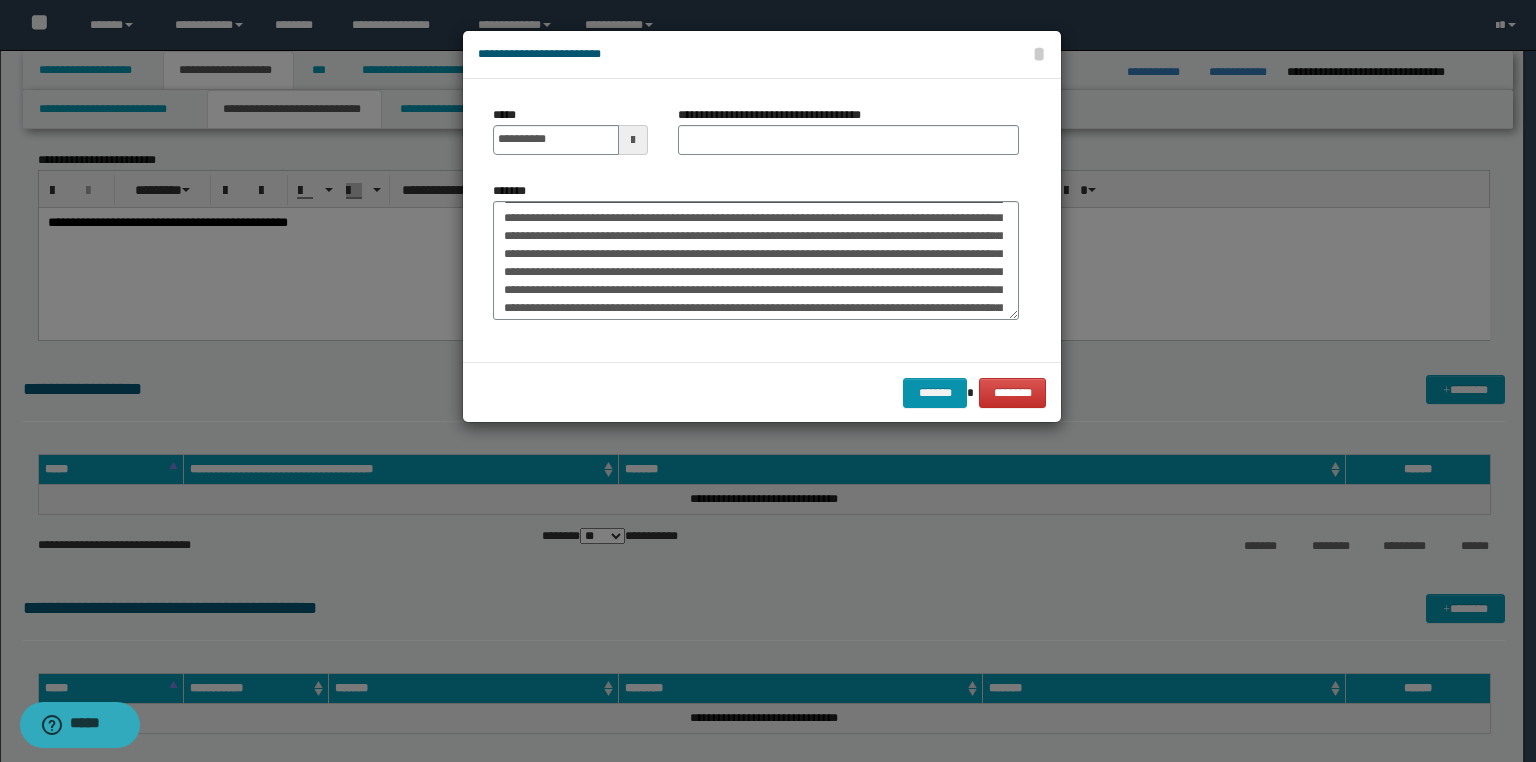 click on "**********" at bounding box center [777, 115] 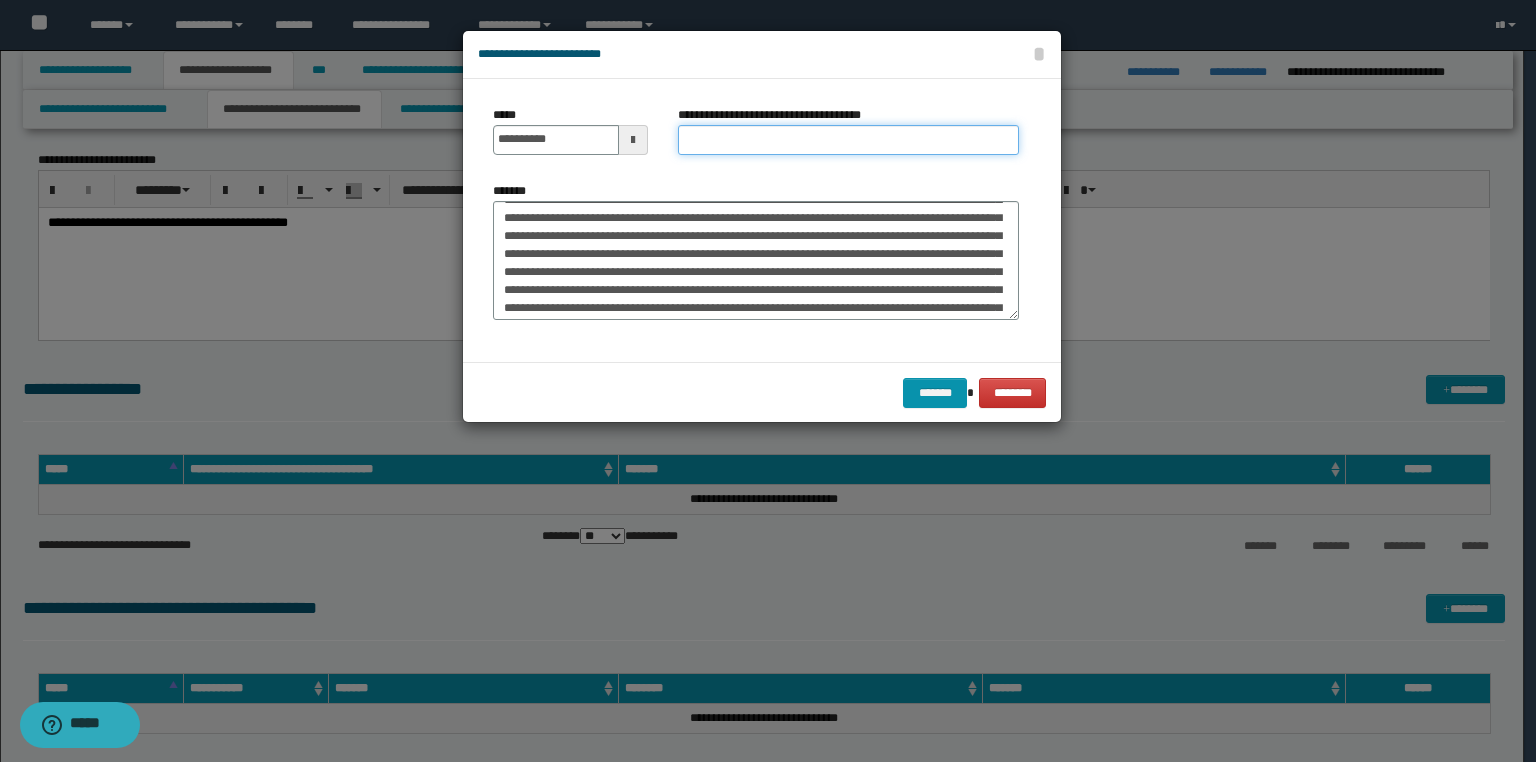 click on "**********" at bounding box center [848, 140] 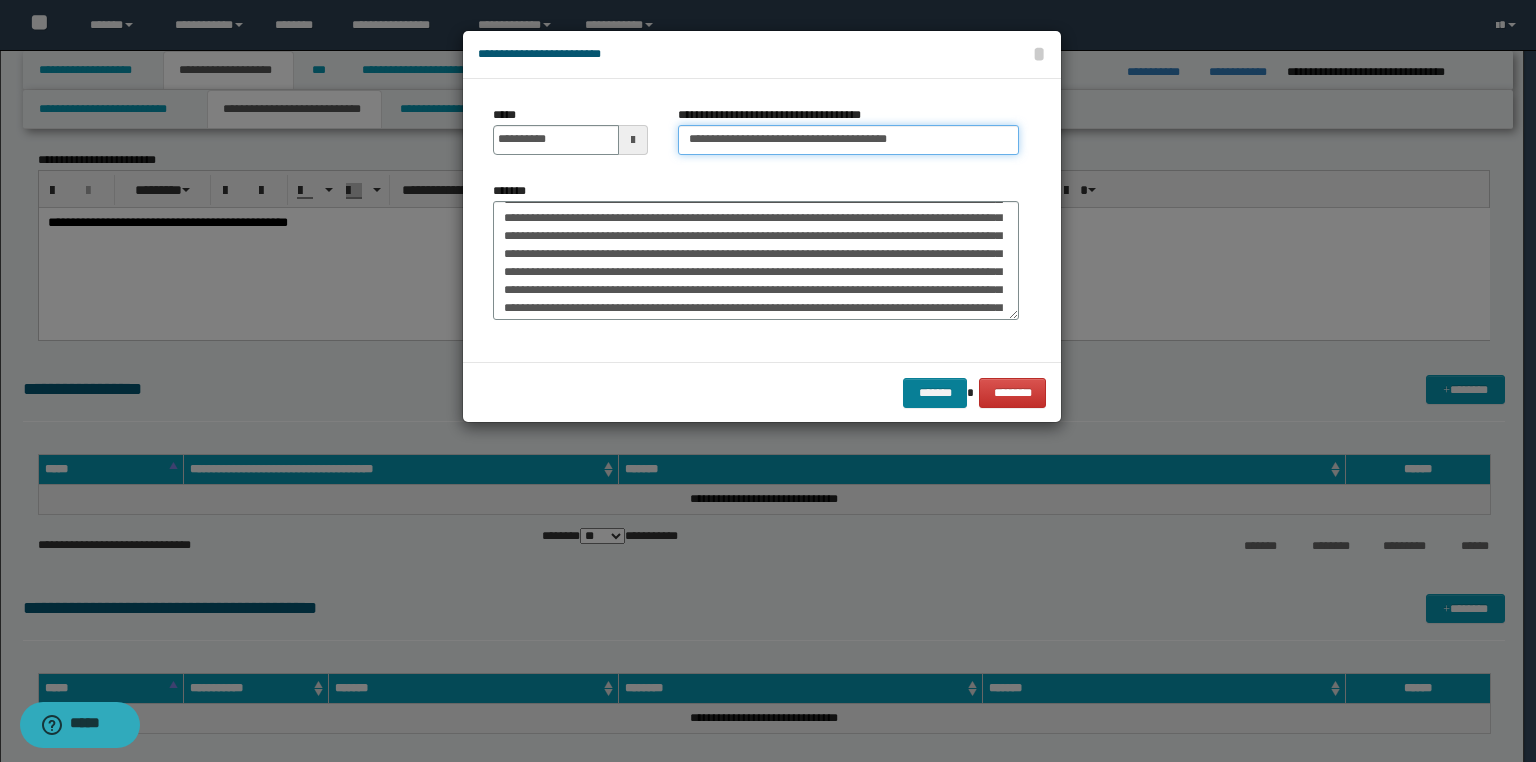 type on "**********" 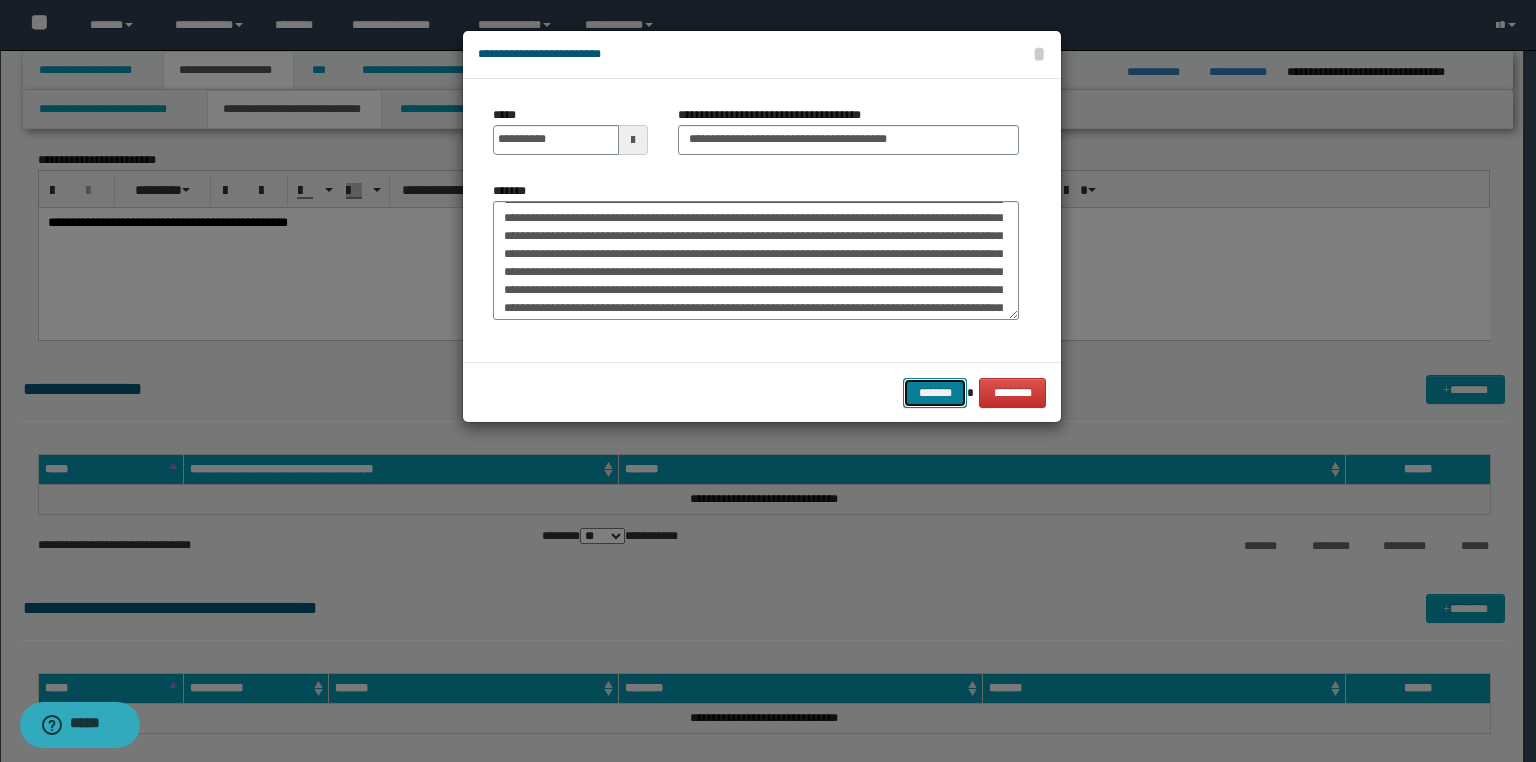 click on "*******" at bounding box center (935, 393) 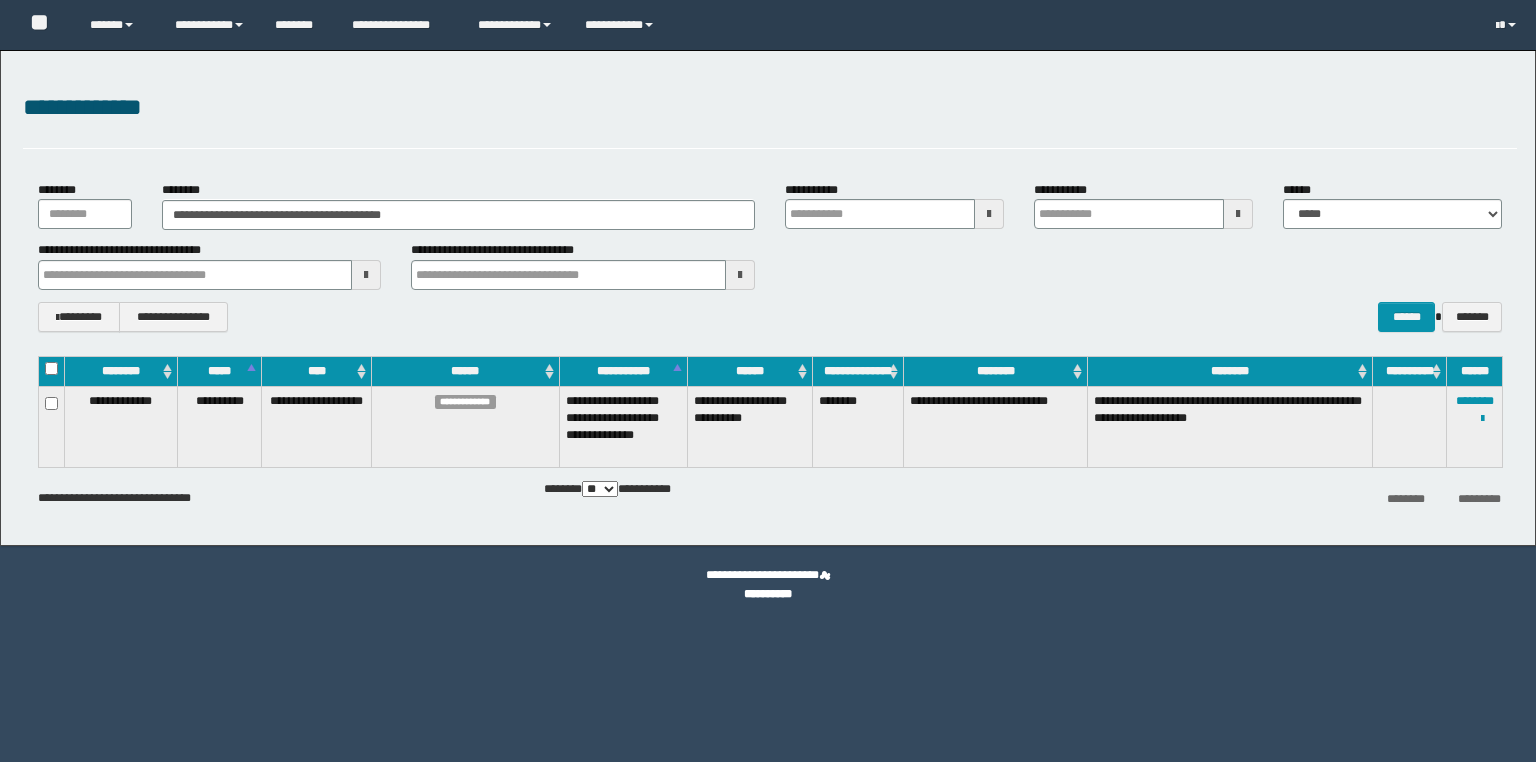 scroll, scrollTop: 0, scrollLeft: 0, axis: both 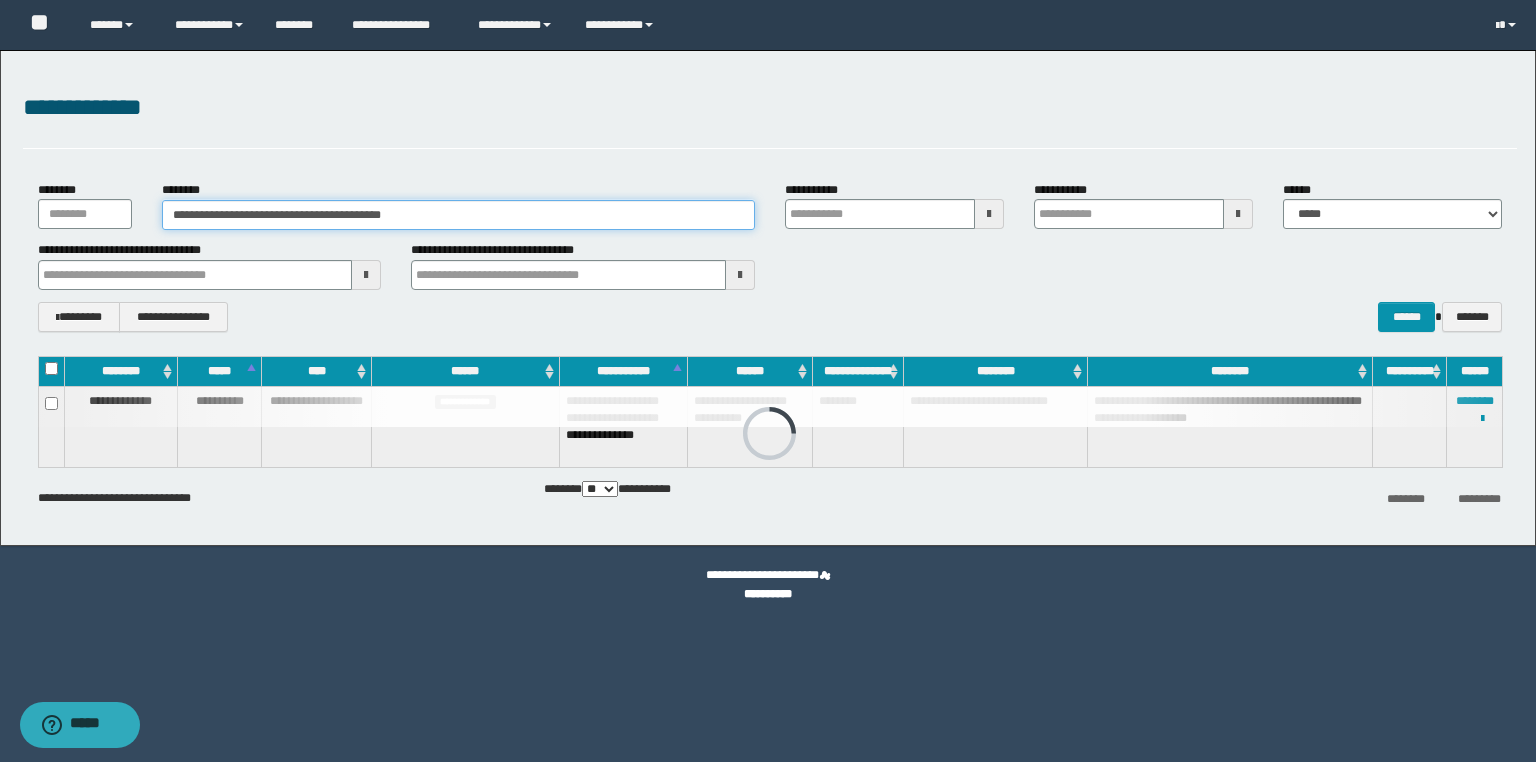 drag, startPoint x: 410, startPoint y: 204, endPoint x: 0, endPoint y: 172, distance: 411.2469 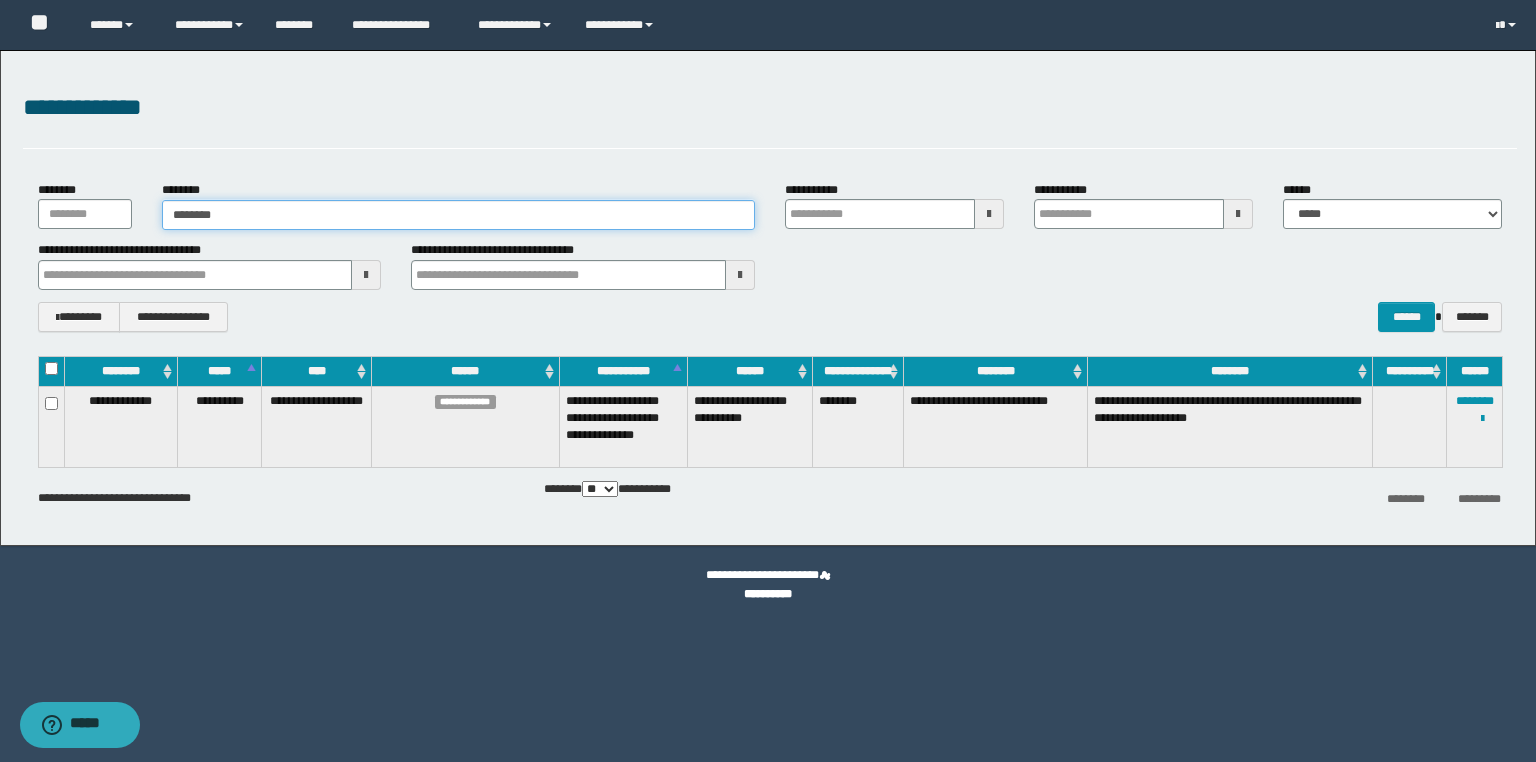 type on "********" 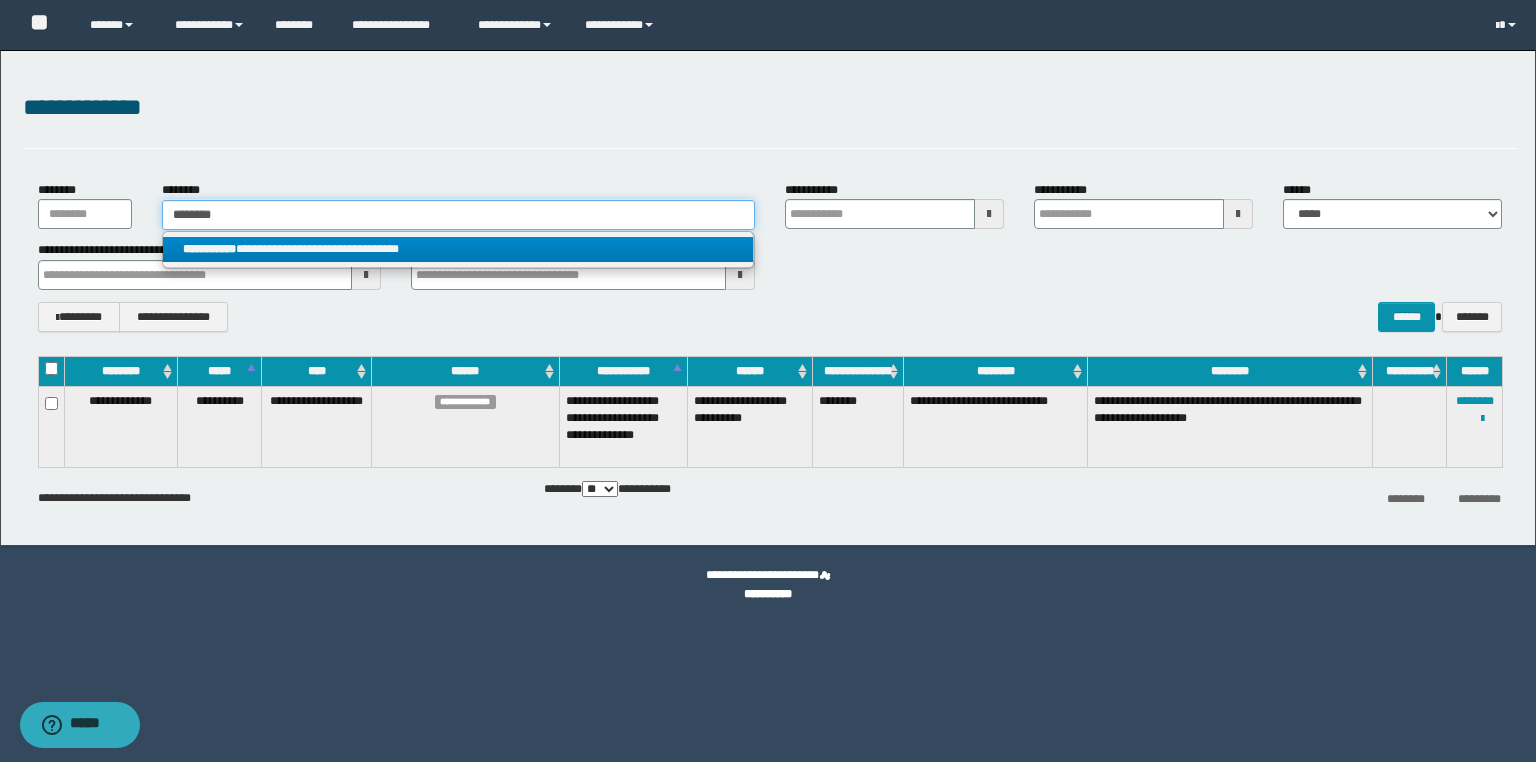 type on "********" 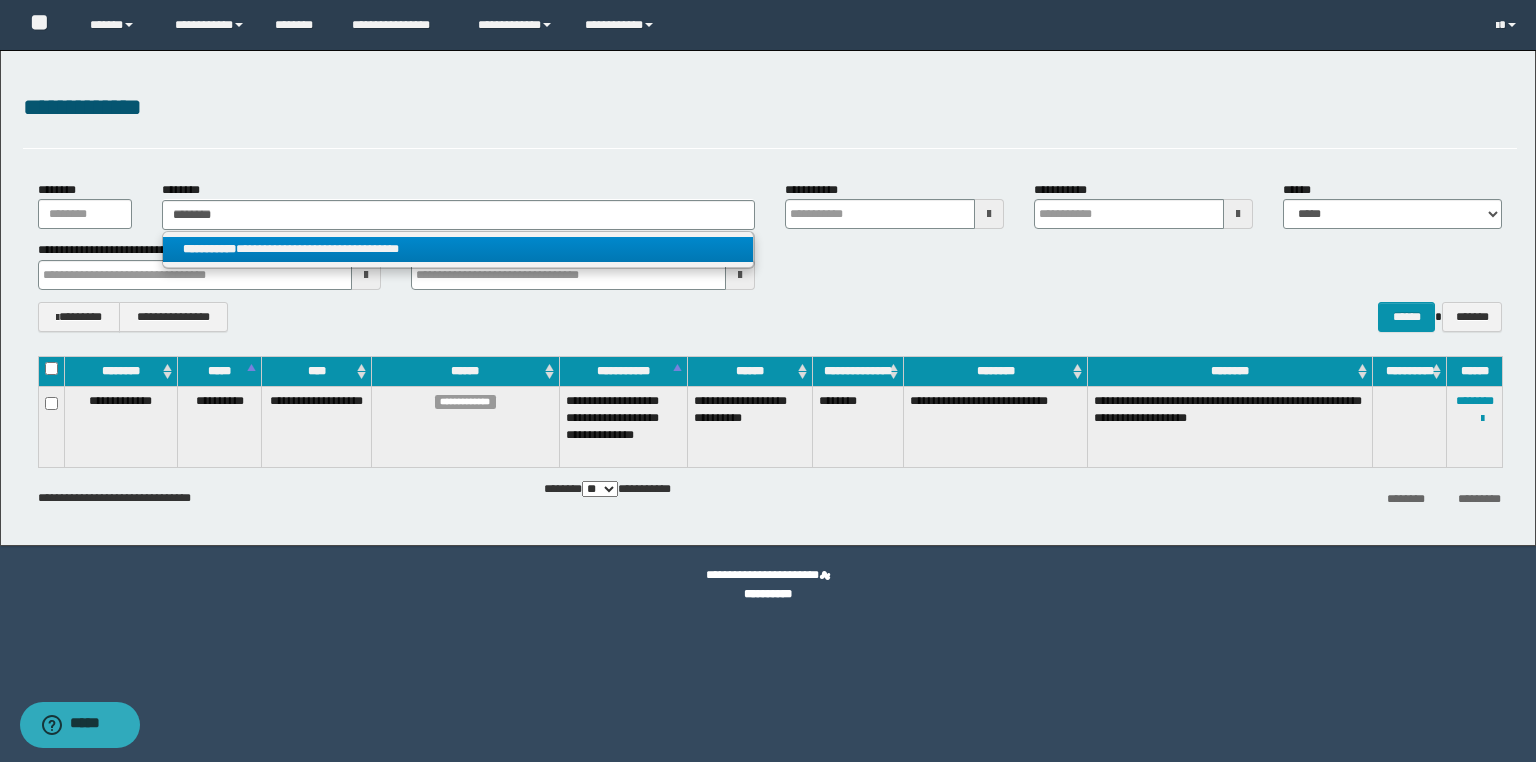 click on "**********" at bounding box center [458, 249] 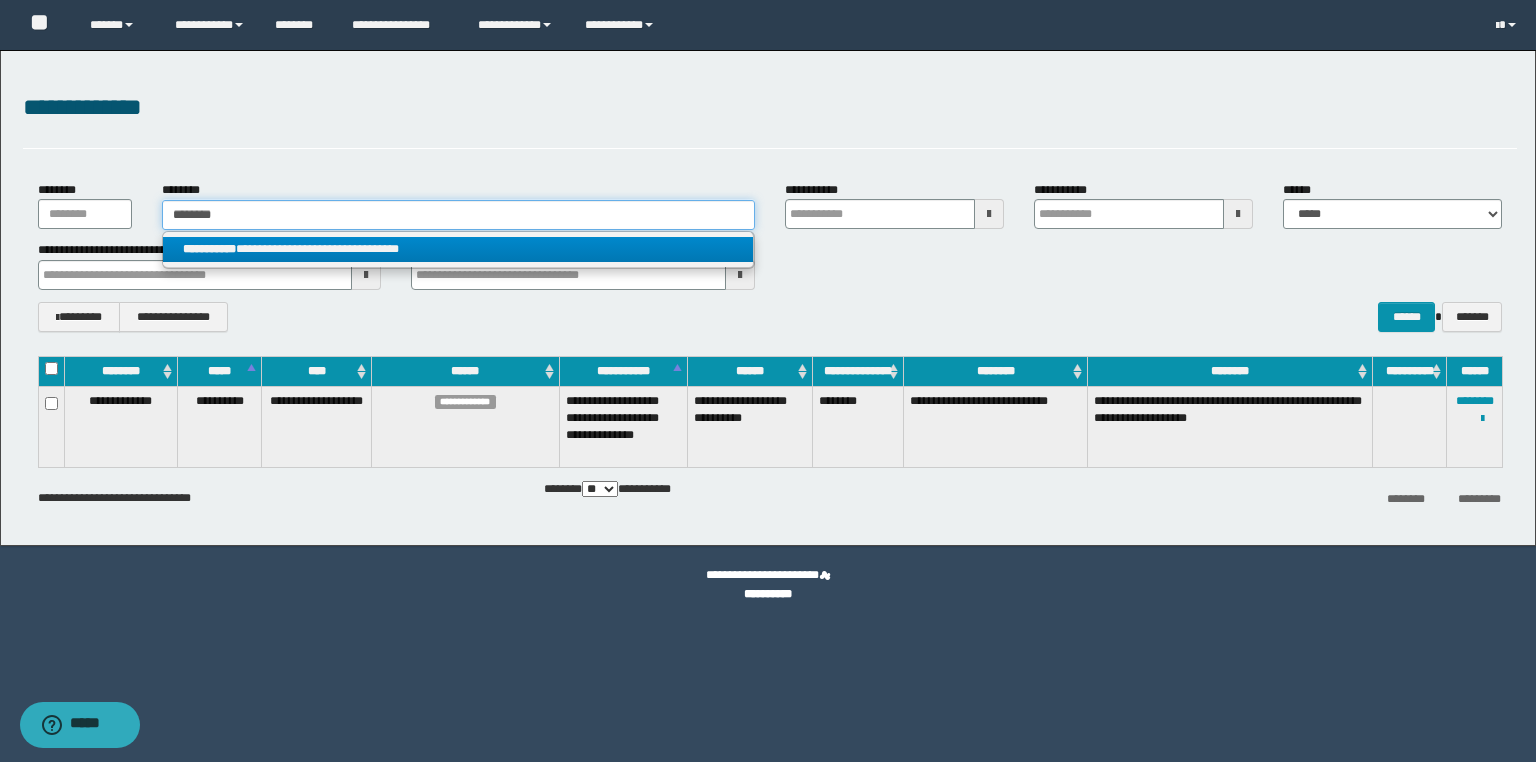 type 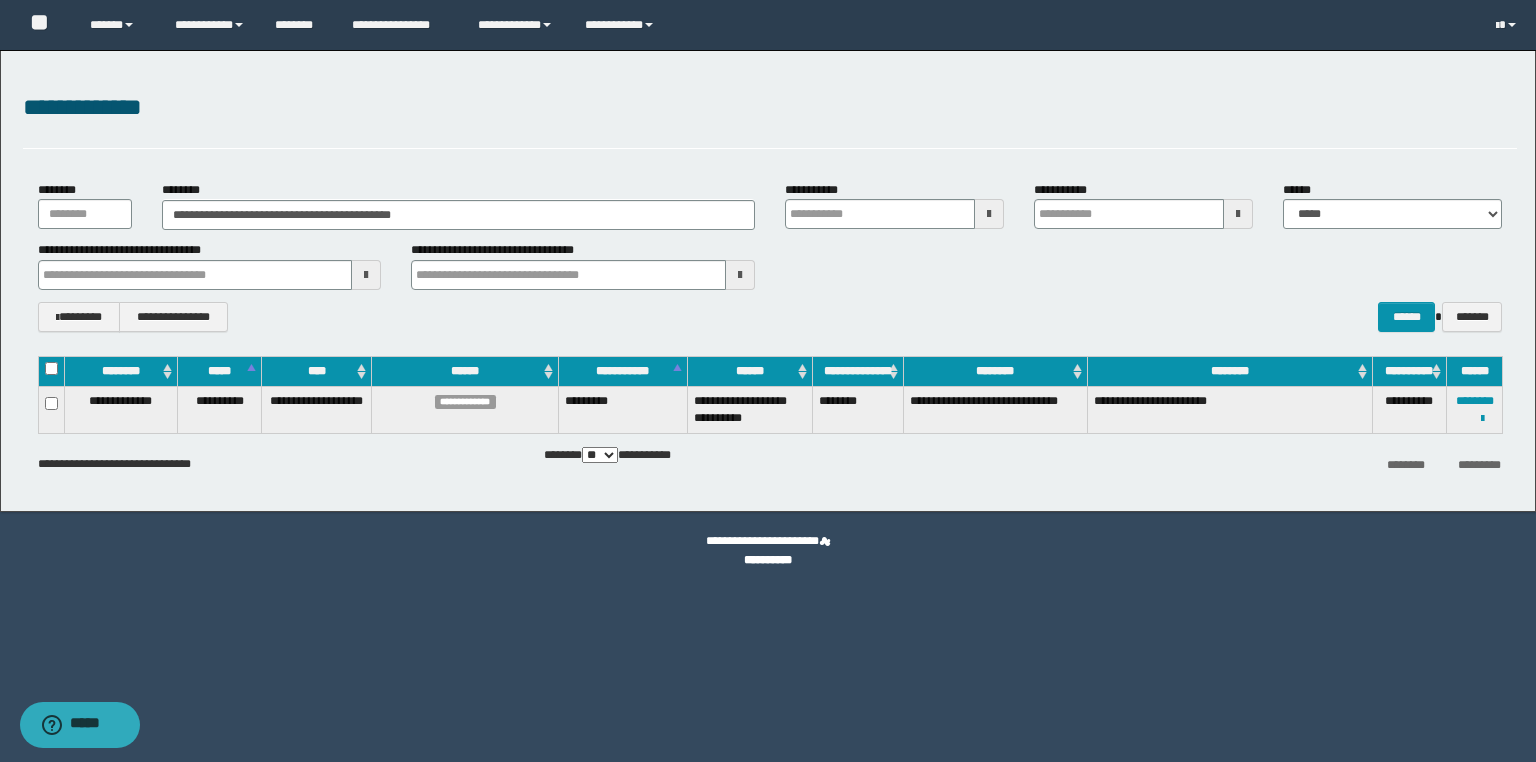 click on "**********" at bounding box center (1475, 409) 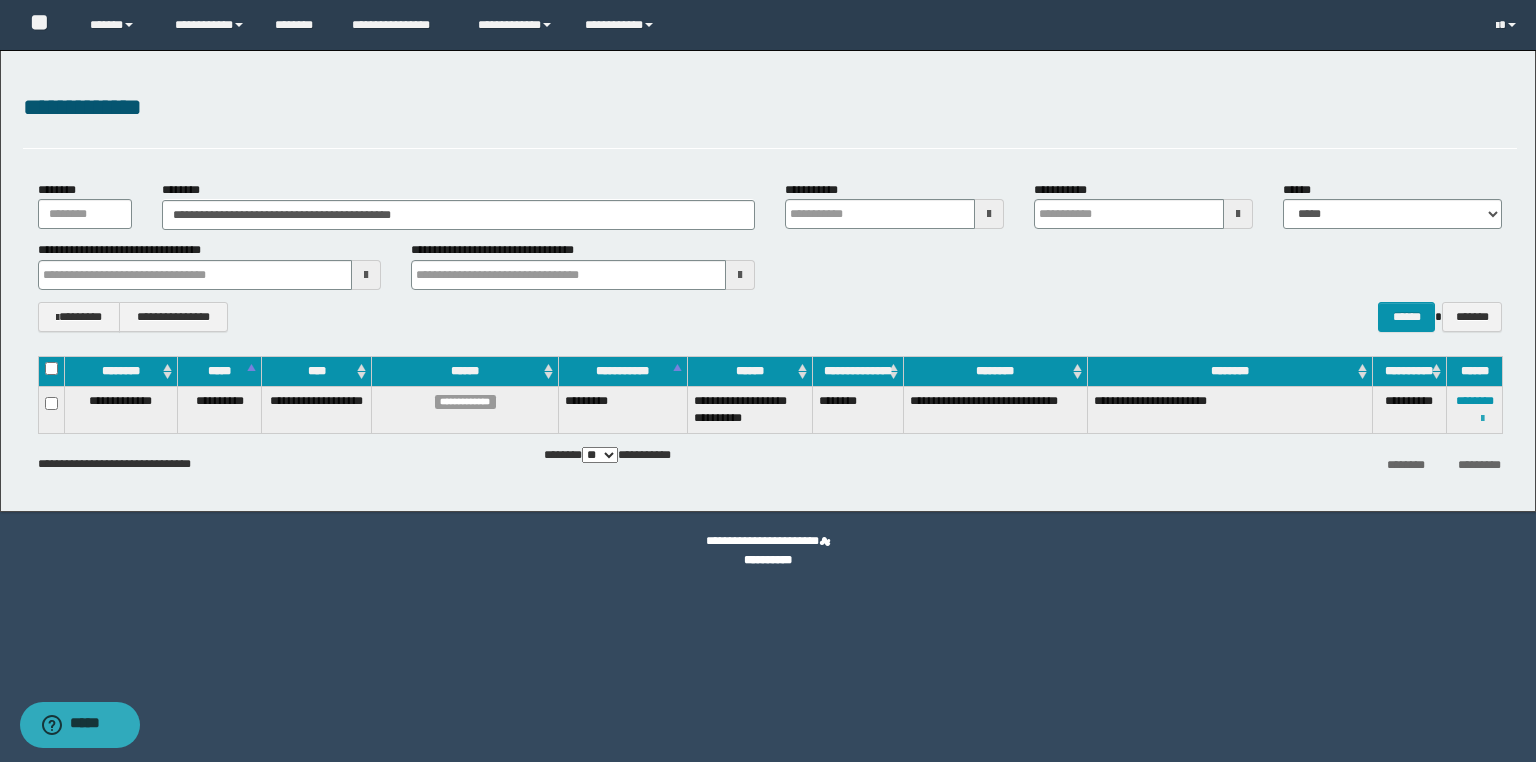 click at bounding box center (1482, 419) 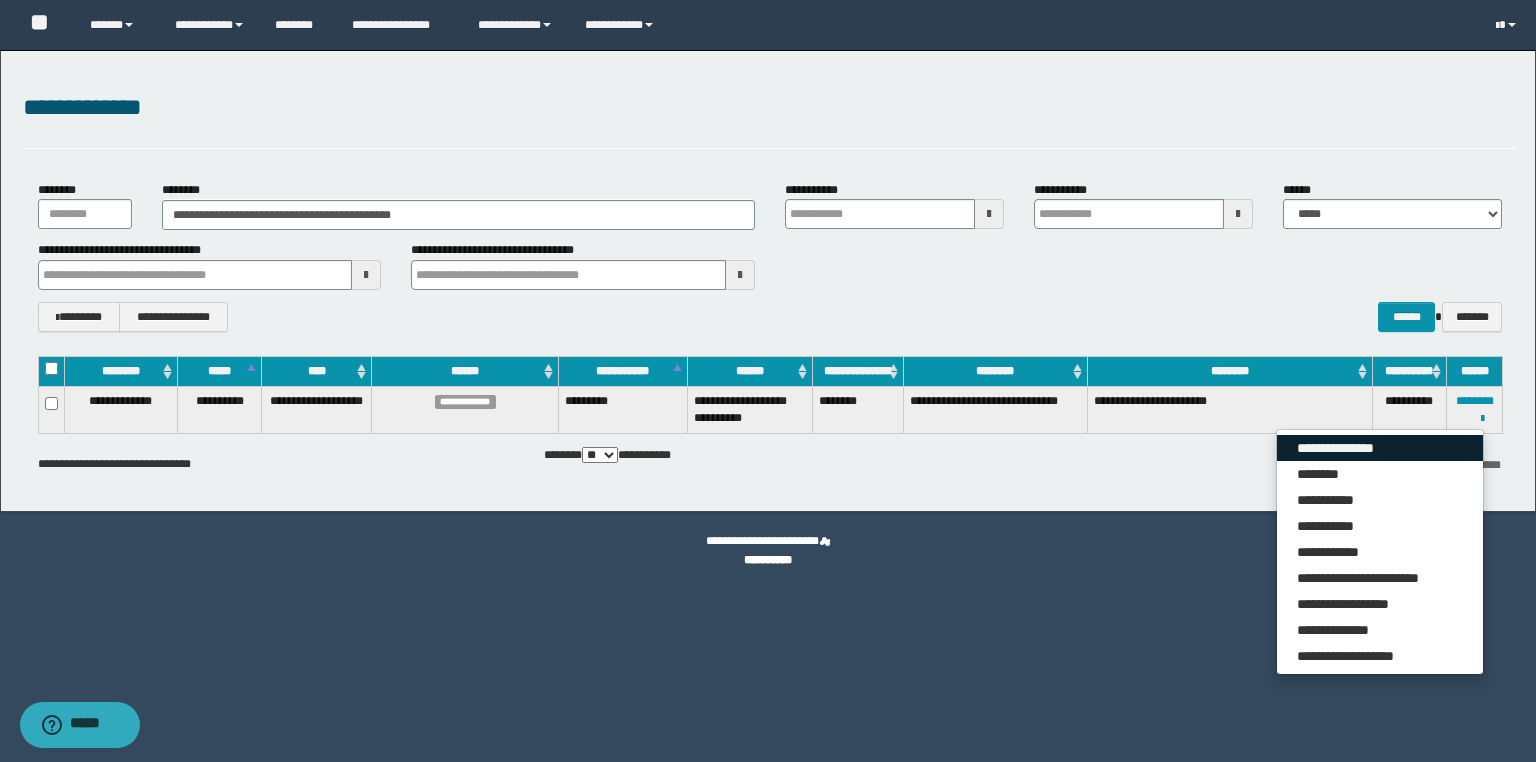 click on "**********" at bounding box center [1380, 448] 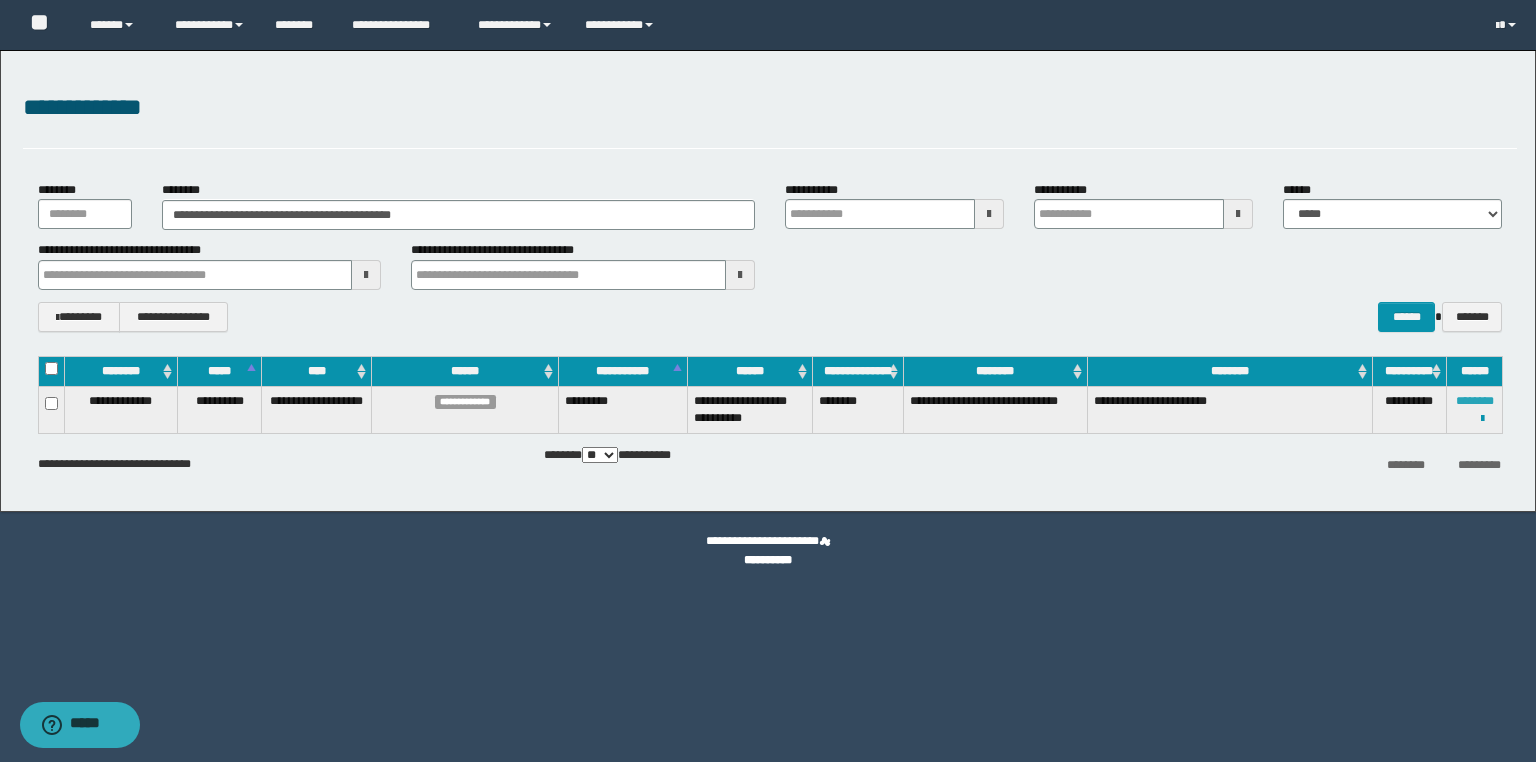 click on "********" at bounding box center [1475, 401] 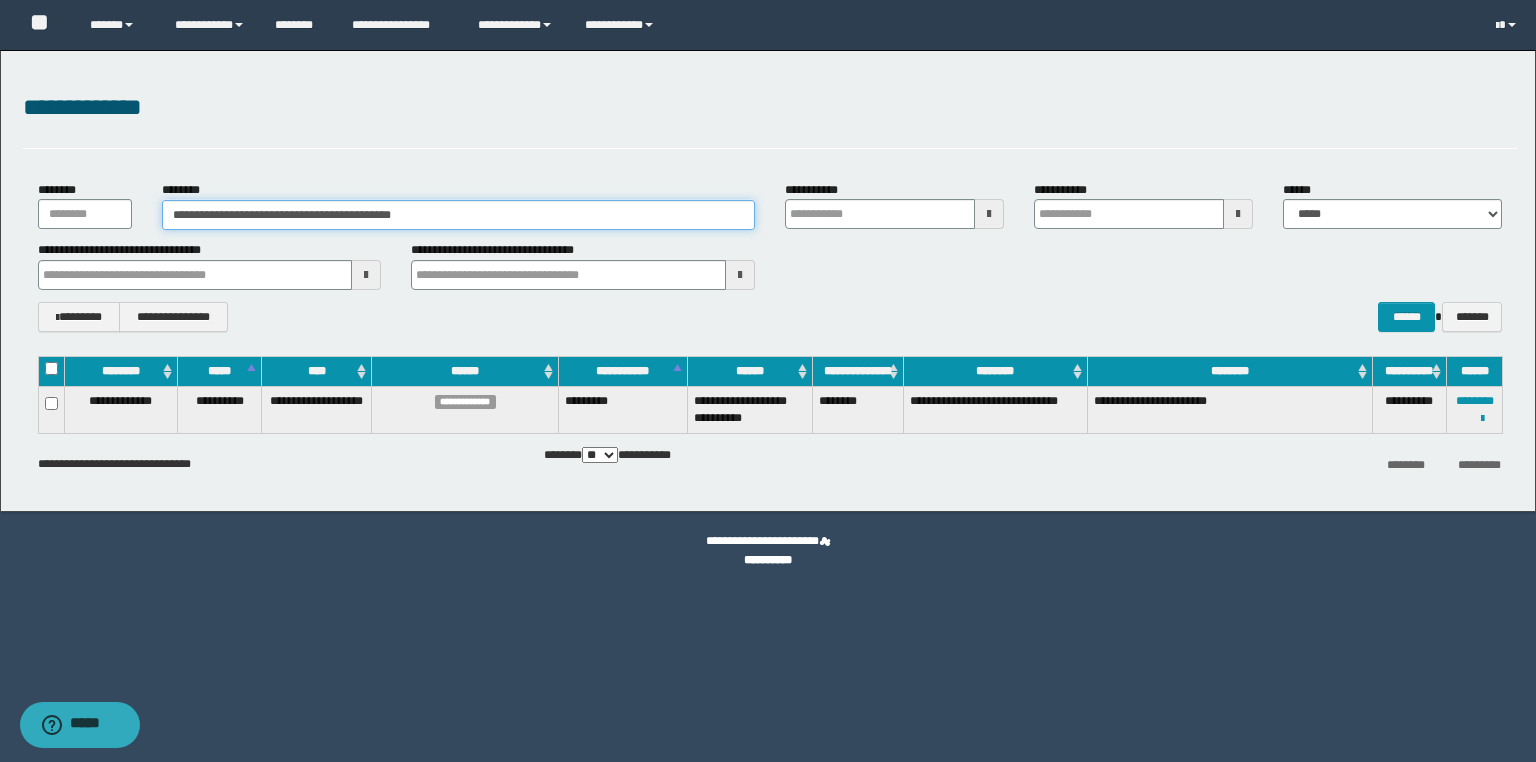 drag, startPoint x: 464, startPoint y: 222, endPoint x: 0, endPoint y: 205, distance: 464.3113 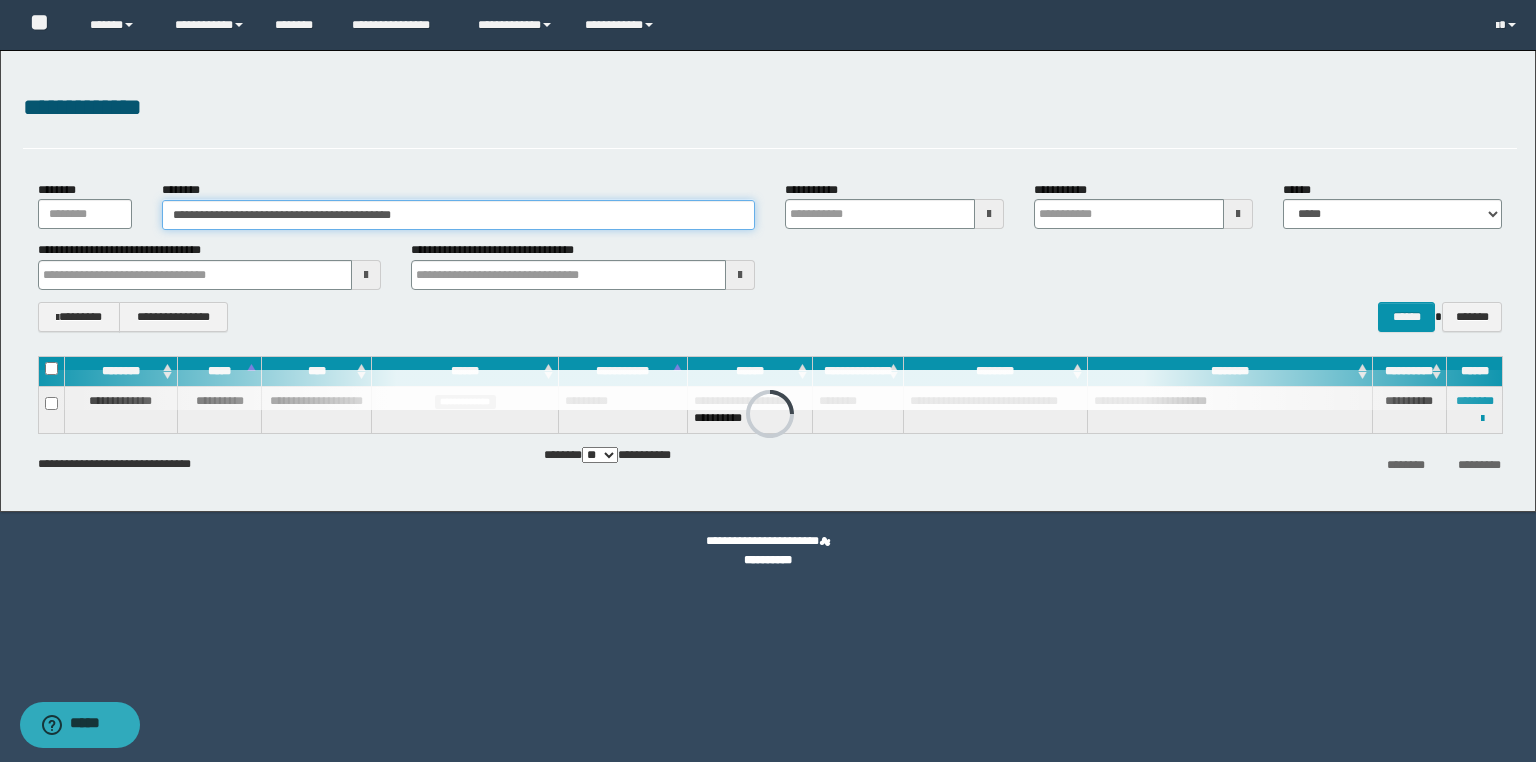 paste 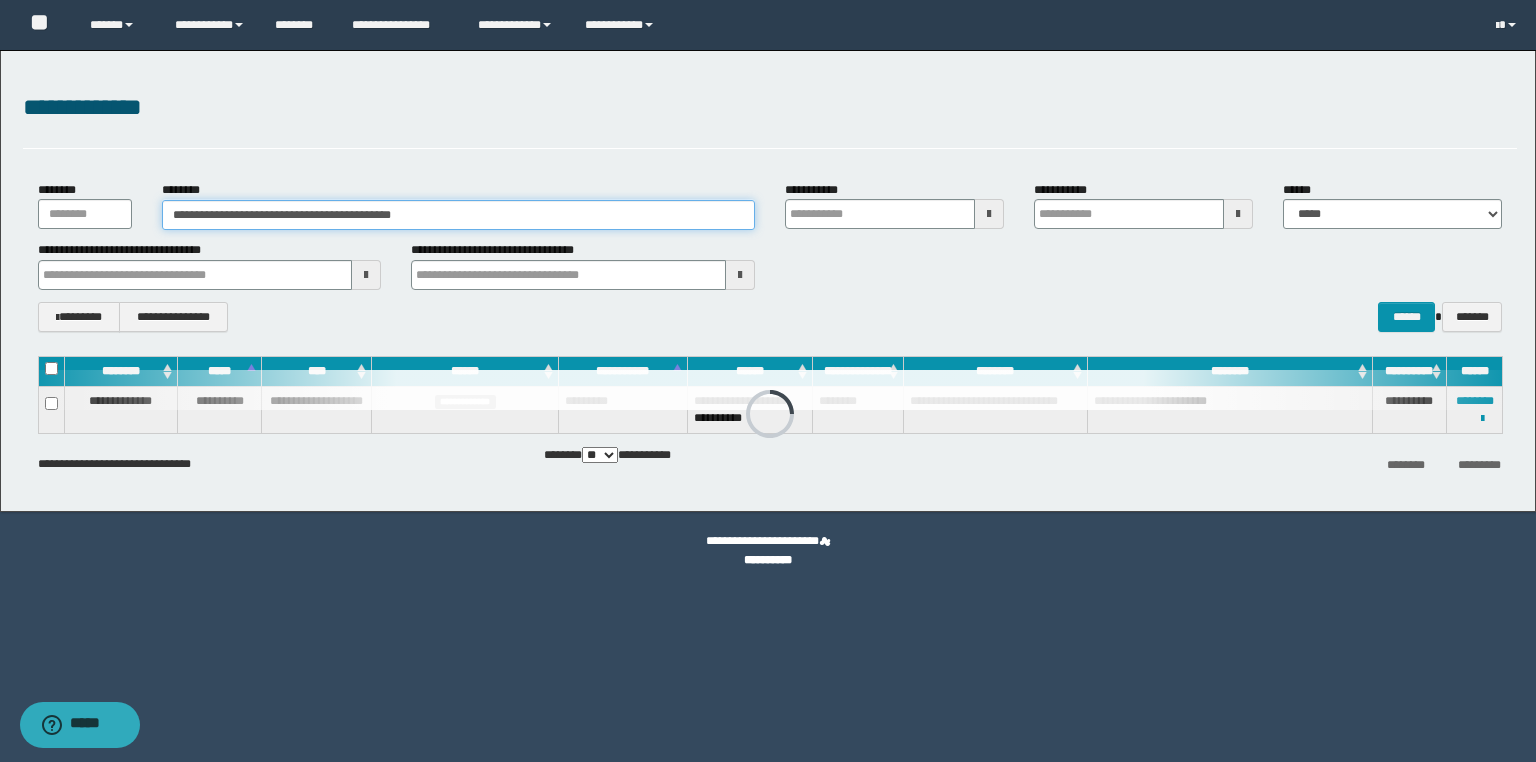 type on "********" 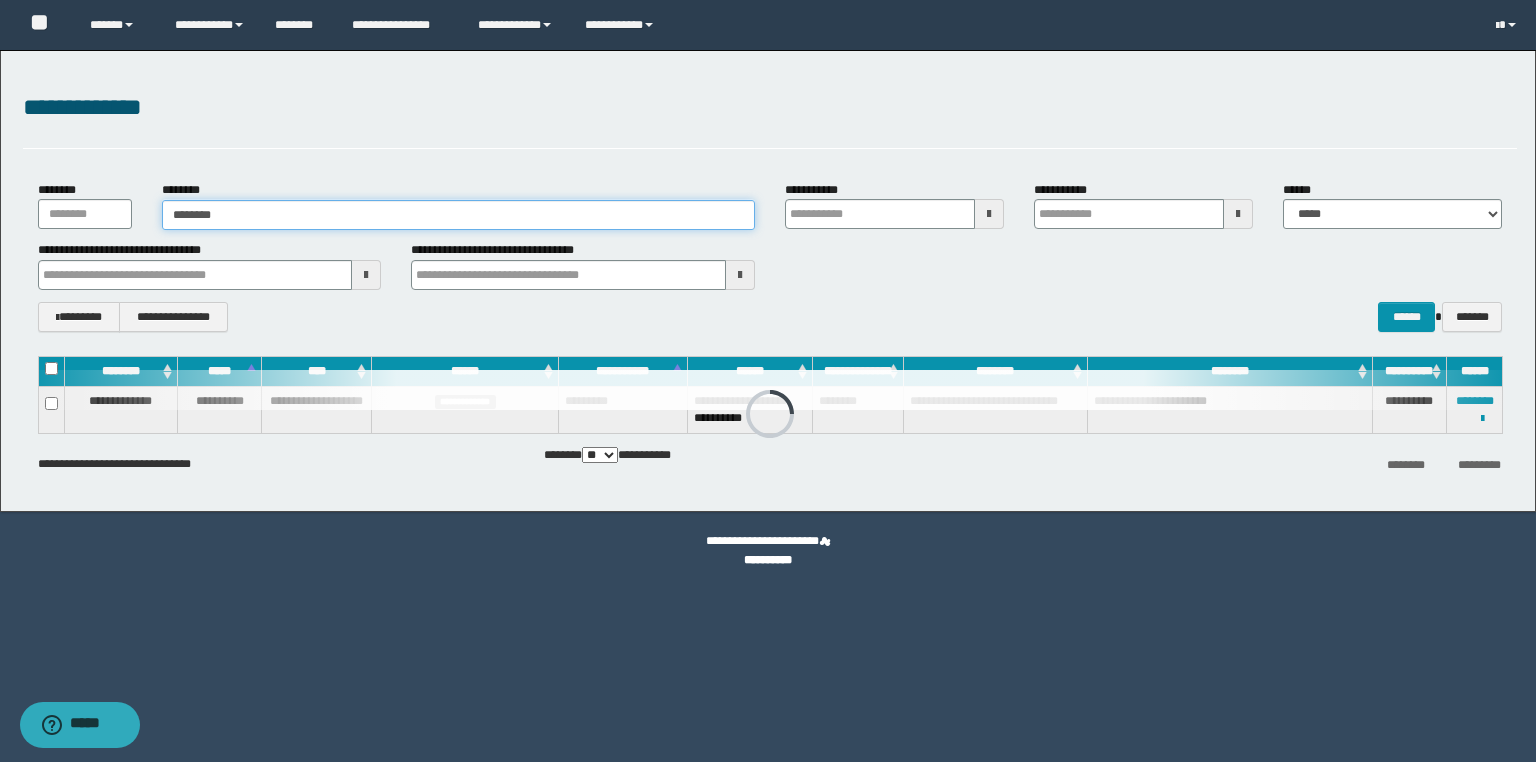 type on "********" 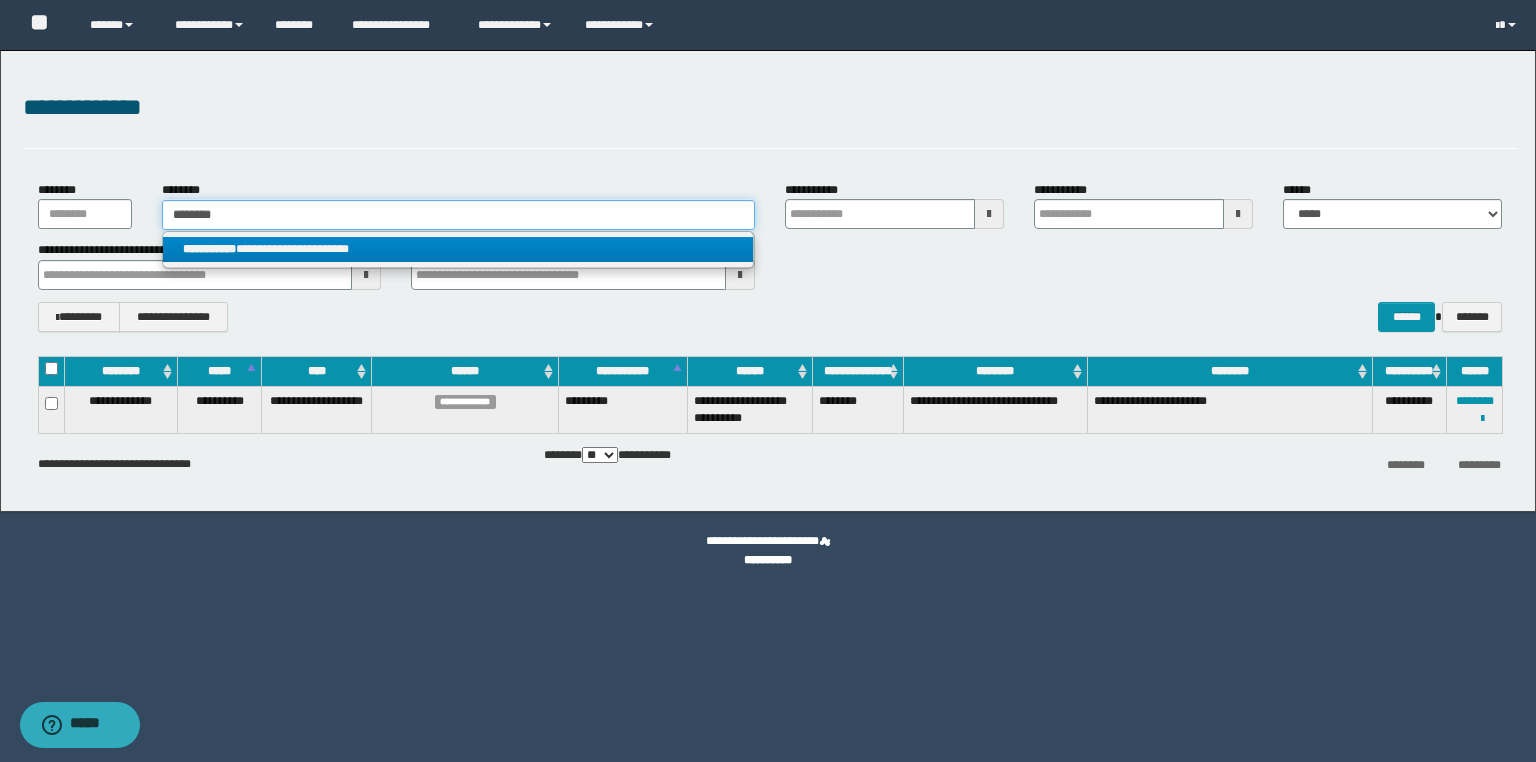 type on "********" 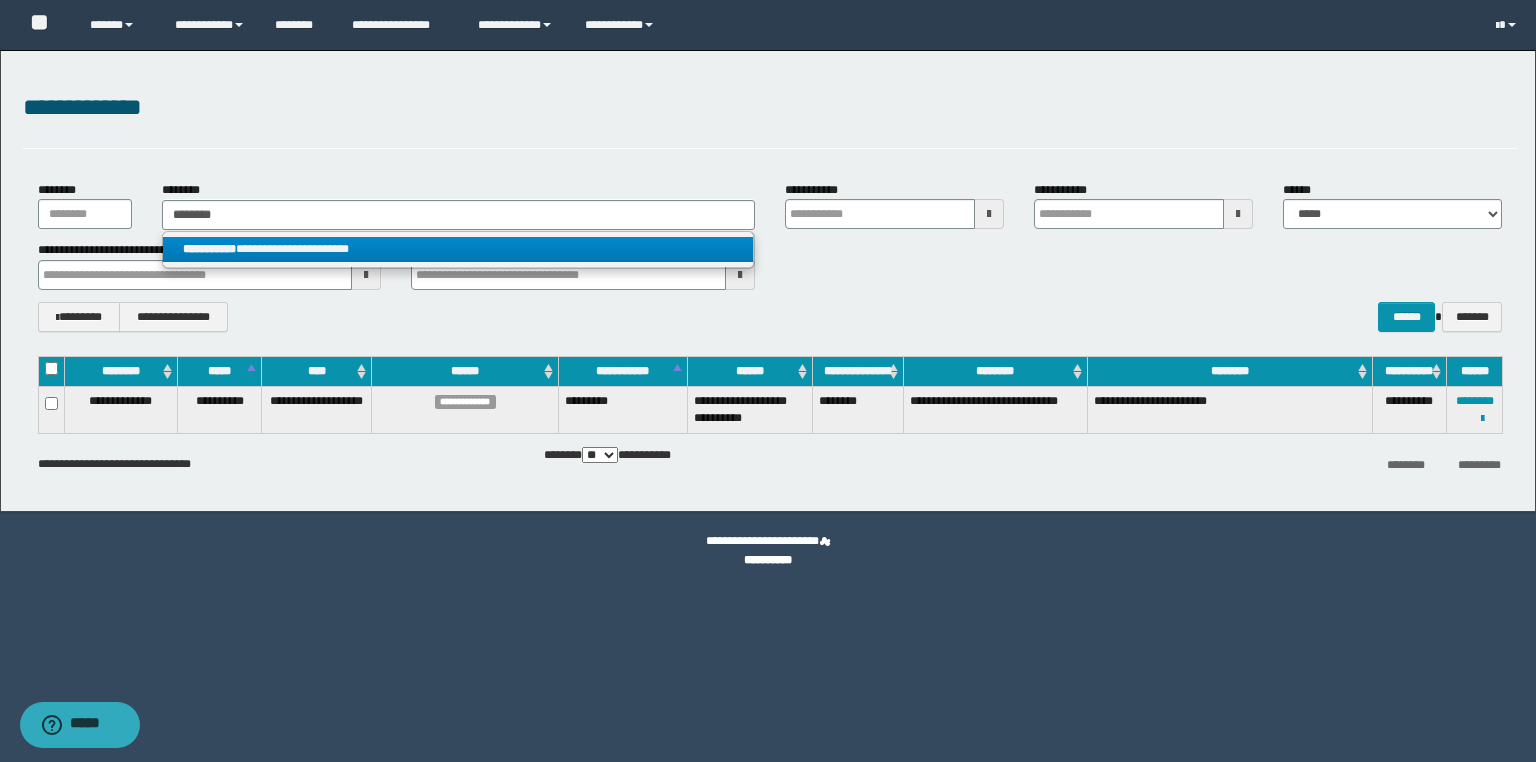 click on "**********" at bounding box center (209, 249) 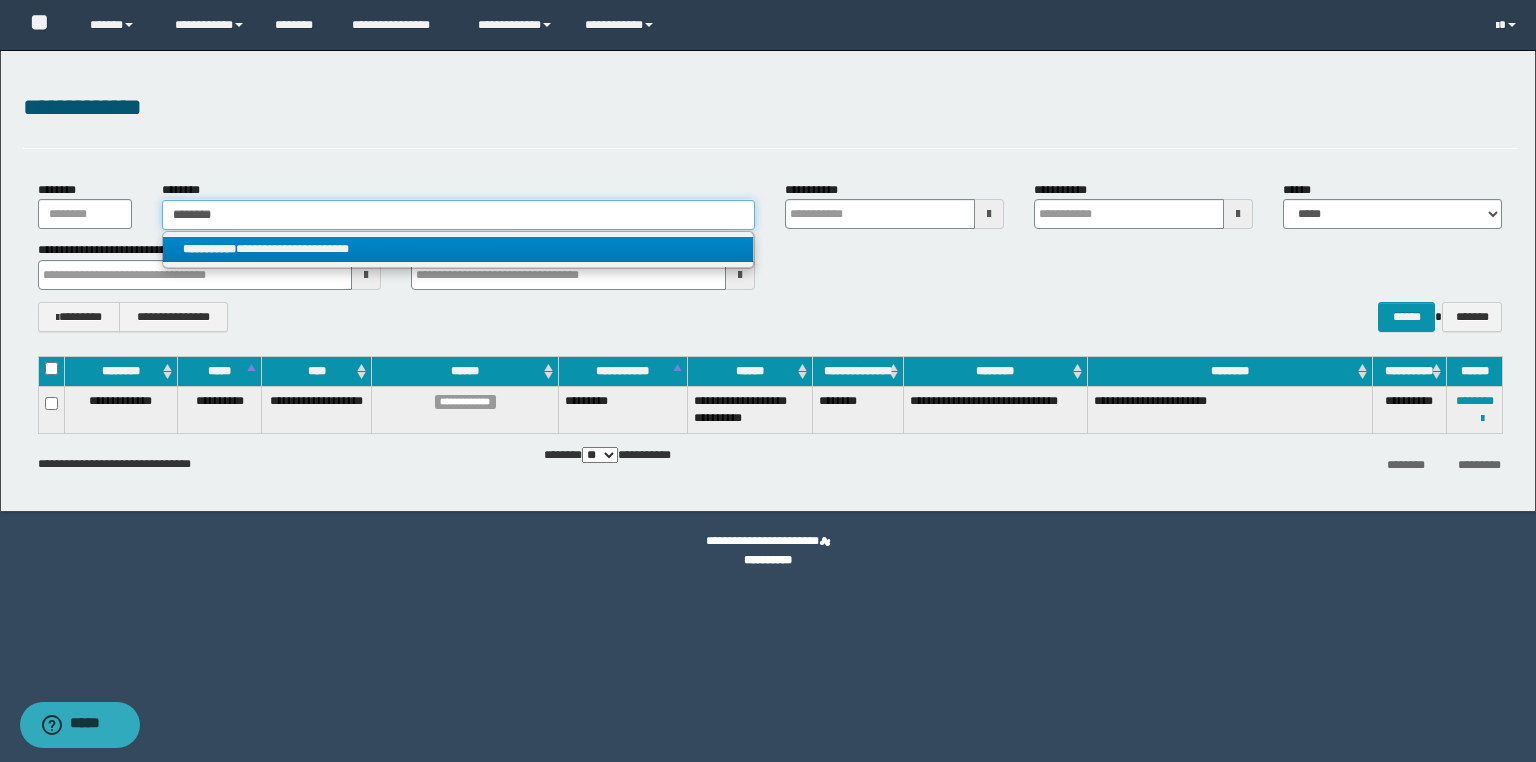 type 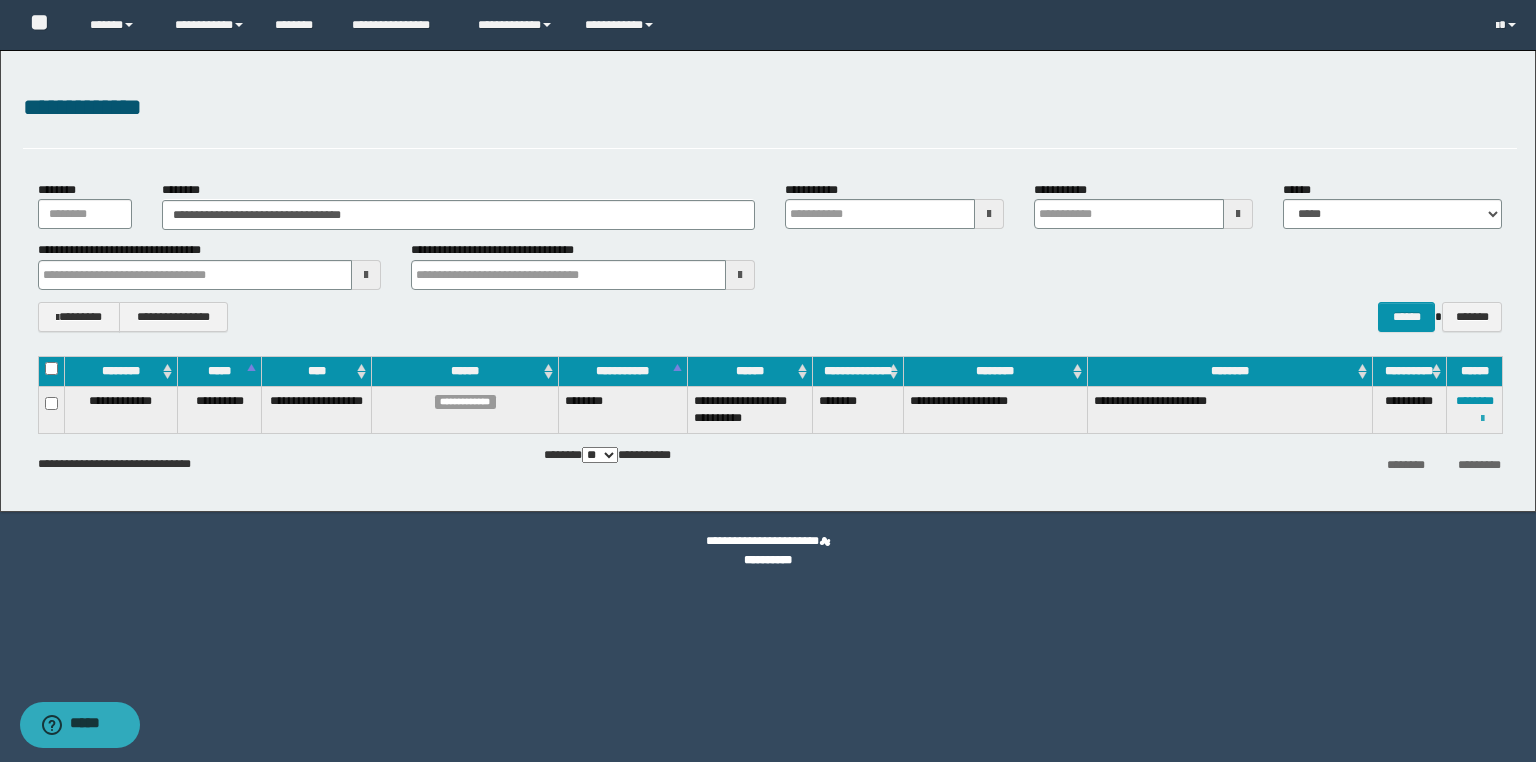 click at bounding box center [1482, 419] 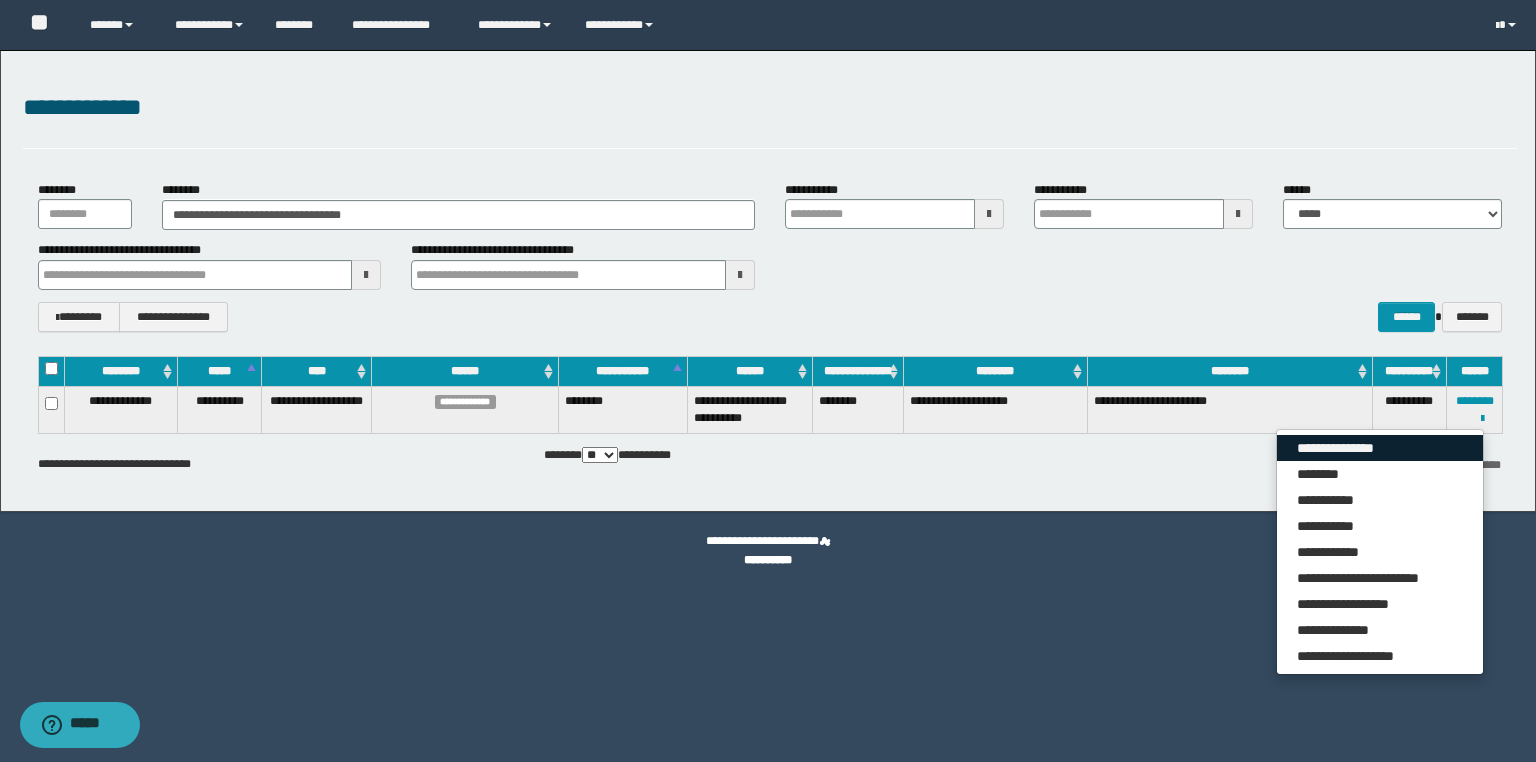 click on "**********" at bounding box center [1380, 448] 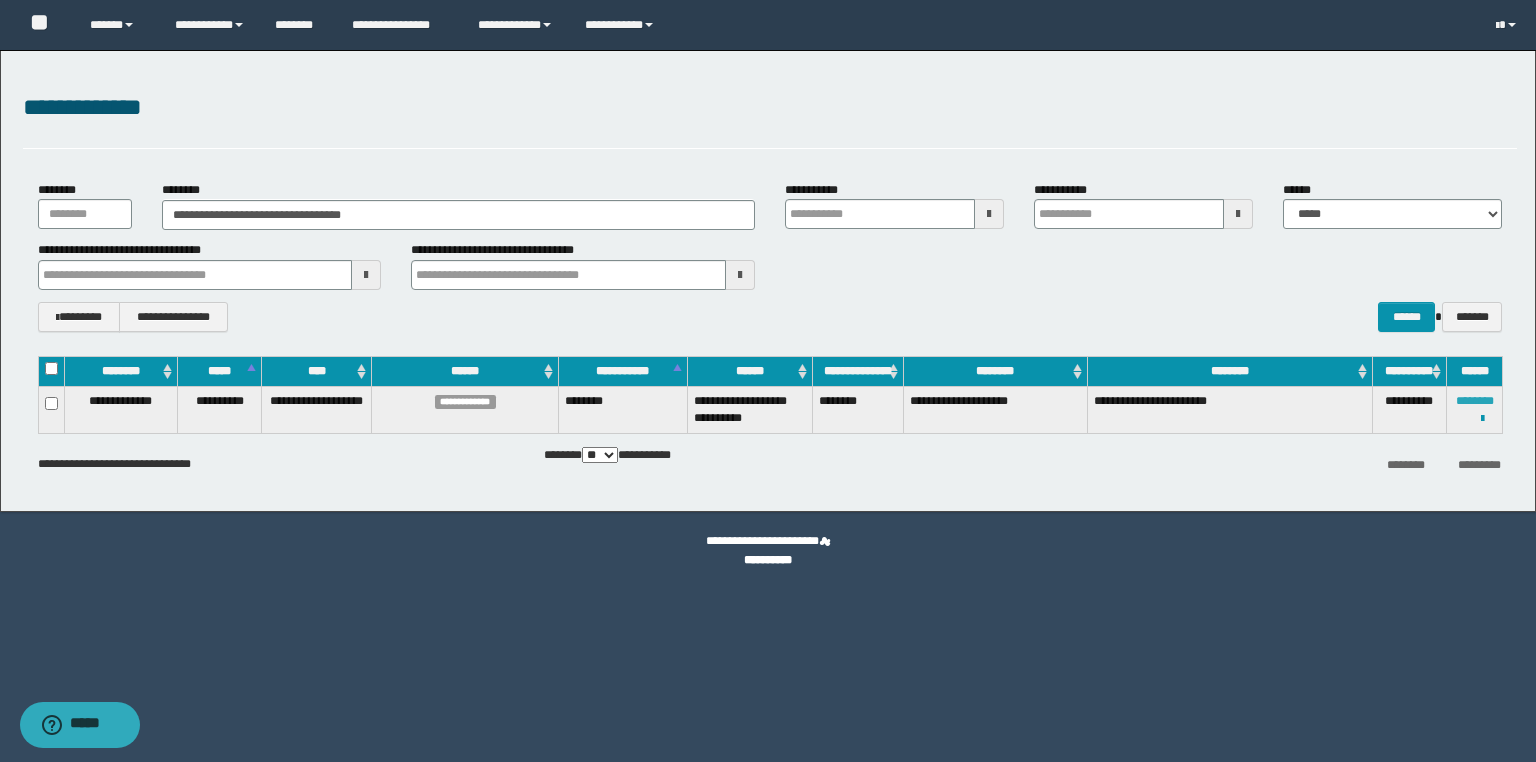 click at bounding box center (0, 0) 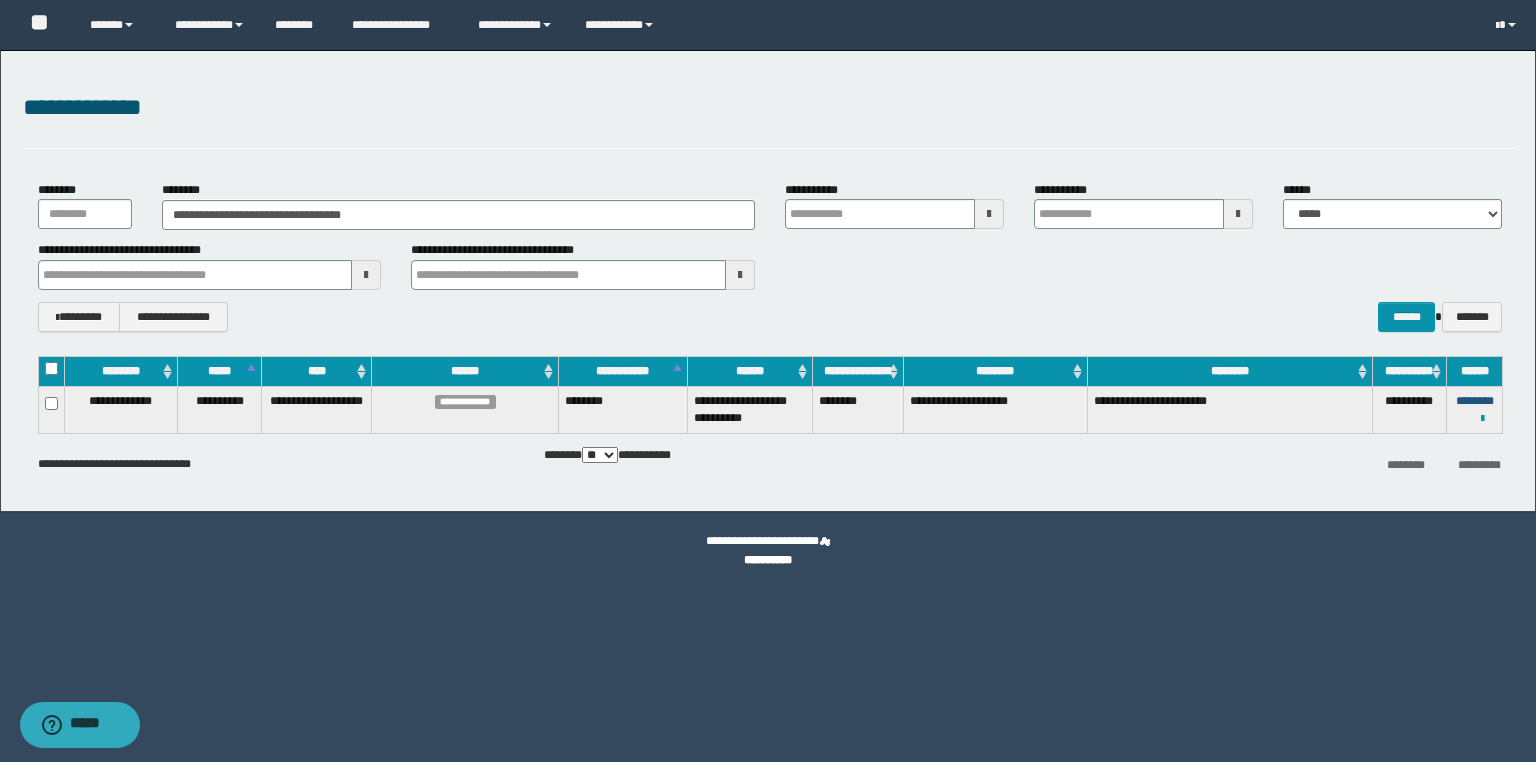 click on "********" at bounding box center [1475, 401] 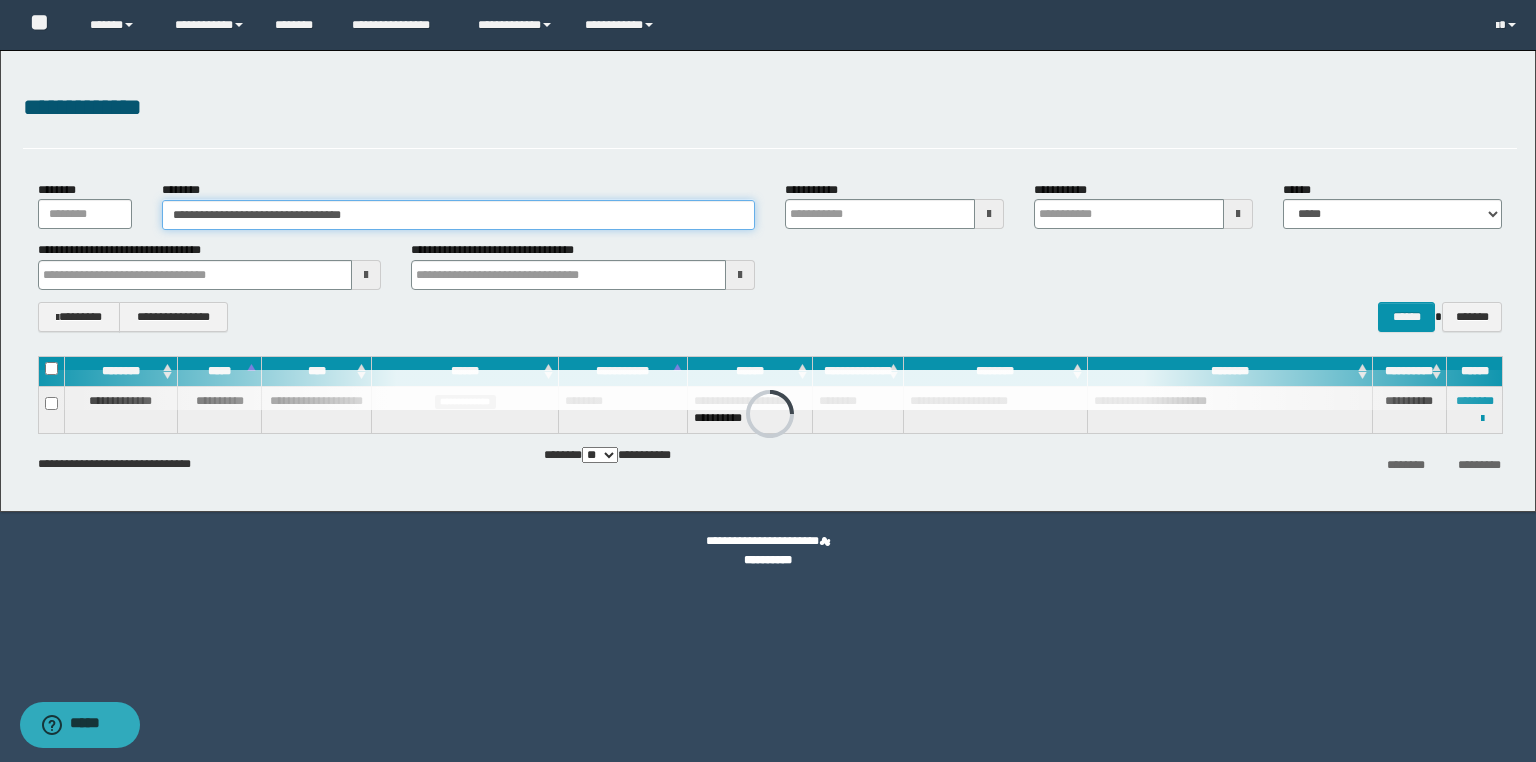 drag, startPoint x: 406, startPoint y: 216, endPoint x: 0, endPoint y: 188, distance: 406.9644 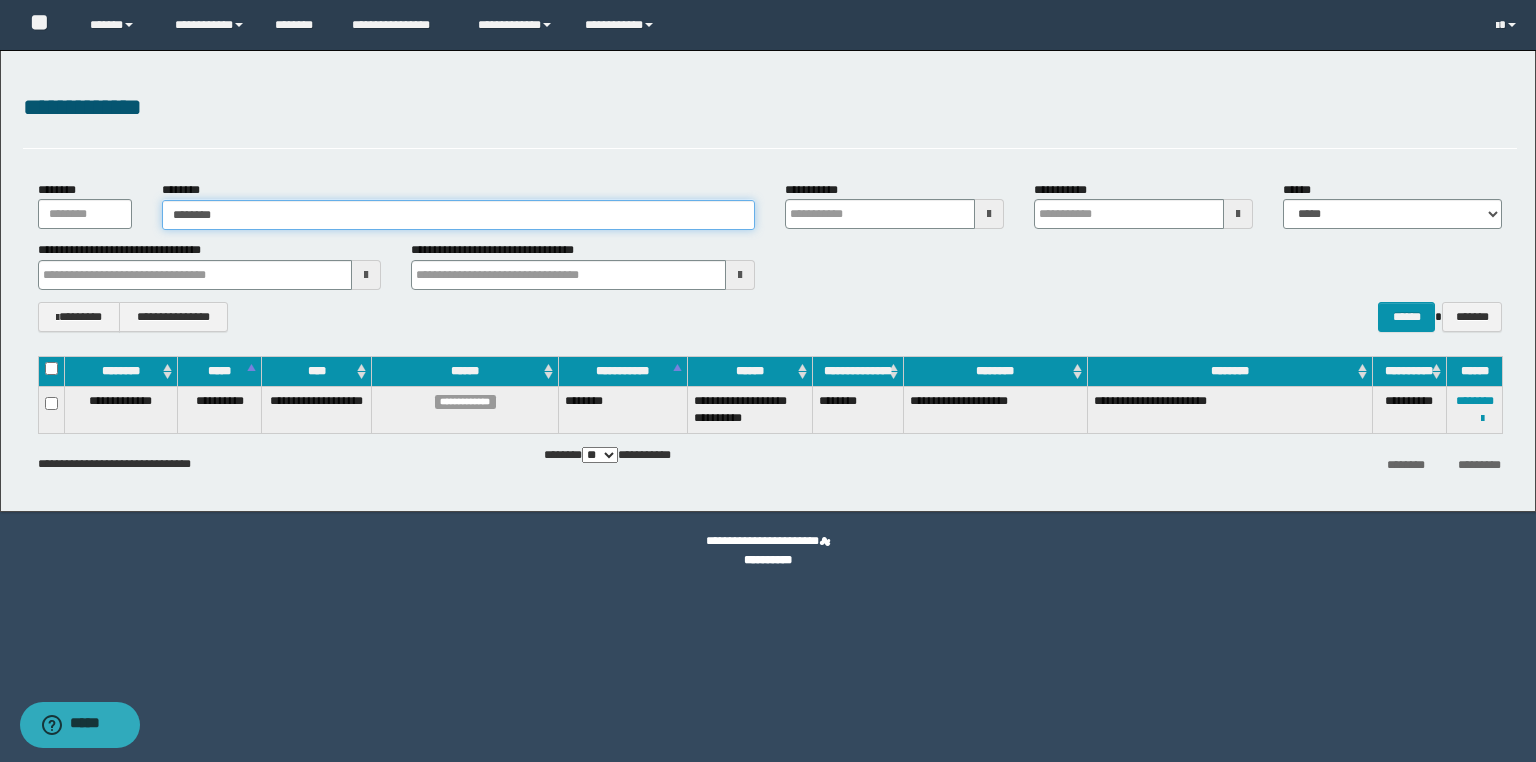 type on "********" 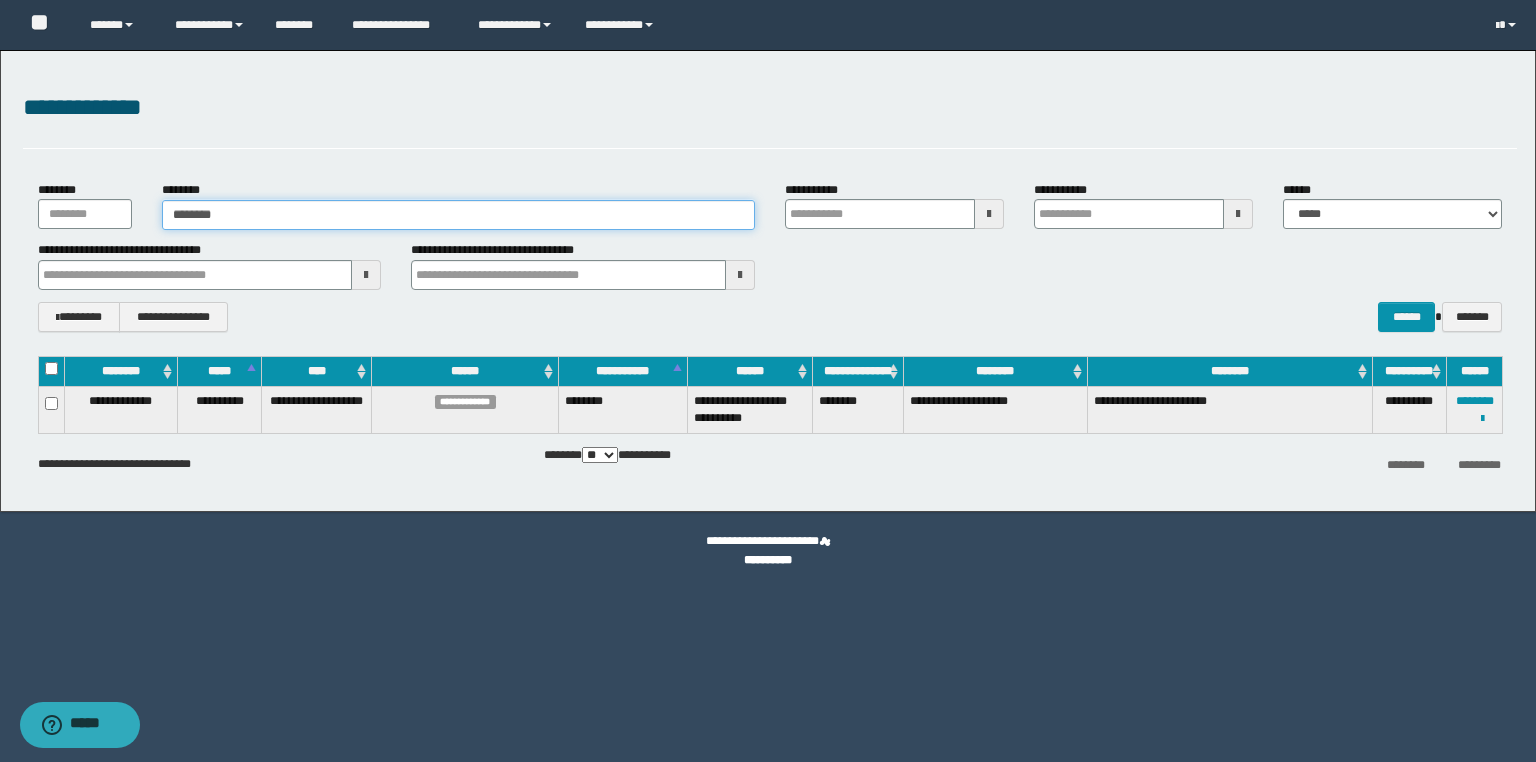 type on "********" 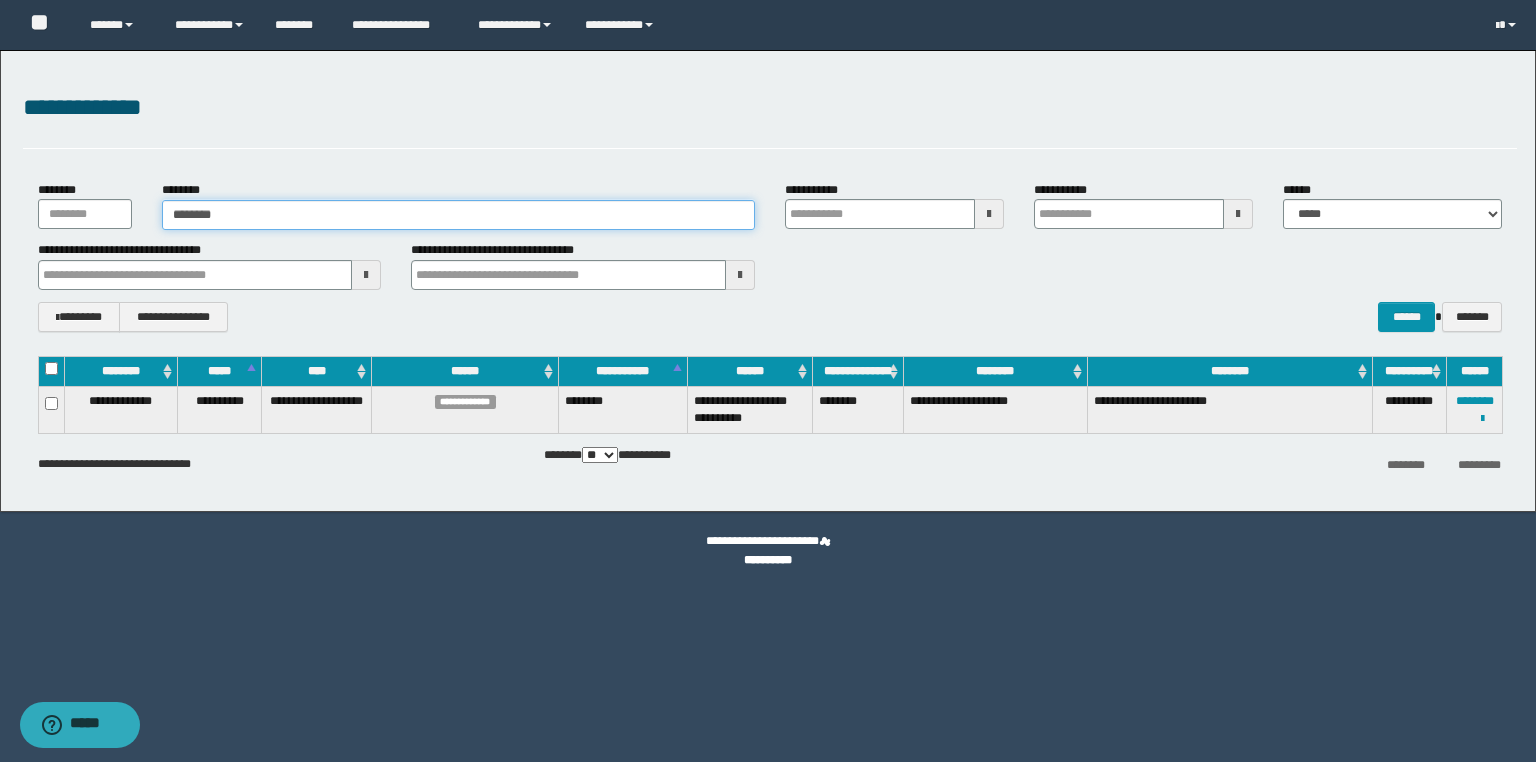 type 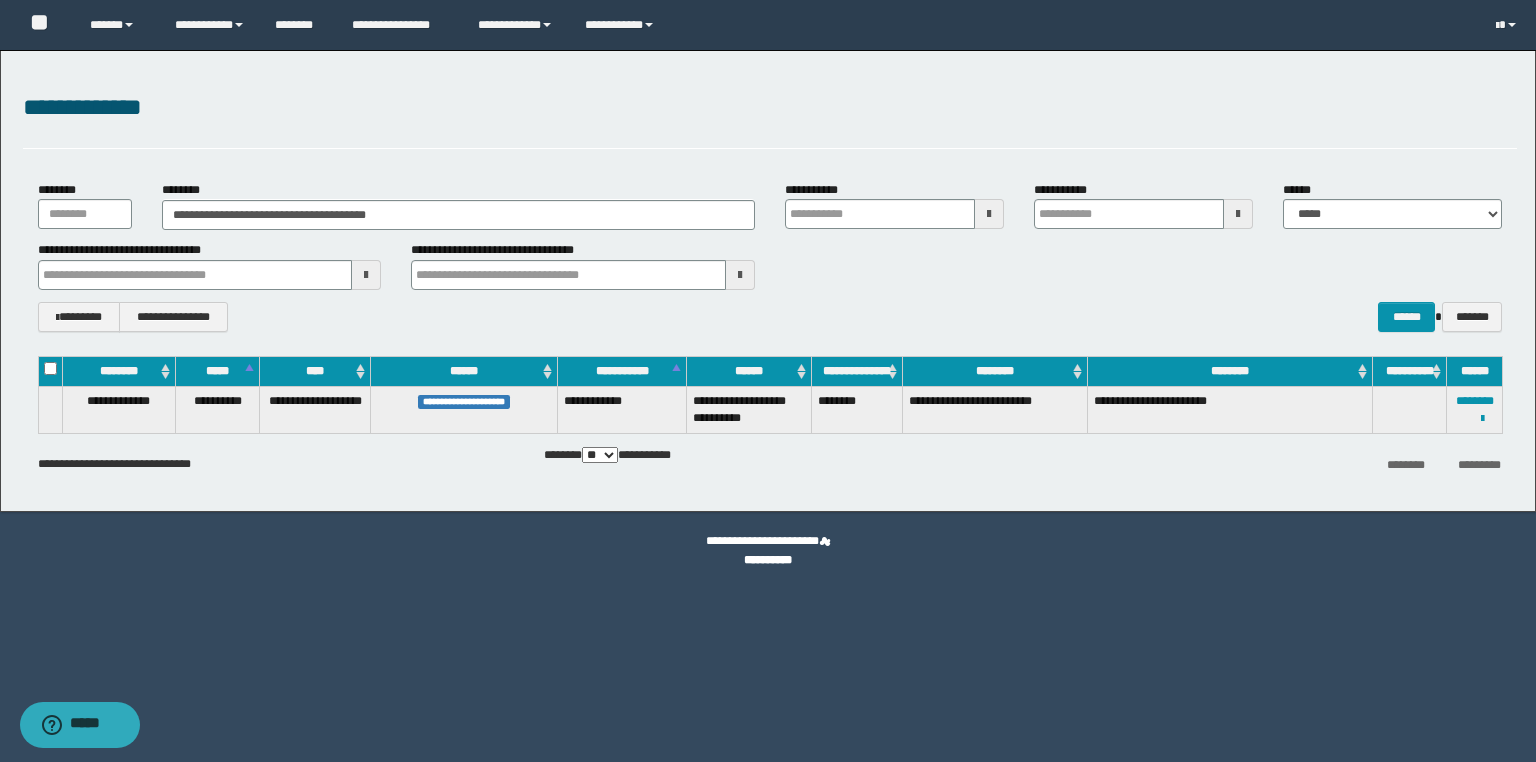 click on "**********" at bounding box center [768, 381] 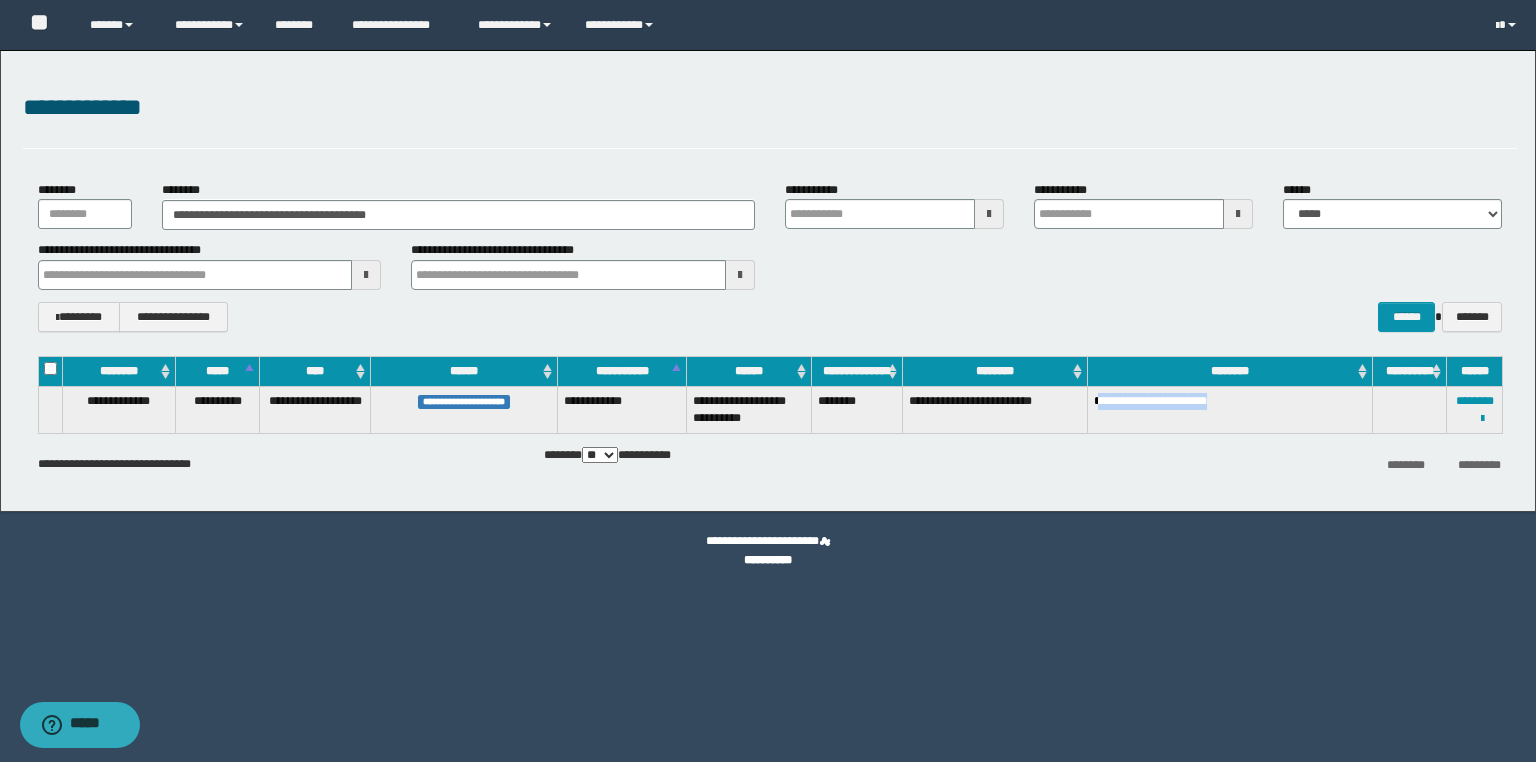 drag, startPoint x: 1133, startPoint y: 402, endPoint x: 1280, endPoint y: 397, distance: 147.085 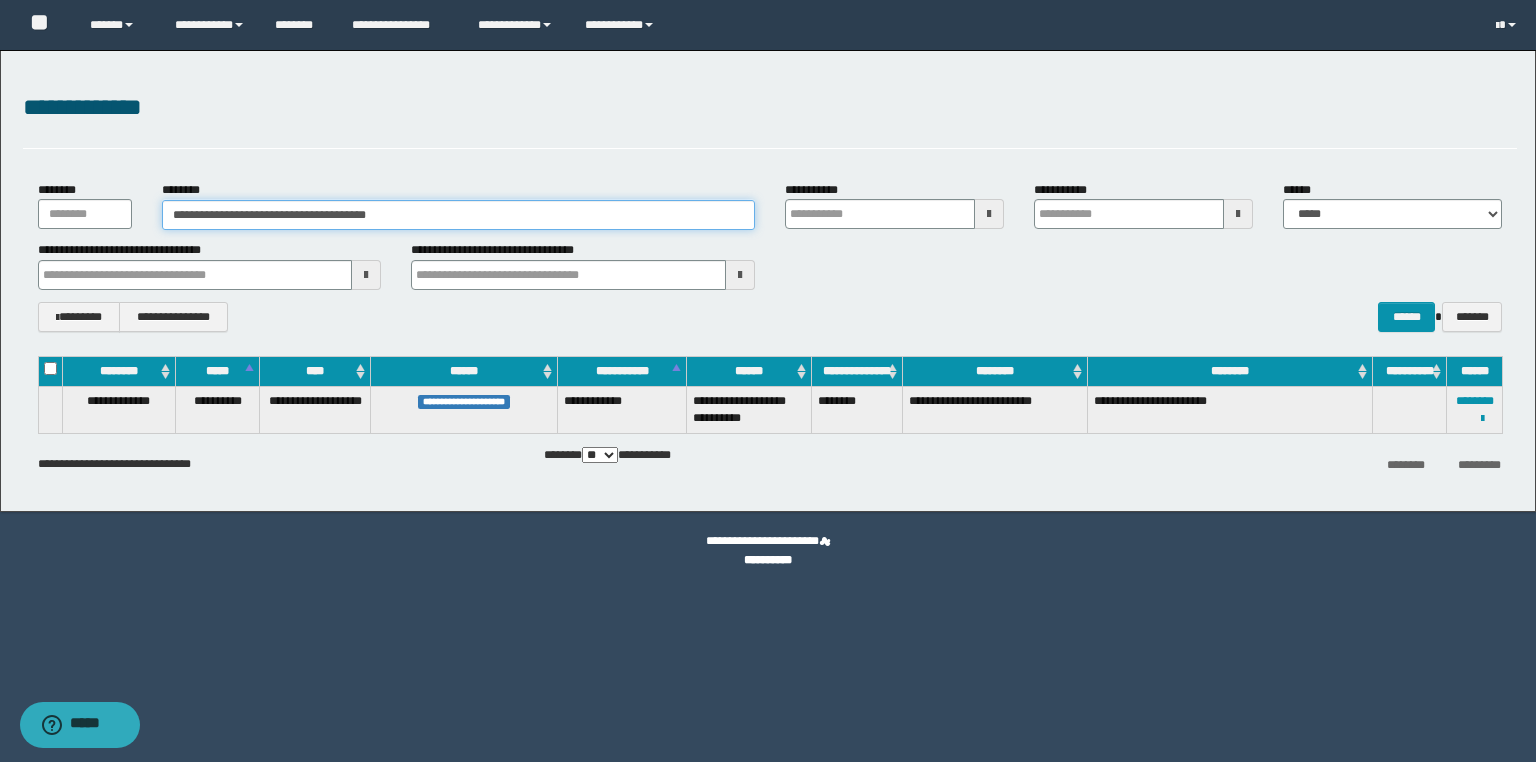 drag, startPoint x: 126, startPoint y: 204, endPoint x: 0, endPoint y: 202, distance: 126.01587 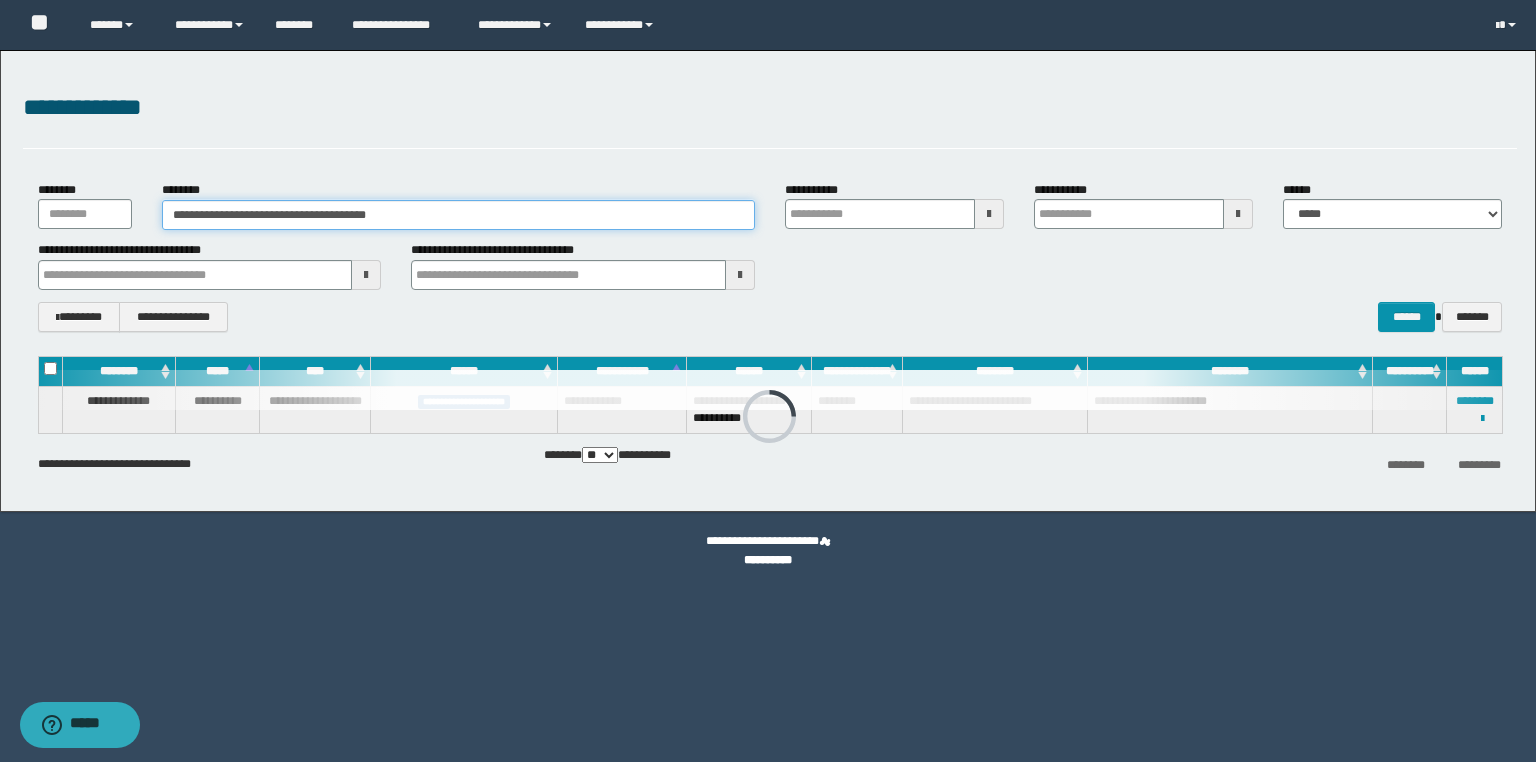 paste 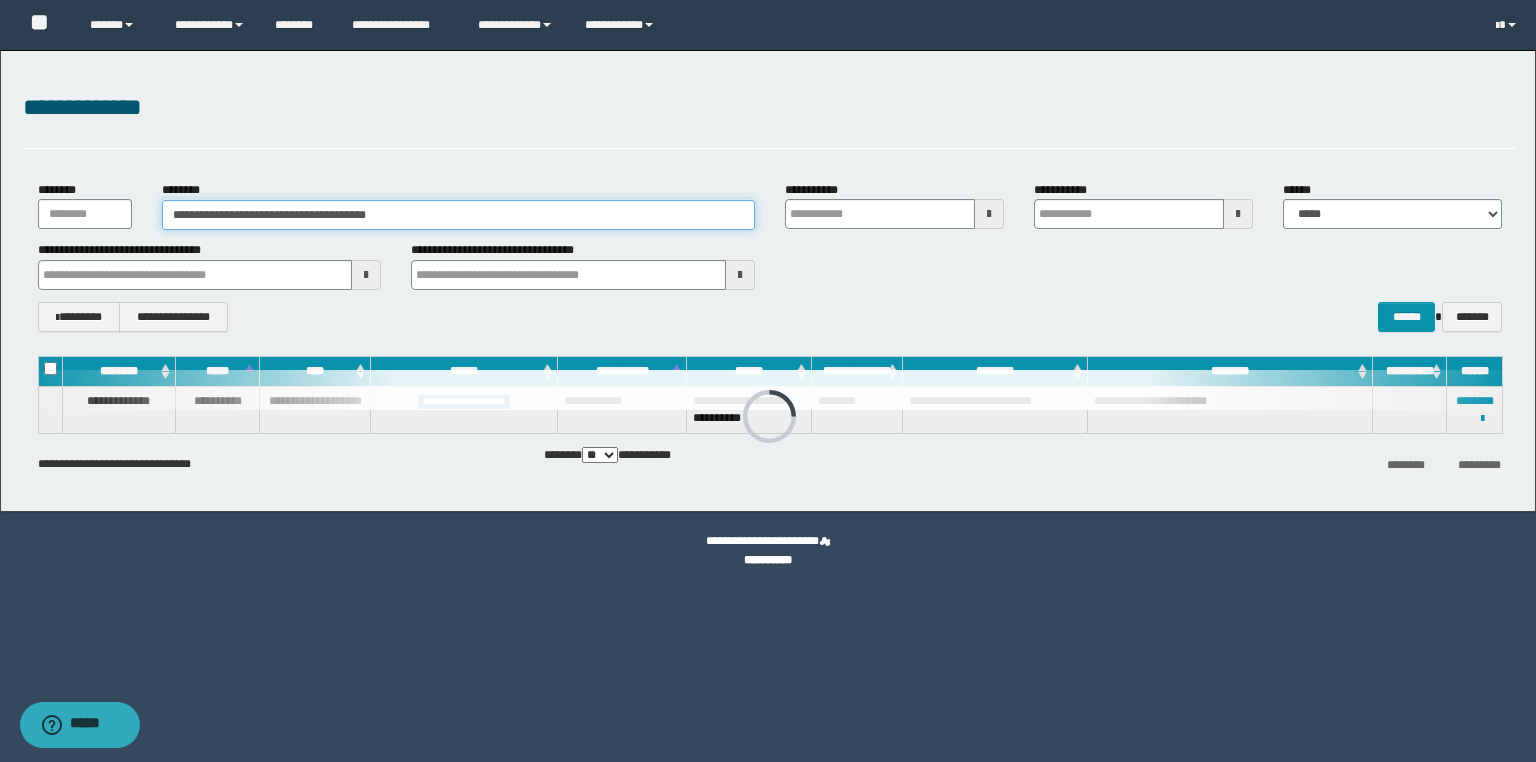 type on "********" 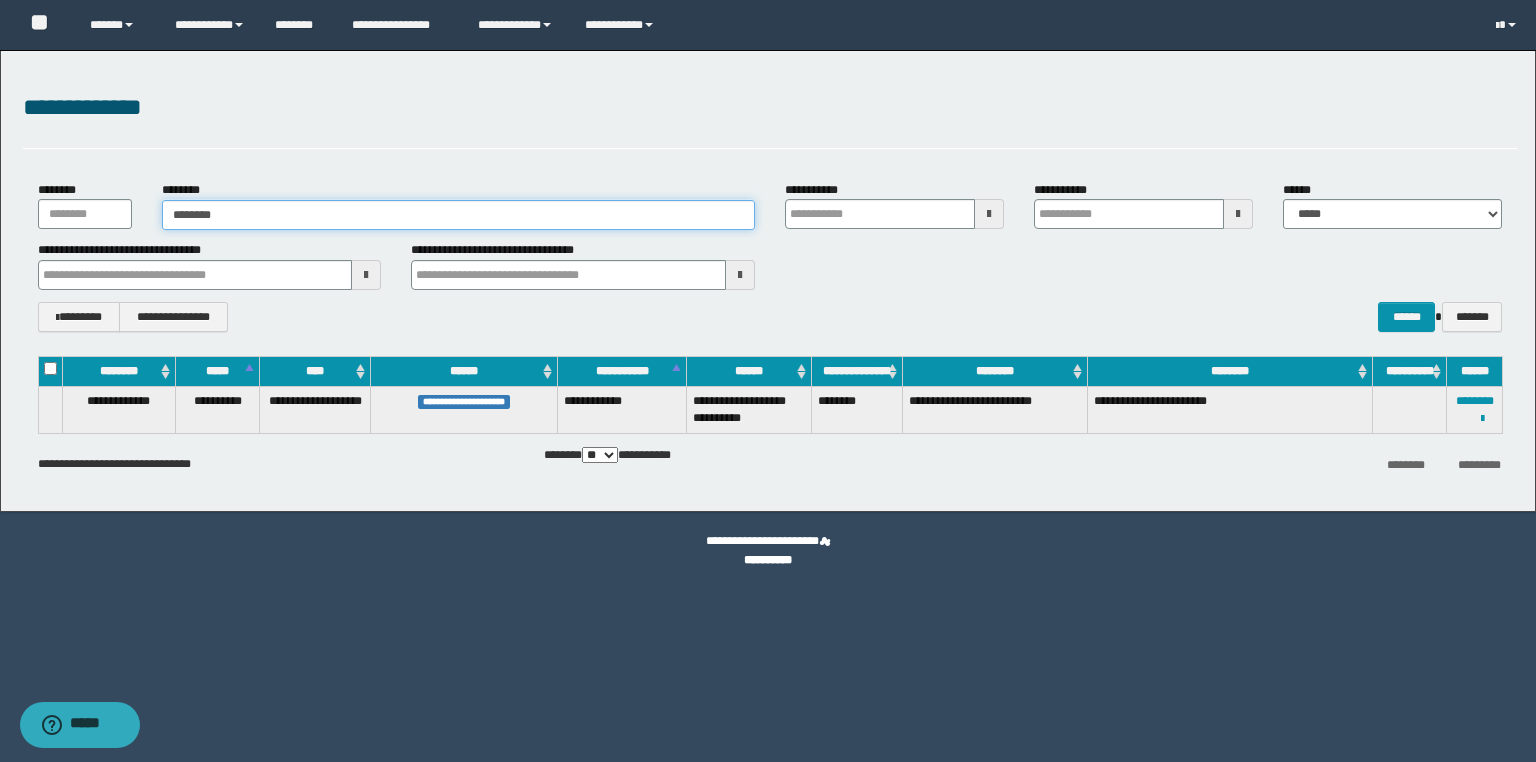 type on "********" 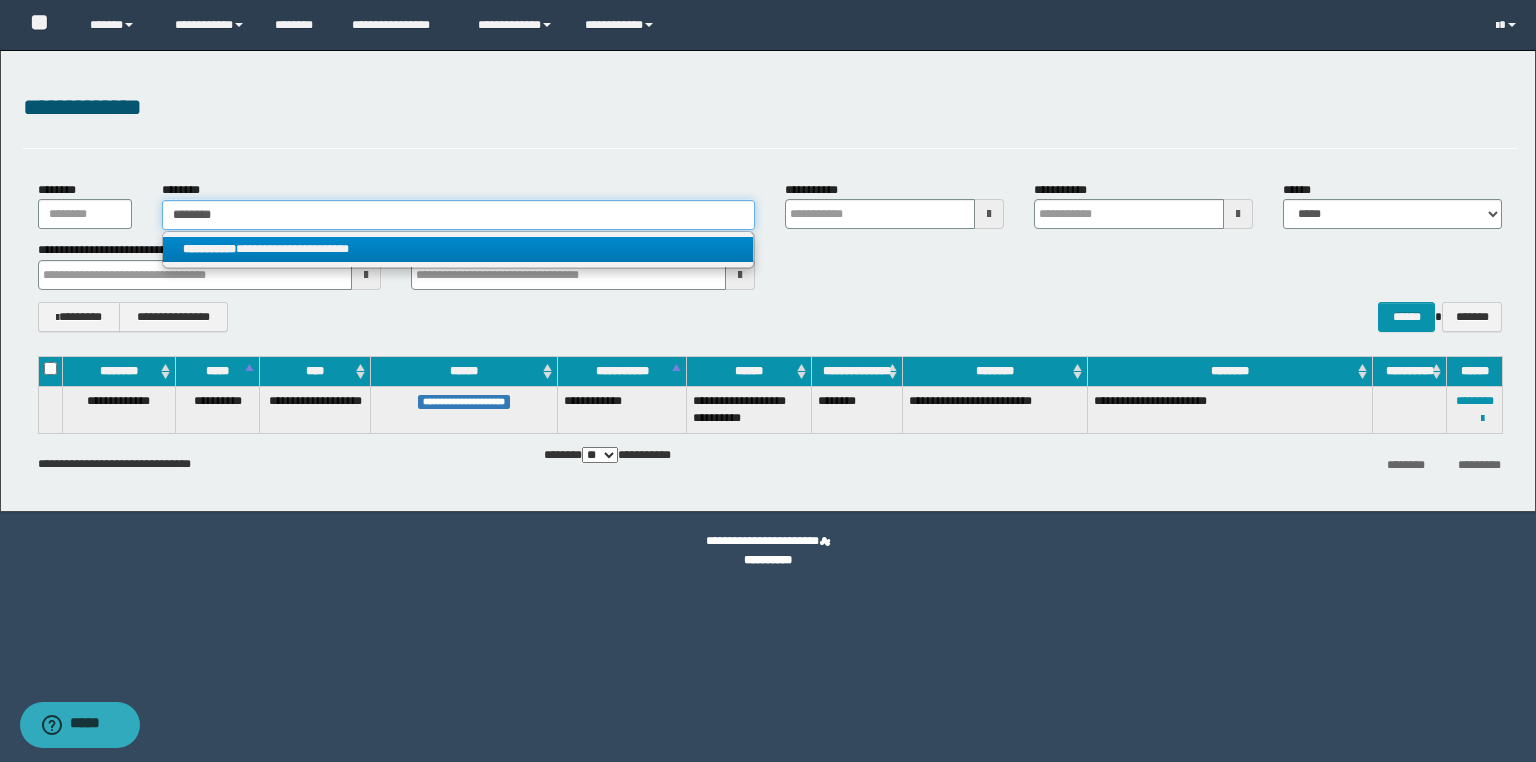 type on "********" 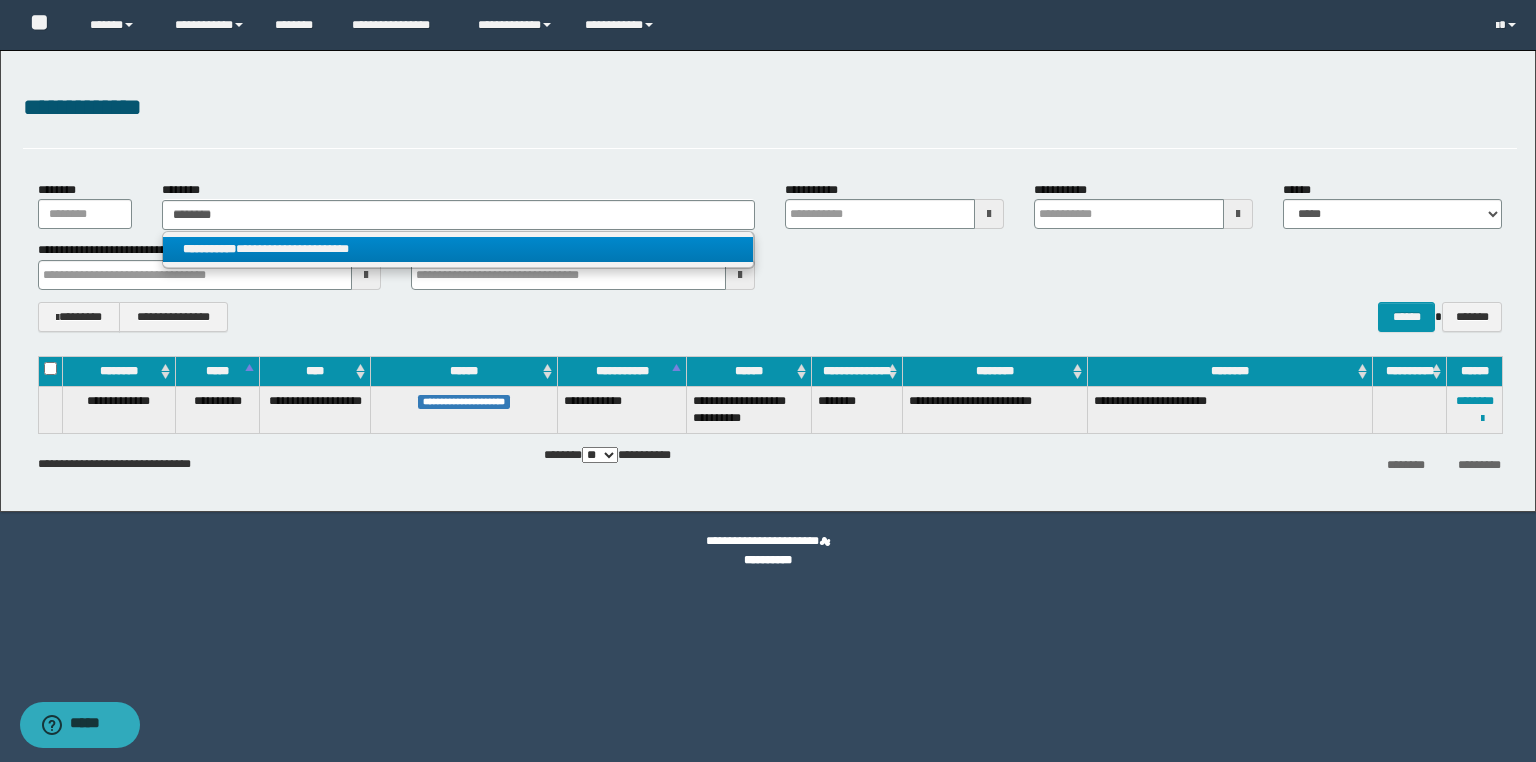 click on "**********" at bounding box center [458, 249] 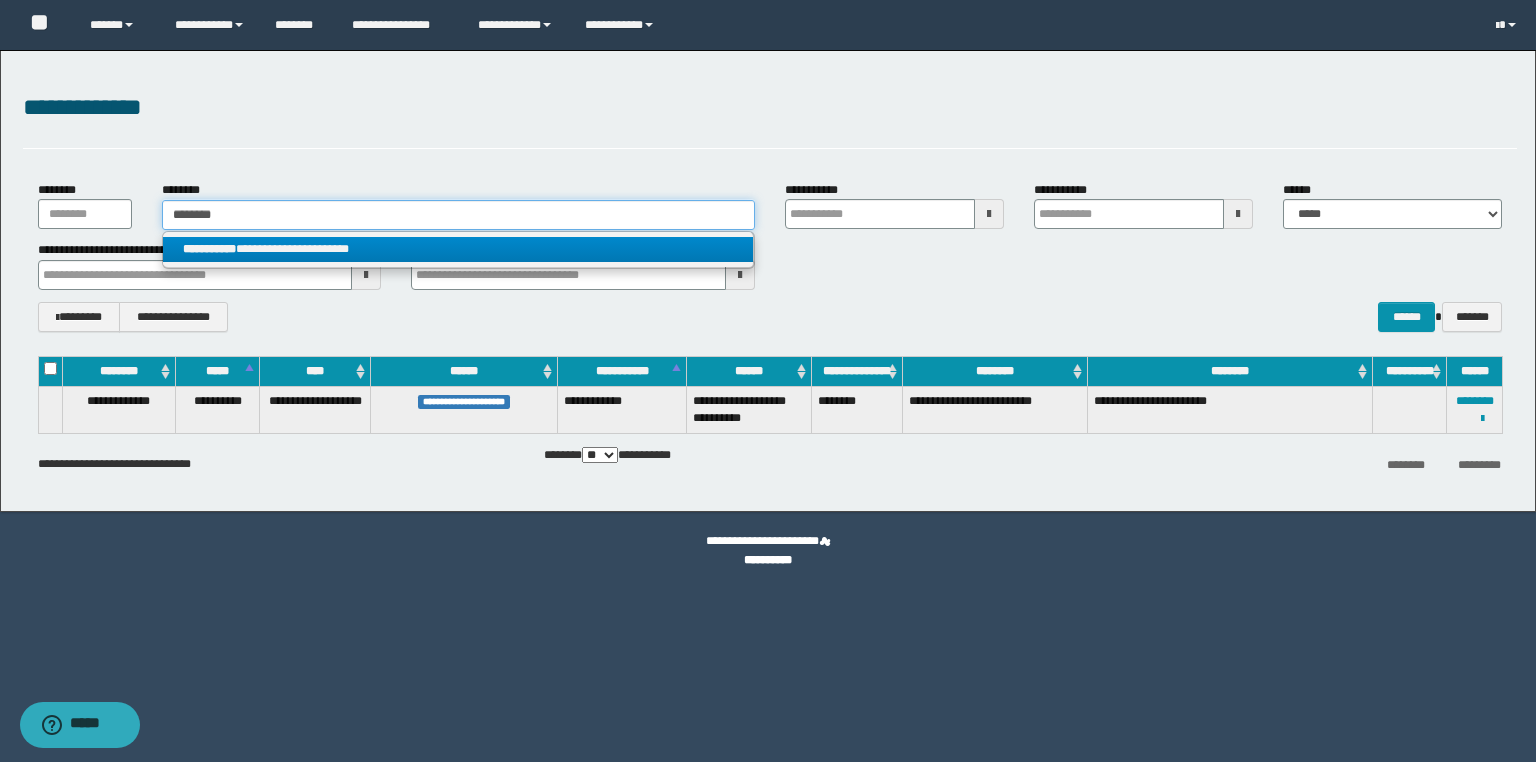 type 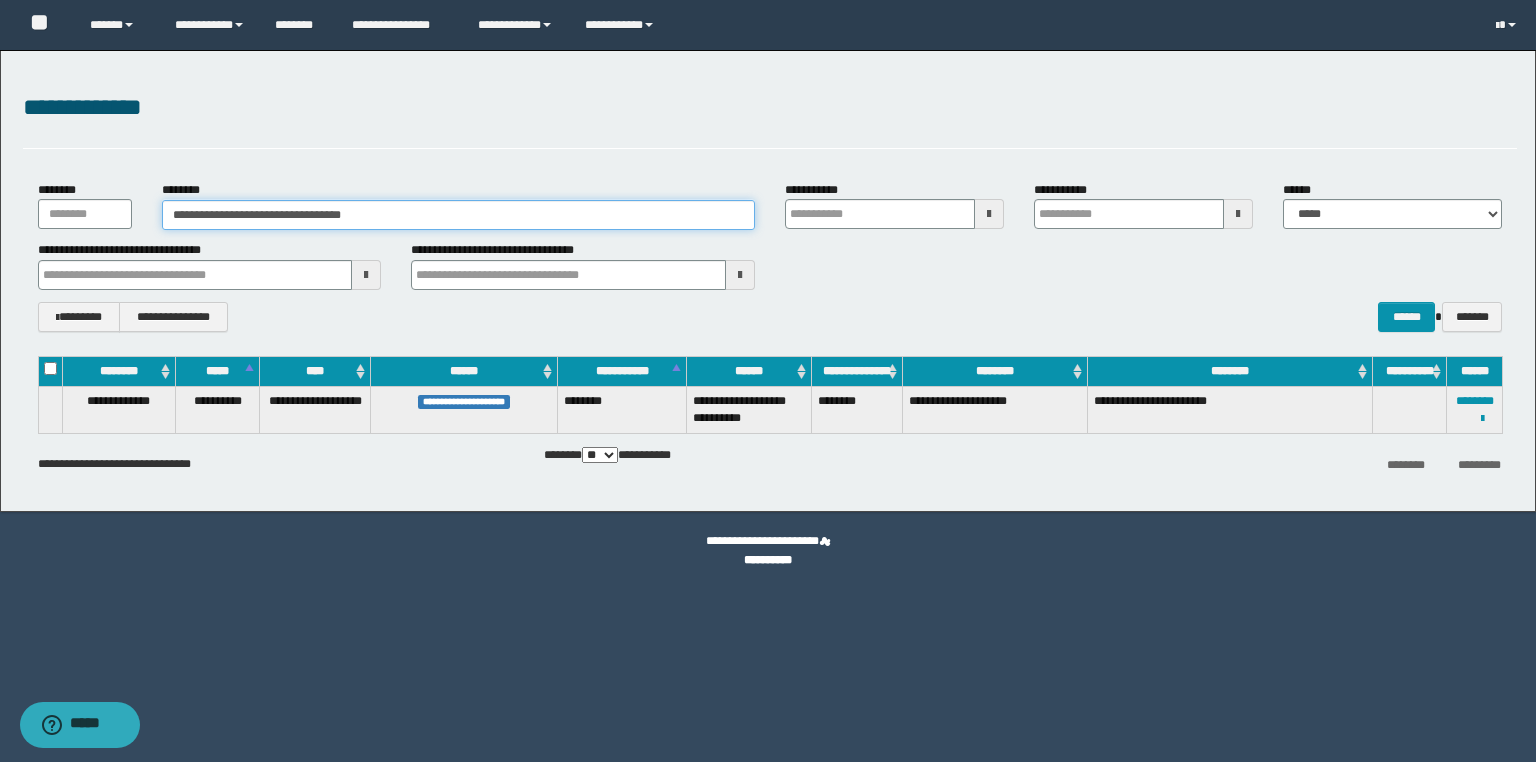 drag, startPoint x: 54, startPoint y: 212, endPoint x: 0, endPoint y: 213, distance: 54.00926 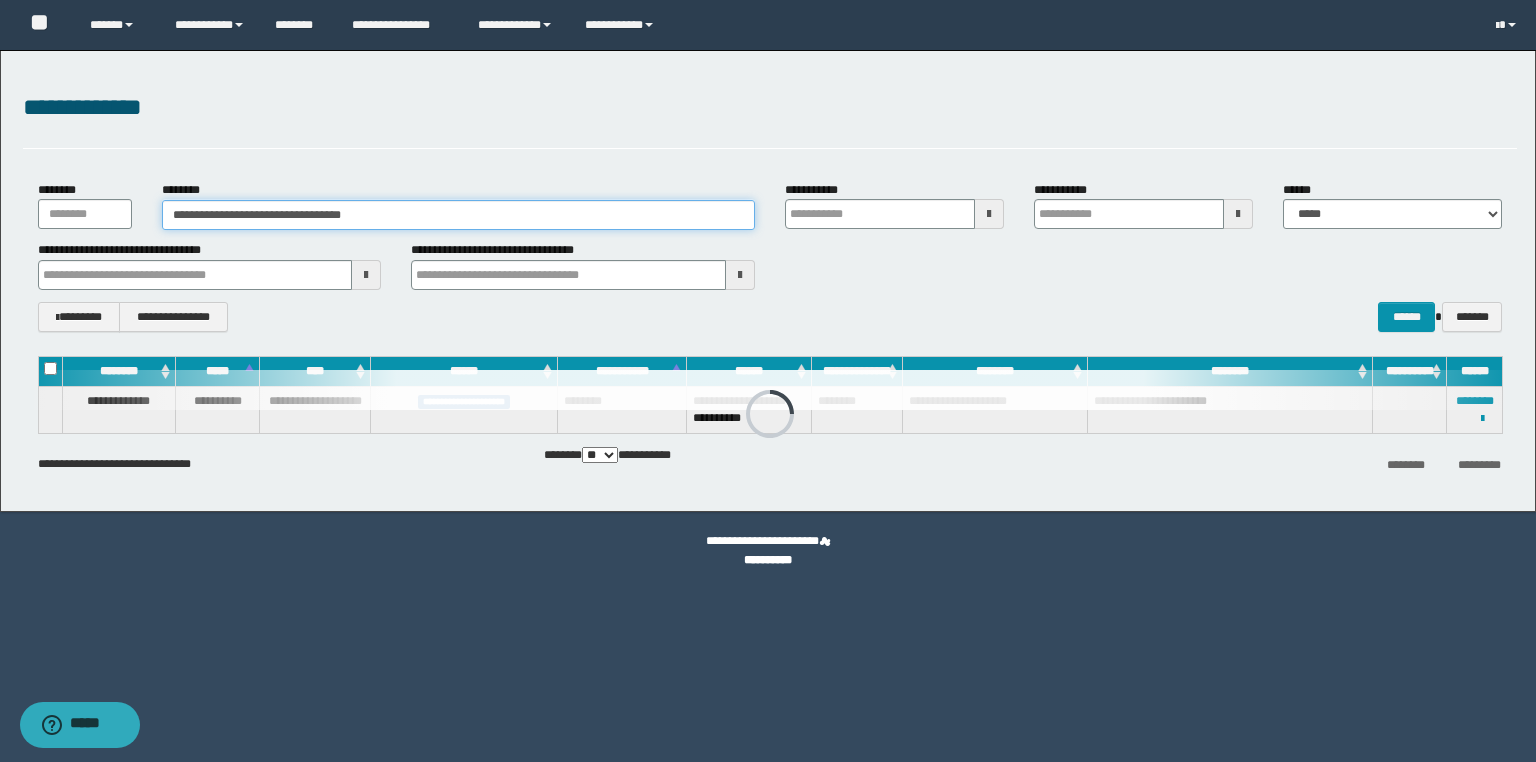 paste 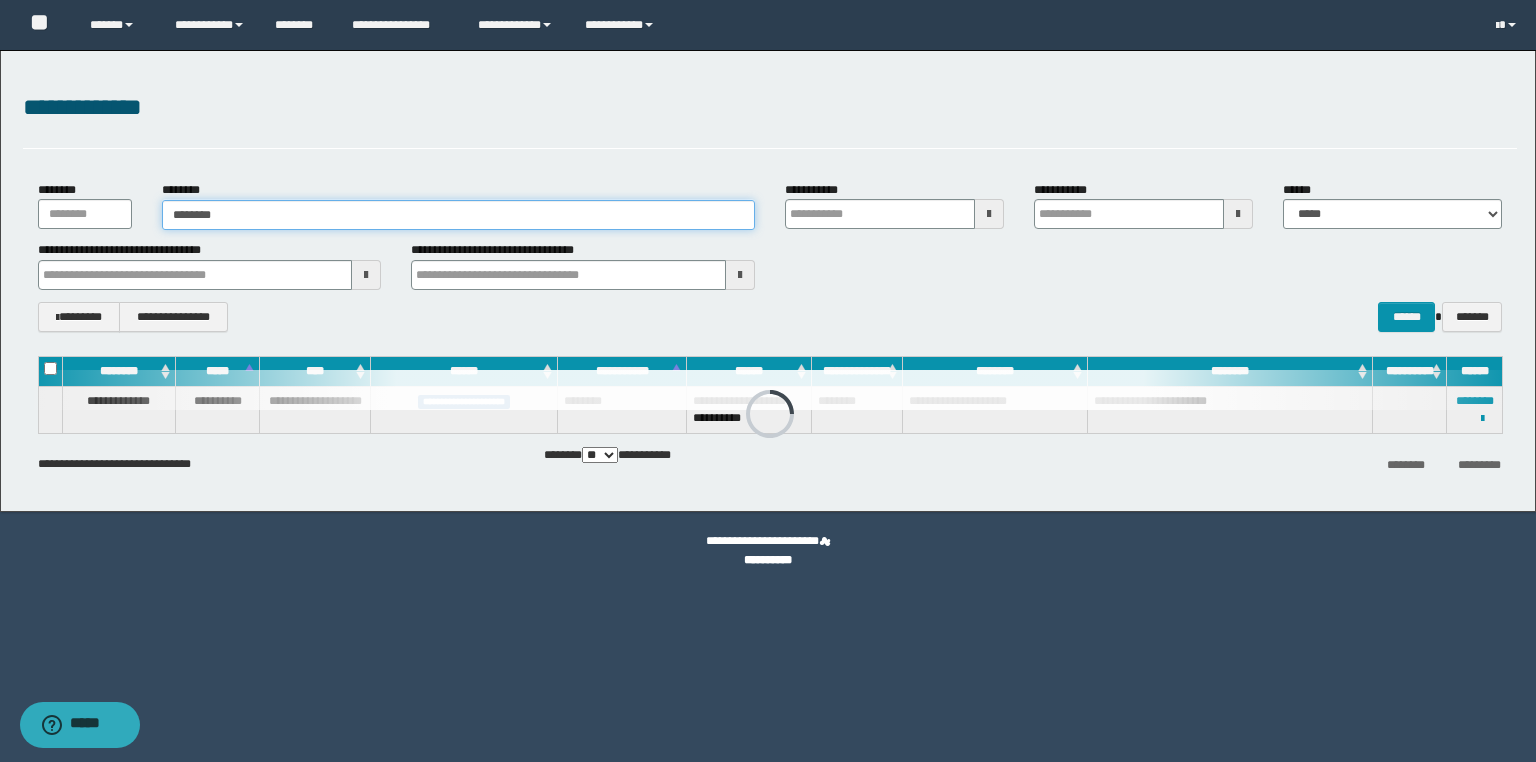 type on "********" 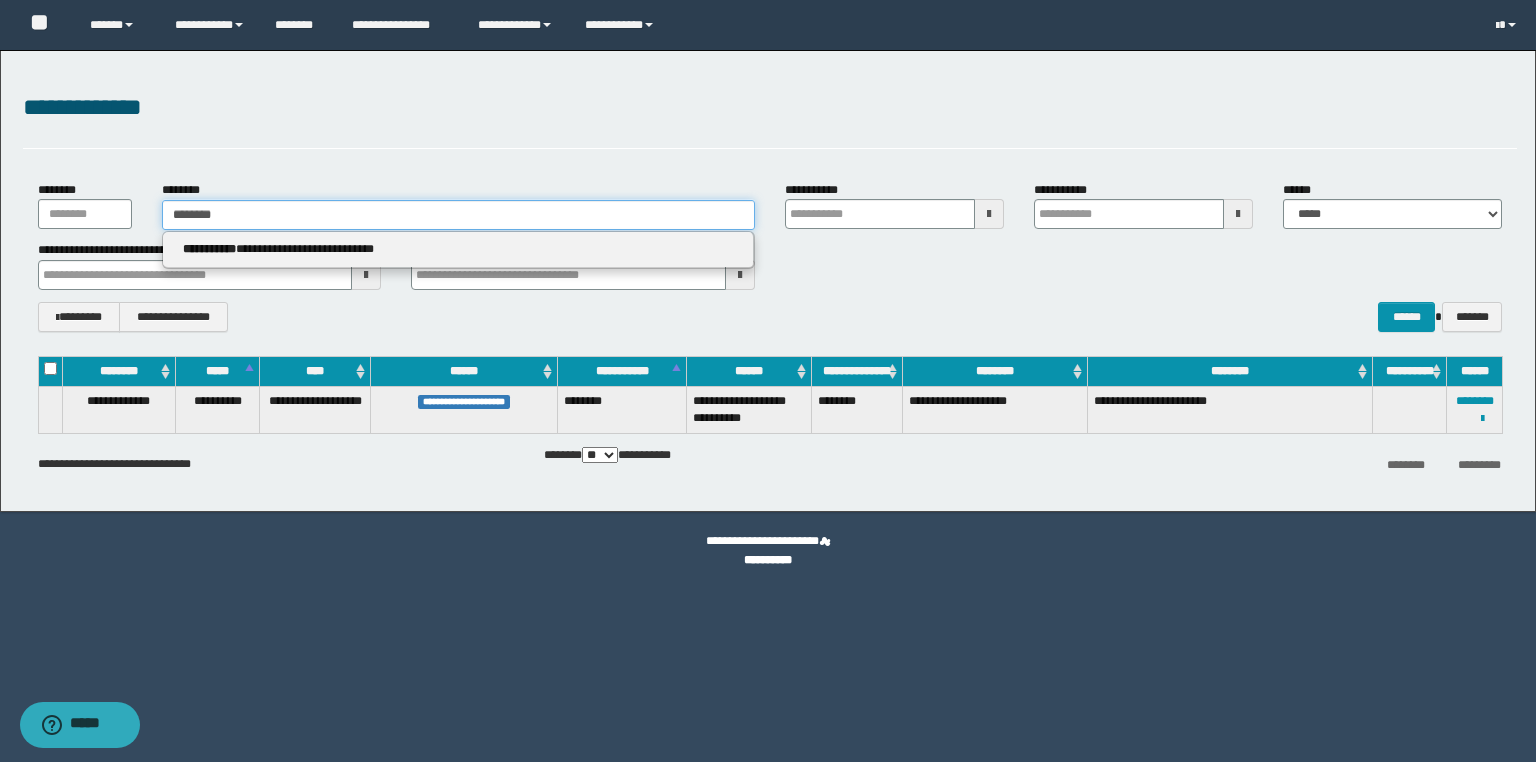 type on "********" 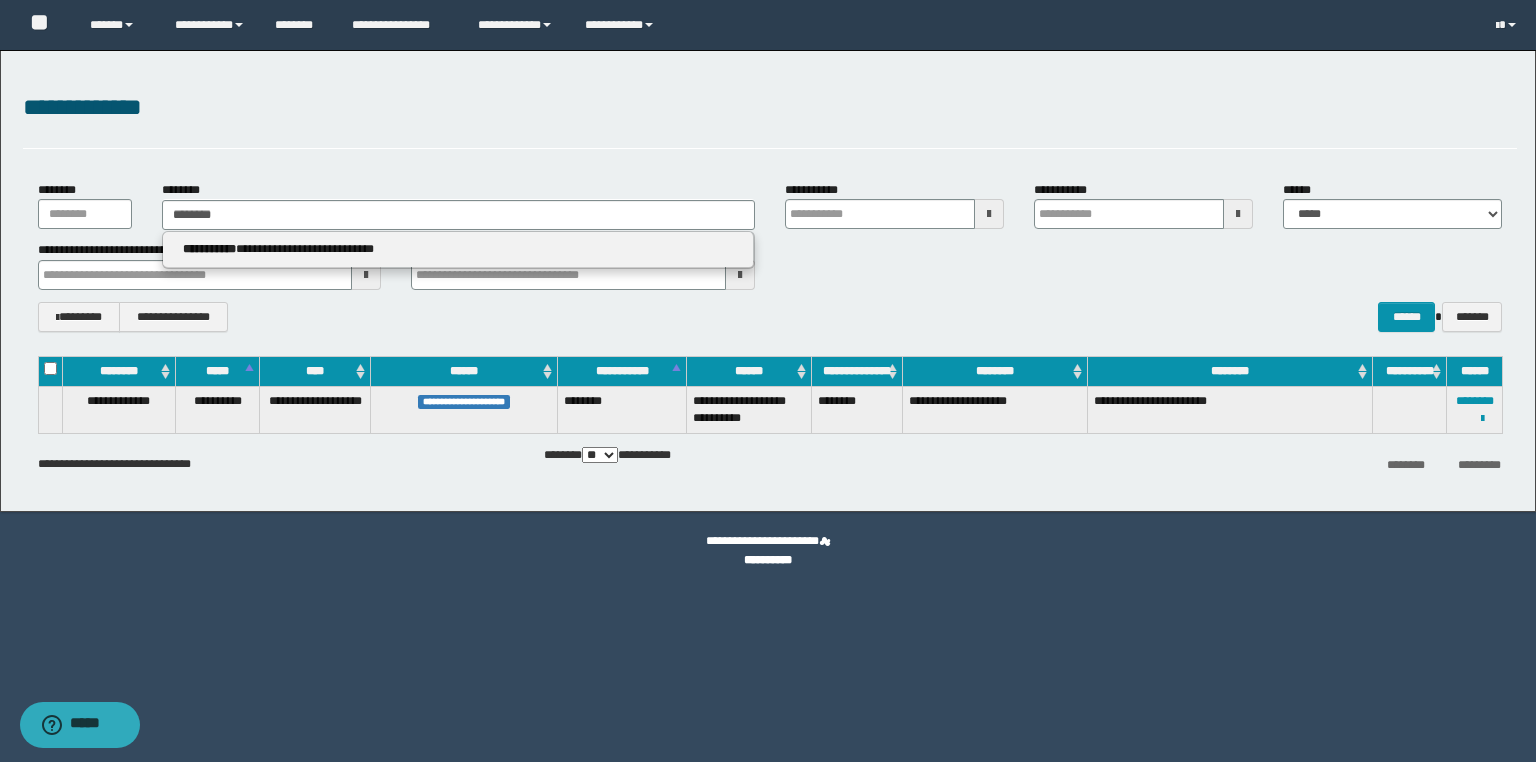 click on "**********" at bounding box center [209, 249] 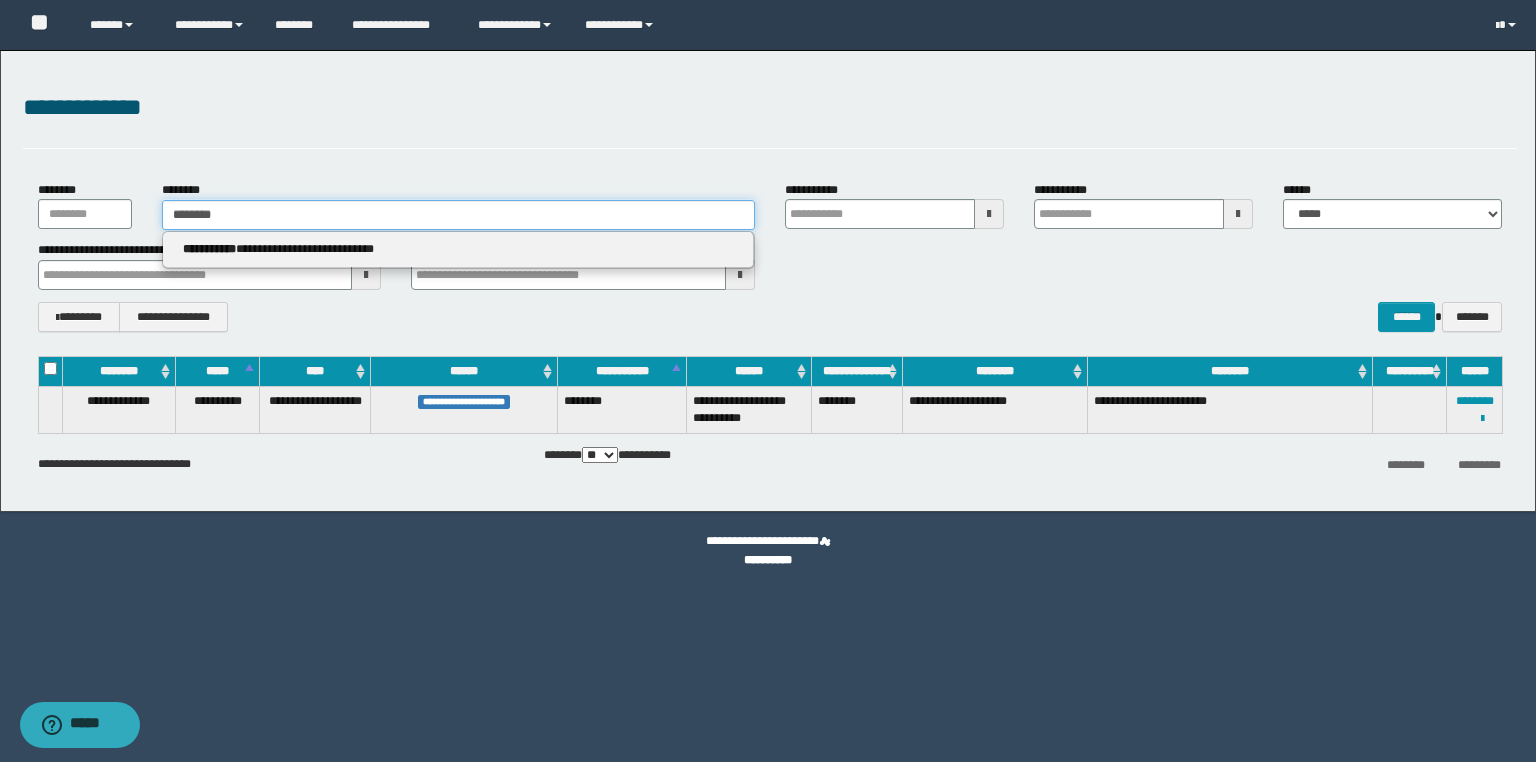 type 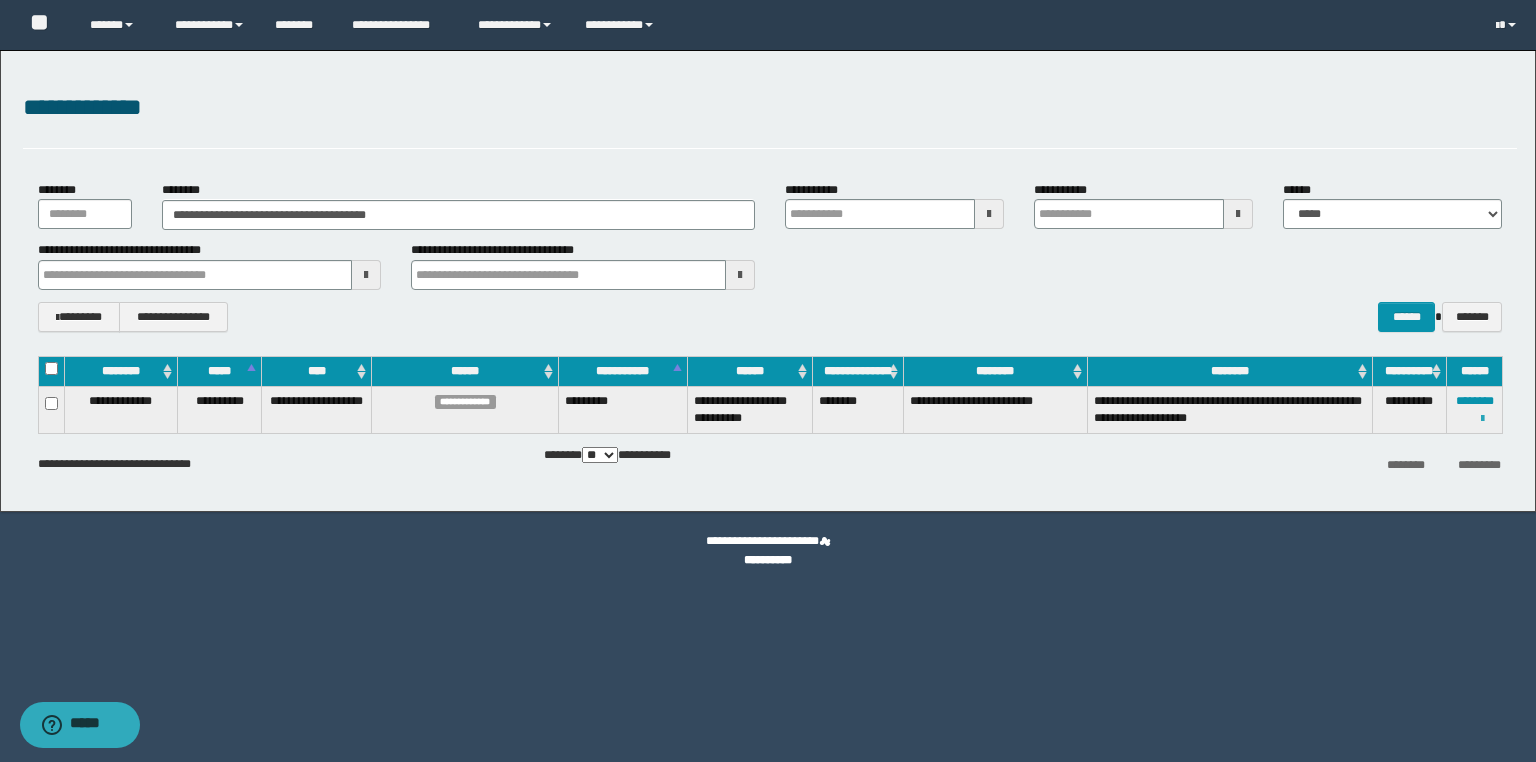 click at bounding box center (1482, 419) 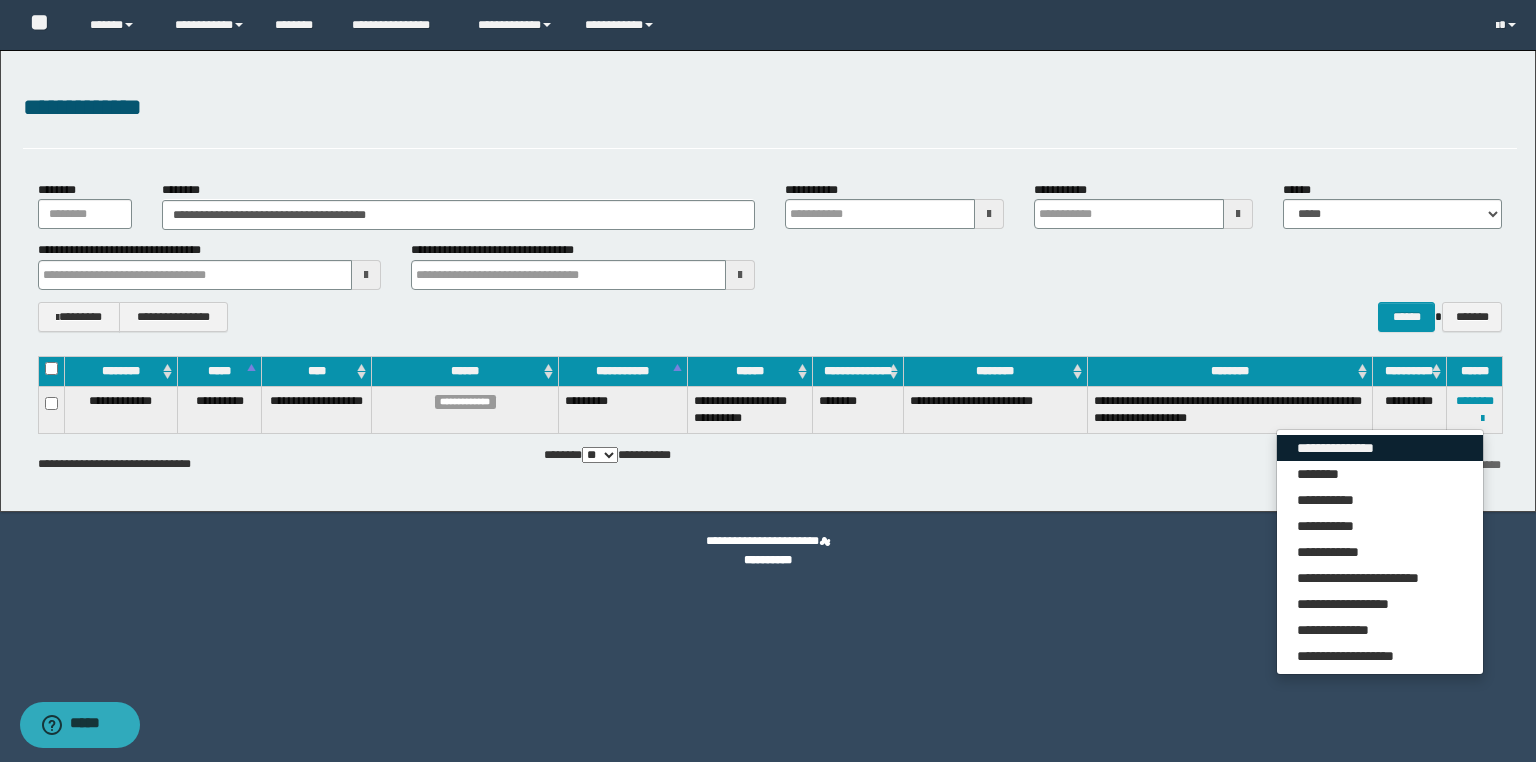 click on "**********" at bounding box center (1380, 448) 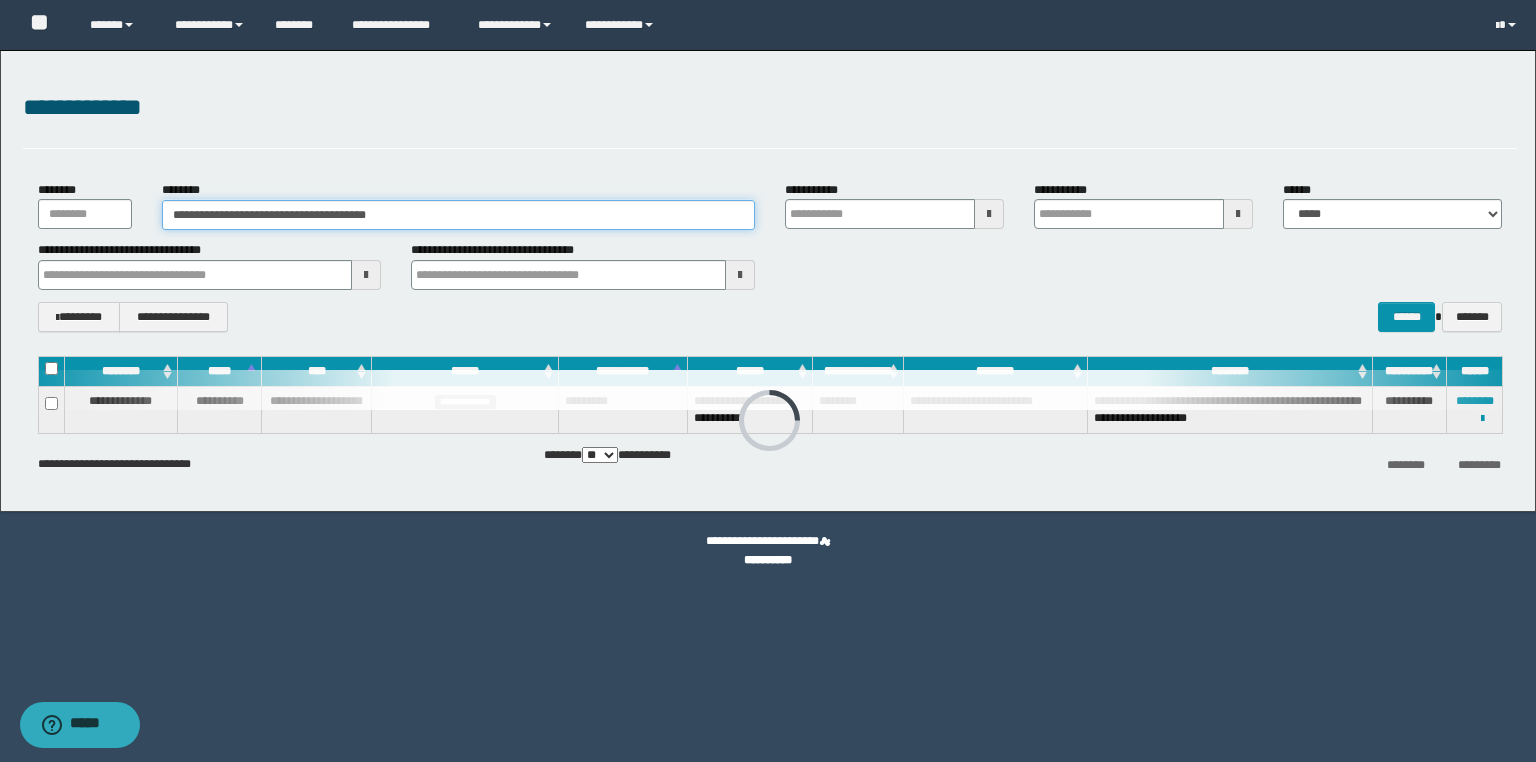 drag, startPoint x: 436, startPoint y: 211, endPoint x: 0, endPoint y: 213, distance: 436.00458 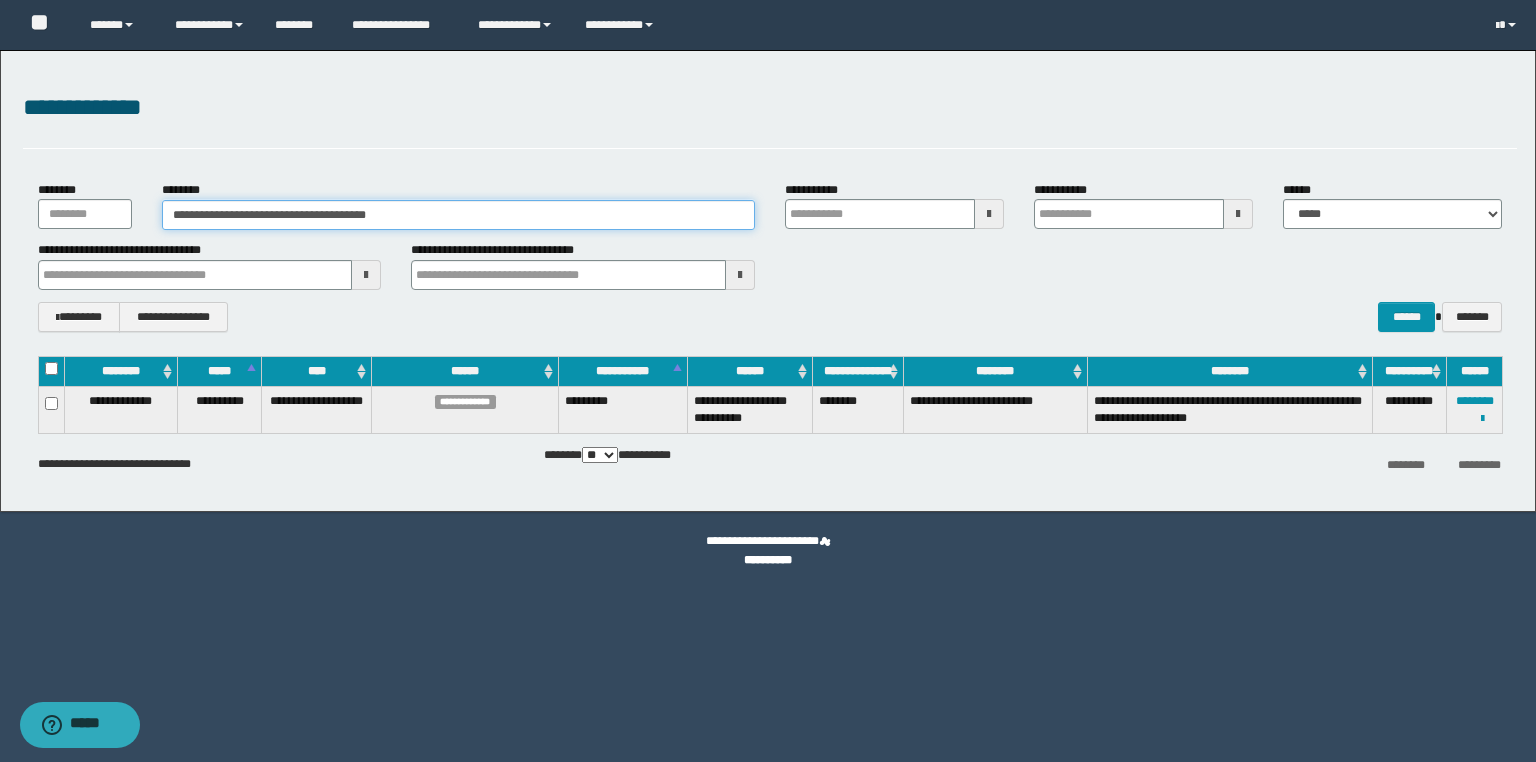 paste 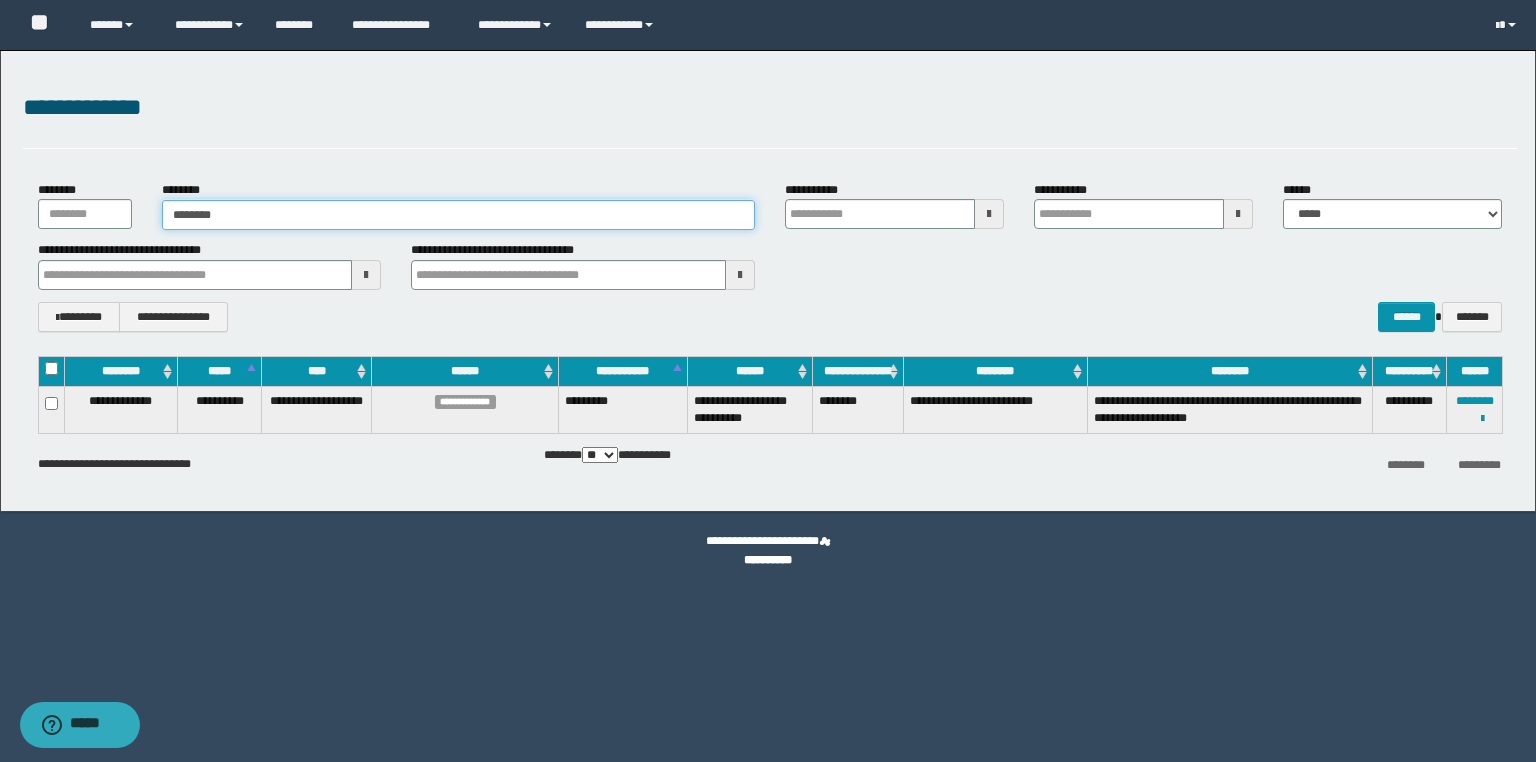 type on "********" 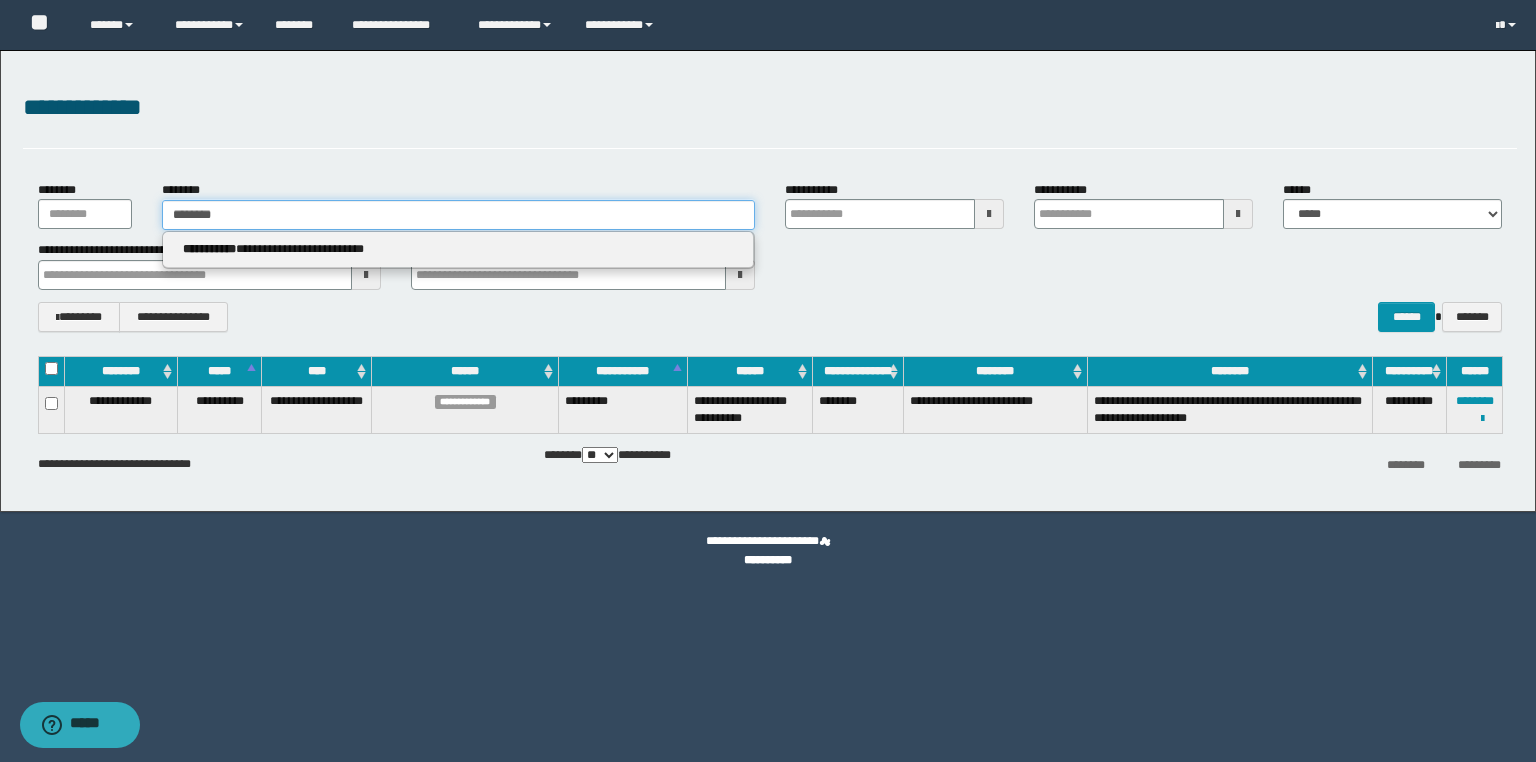 type on "********" 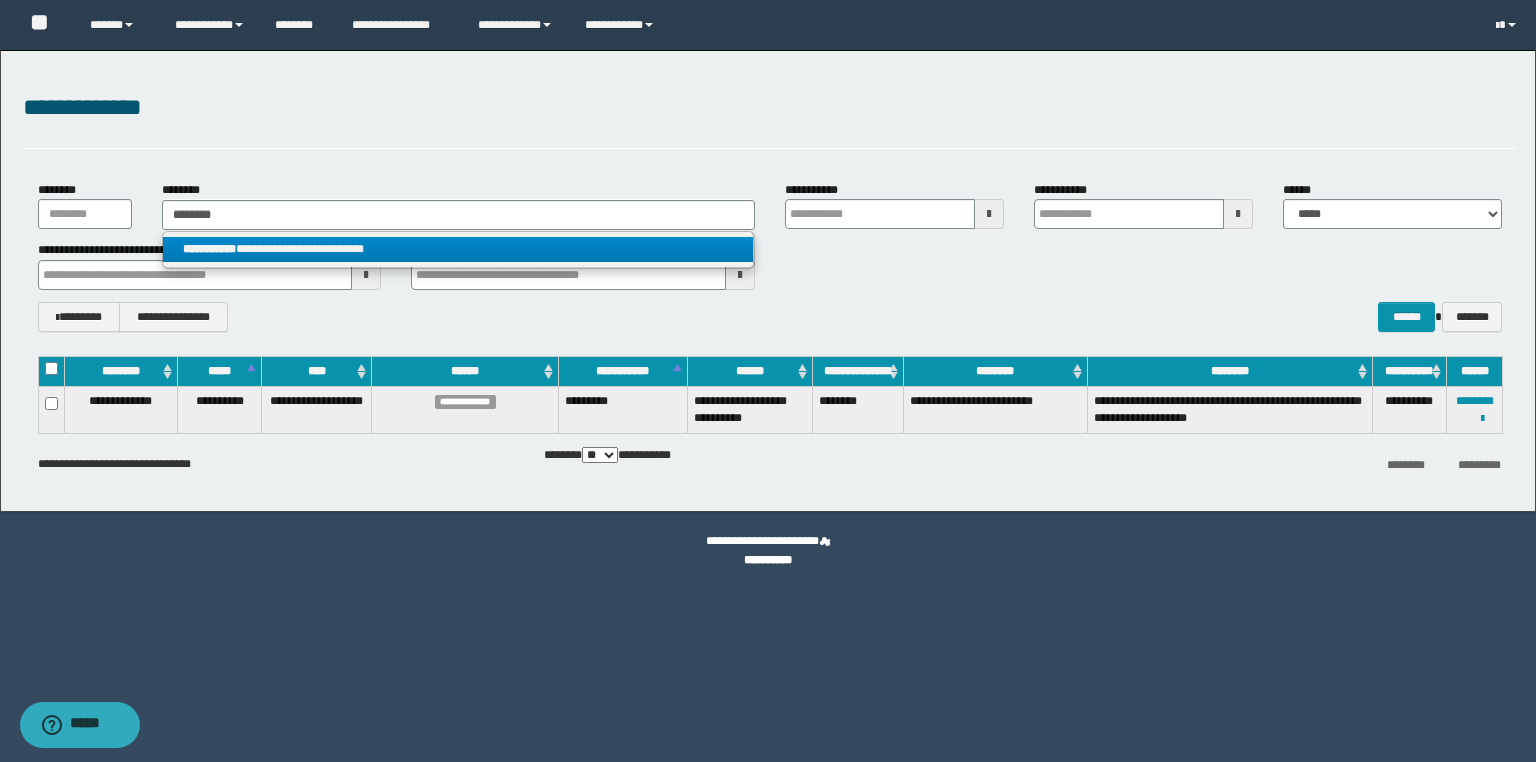 click on "**********" at bounding box center [209, 249] 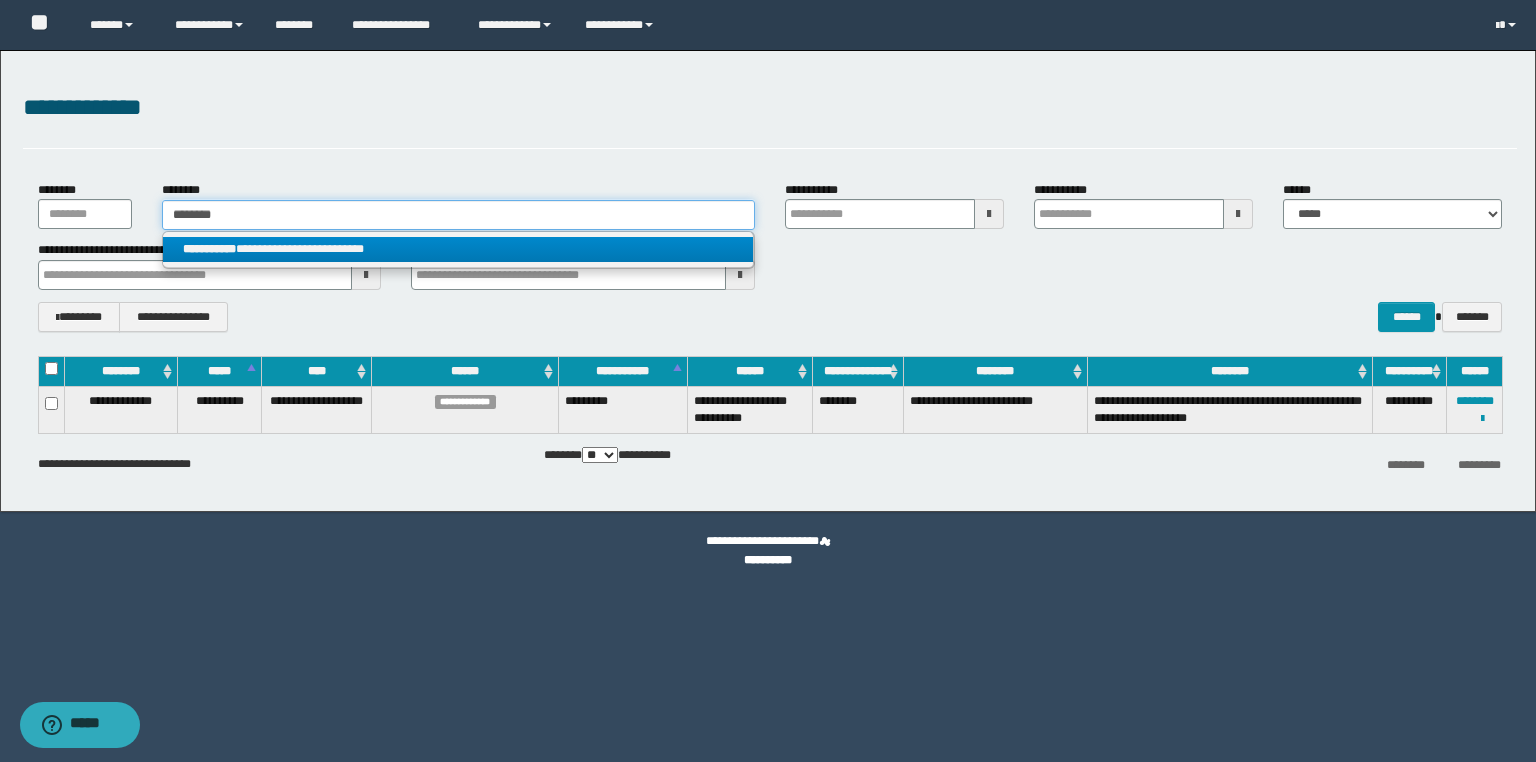 type 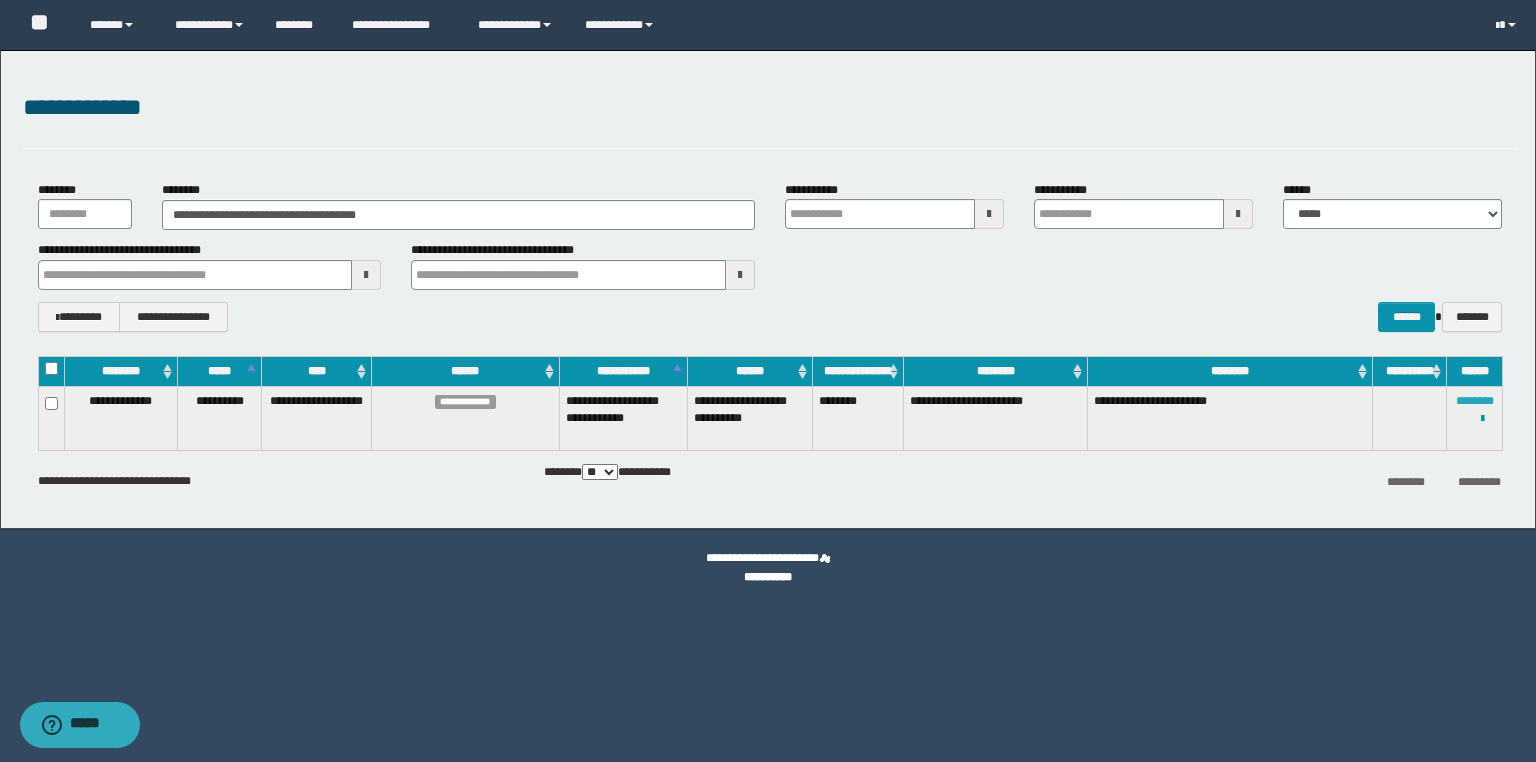 click at bounding box center [0, 0] 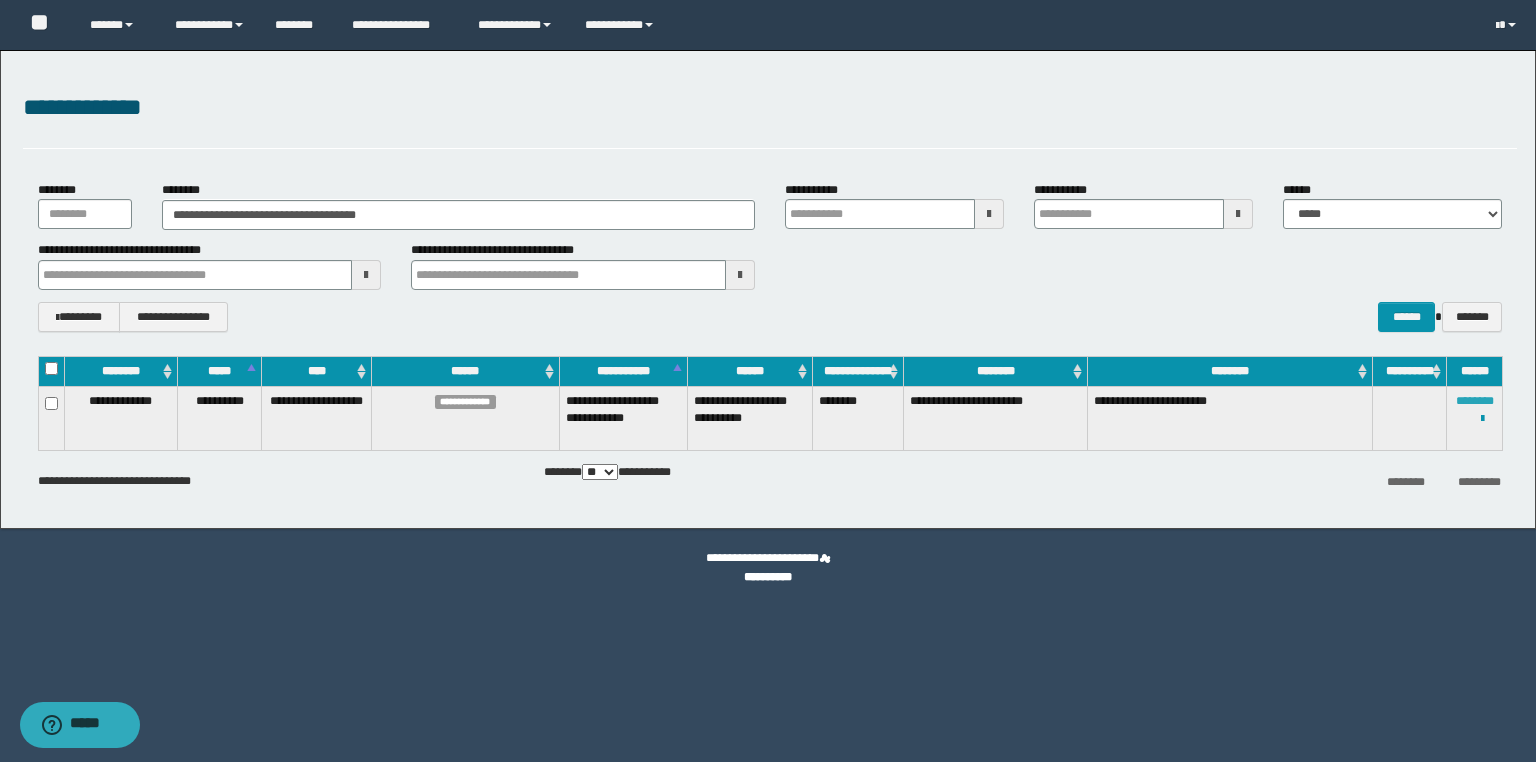 click on "********" at bounding box center [1475, 401] 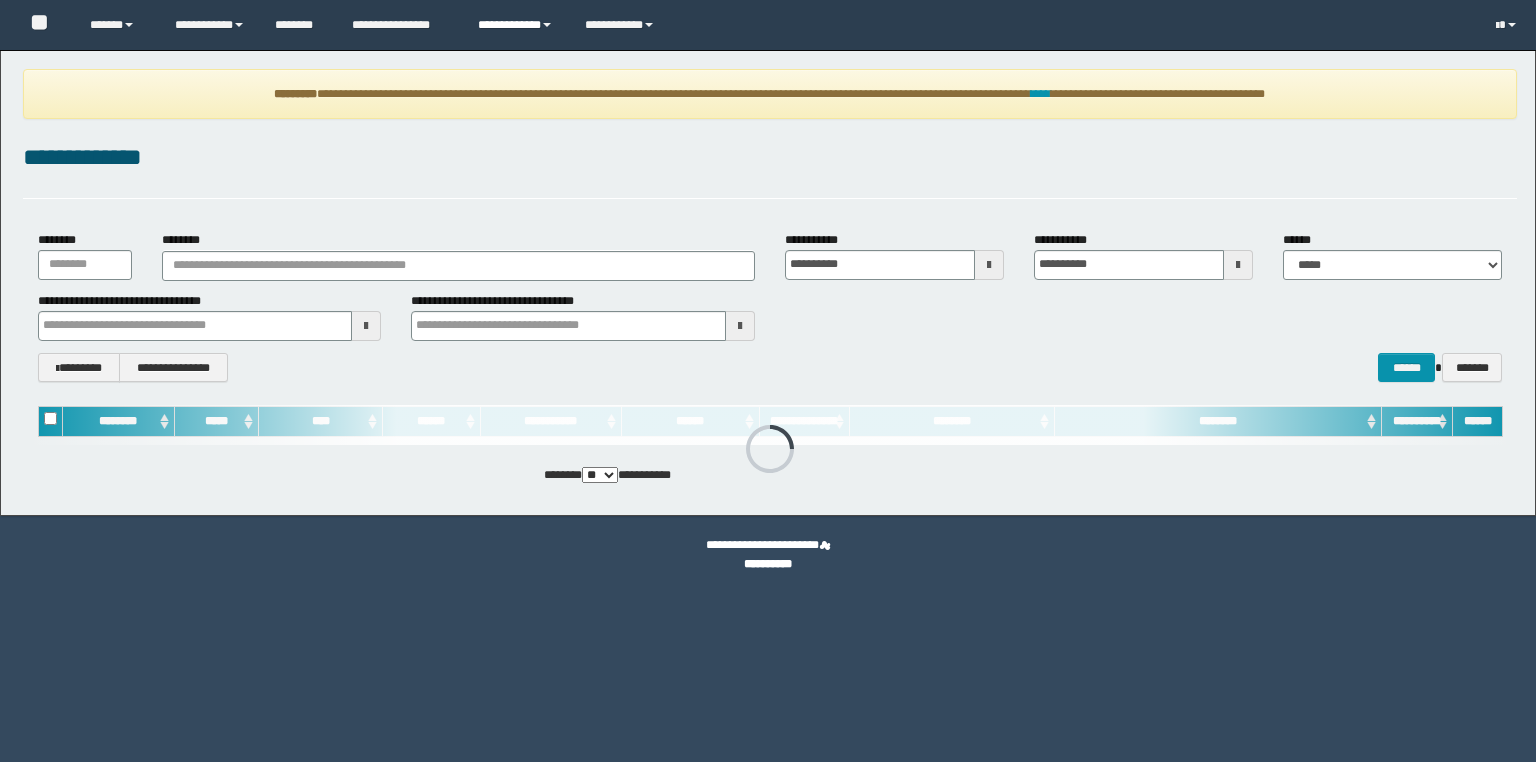 scroll, scrollTop: 0, scrollLeft: 0, axis: both 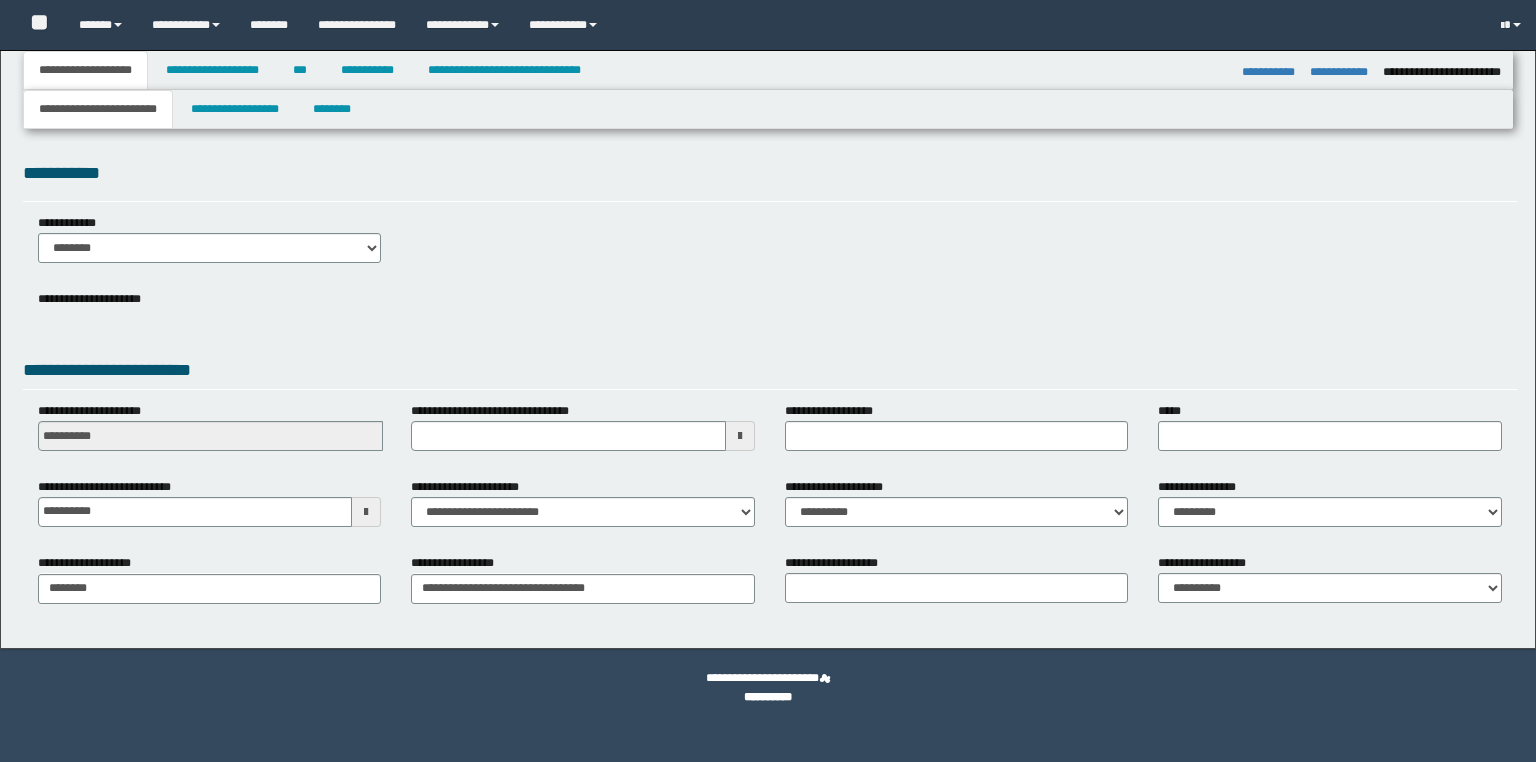 select on "*" 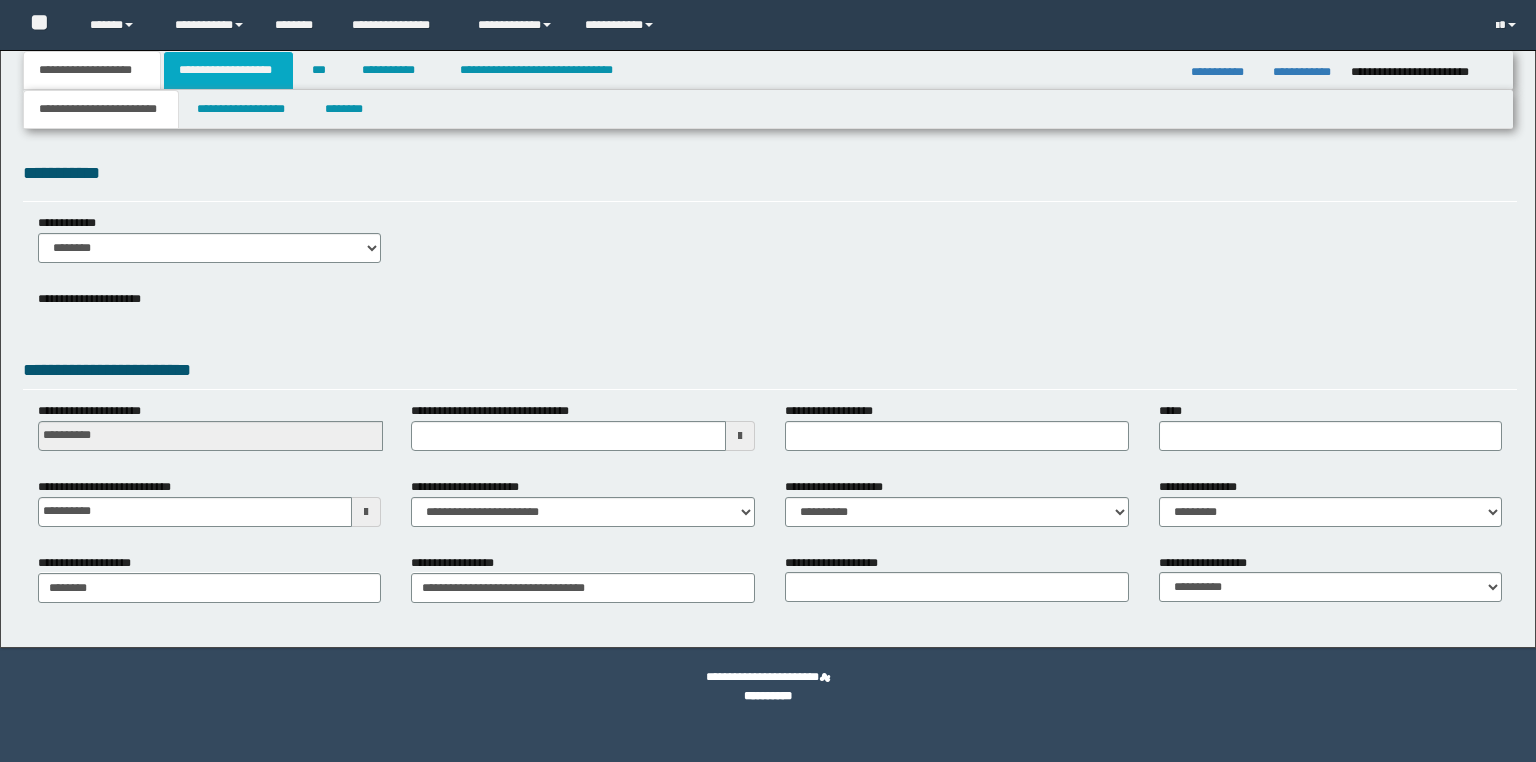 scroll, scrollTop: 0, scrollLeft: 0, axis: both 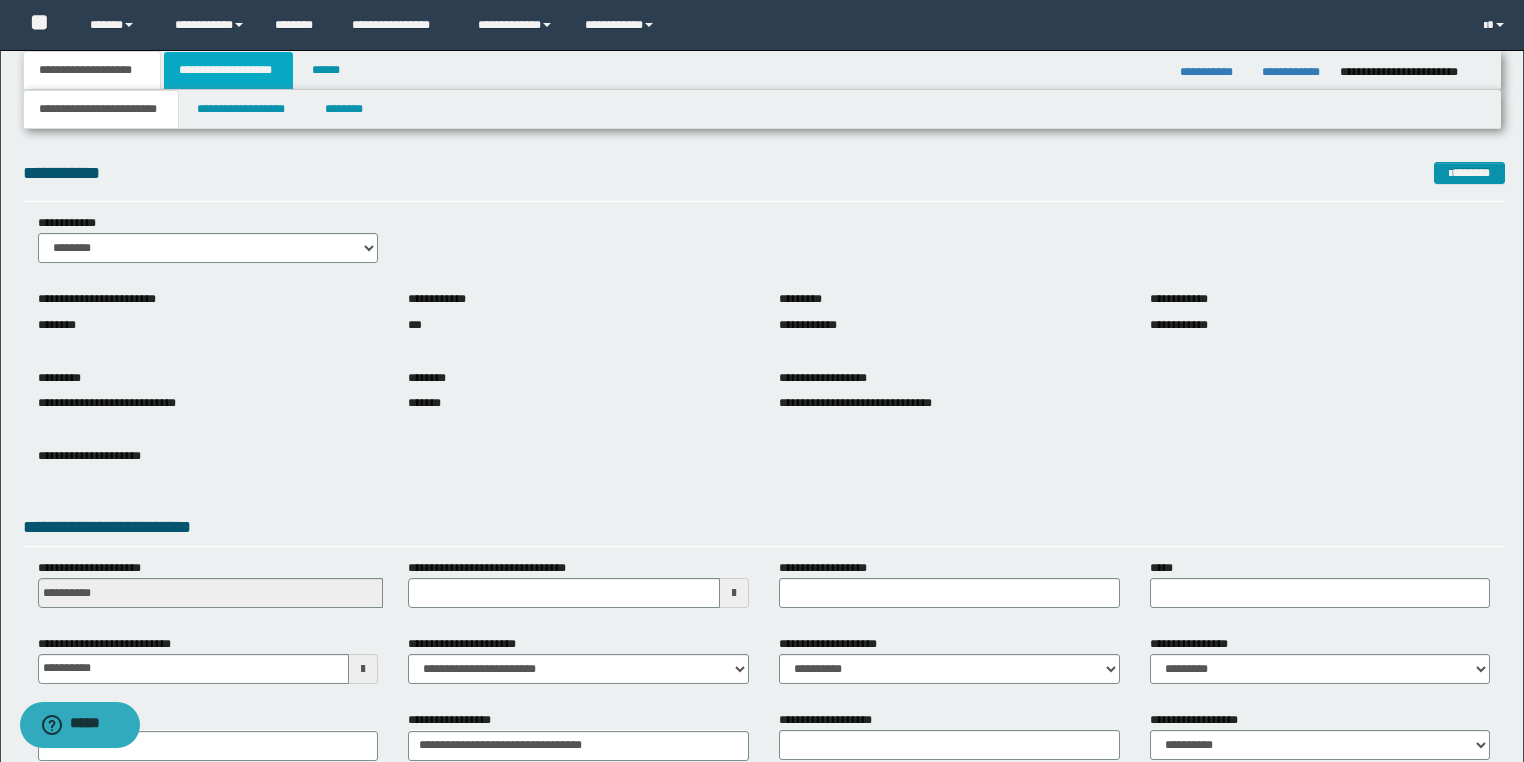 click on "**********" at bounding box center [228, 70] 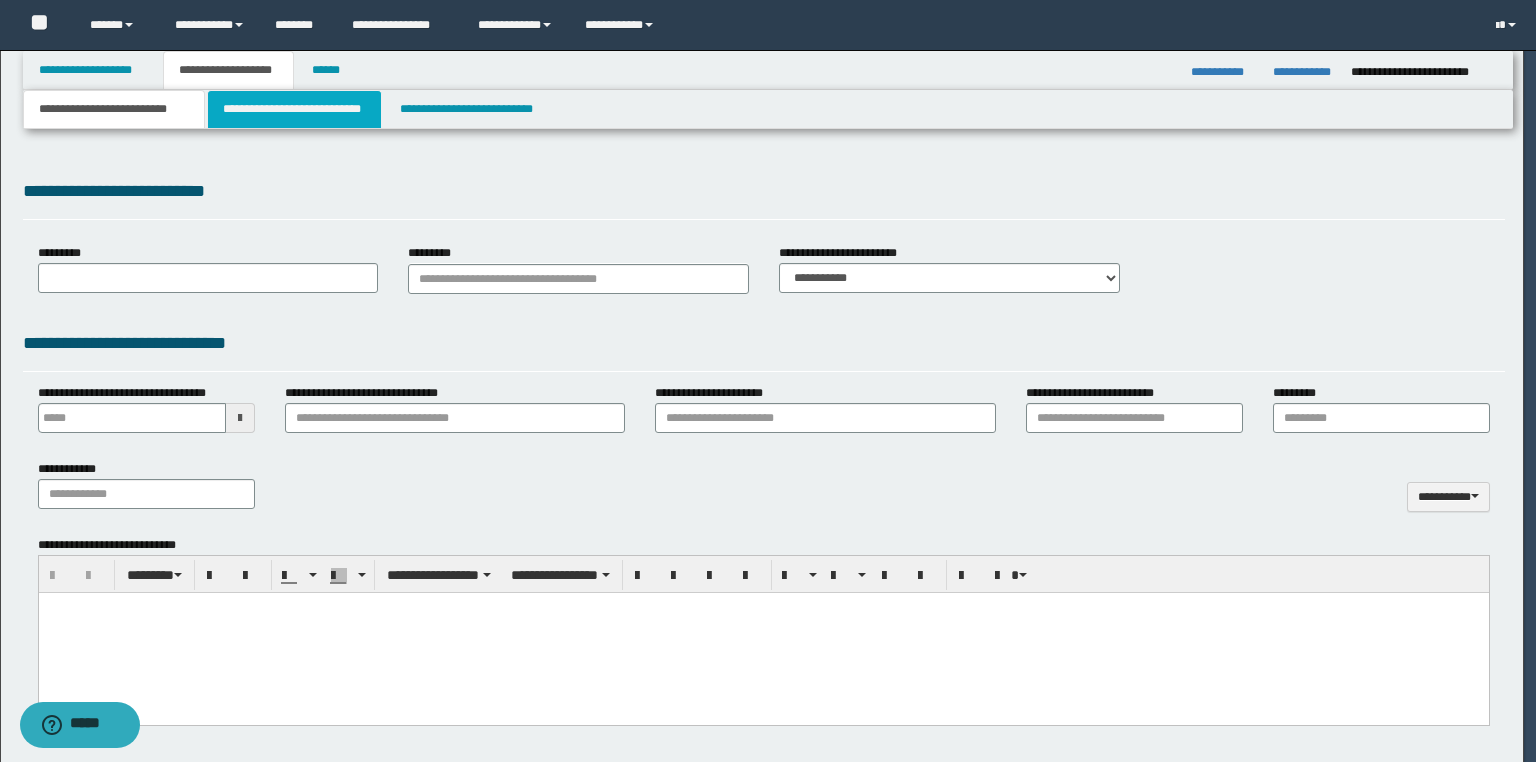 type 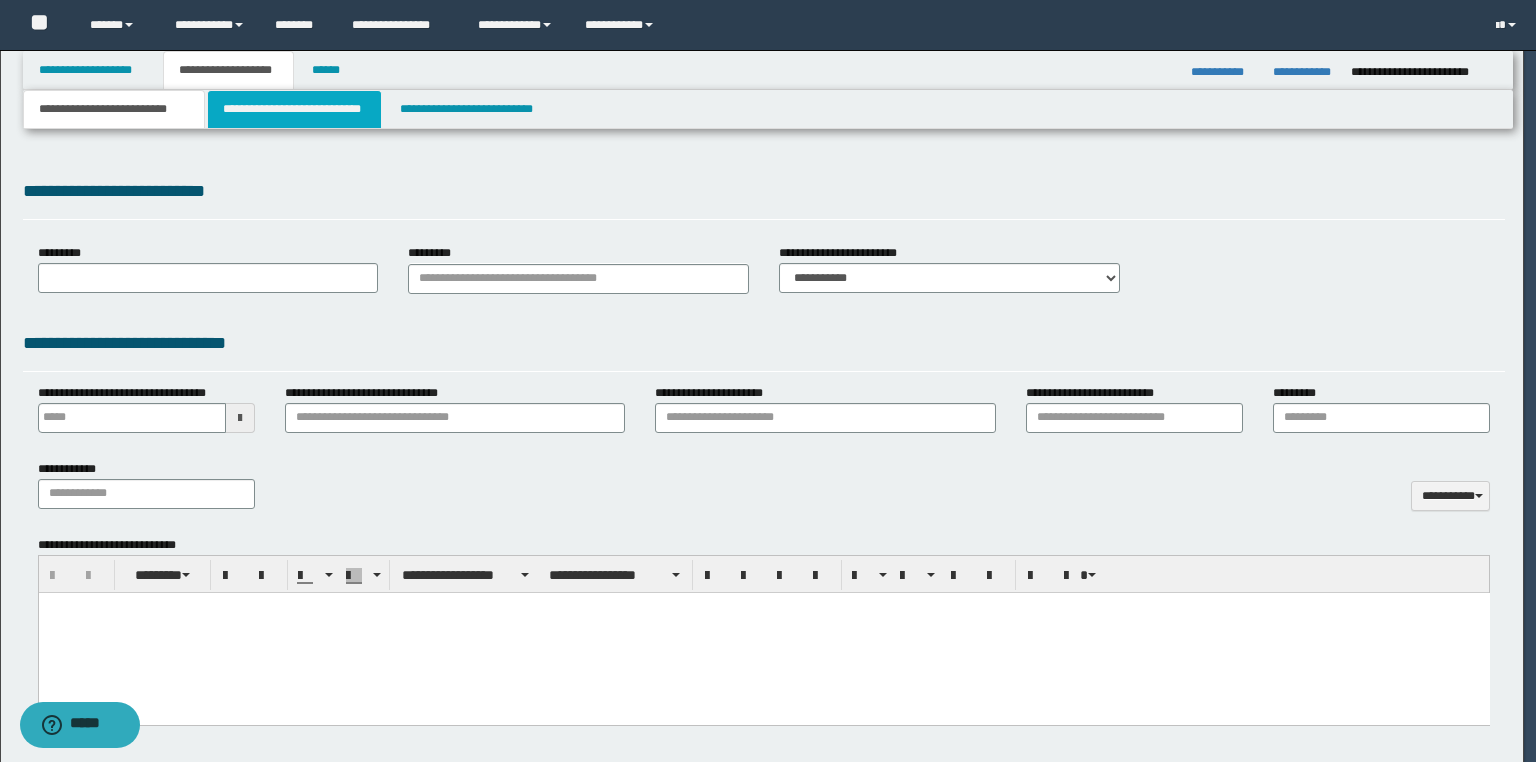 scroll, scrollTop: 0, scrollLeft: 0, axis: both 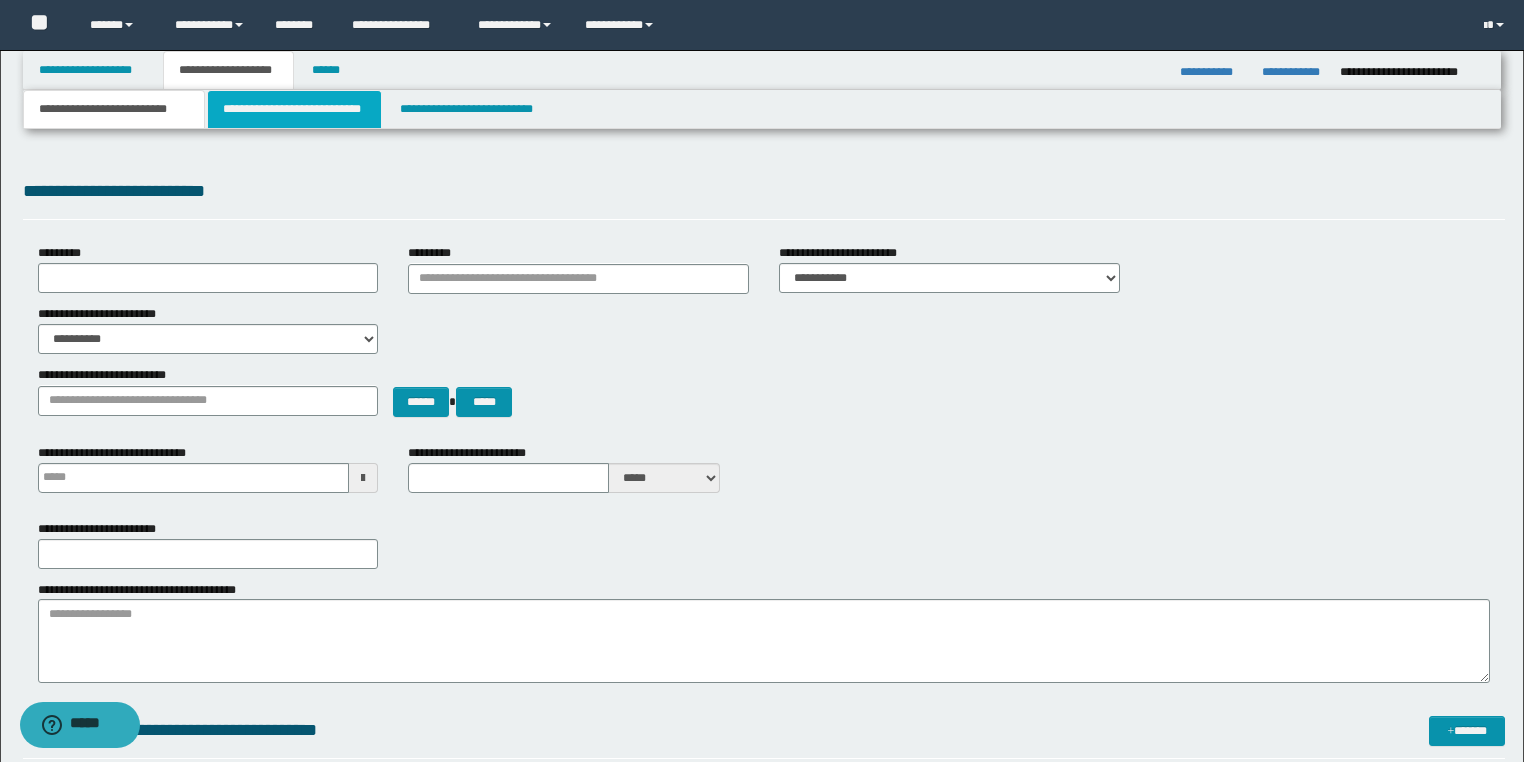 click on "**********" at bounding box center [294, 109] 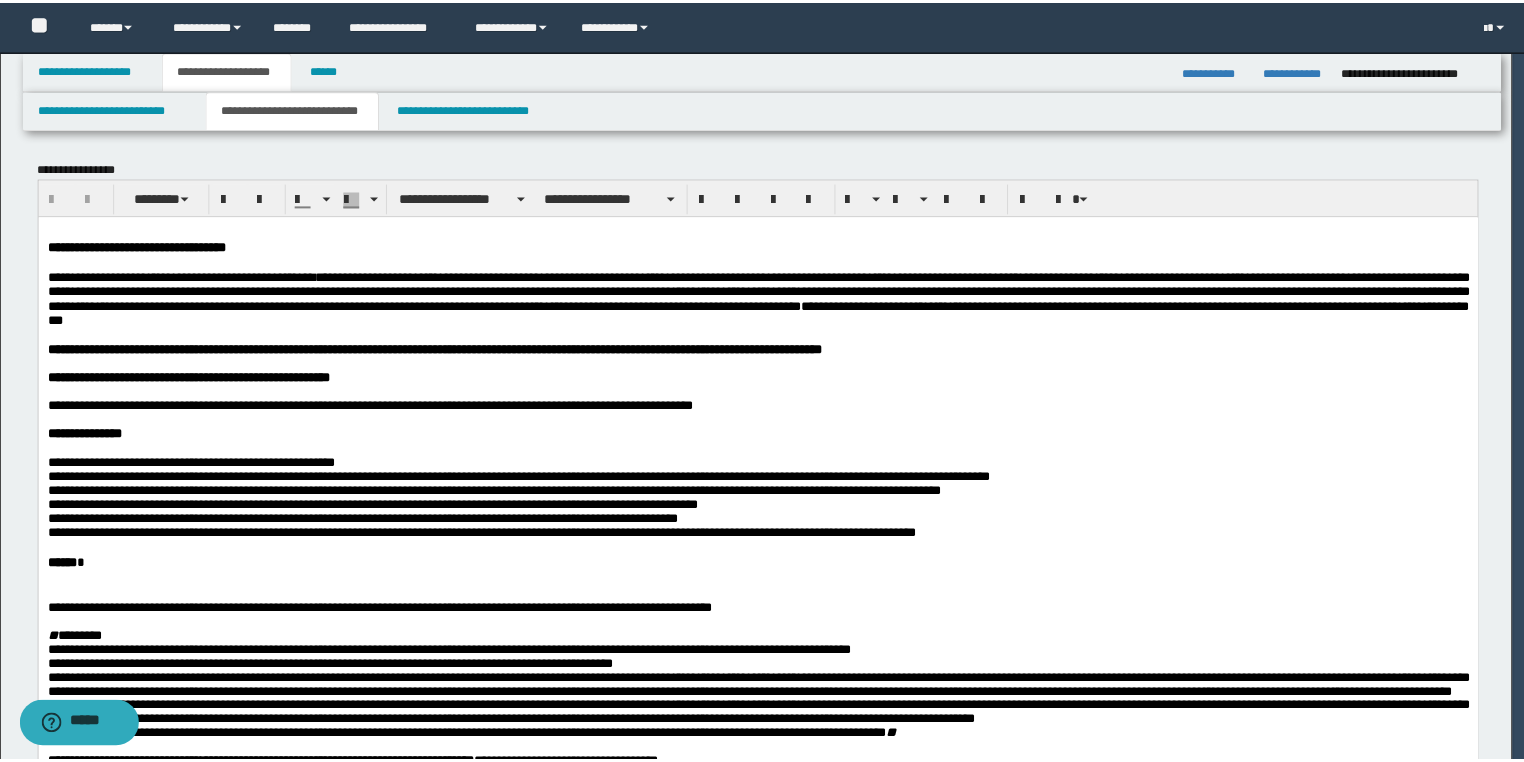 scroll, scrollTop: 0, scrollLeft: 0, axis: both 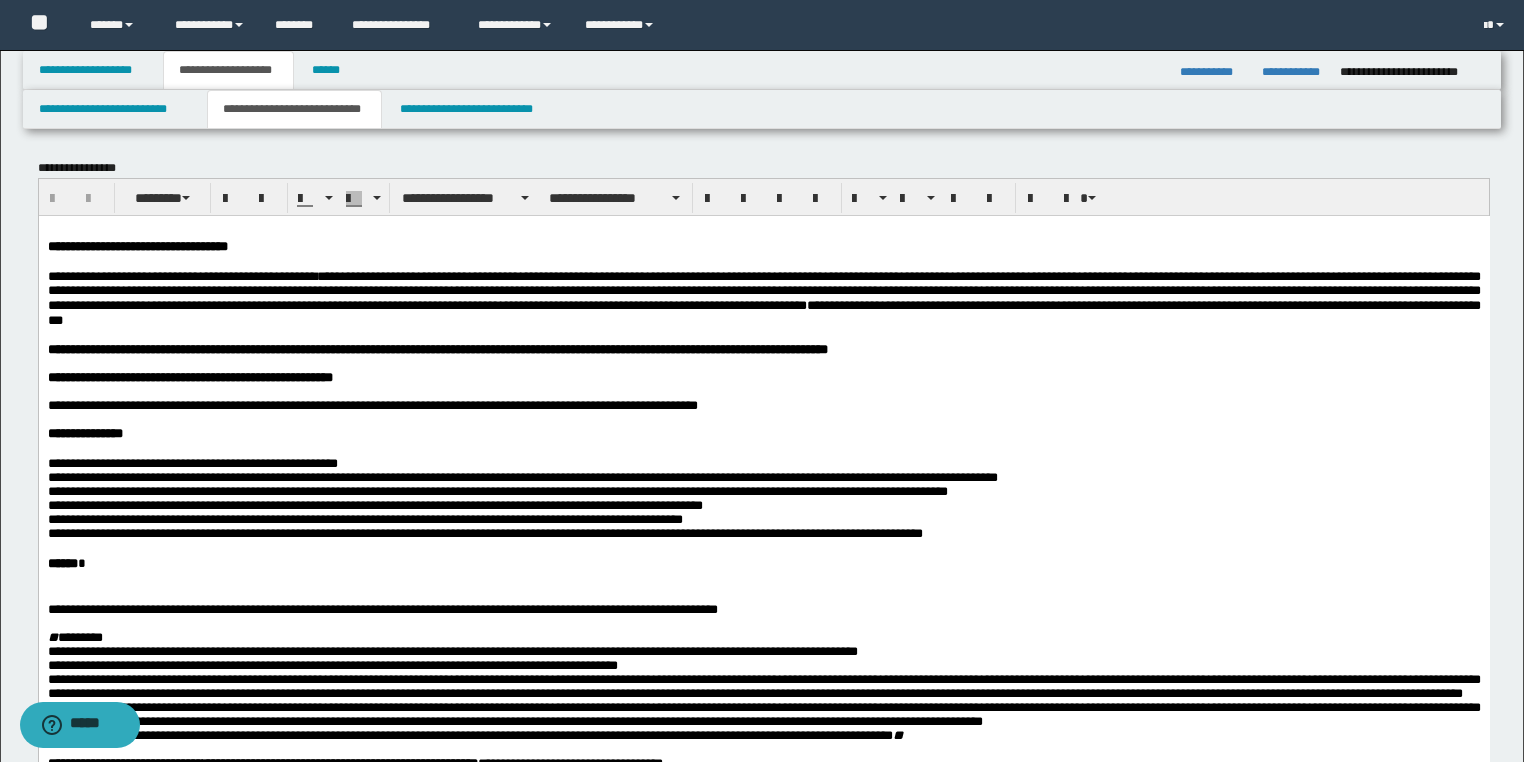 click on "**********" at bounding box center (374, 504) 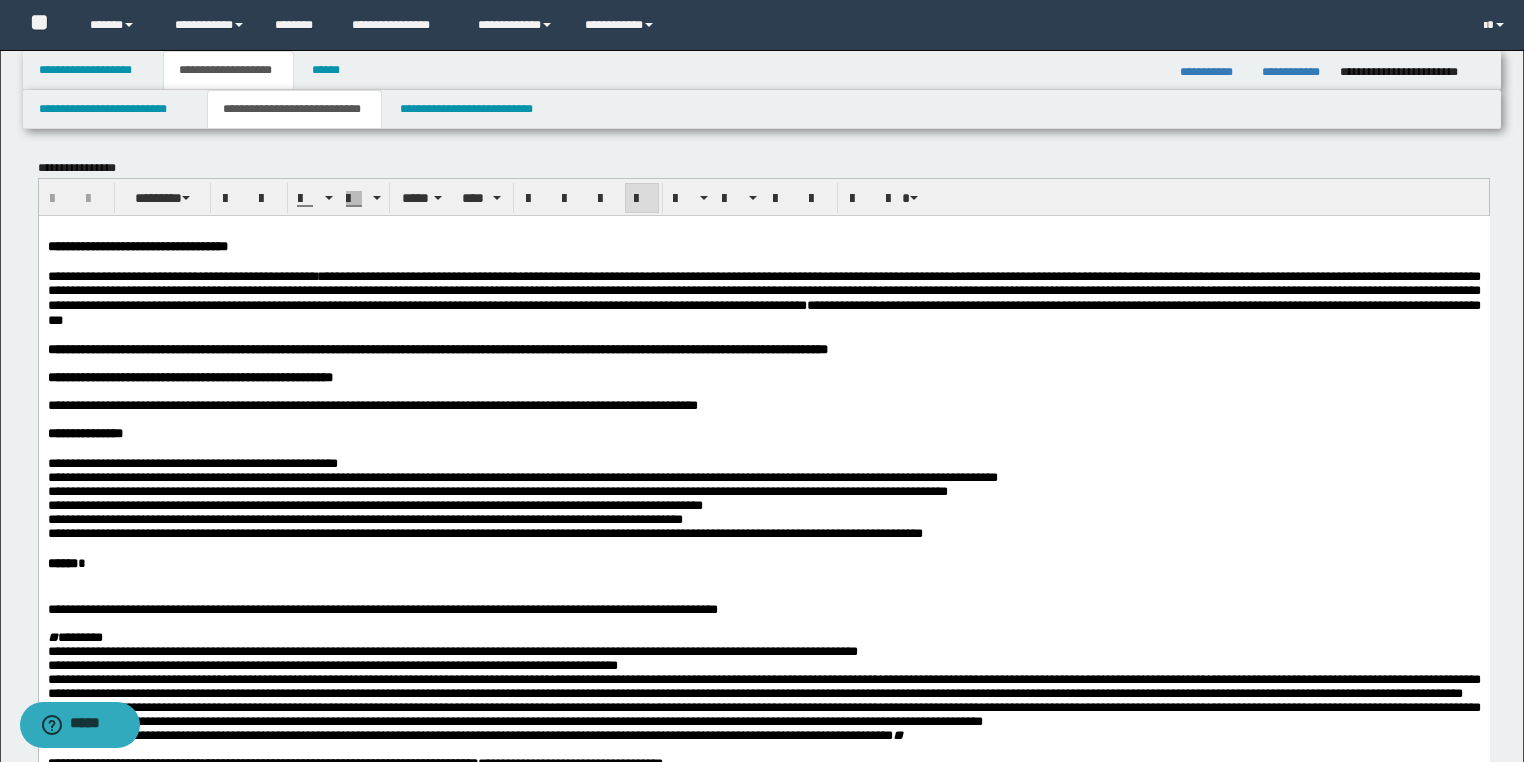 click on "**********" at bounding box center (763, 463) 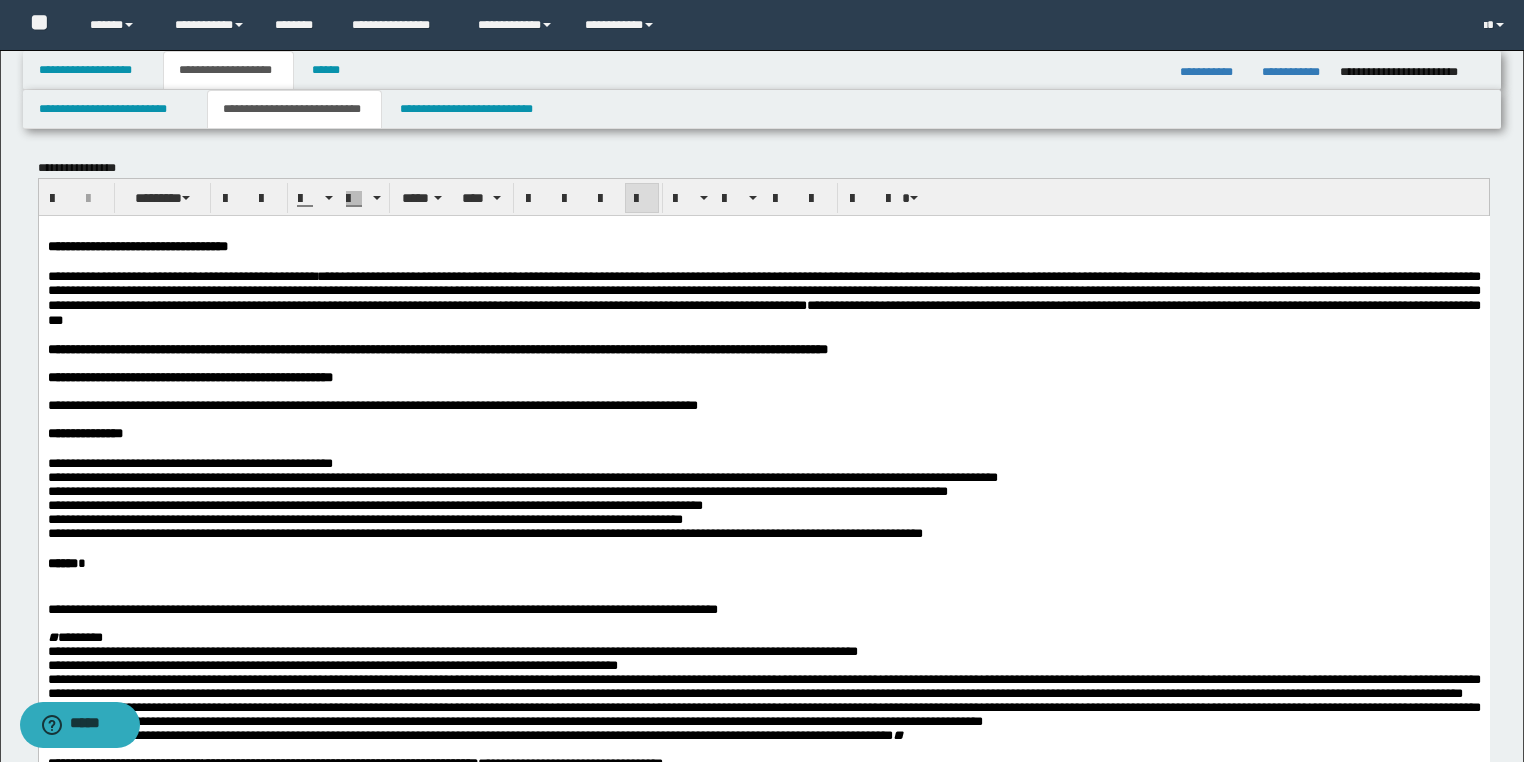 click on "**********" at bounding box center [189, 462] 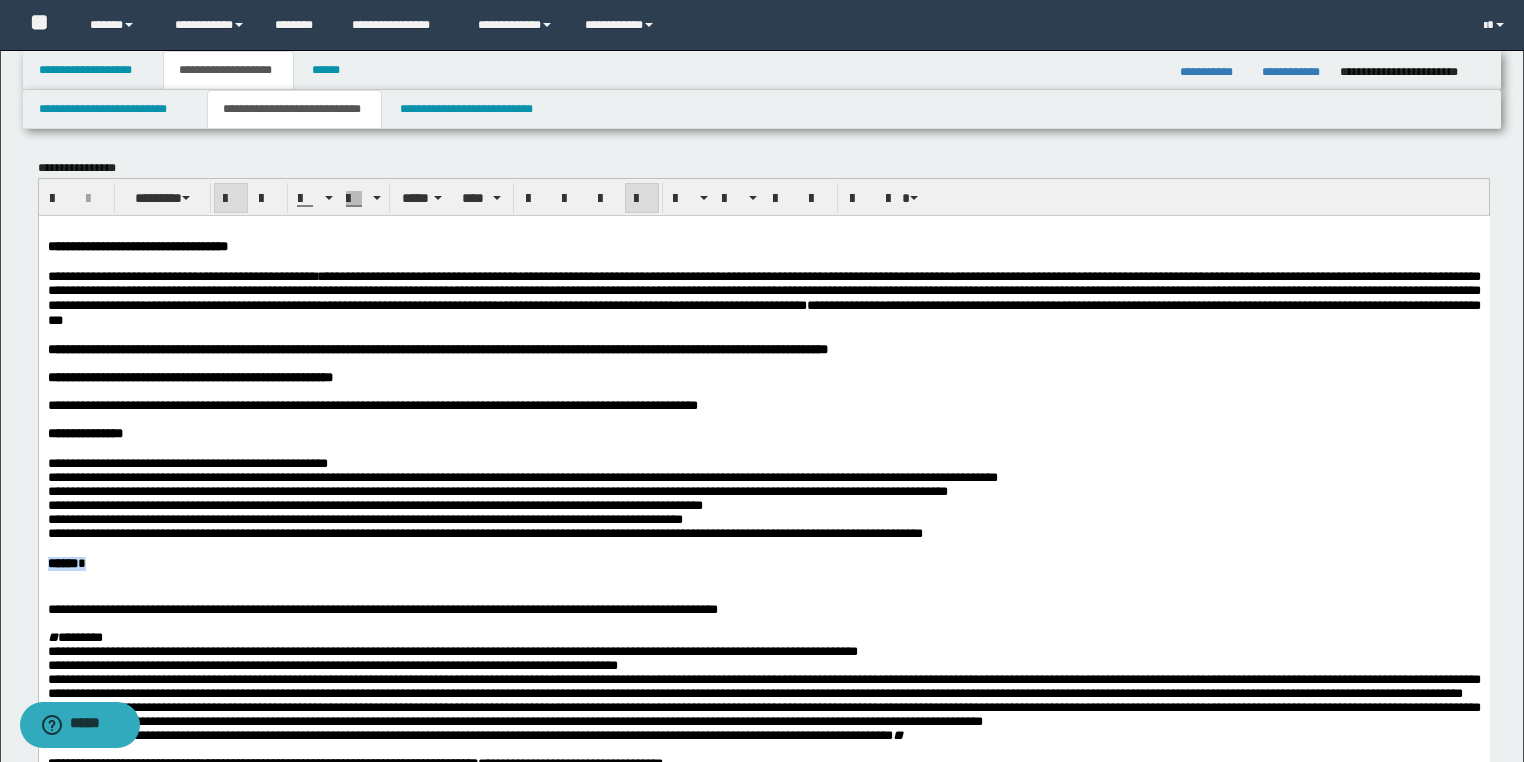 drag, startPoint x: 40, startPoint y: 596, endPoint x: 58, endPoint y: 811, distance: 215.75217 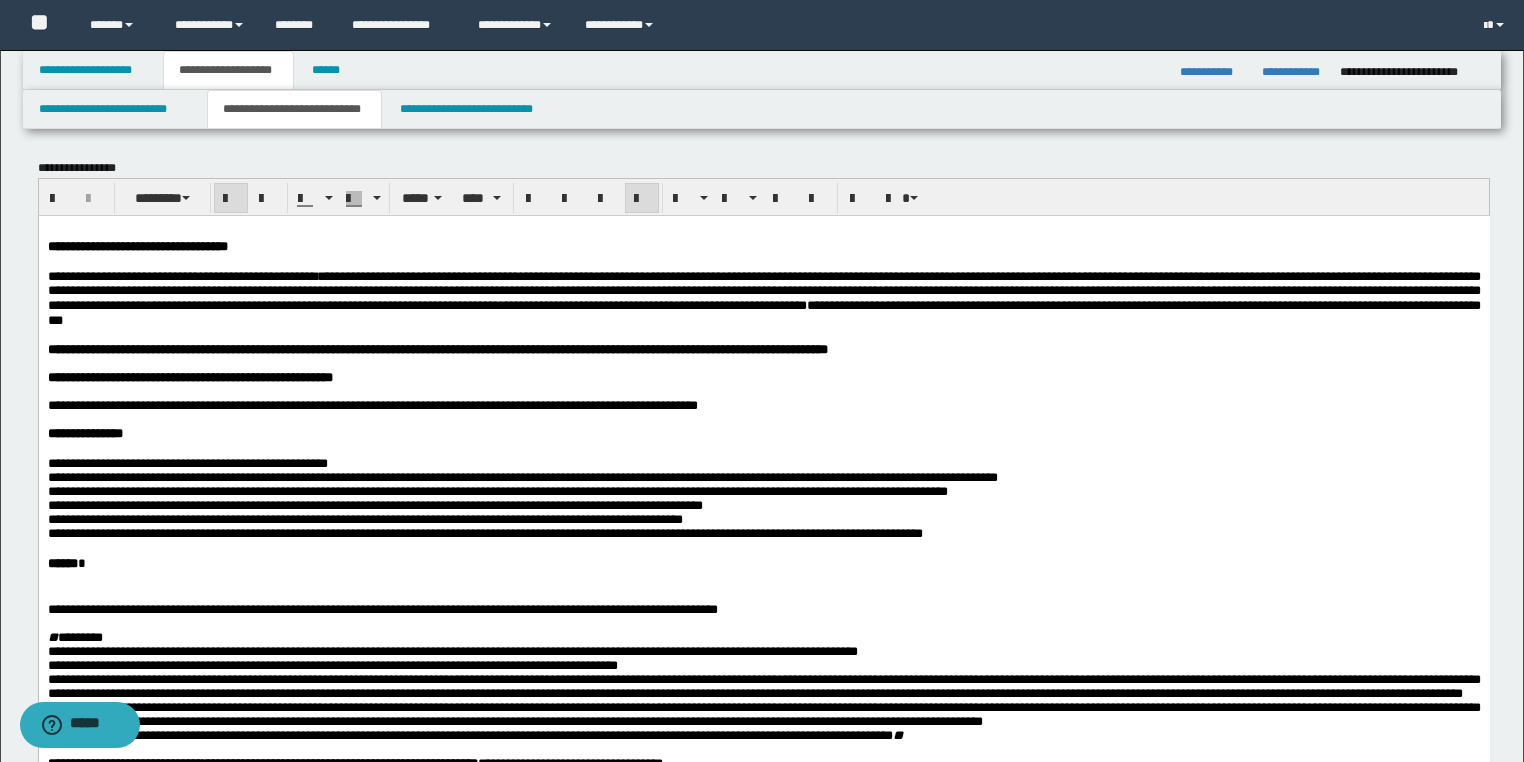 drag, startPoint x: 173, startPoint y: 572, endPoint x: 363, endPoint y: 533, distance: 193.96133 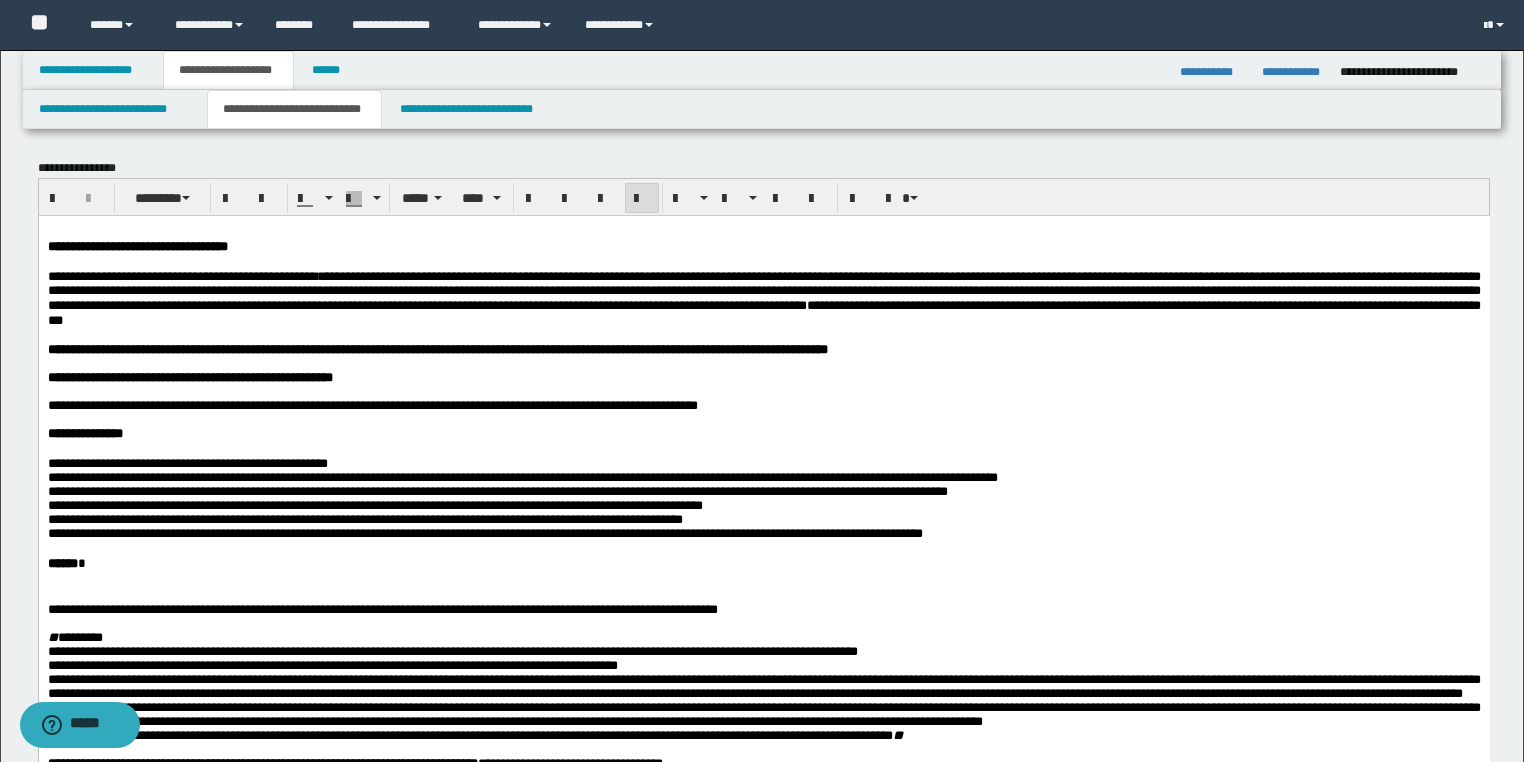 click at bounding box center [763, 448] 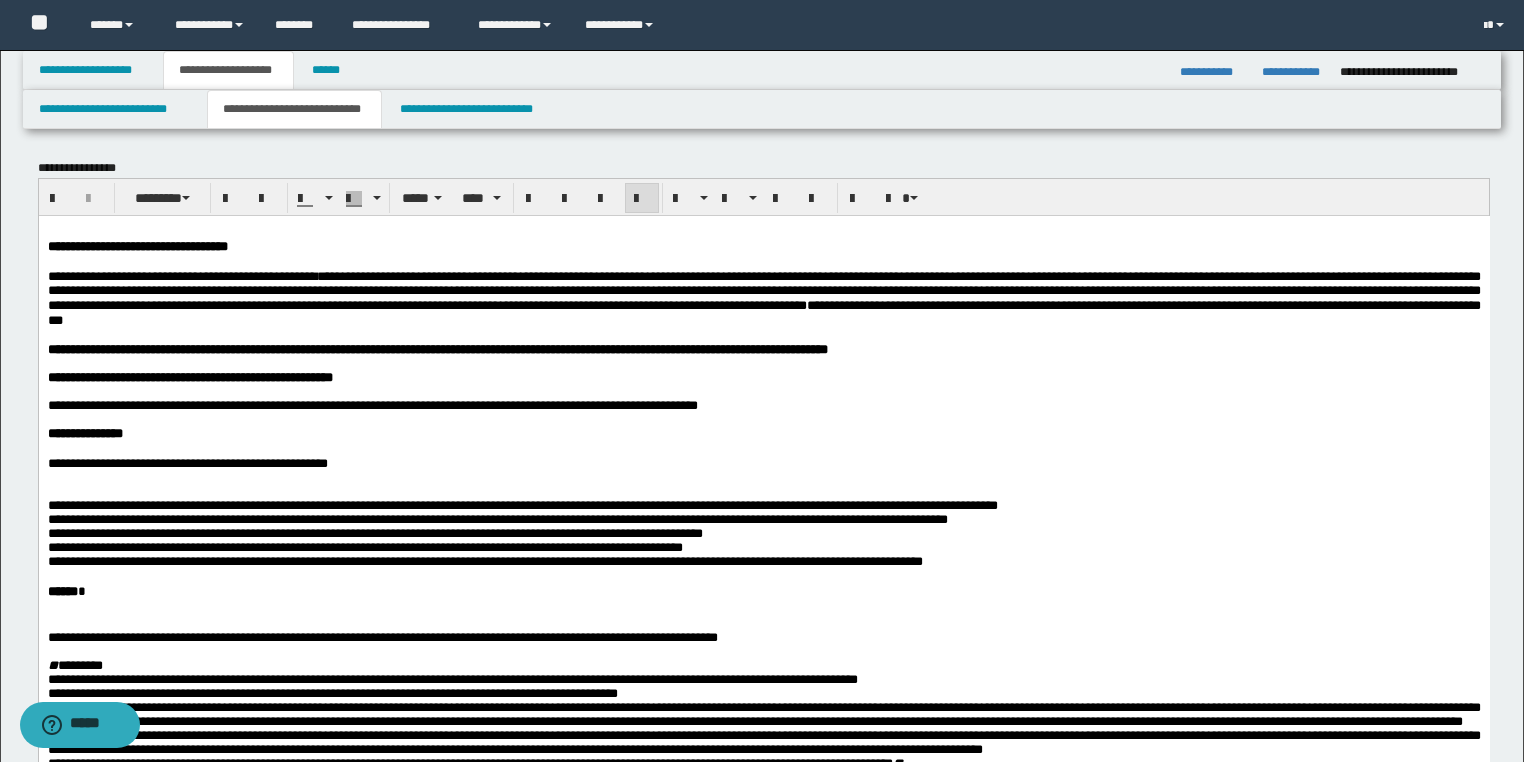 click at bounding box center (763, 491) 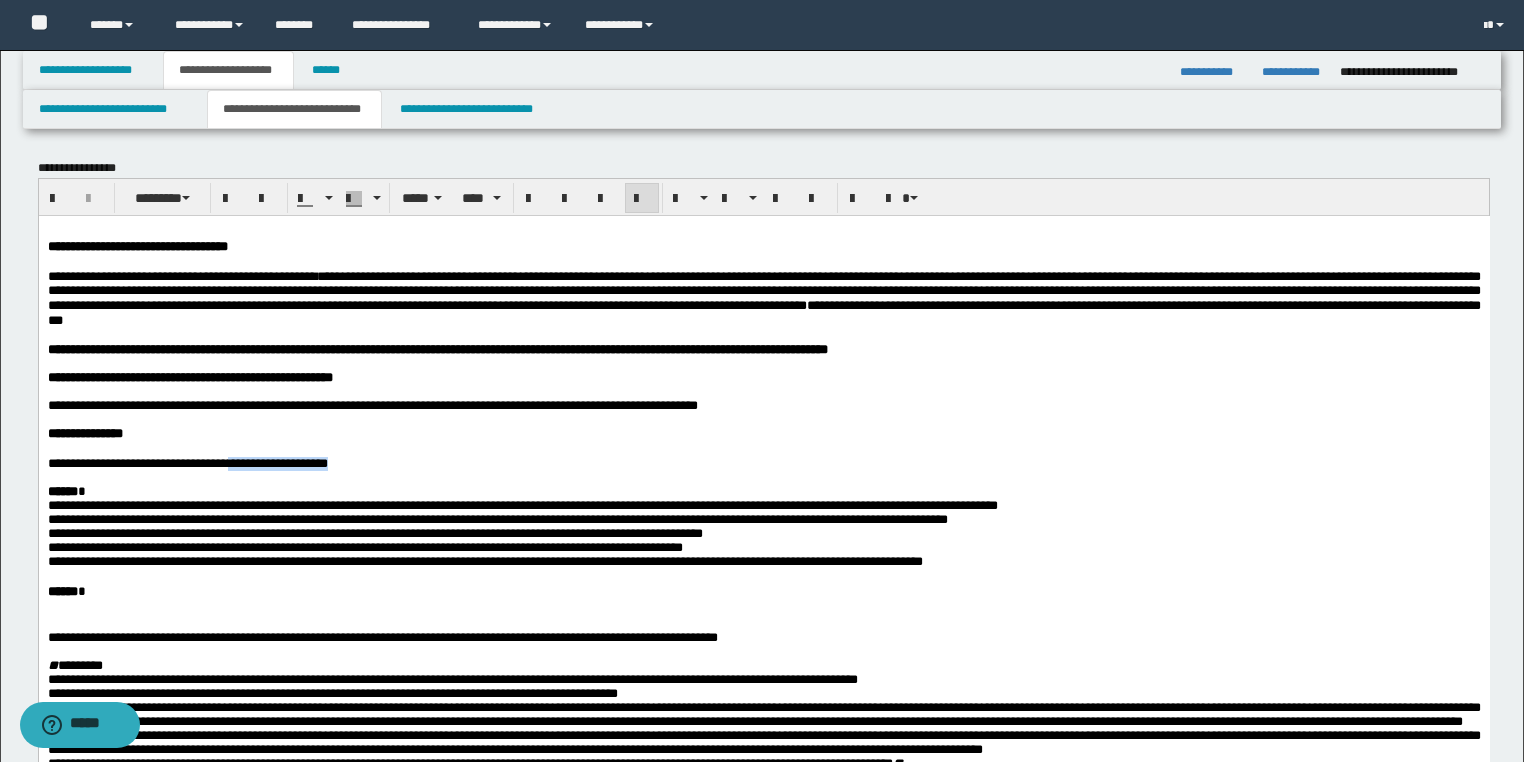 drag, startPoint x: 251, startPoint y: 488, endPoint x: 403, endPoint y: 486, distance: 152.01315 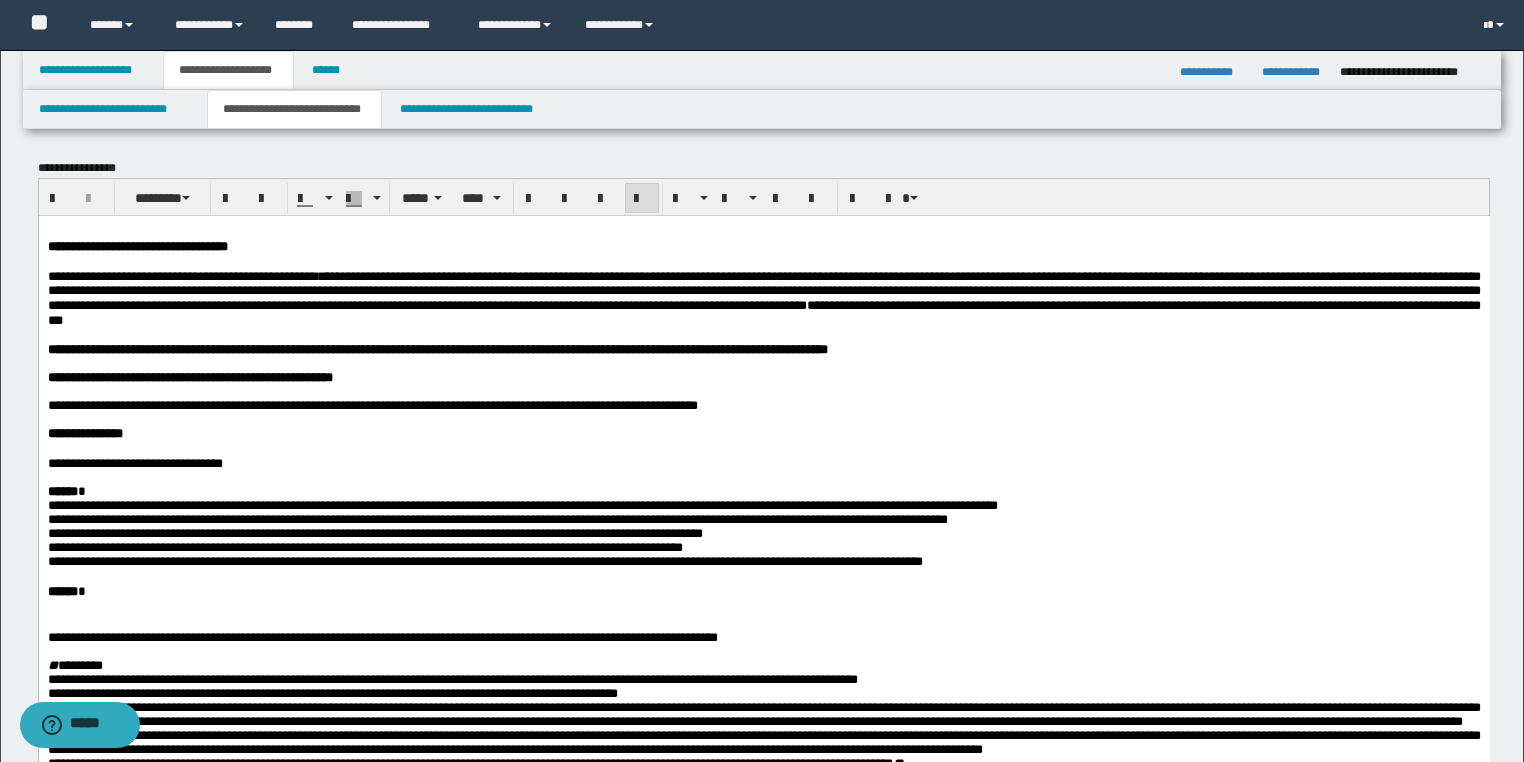 click on "****** *" at bounding box center [763, 491] 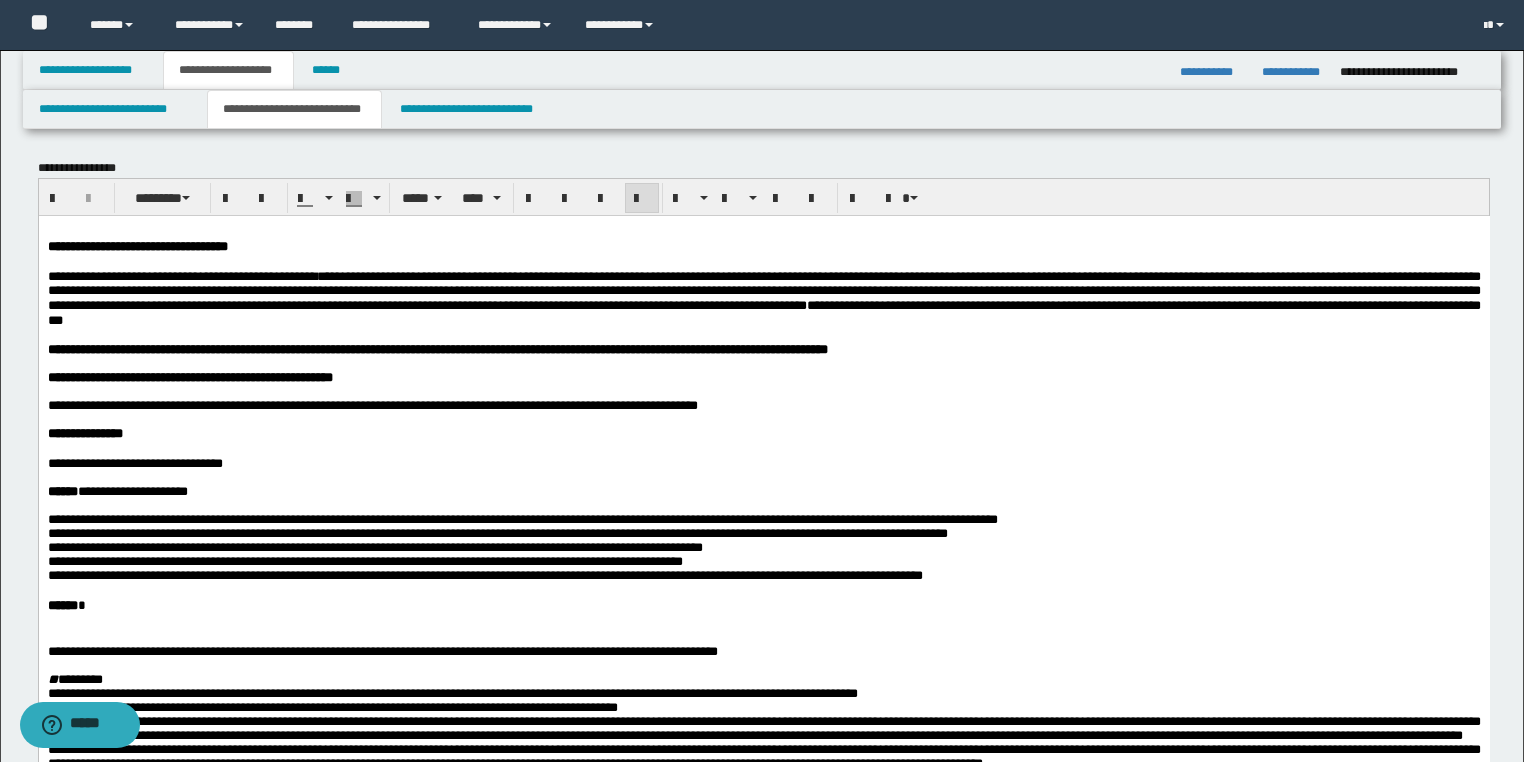 drag, startPoint x: 1036, startPoint y: 549, endPoint x: 1049, endPoint y: 549, distance: 13 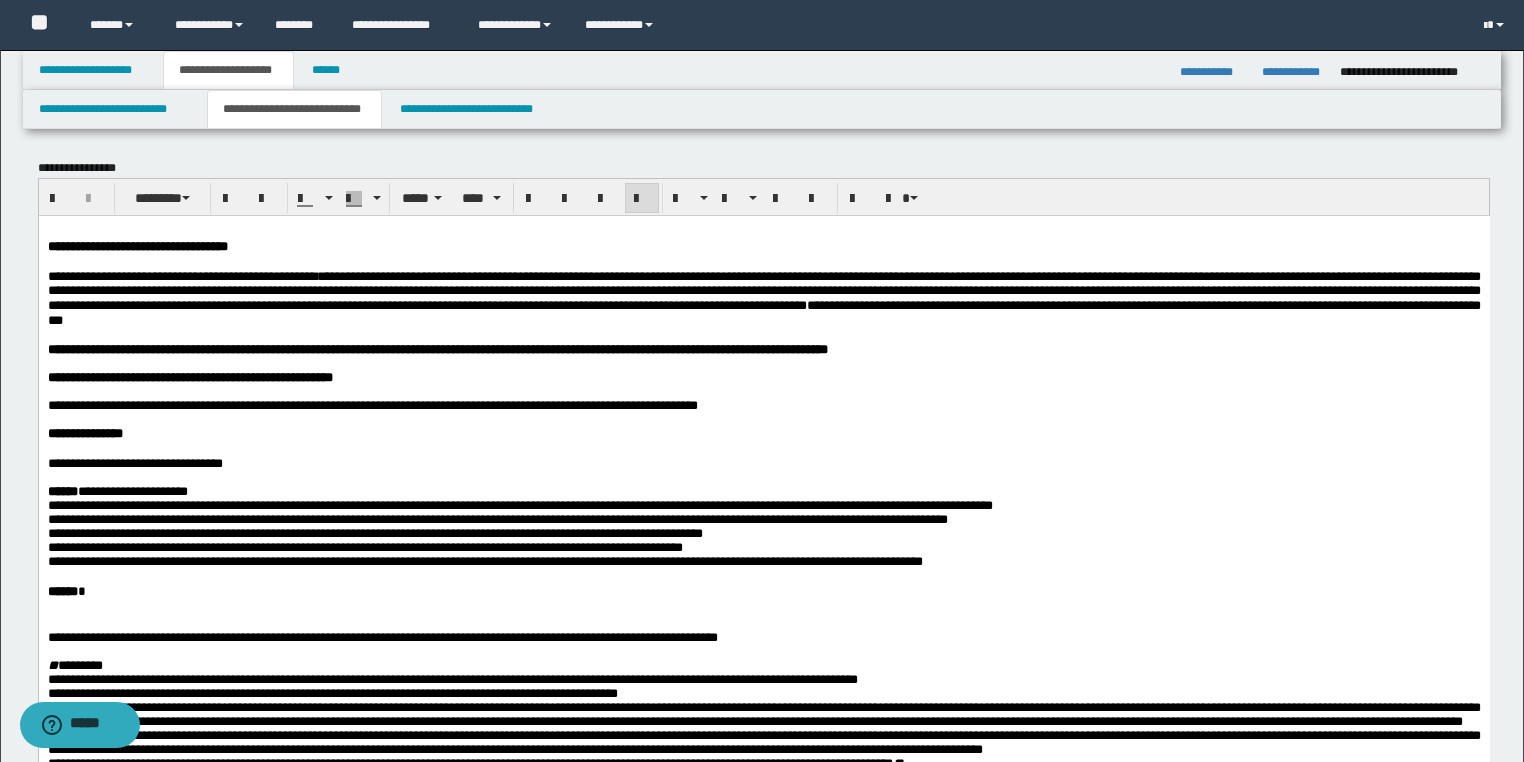 click on "**********" at bounding box center [374, 532] 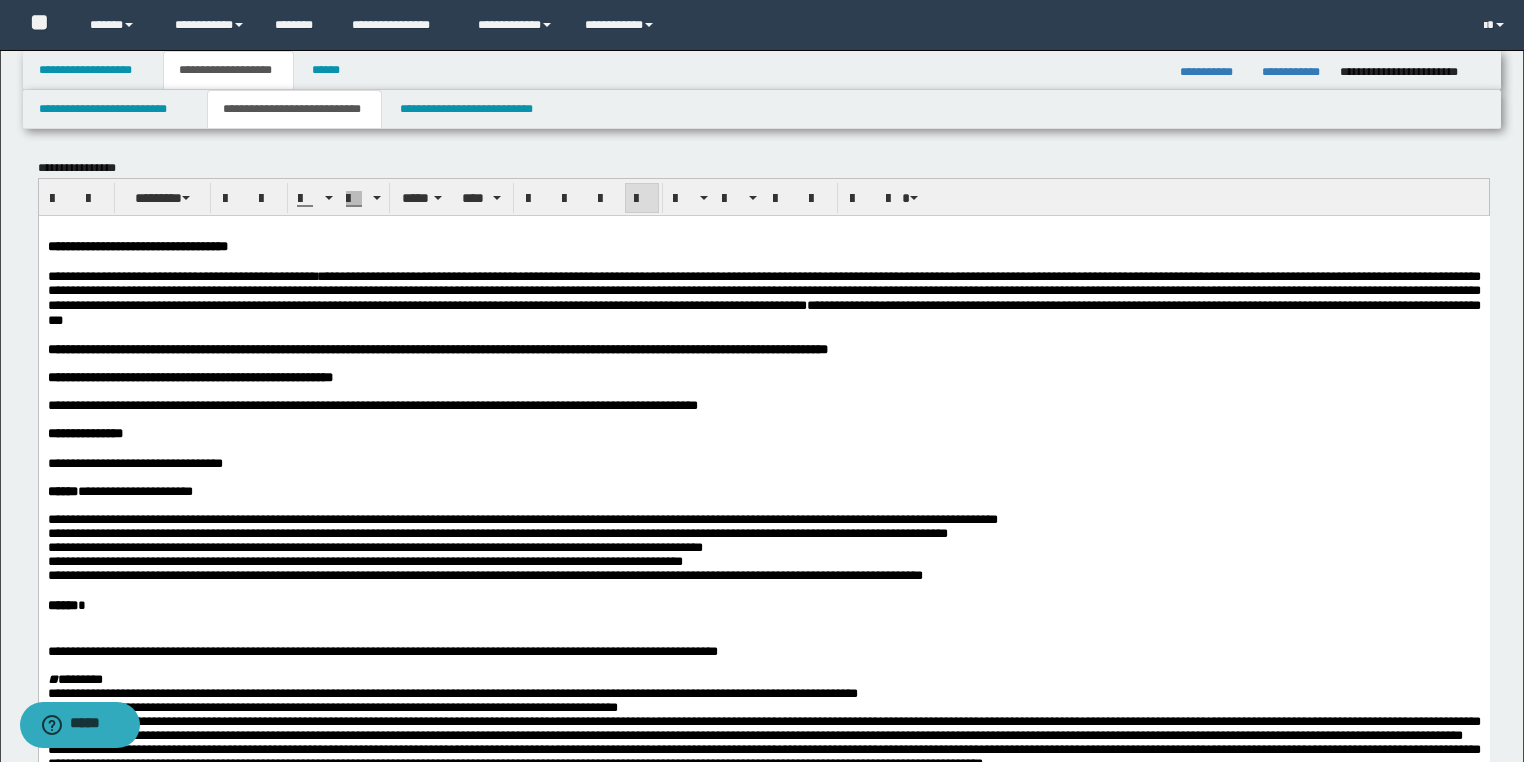 click on "**********" at bounding box center (374, 546) 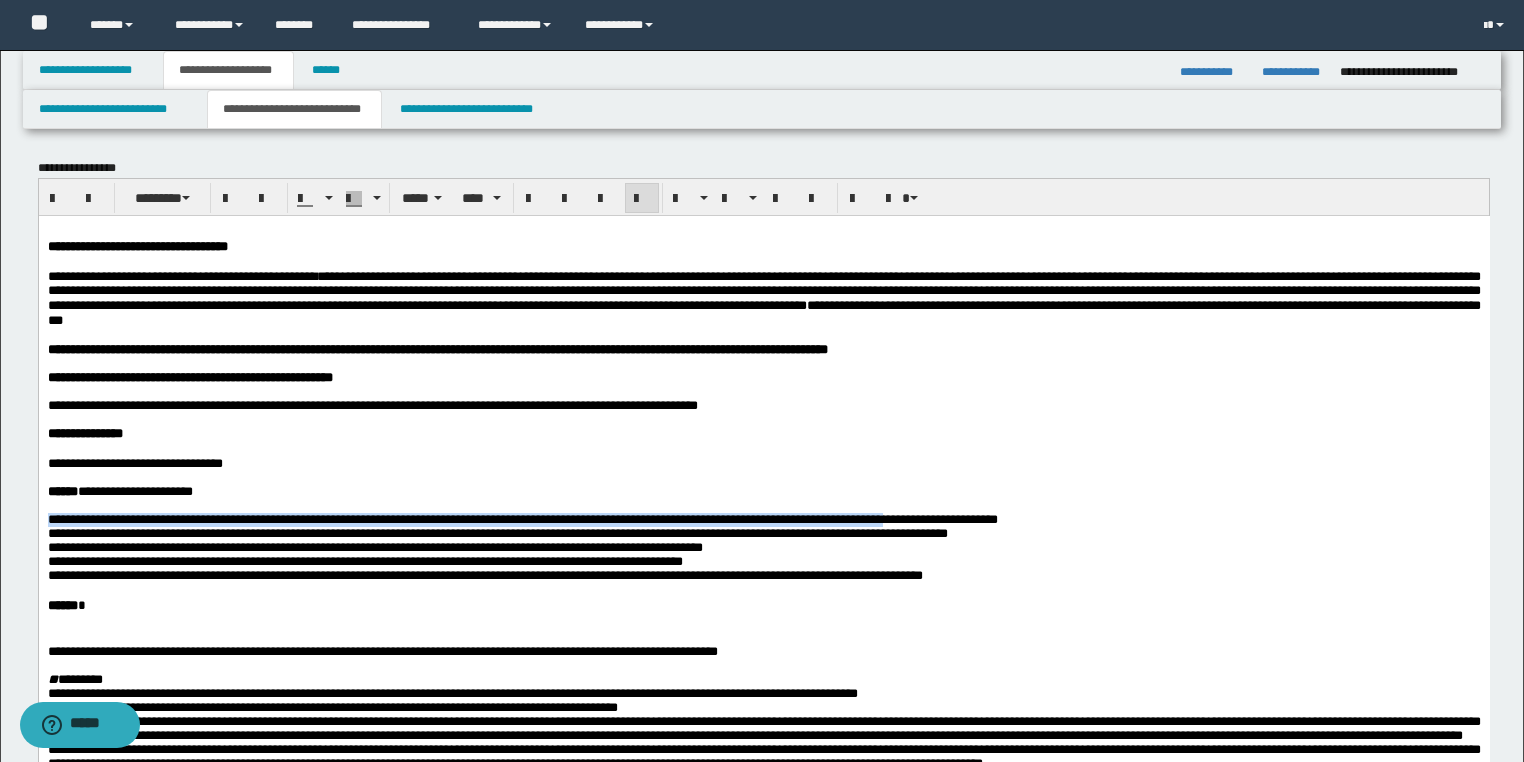 drag, startPoint x: 45, startPoint y: 552, endPoint x: 1036, endPoint y: 547, distance: 991.01263 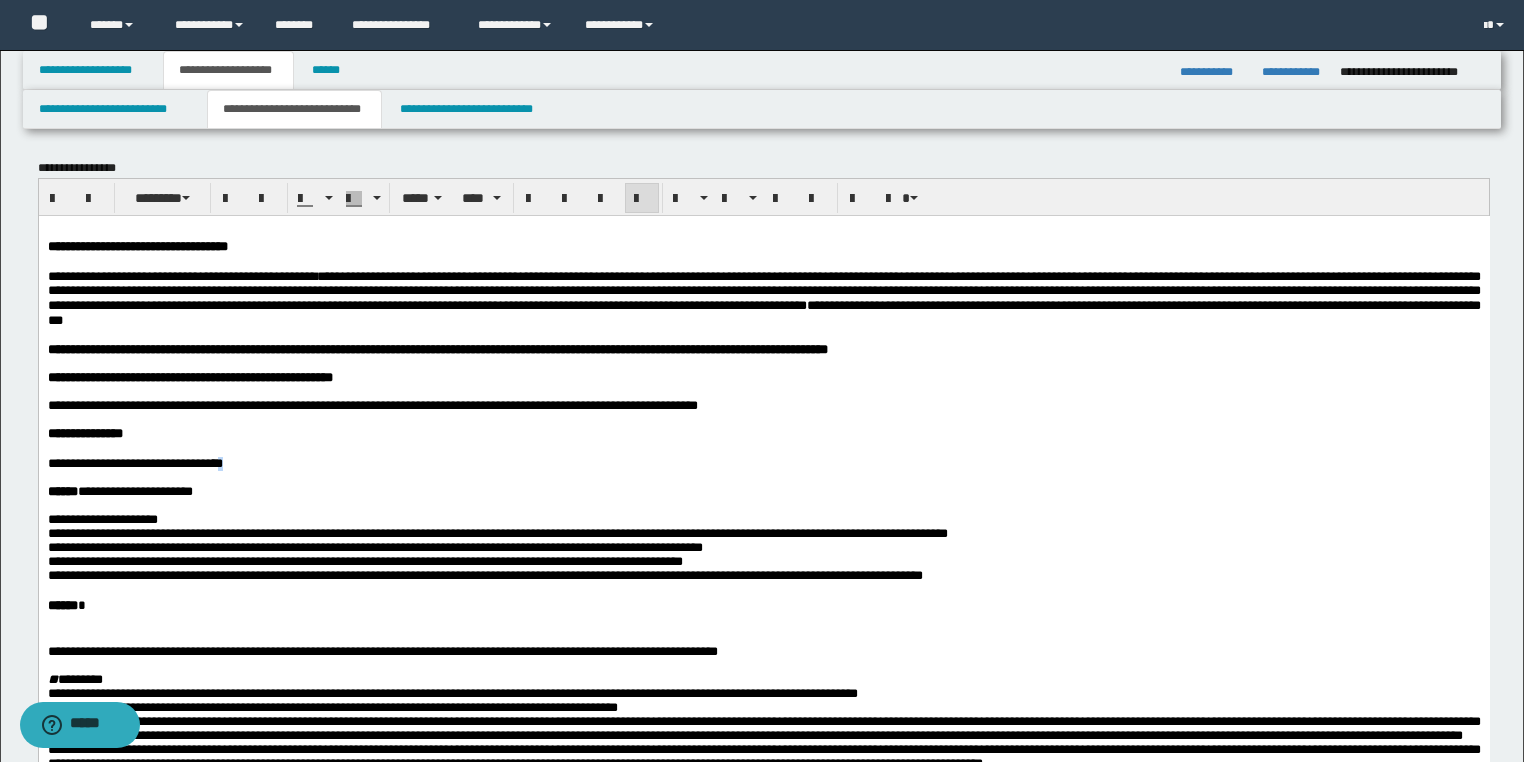 click on "**********" at bounding box center [134, 462] 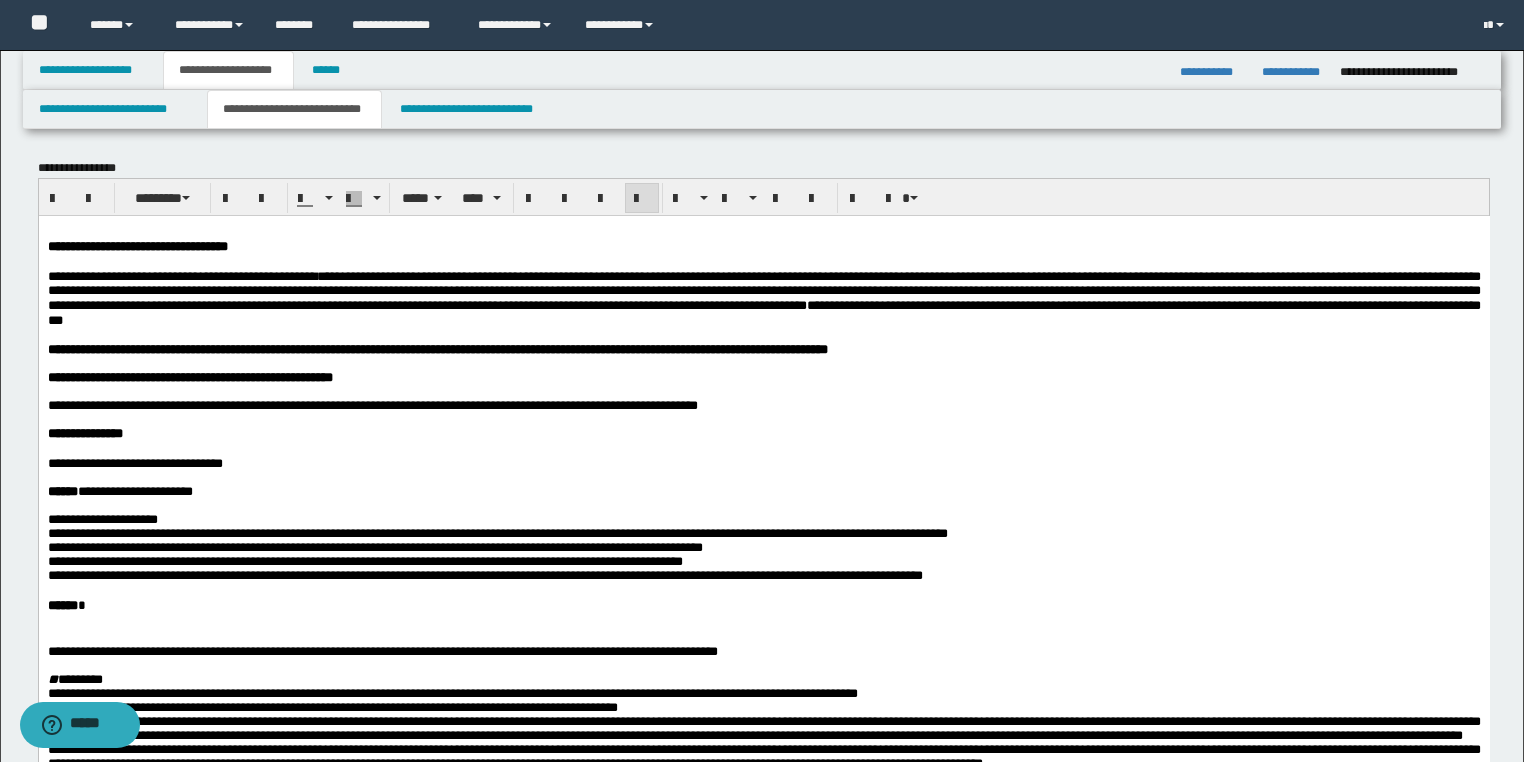 click on "**********" at bounding box center (763, 463) 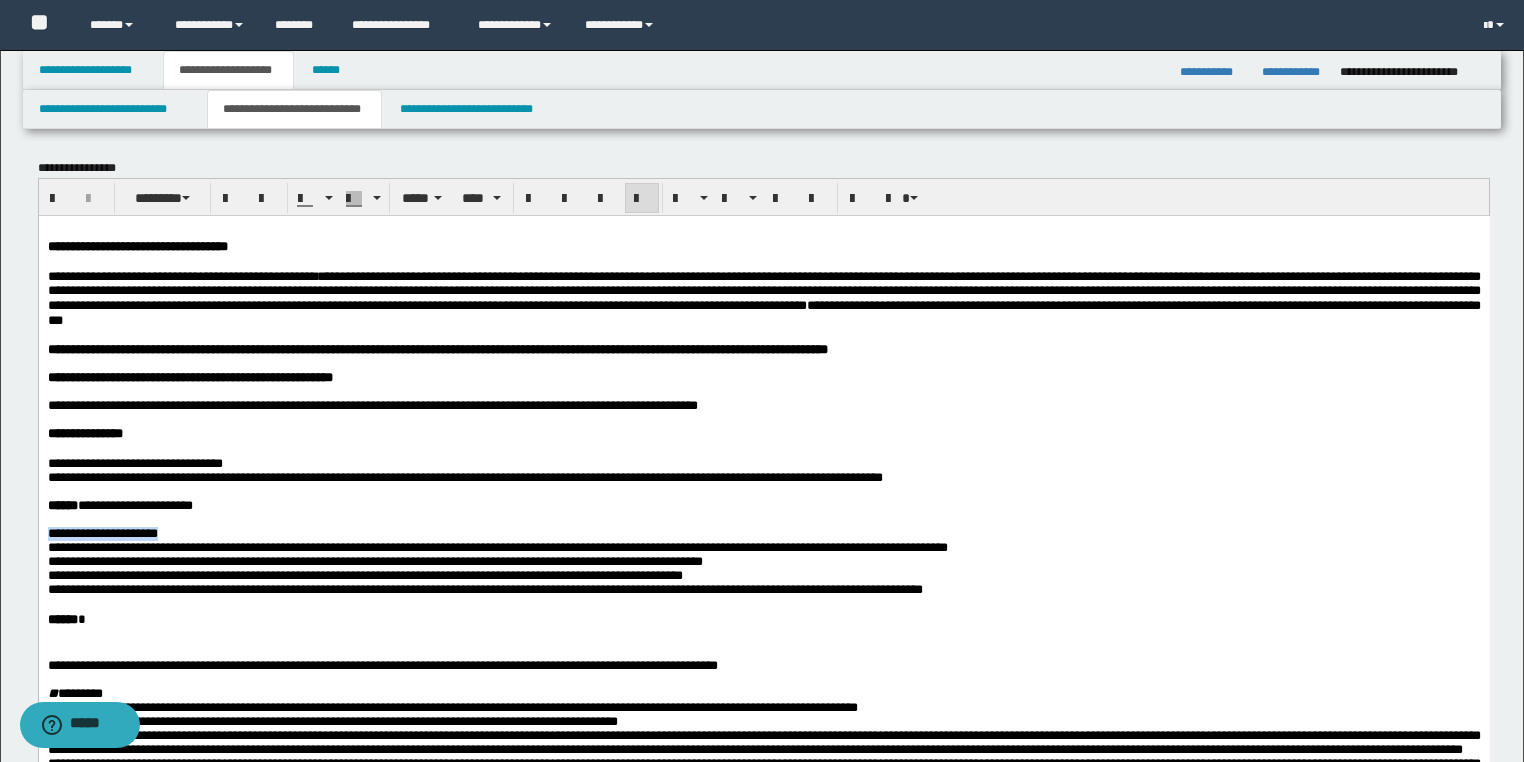 drag, startPoint x: 218, startPoint y: 562, endPoint x: 74, endPoint y: 776, distance: 257.938 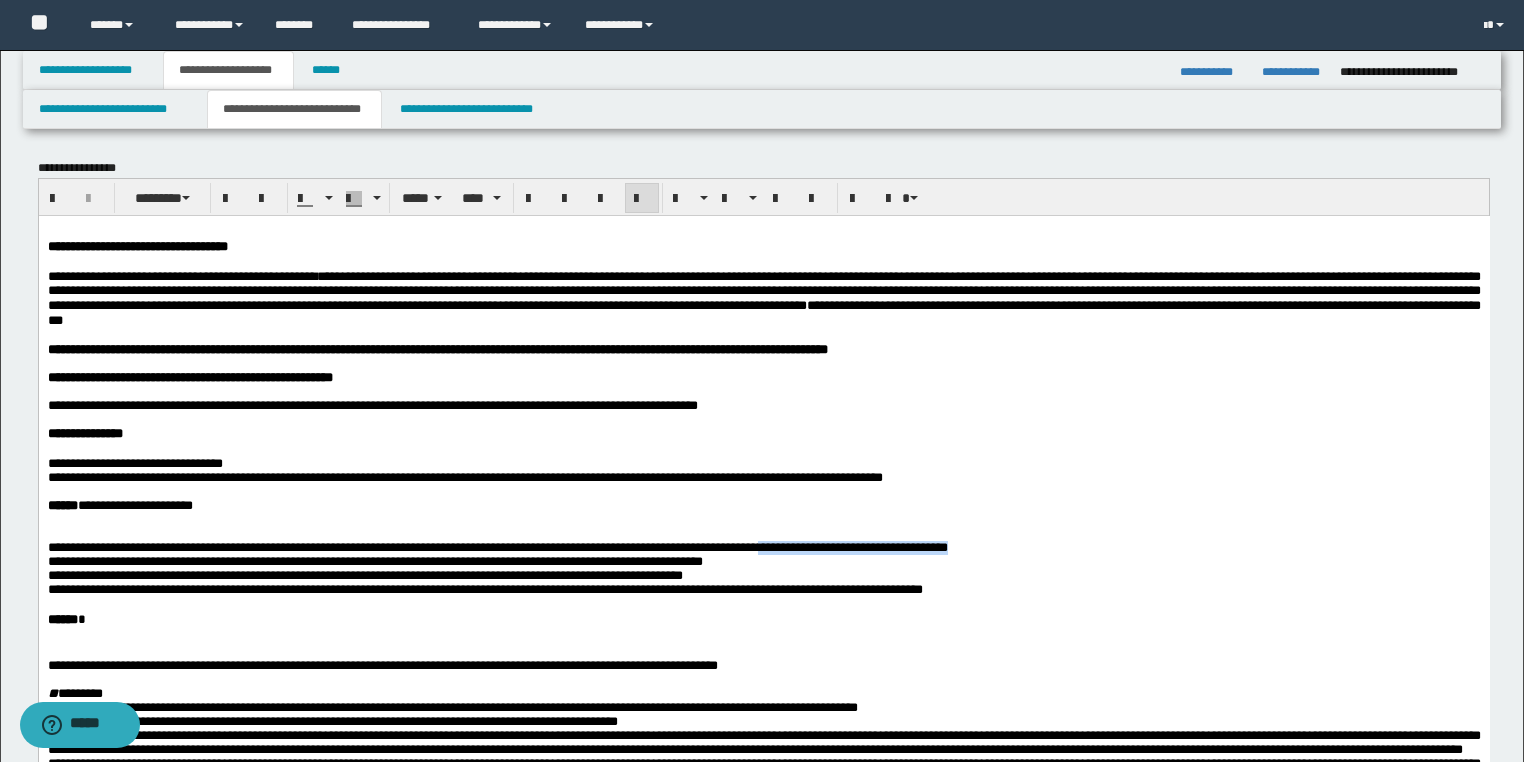 drag, startPoint x: 855, startPoint y: 580, endPoint x: 1166, endPoint y: 588, distance: 311.10287 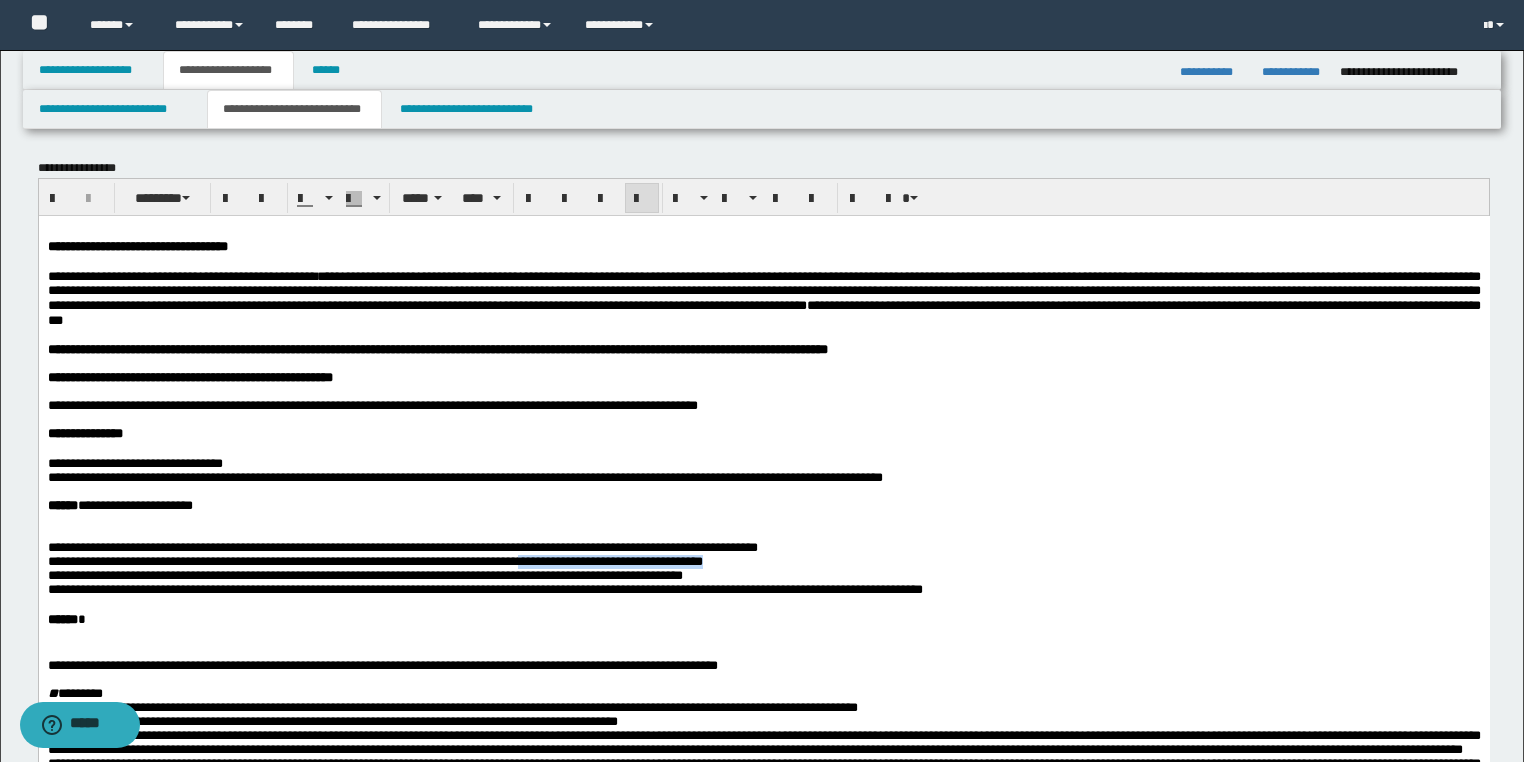 drag, startPoint x: 829, startPoint y: 604, endPoint x: 591, endPoint y: 597, distance: 238.10292 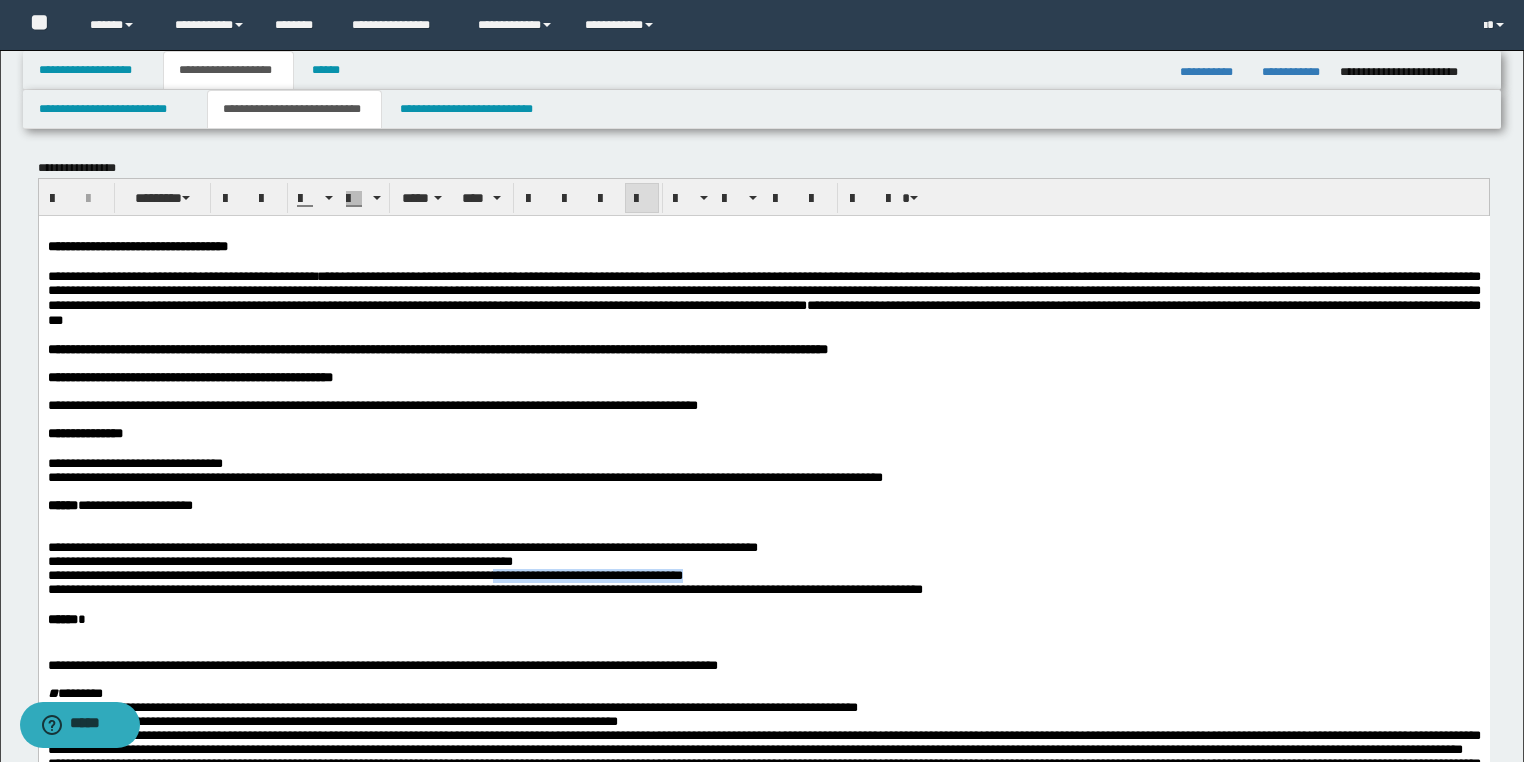 drag, startPoint x: 833, startPoint y: 616, endPoint x: 593, endPoint y: 615, distance: 240.00209 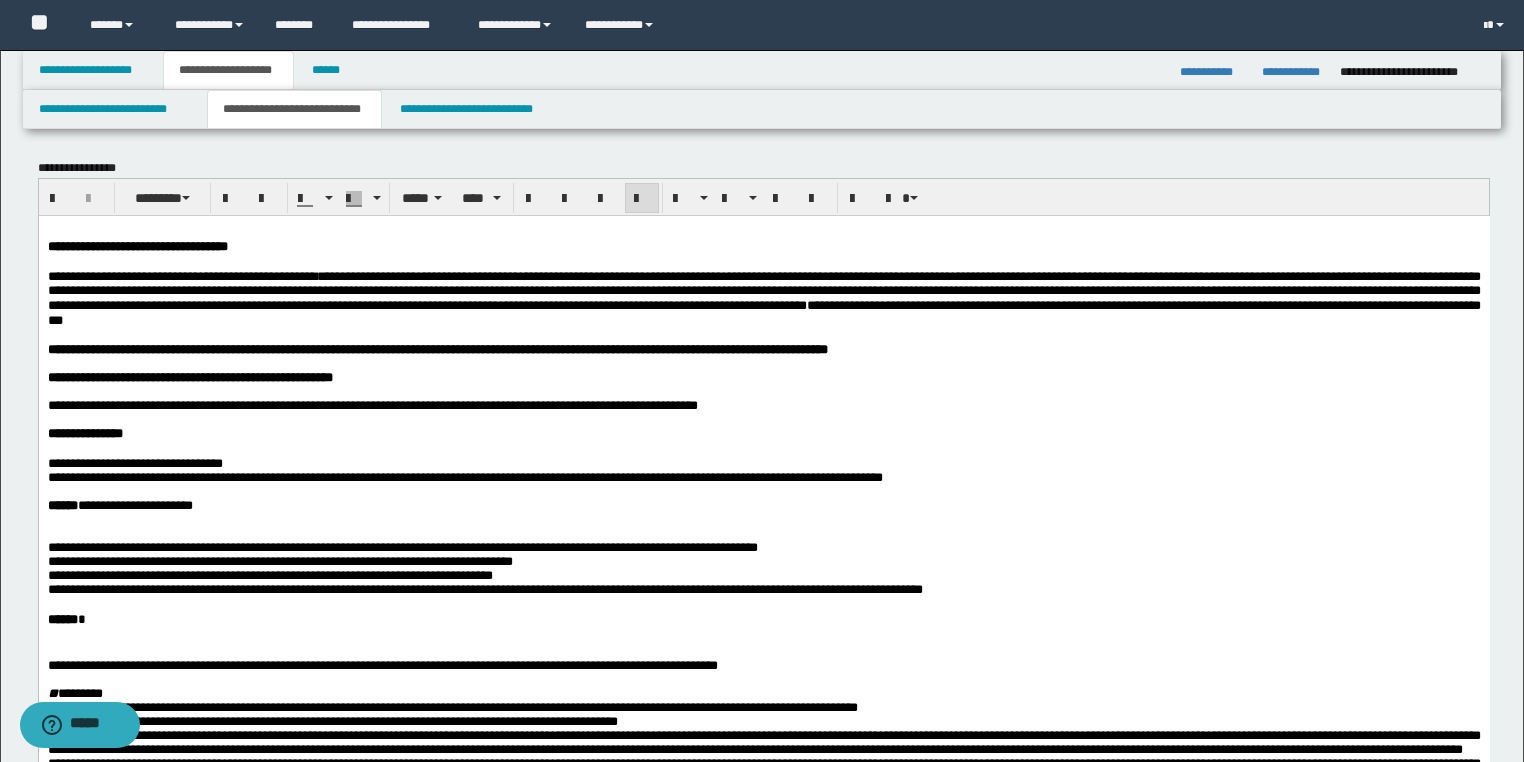 click on "**********" at bounding box center [484, 588] 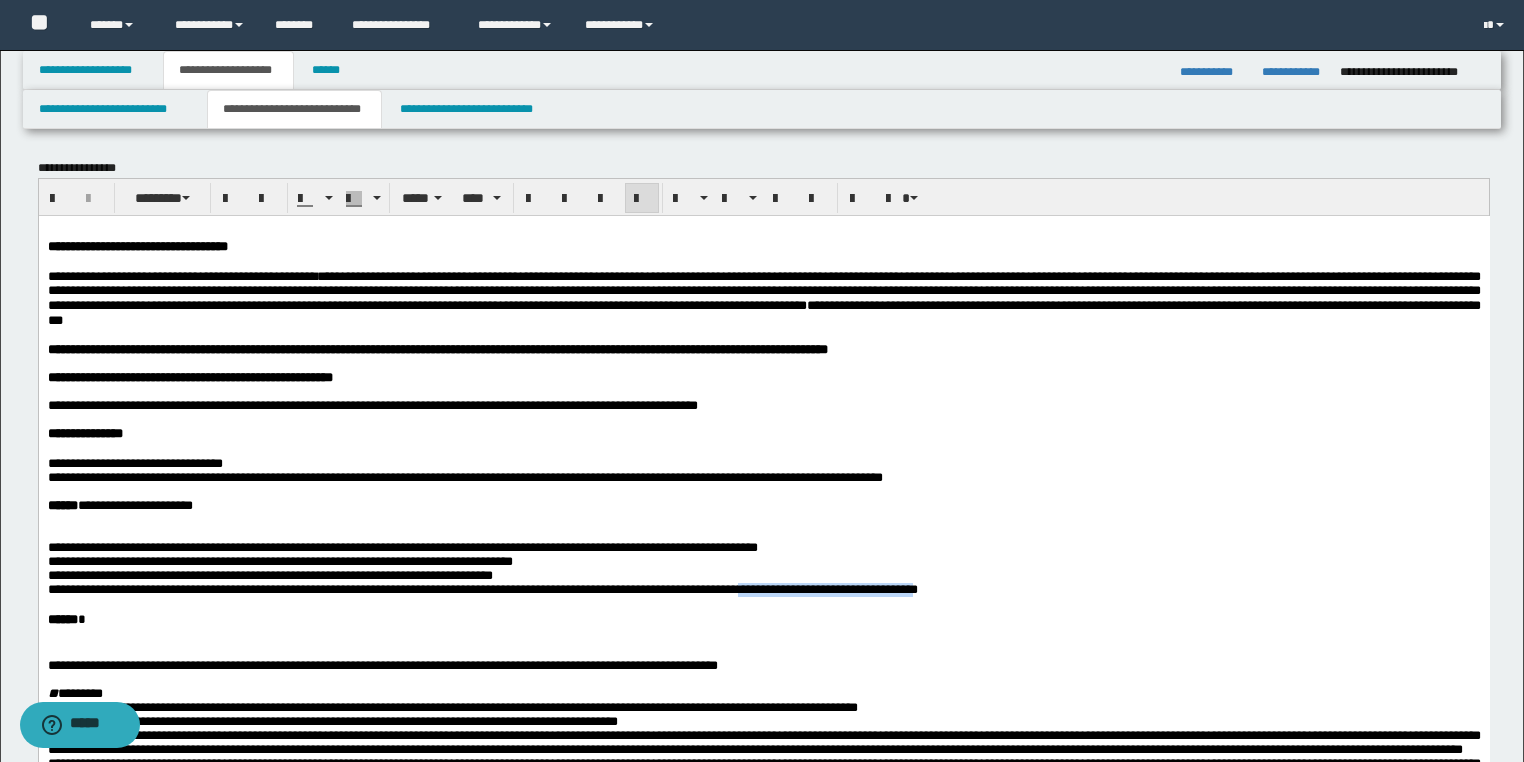 drag, startPoint x: 853, startPoint y: 629, endPoint x: 1063, endPoint y: 628, distance: 210.00238 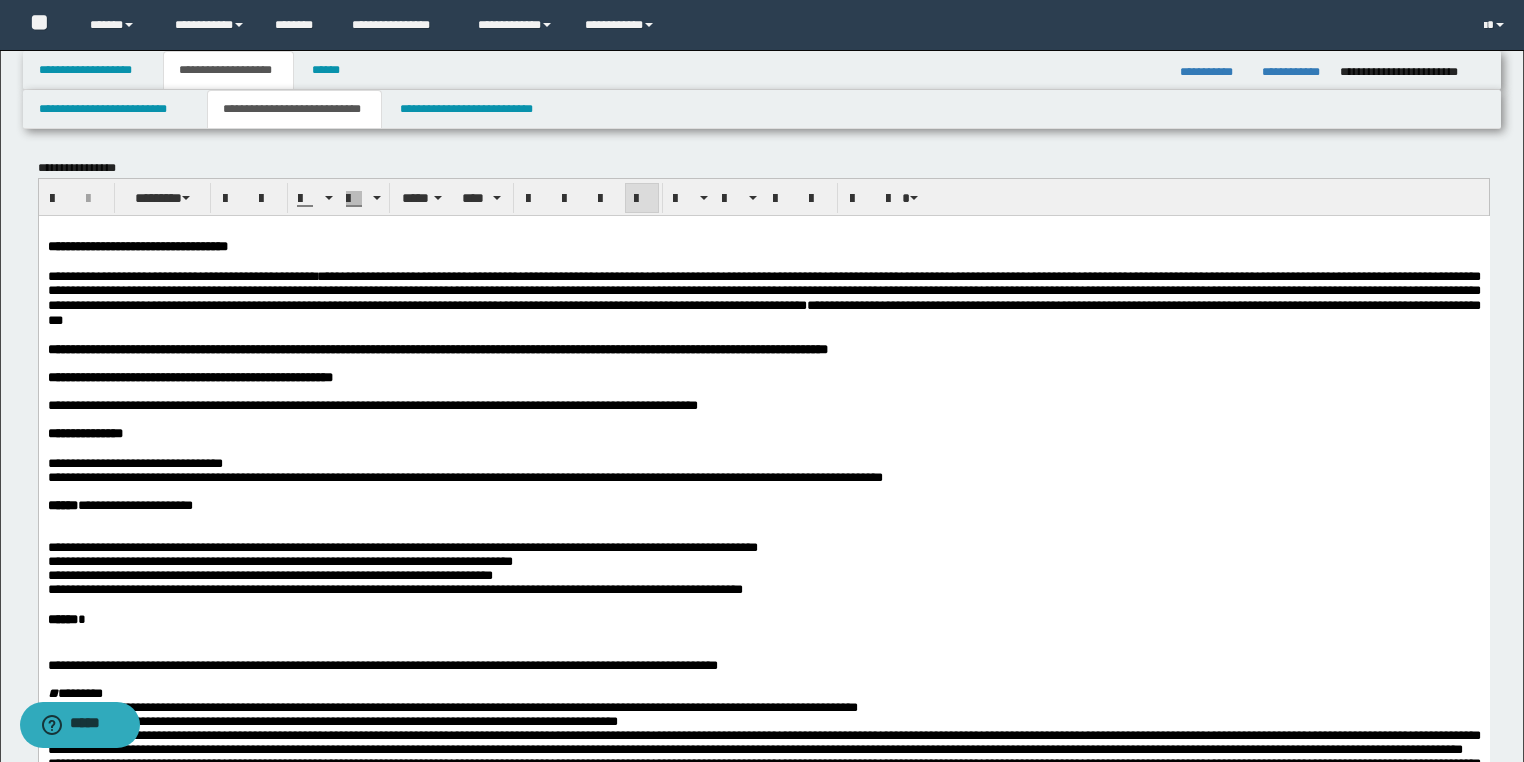 click on "**********" at bounding box center [763, 589] 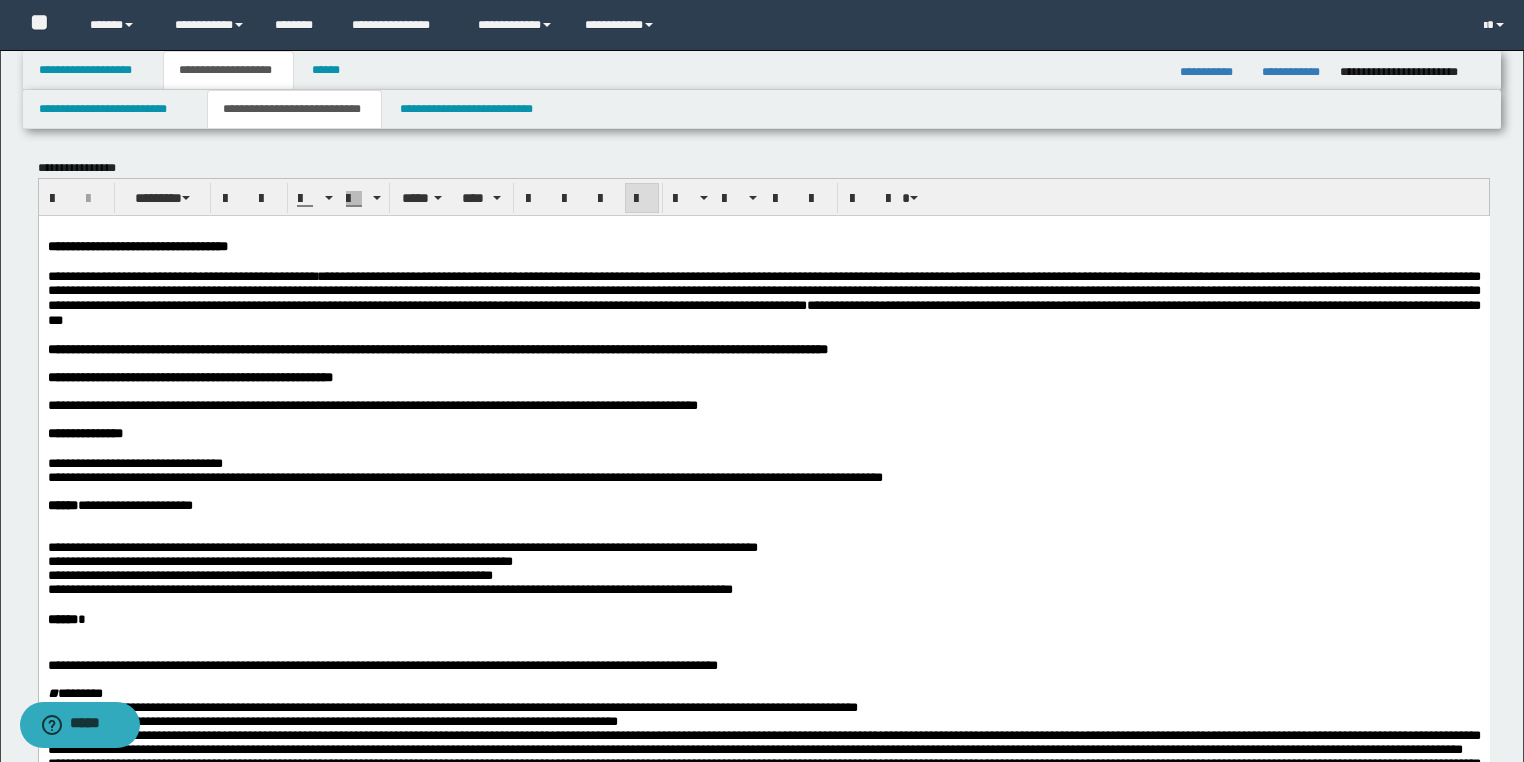 click on "****** *" at bounding box center (763, 619) 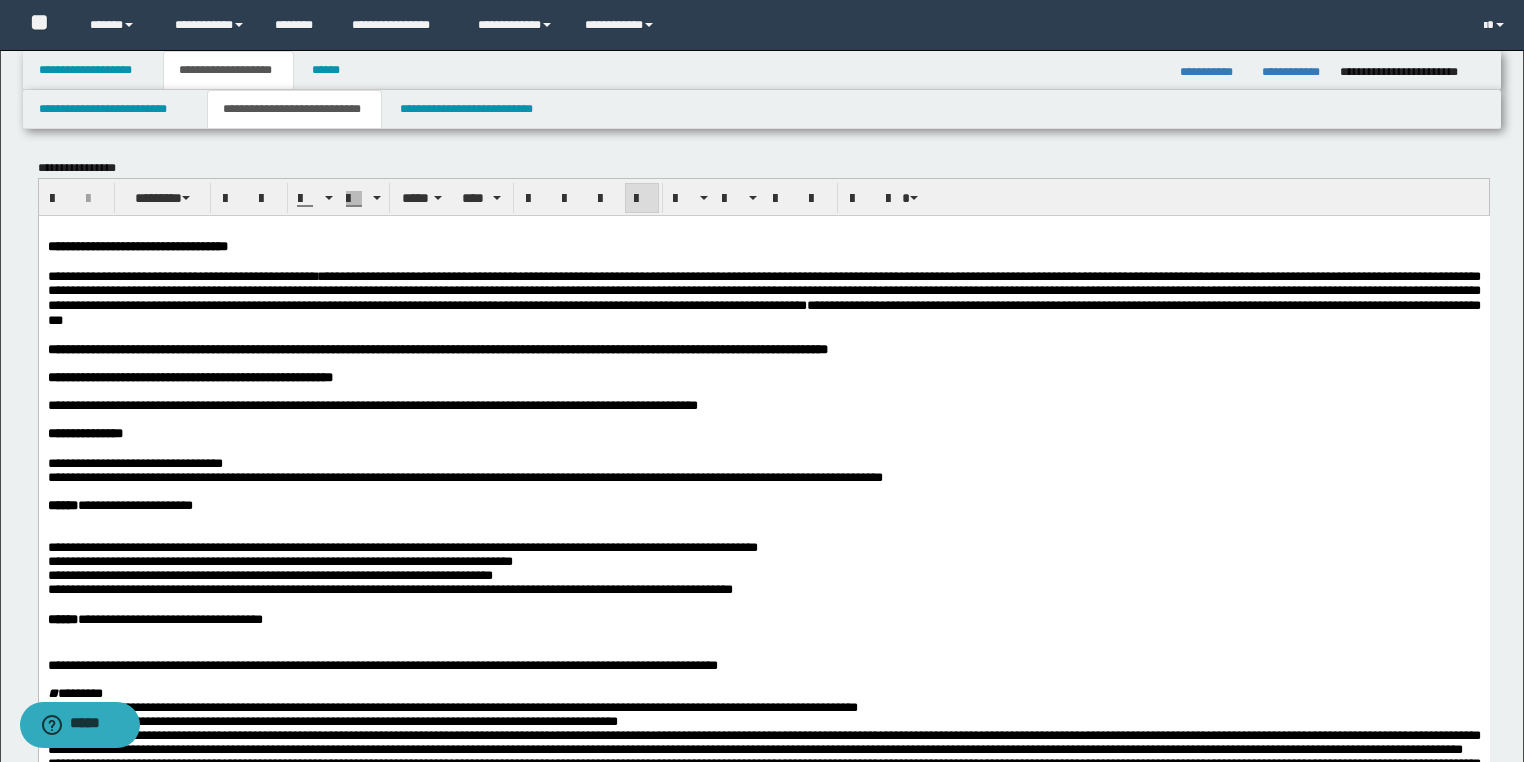 scroll, scrollTop: 80, scrollLeft: 0, axis: vertical 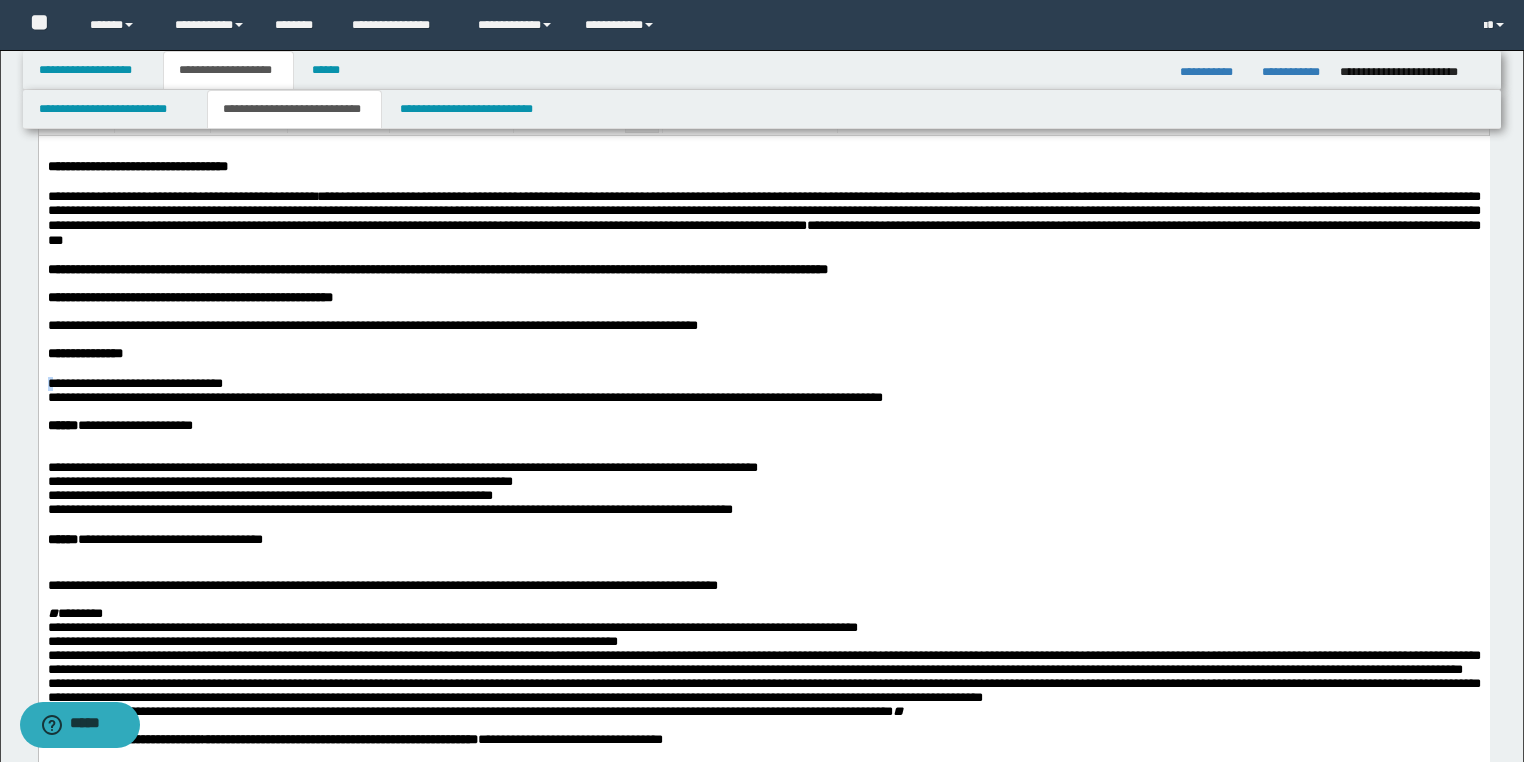 click on "**********" at bounding box center [134, 382] 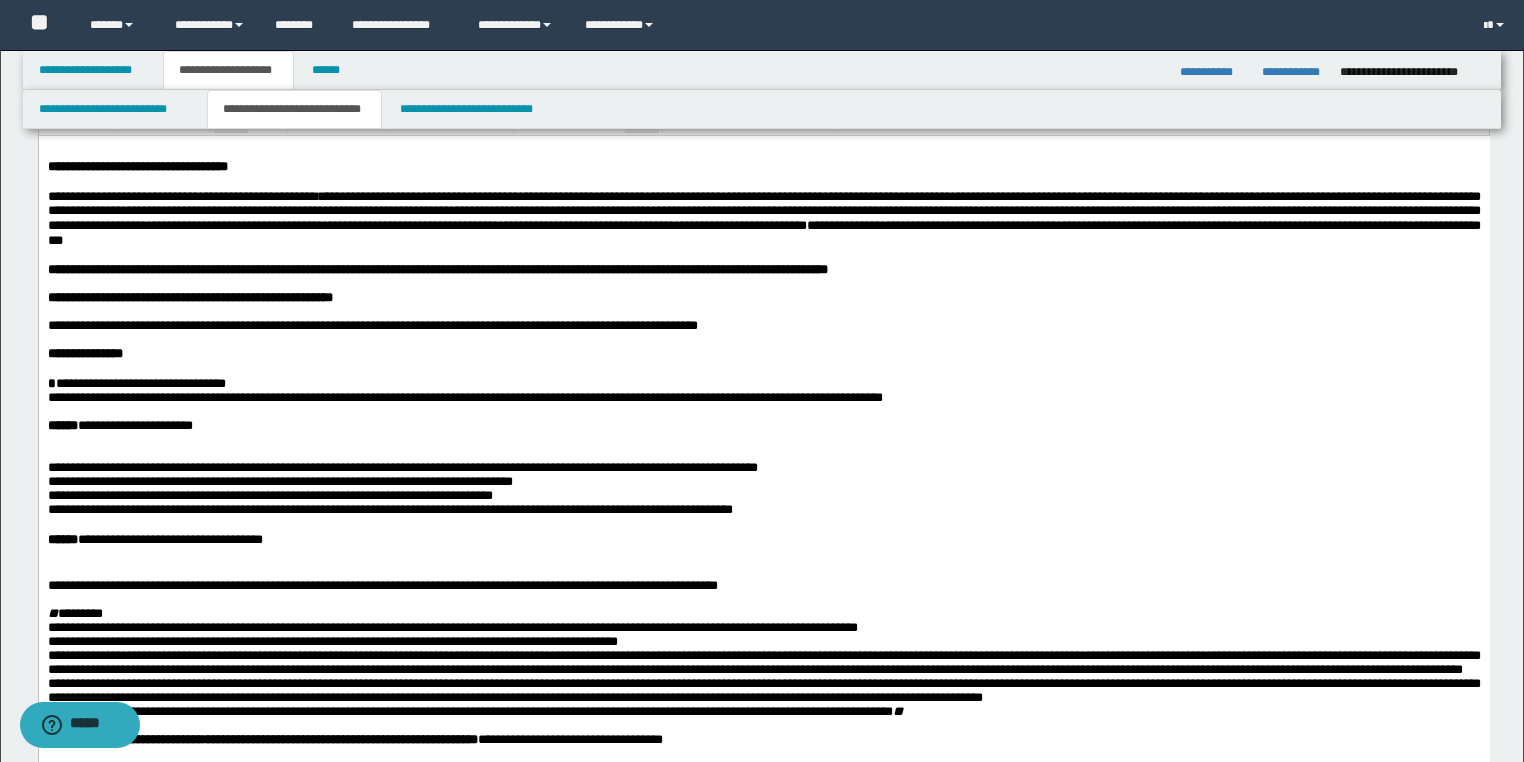 click on "**********" at bounding box center [763, 1107] 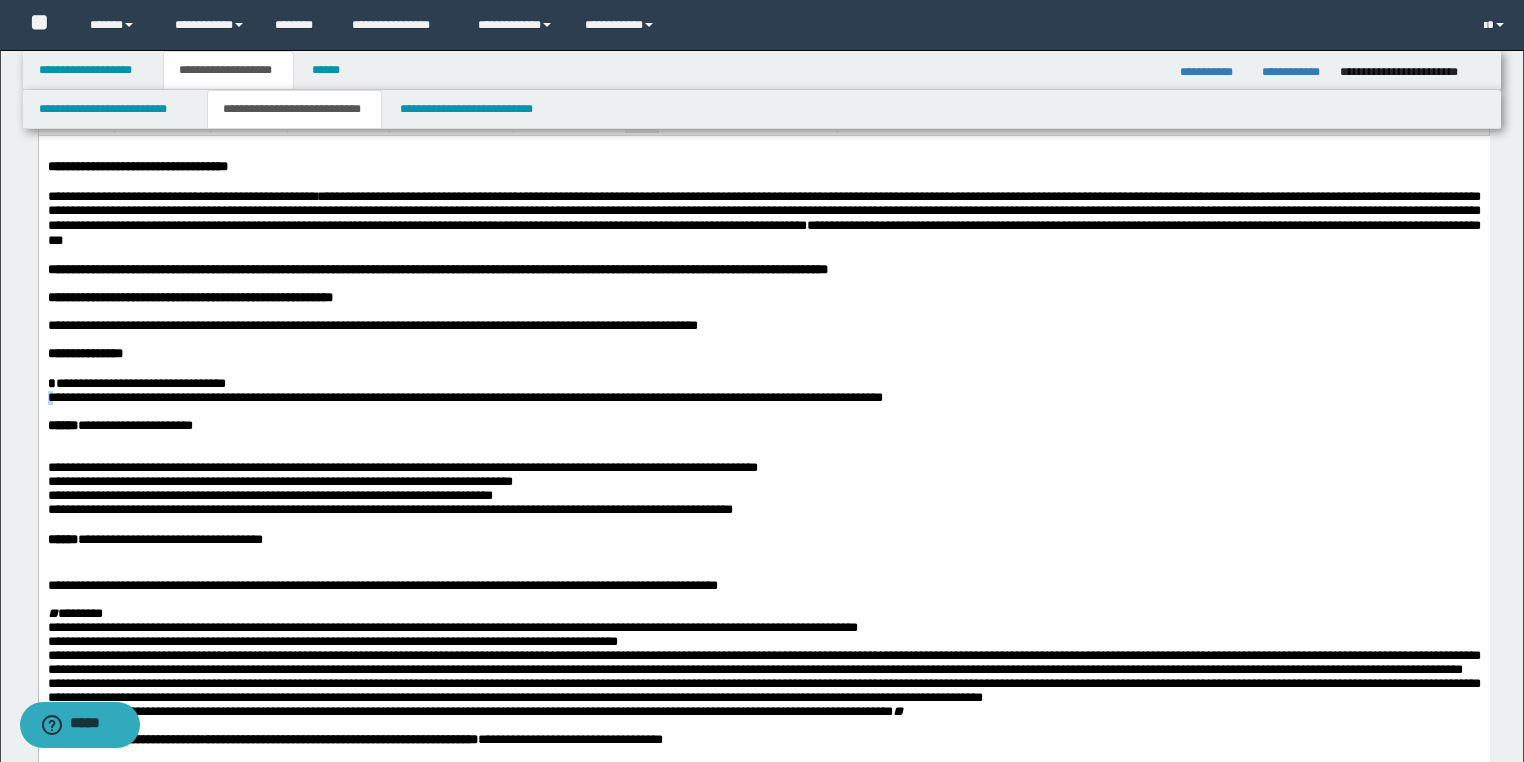 drag, startPoint x: 51, startPoint y: 418, endPoint x: 40, endPoint y: 418, distance: 11 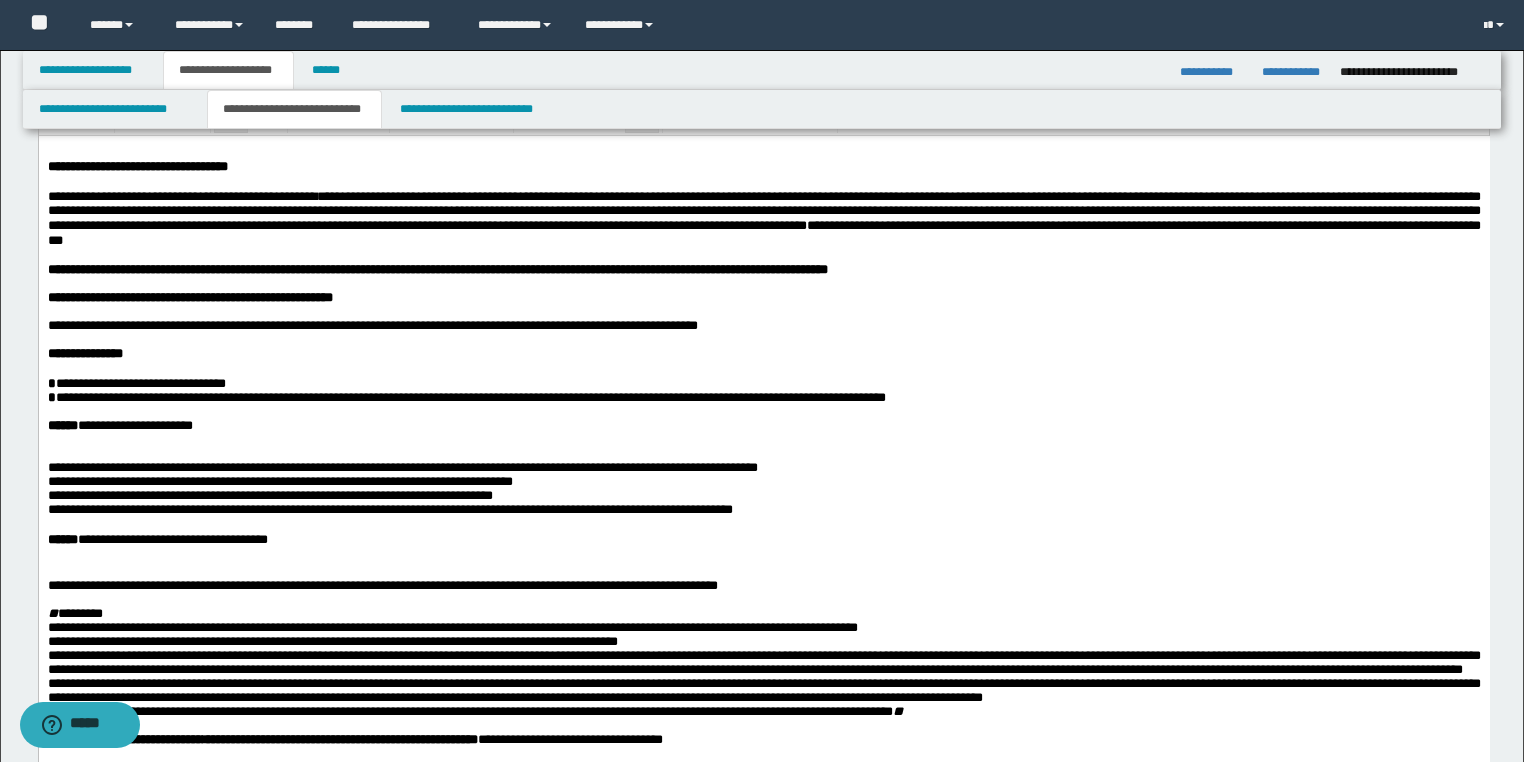 click on "**********" at bounding box center [466, 396] 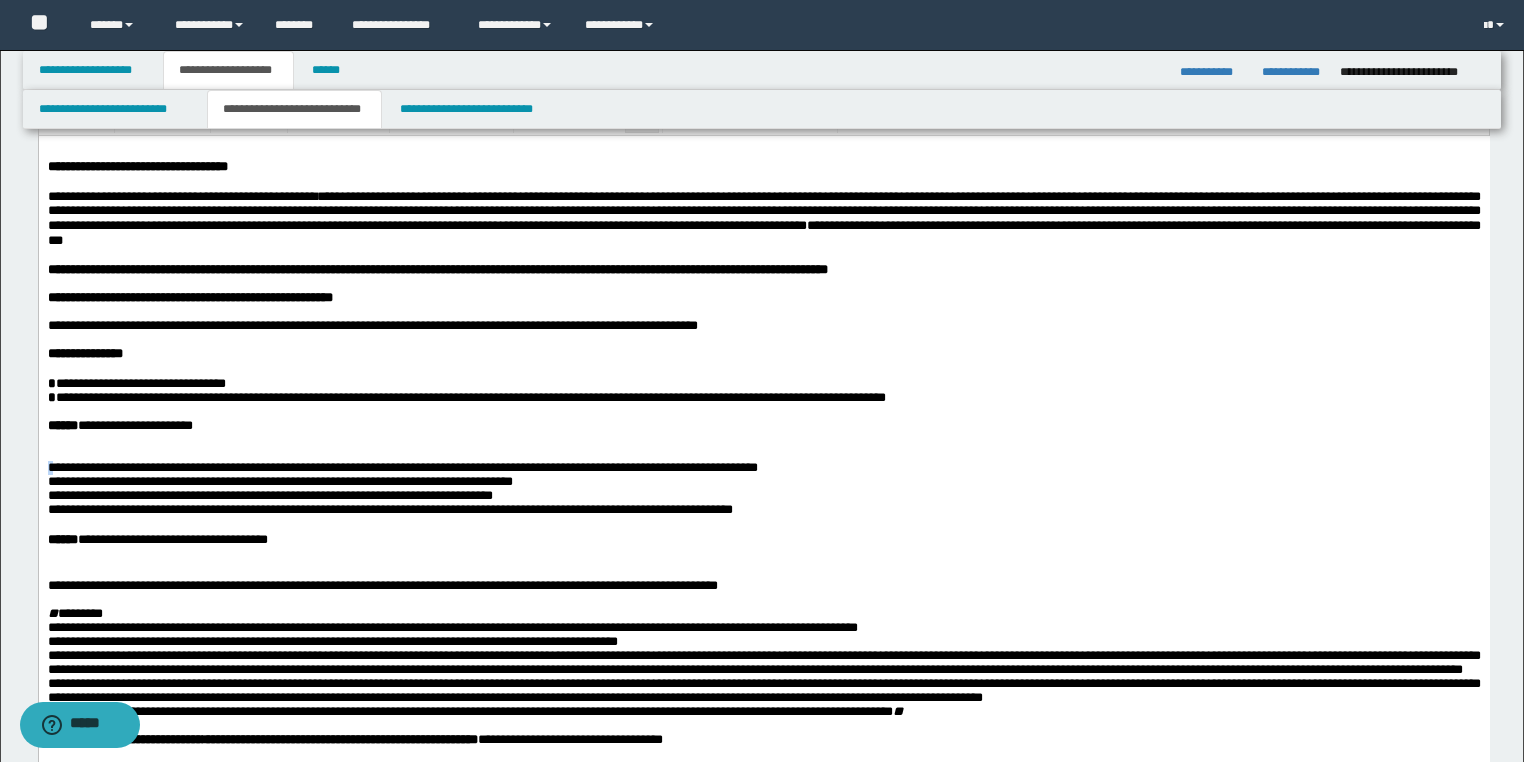 drag, startPoint x: 51, startPoint y: 499, endPoint x: 14, endPoint y: 504, distance: 37.336308 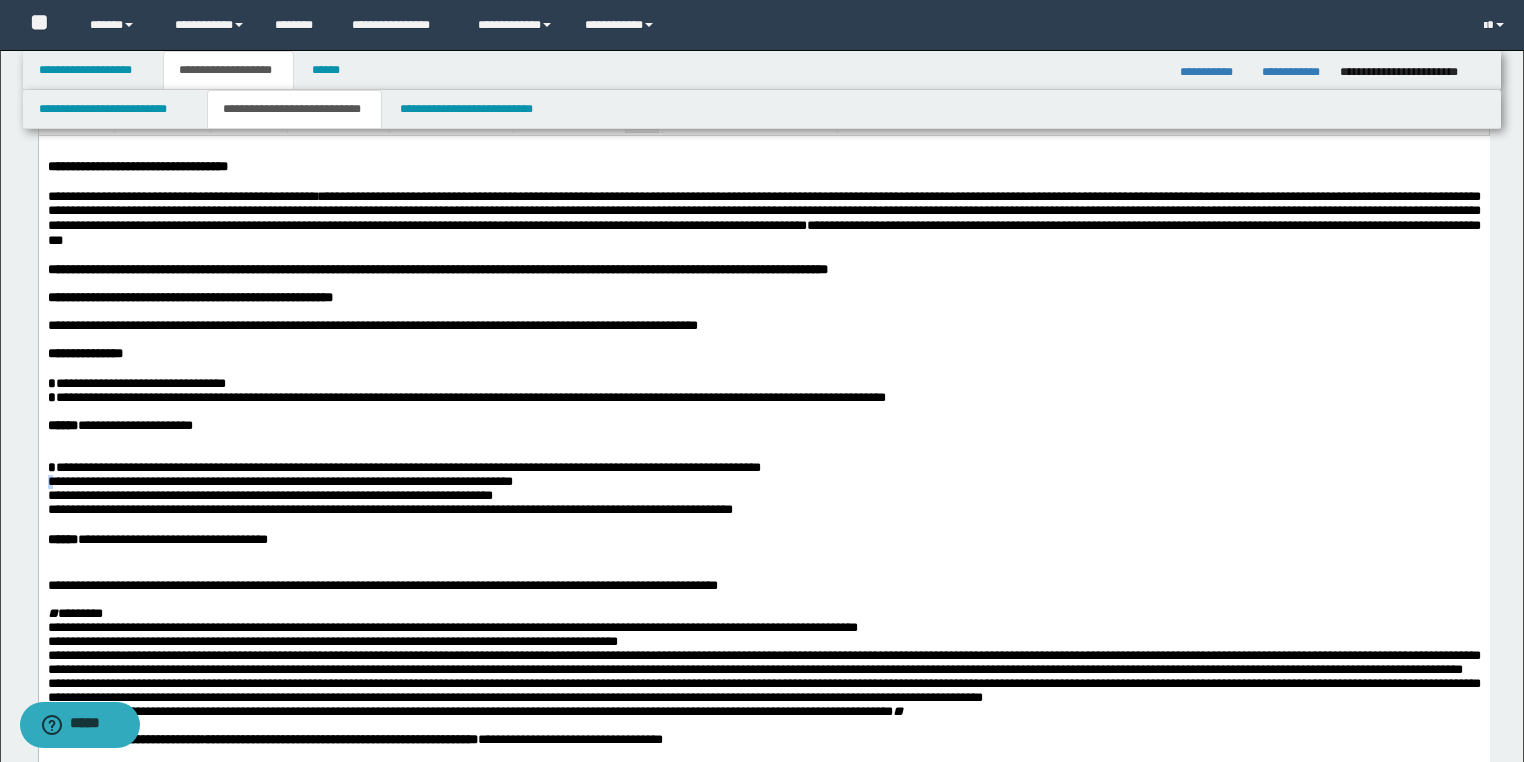 drag, startPoint x: 53, startPoint y: 516, endPoint x: 40, endPoint y: 516, distance: 13 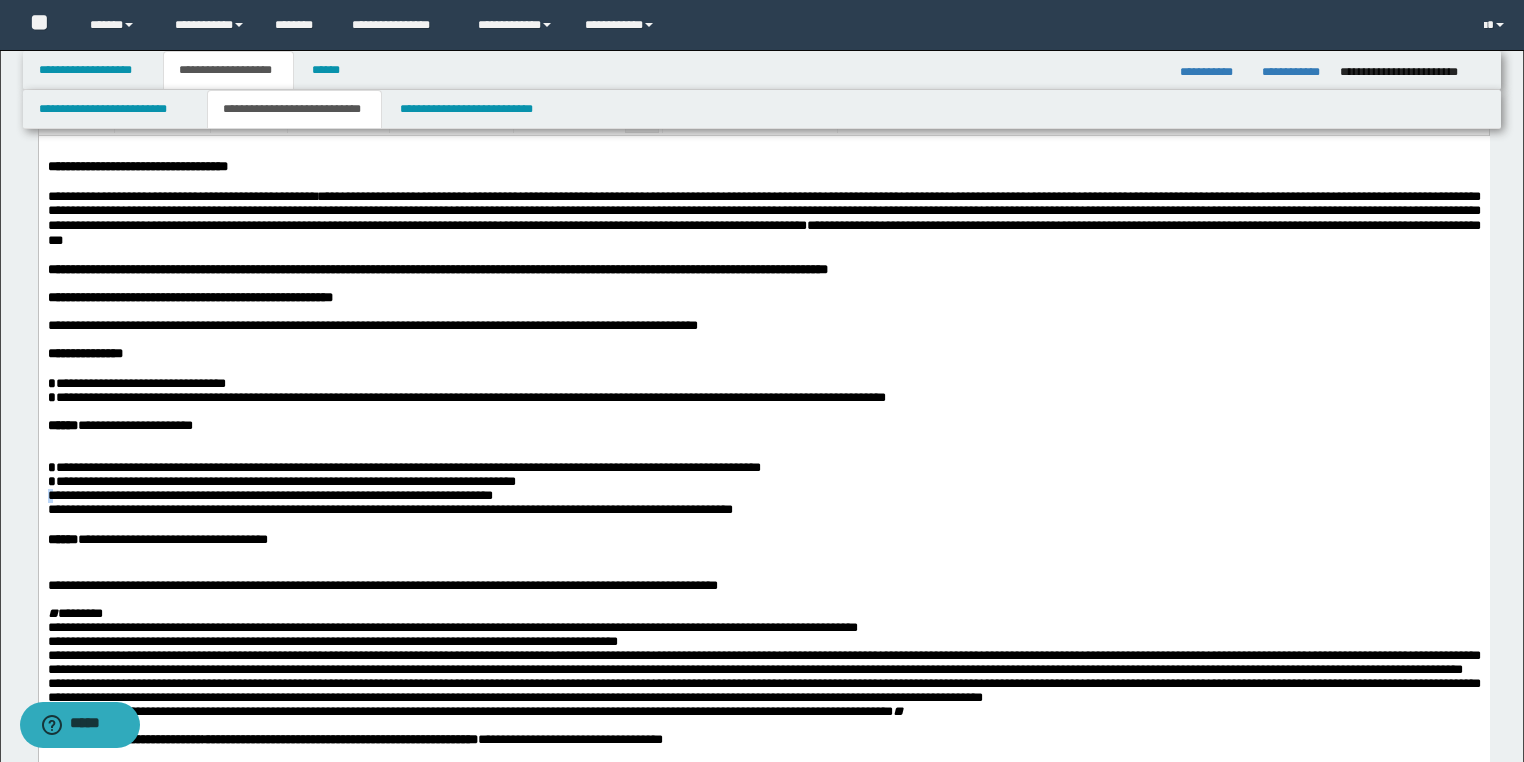 drag, startPoint x: 52, startPoint y: 536, endPoint x: 38, endPoint y: 536, distance: 14 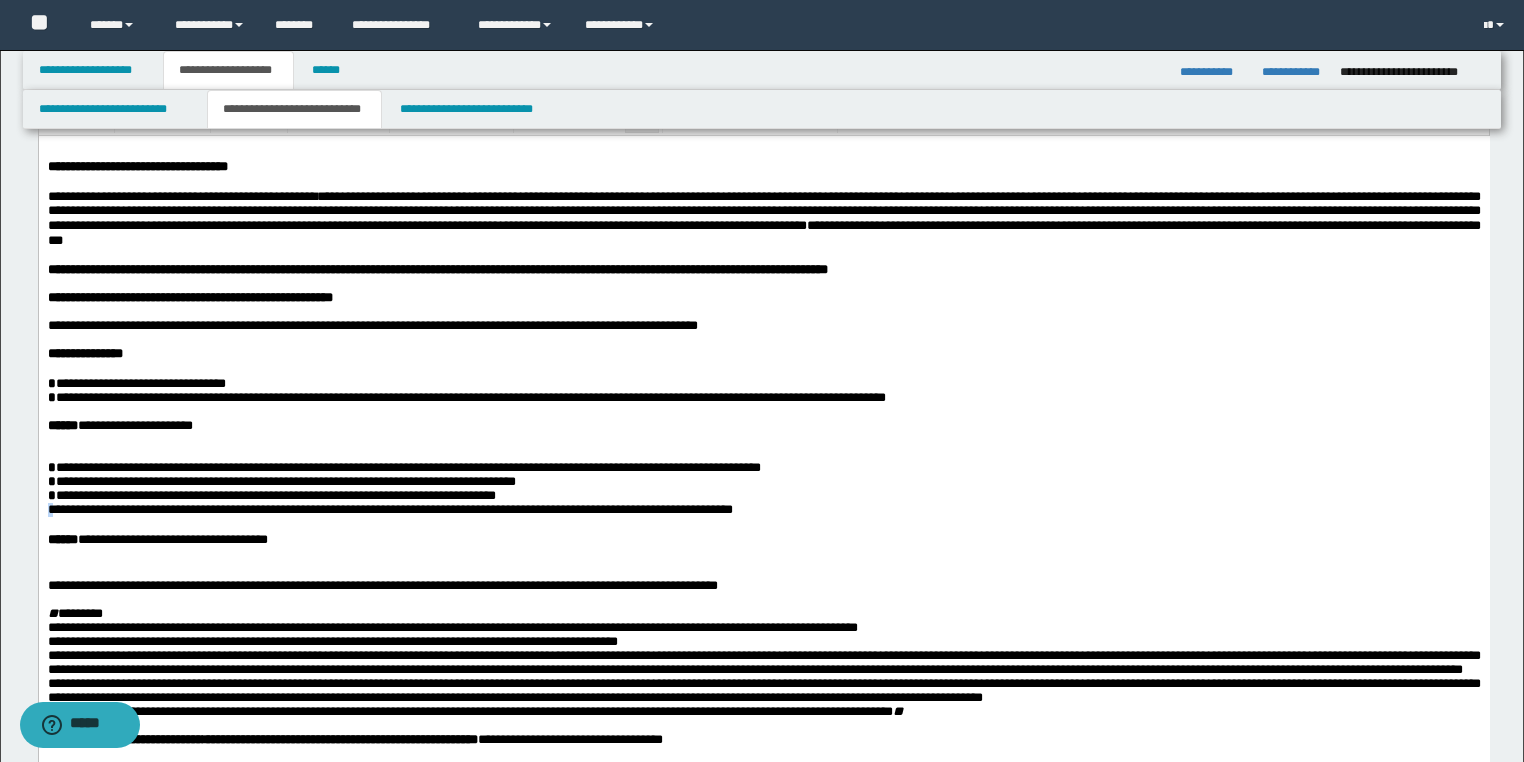 click on "**********" at bounding box center [763, 1107] 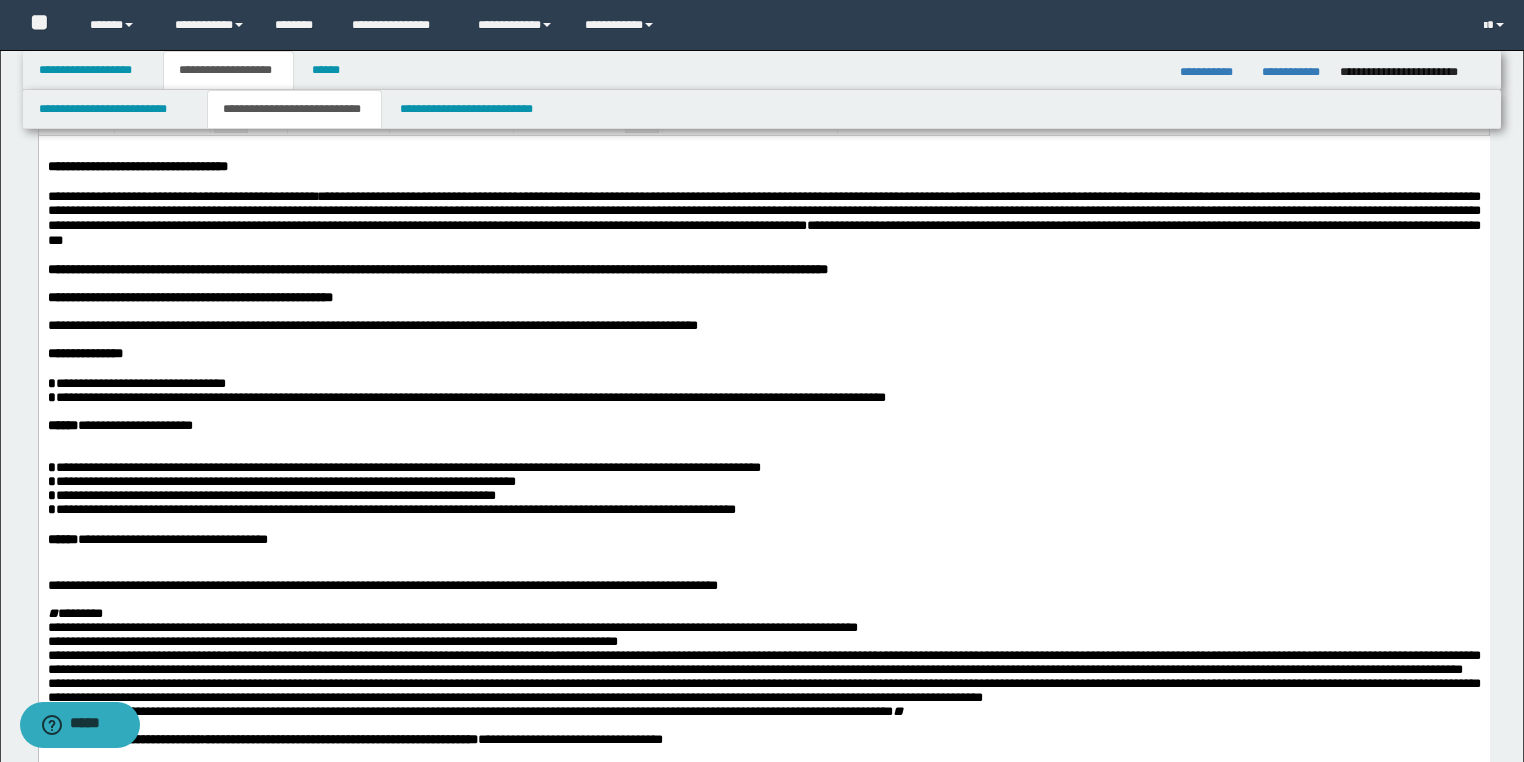 click on "**********" at bounding box center (391, 508) 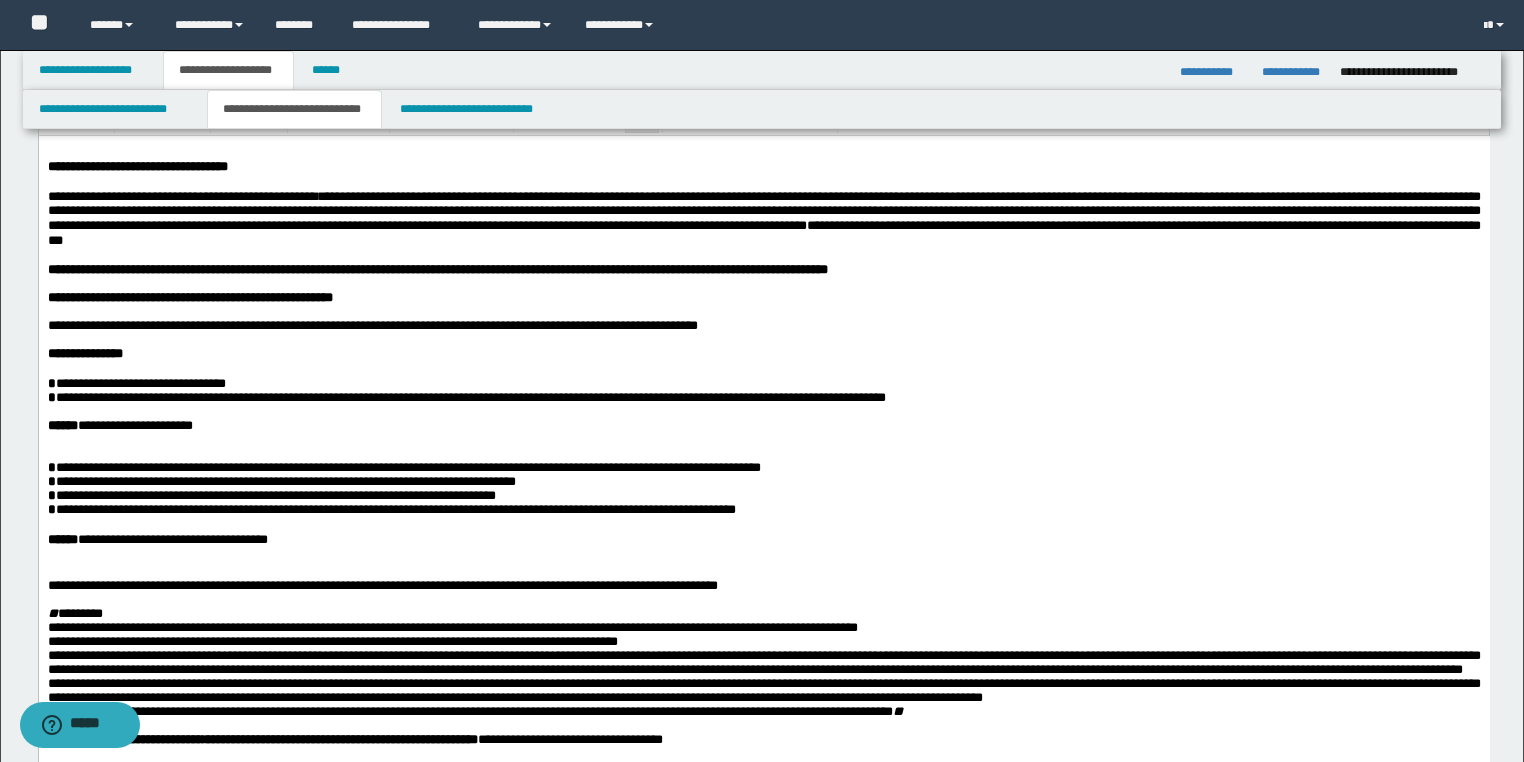 click on "**********" at bounding box center (763, 1107) 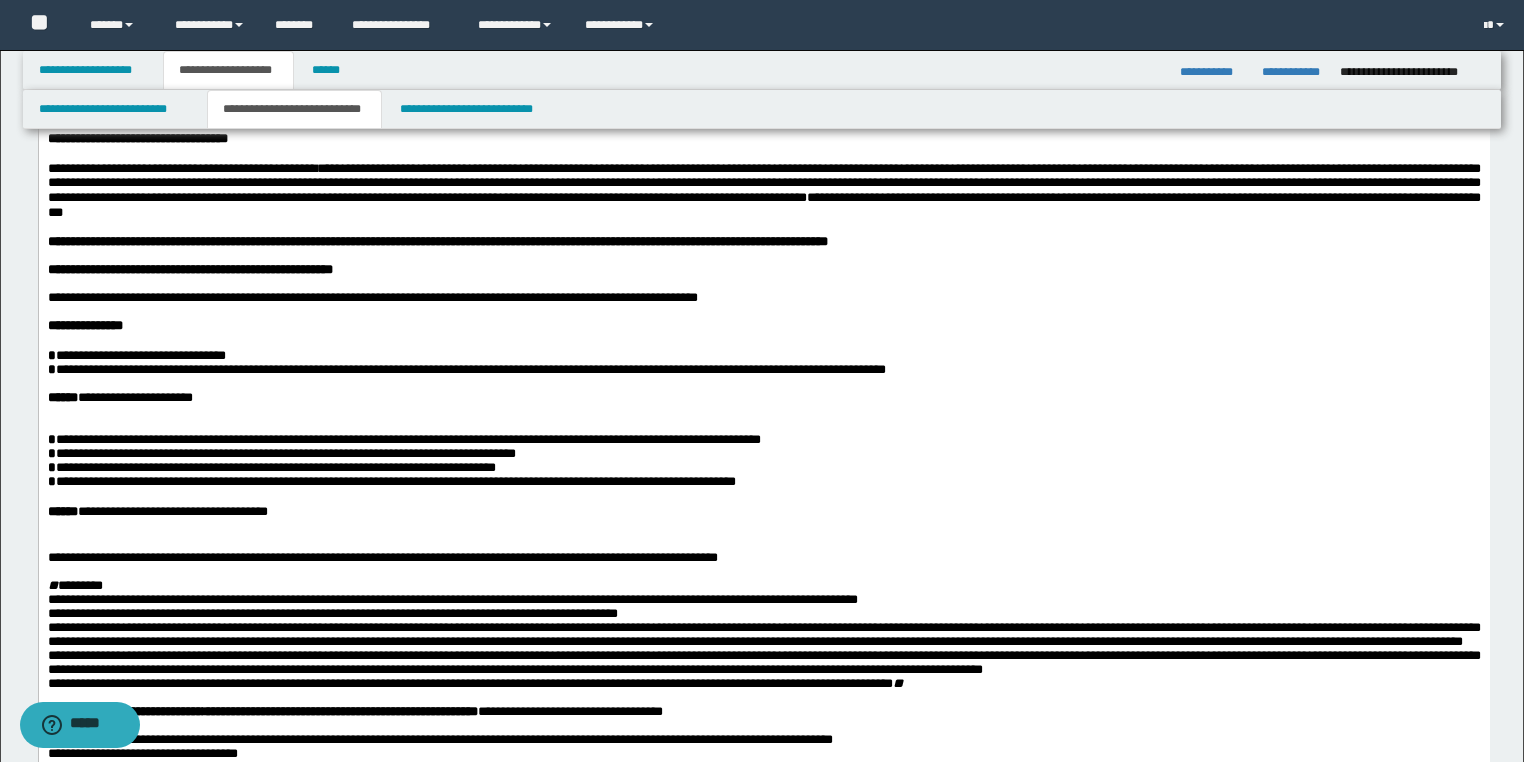 scroll, scrollTop: 80, scrollLeft: 0, axis: vertical 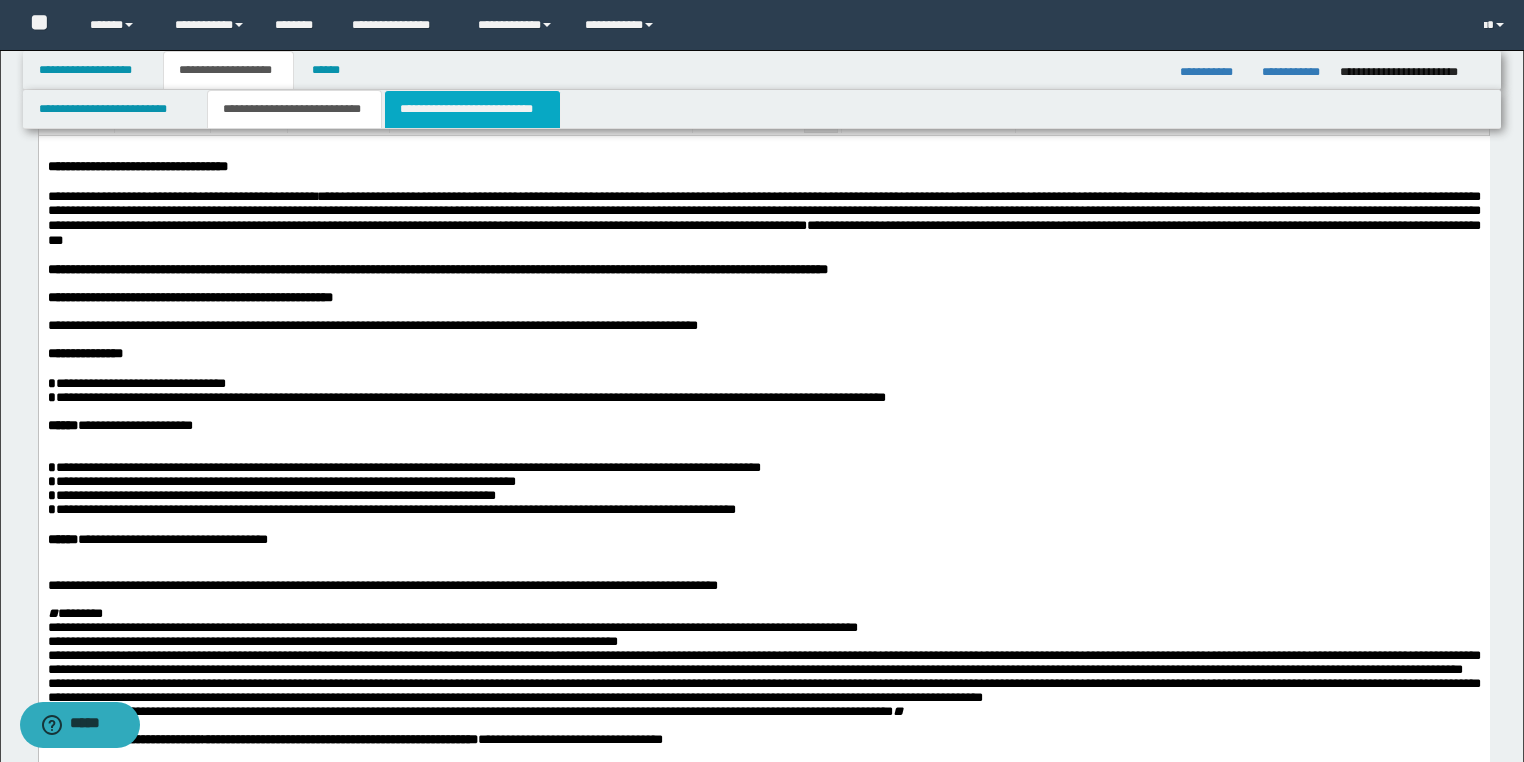 click on "**********" at bounding box center [472, 109] 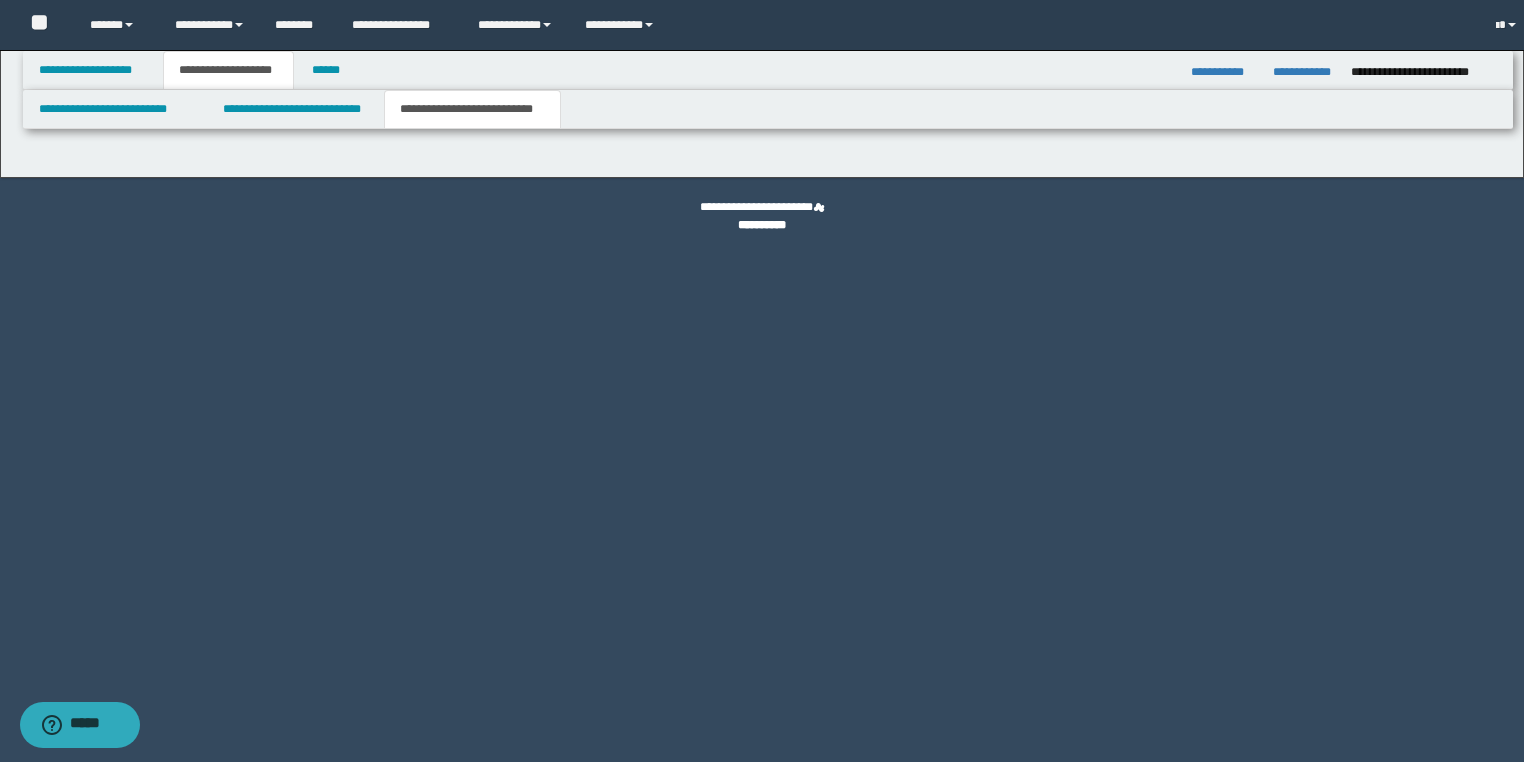 scroll, scrollTop: 0, scrollLeft: 0, axis: both 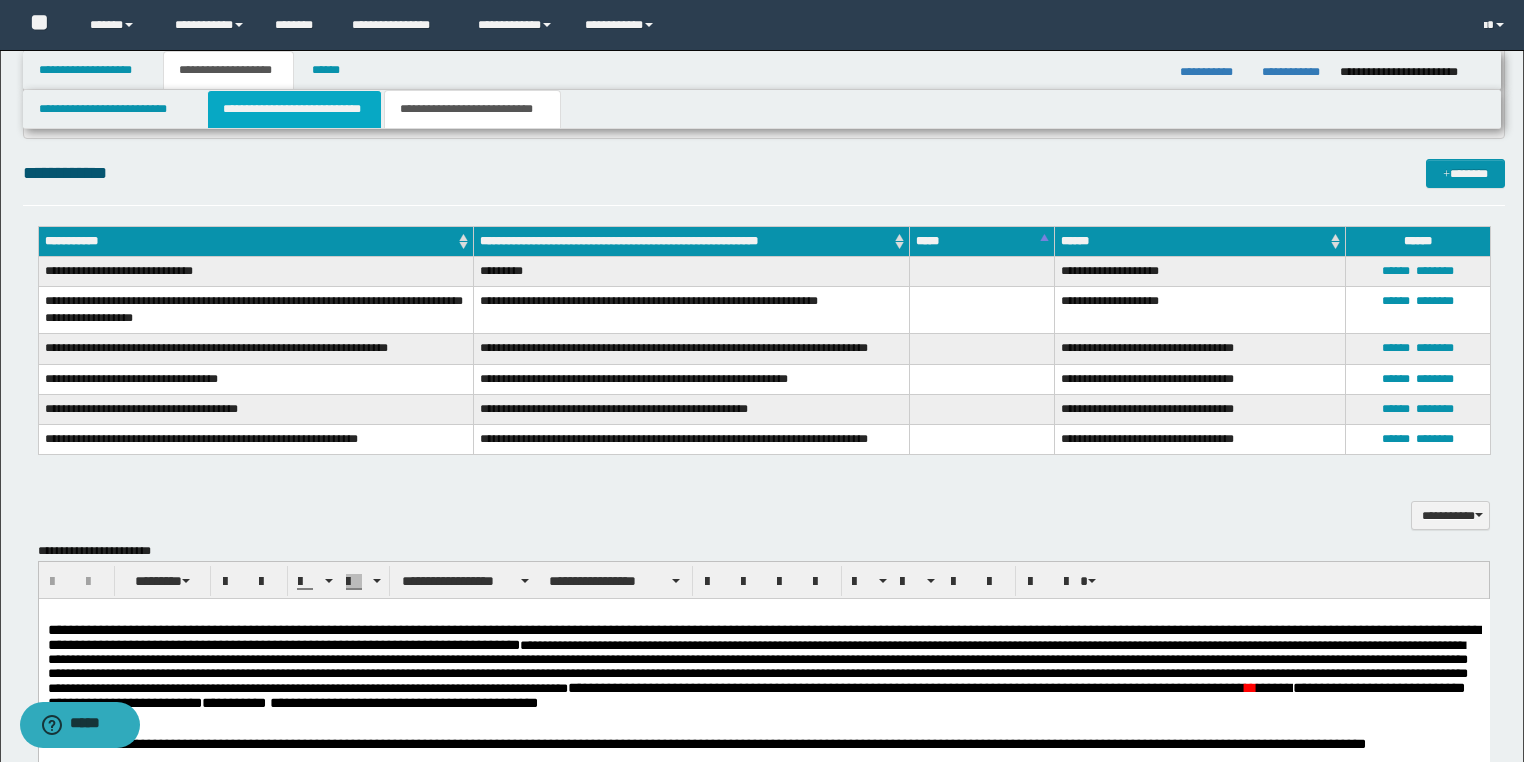 click on "**********" at bounding box center [294, 109] 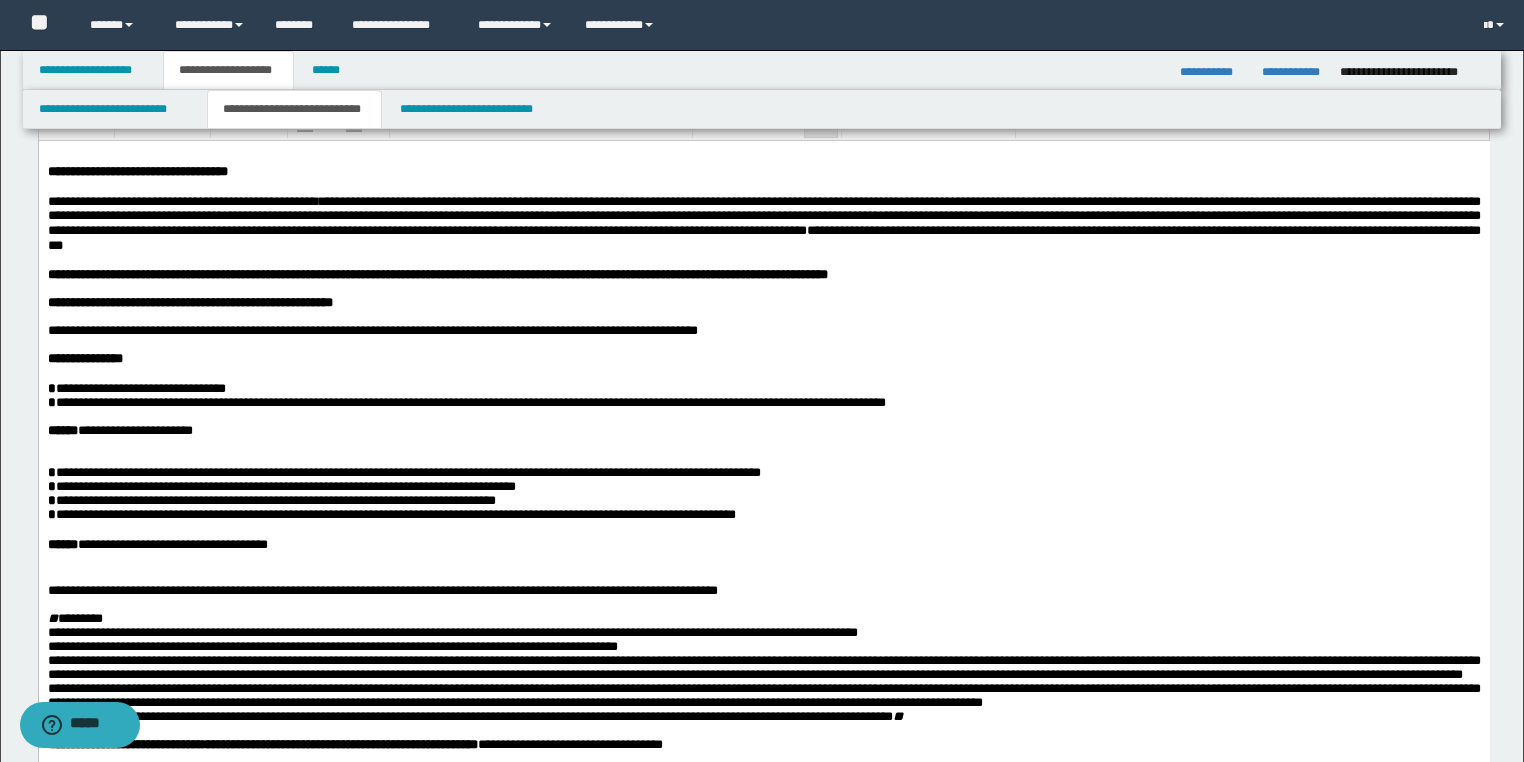 scroll, scrollTop: 160, scrollLeft: 0, axis: vertical 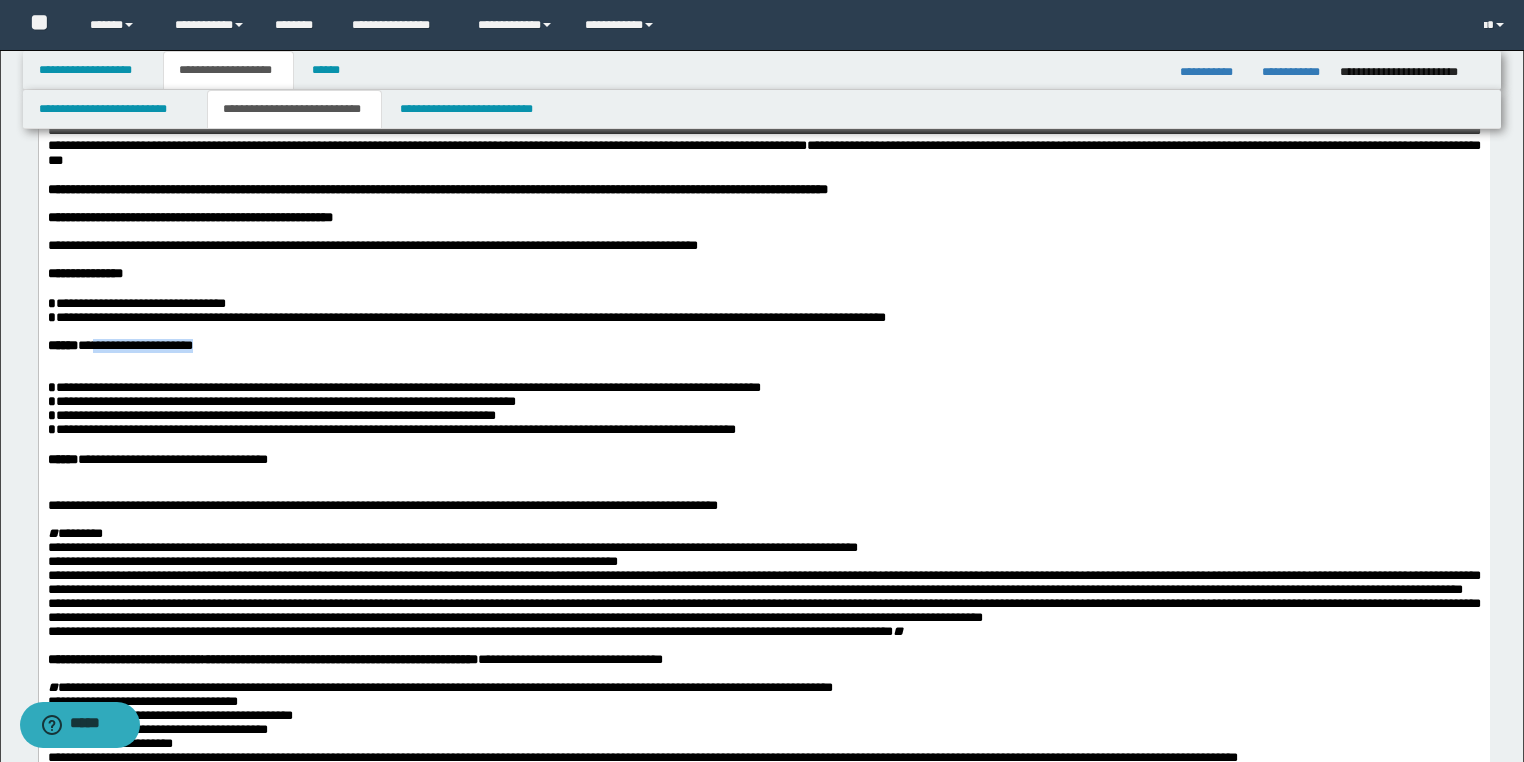 drag, startPoint x: 149, startPoint y: 377, endPoint x: 103, endPoint y: 378, distance: 46.010868 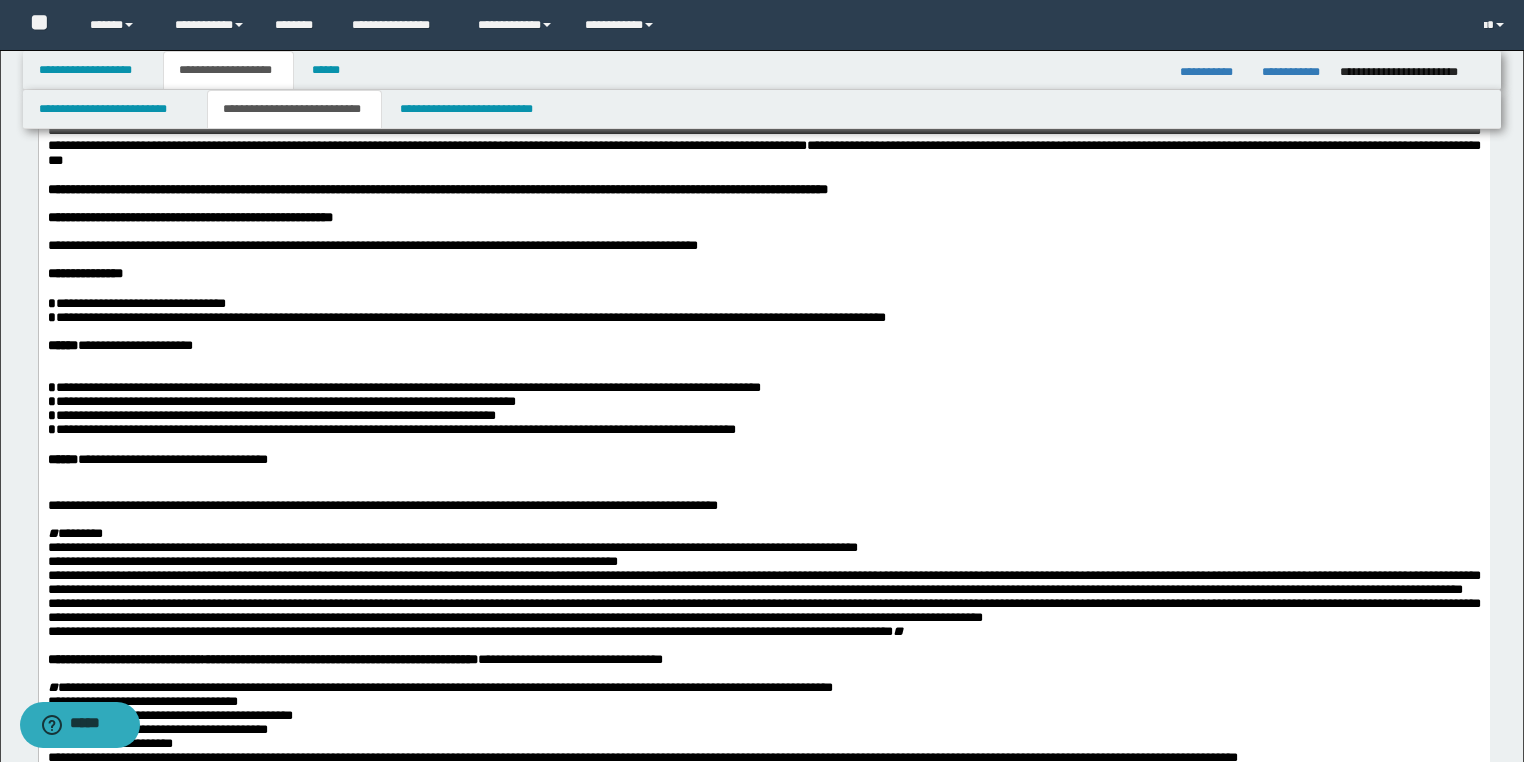 click at bounding box center (763, 359) 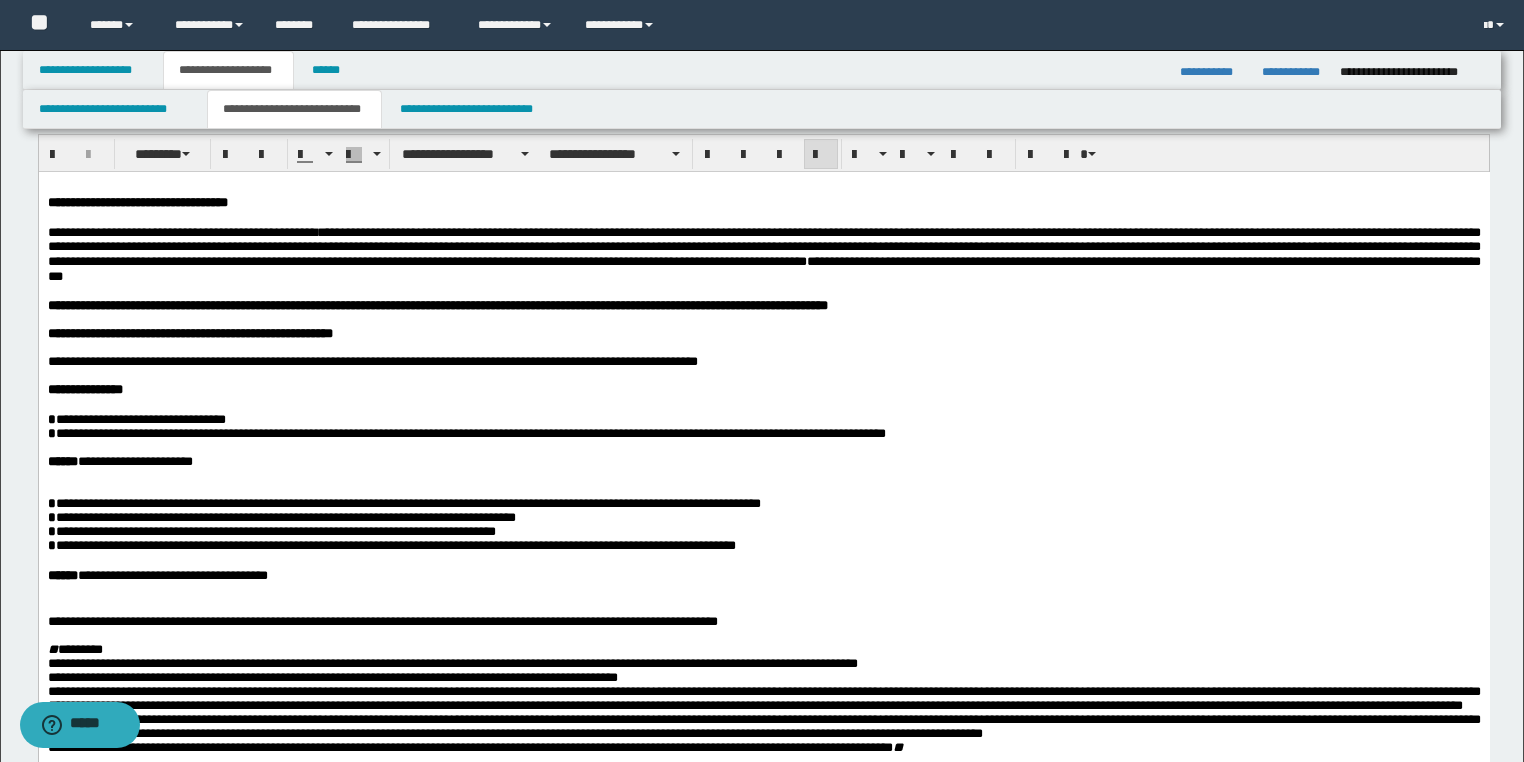 scroll, scrollTop: 80, scrollLeft: 0, axis: vertical 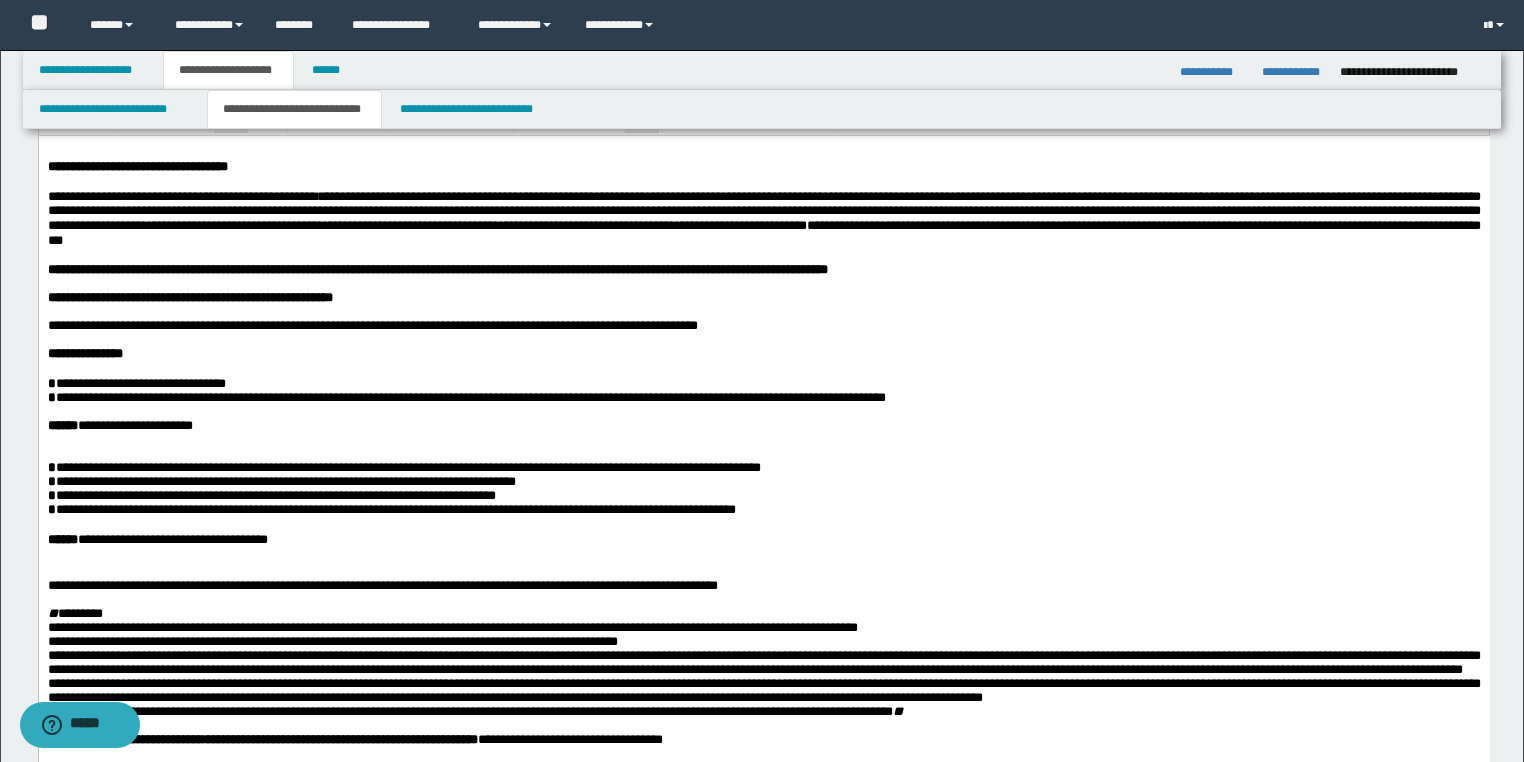 click on "**********" at bounding box center (136, 382) 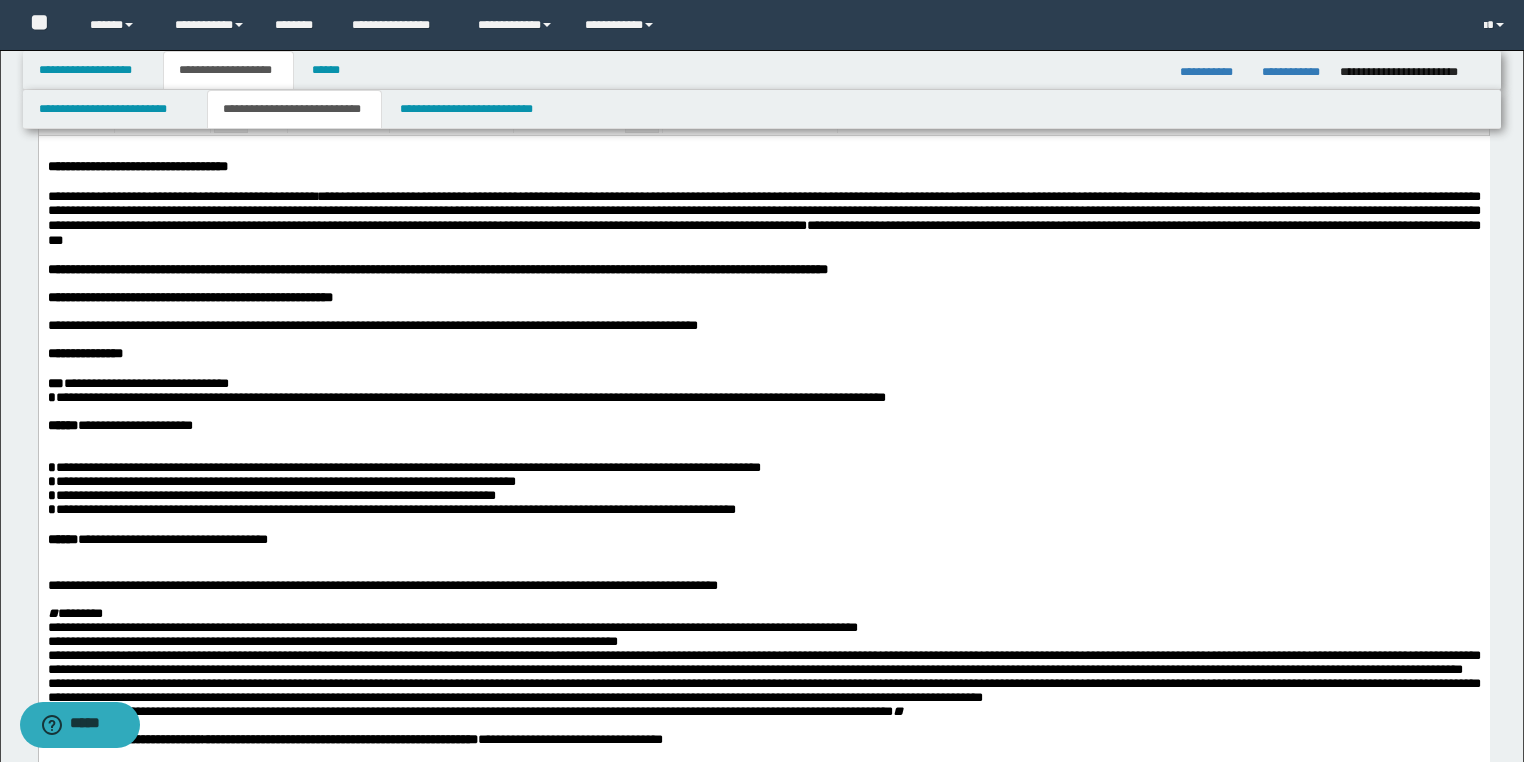 click on "**********" at bounding box center [466, 396] 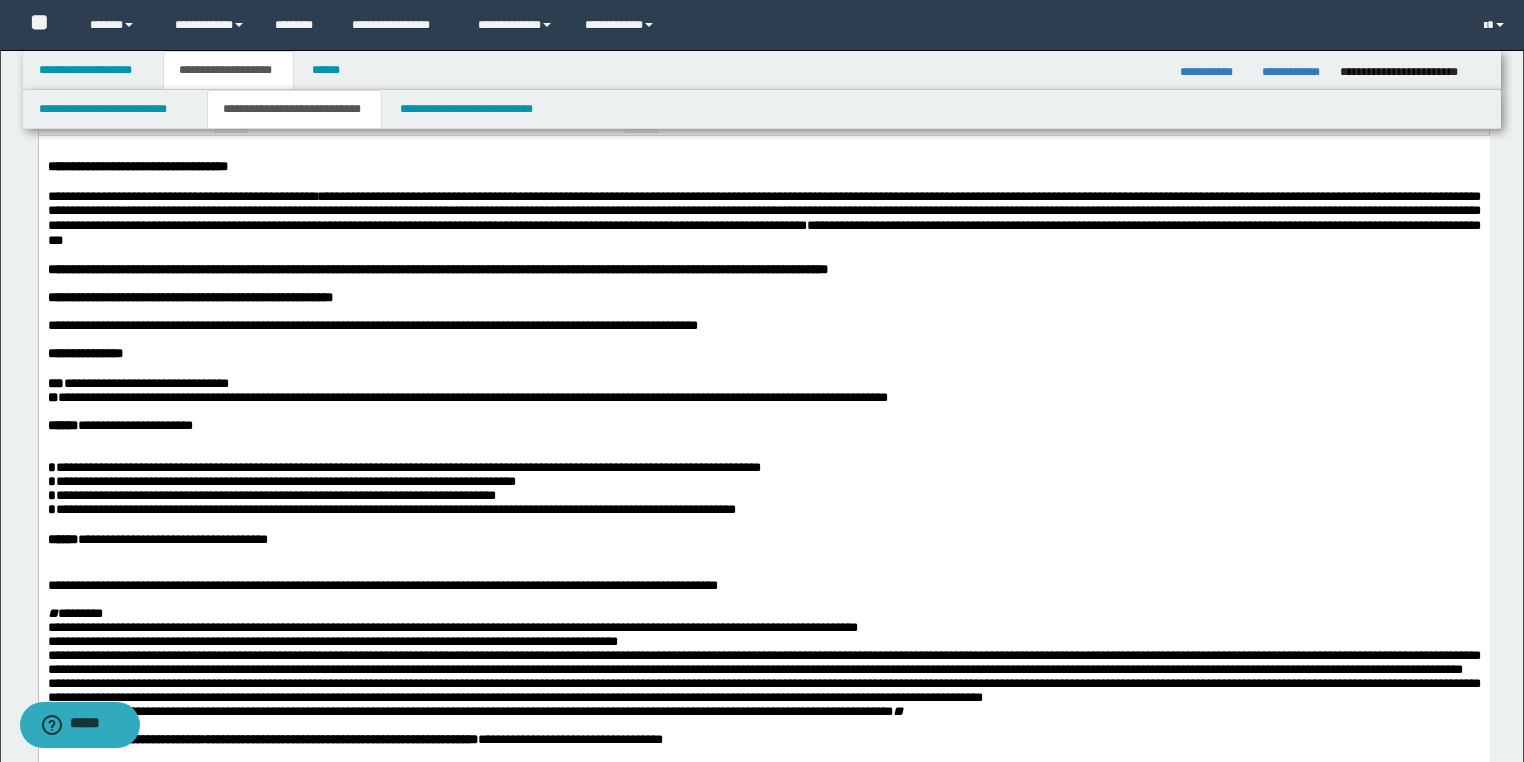 drag, startPoint x: 56, startPoint y: 504, endPoint x: 103, endPoint y: 509, distance: 47.26521 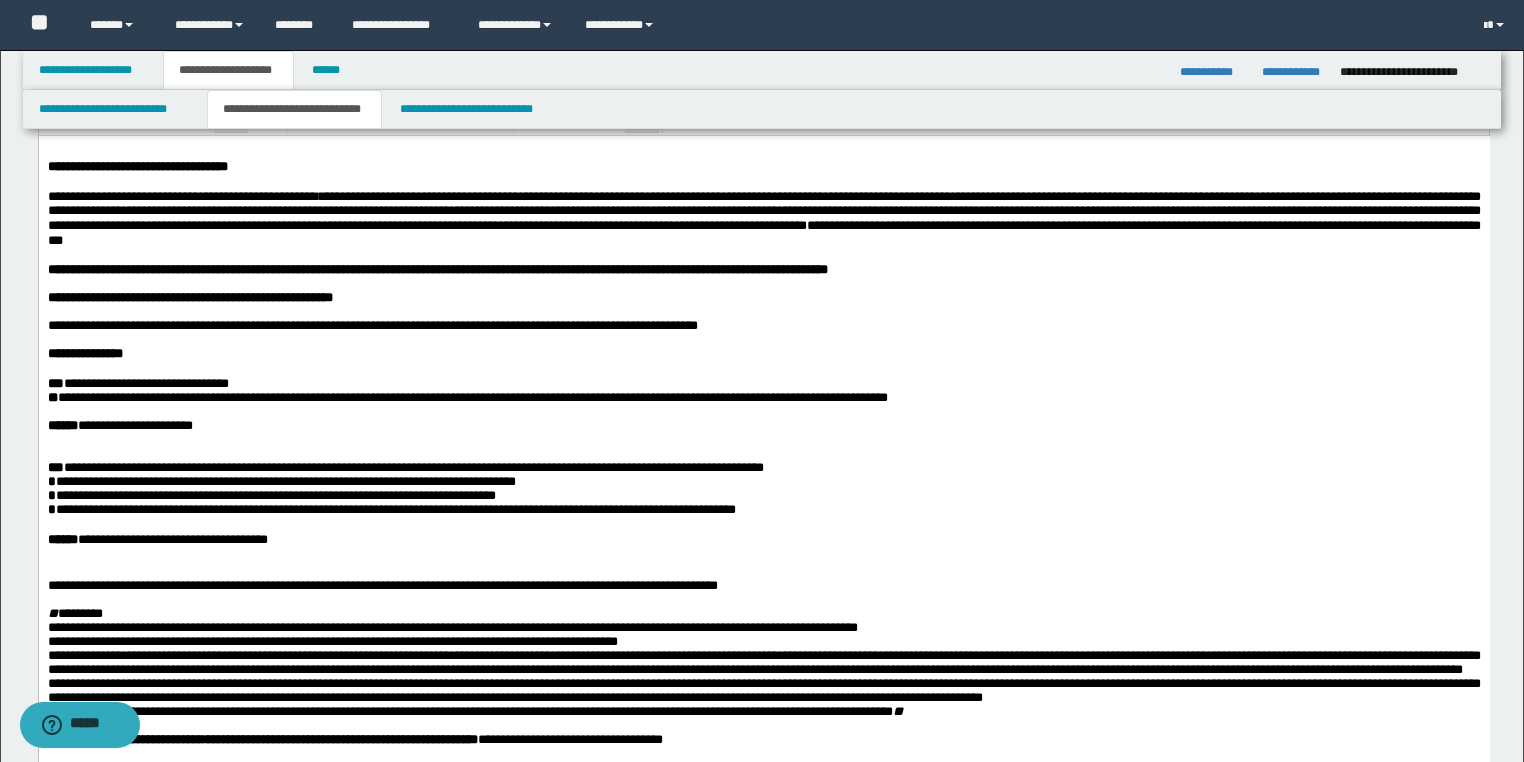 click on "**********" at bounding box center [281, 480] 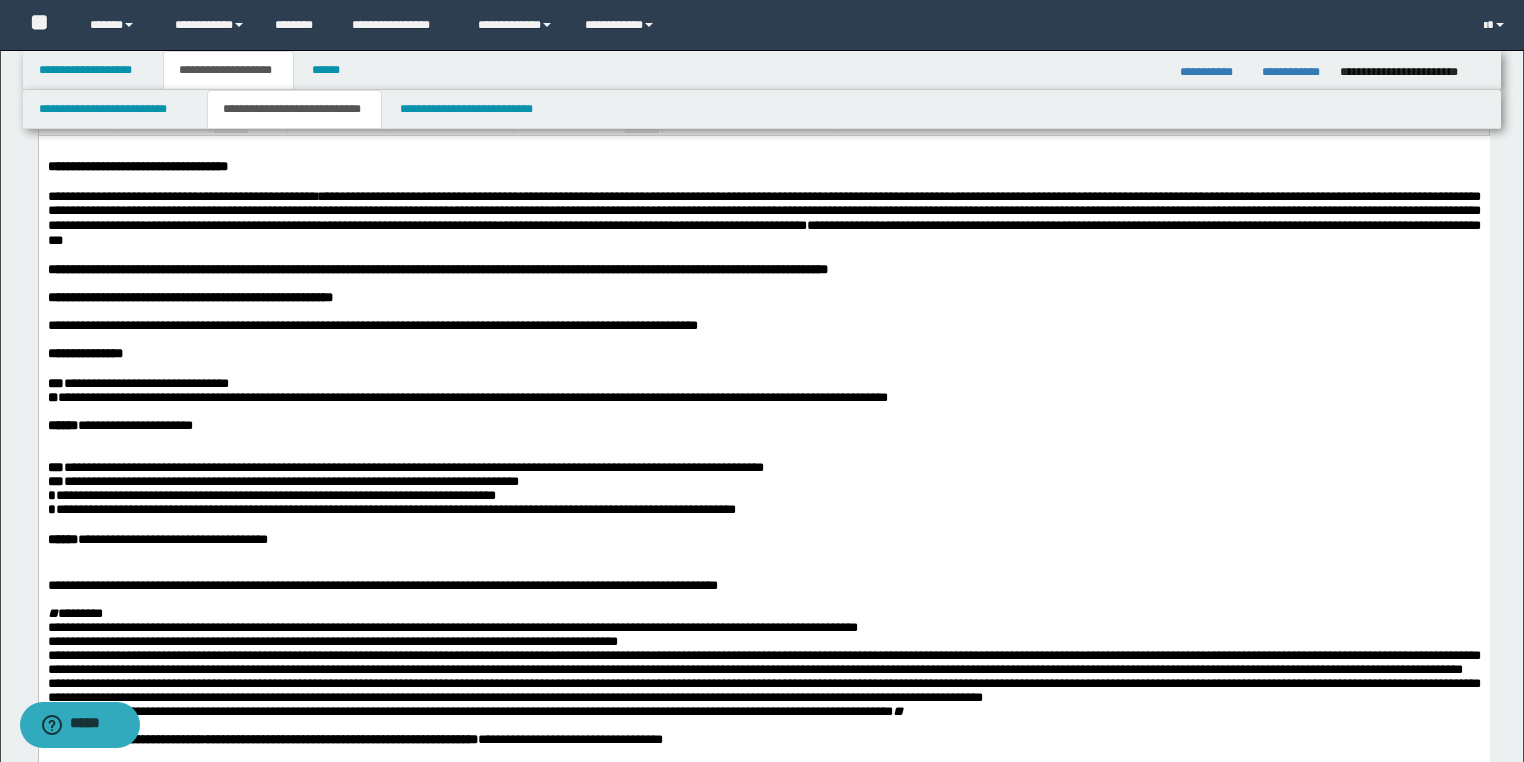 click on "*" at bounding box center (51, 494) 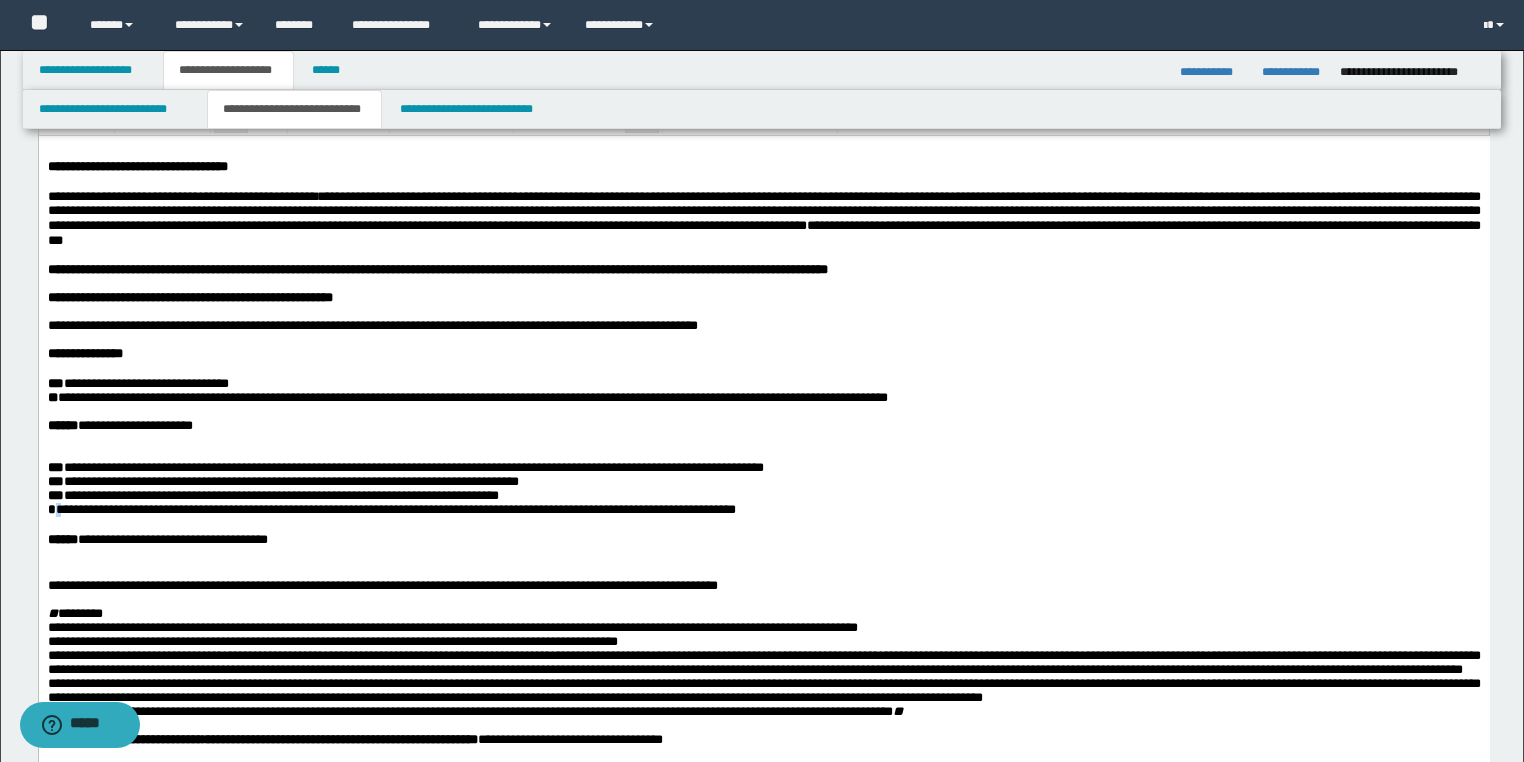 click on "**********" at bounding box center (391, 508) 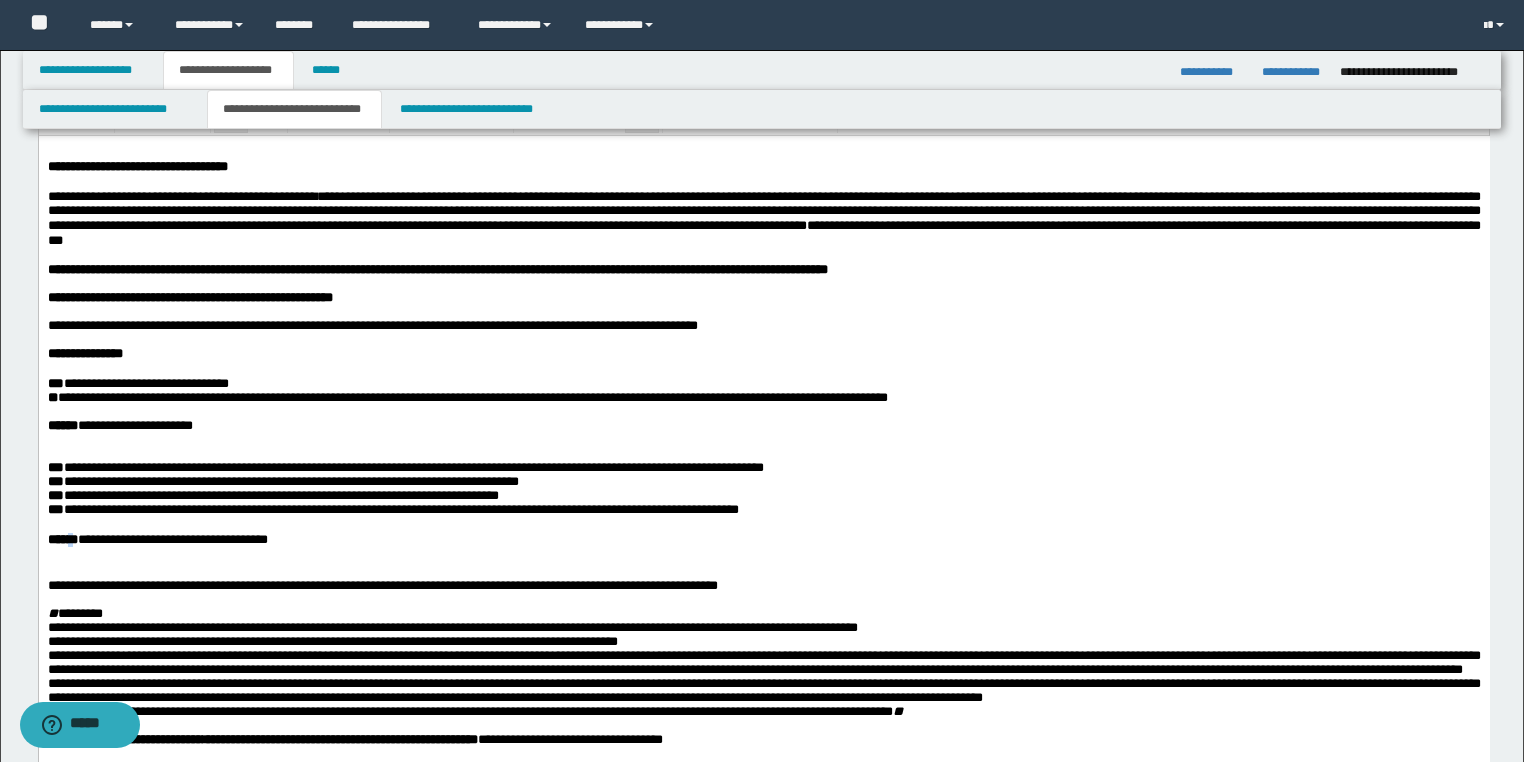 drag, startPoint x: 78, startPoint y: 578, endPoint x: 65, endPoint y: 599, distance: 24.698177 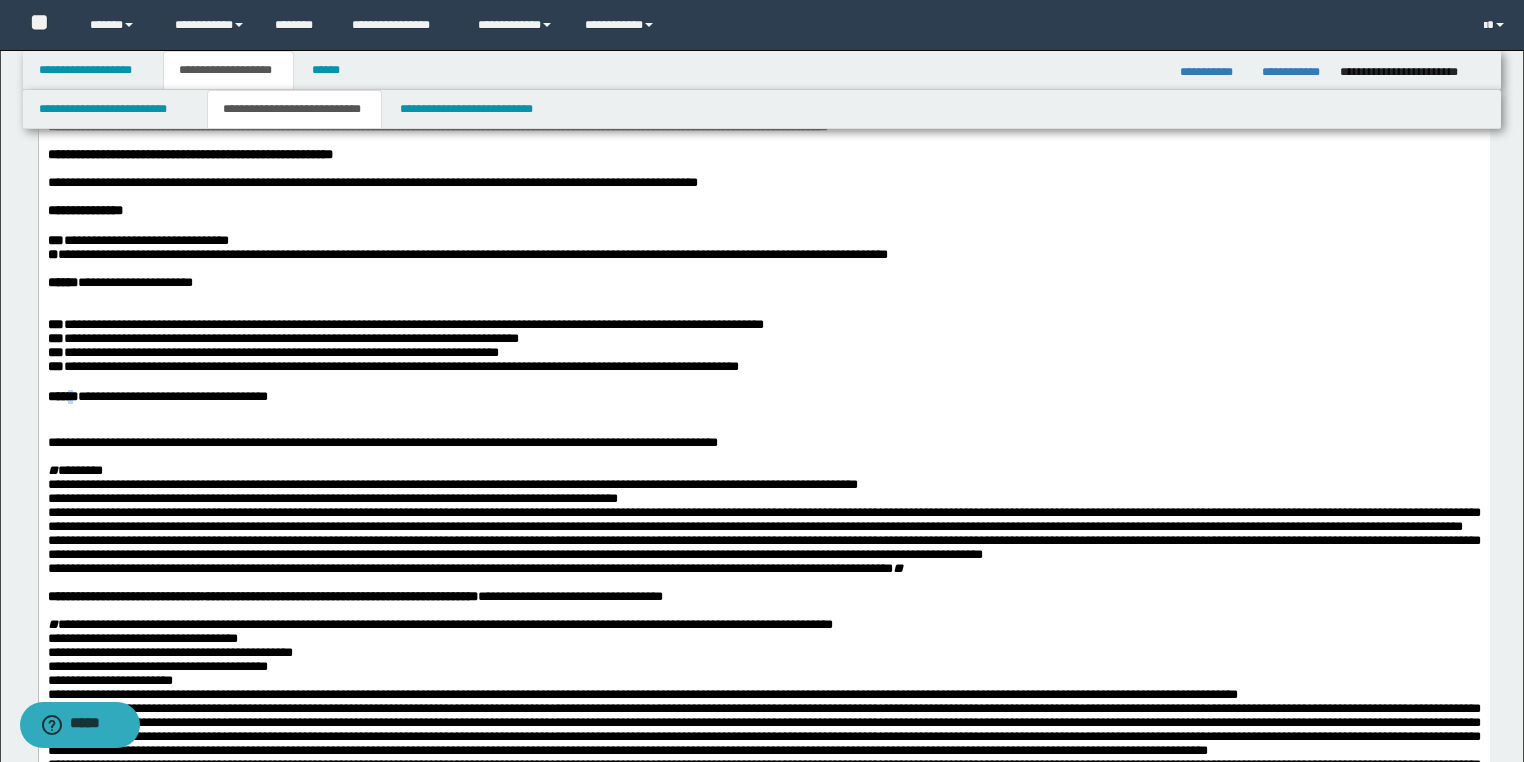 scroll, scrollTop: 240, scrollLeft: 0, axis: vertical 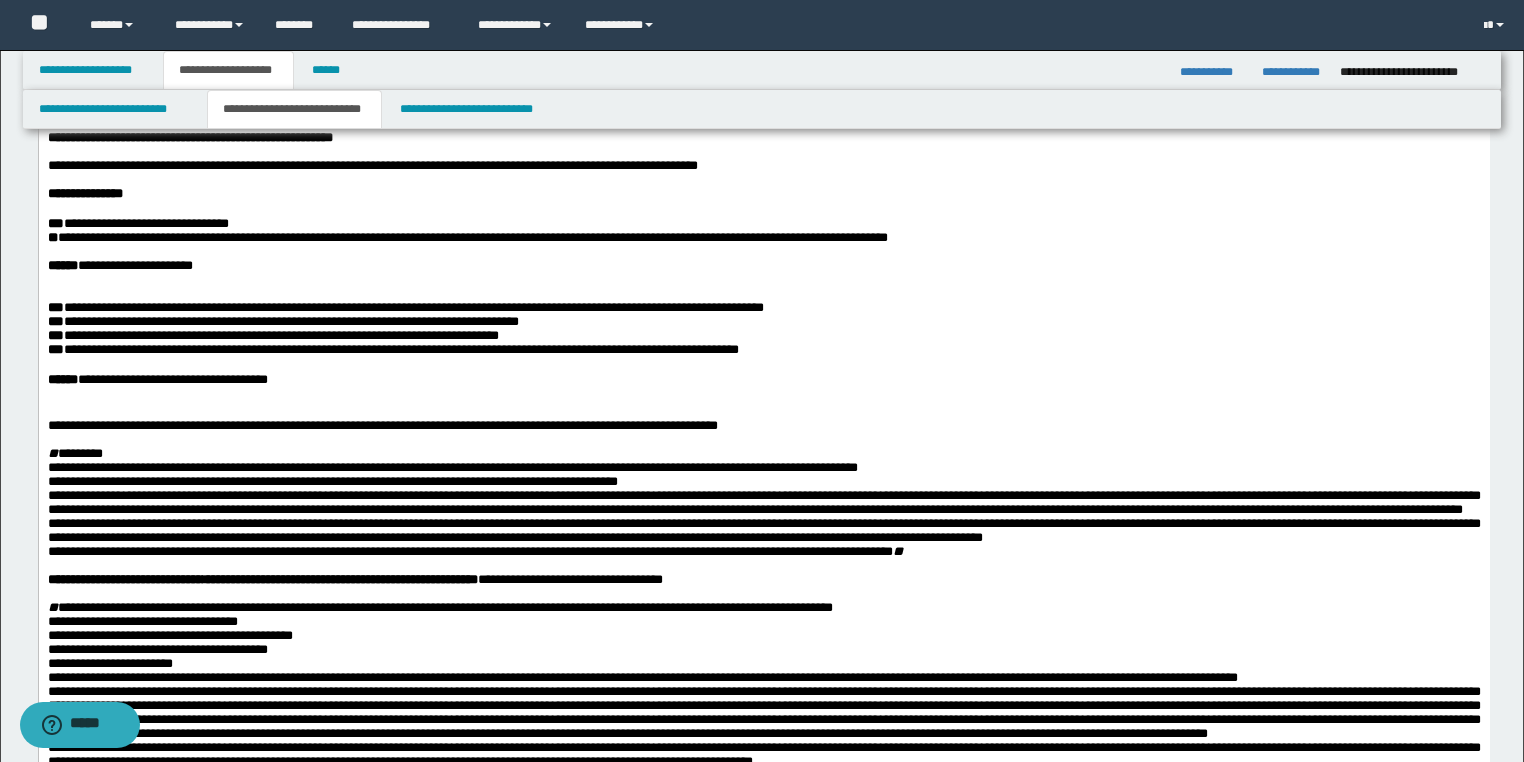 click on "**********" at bounding box center [763, 468] 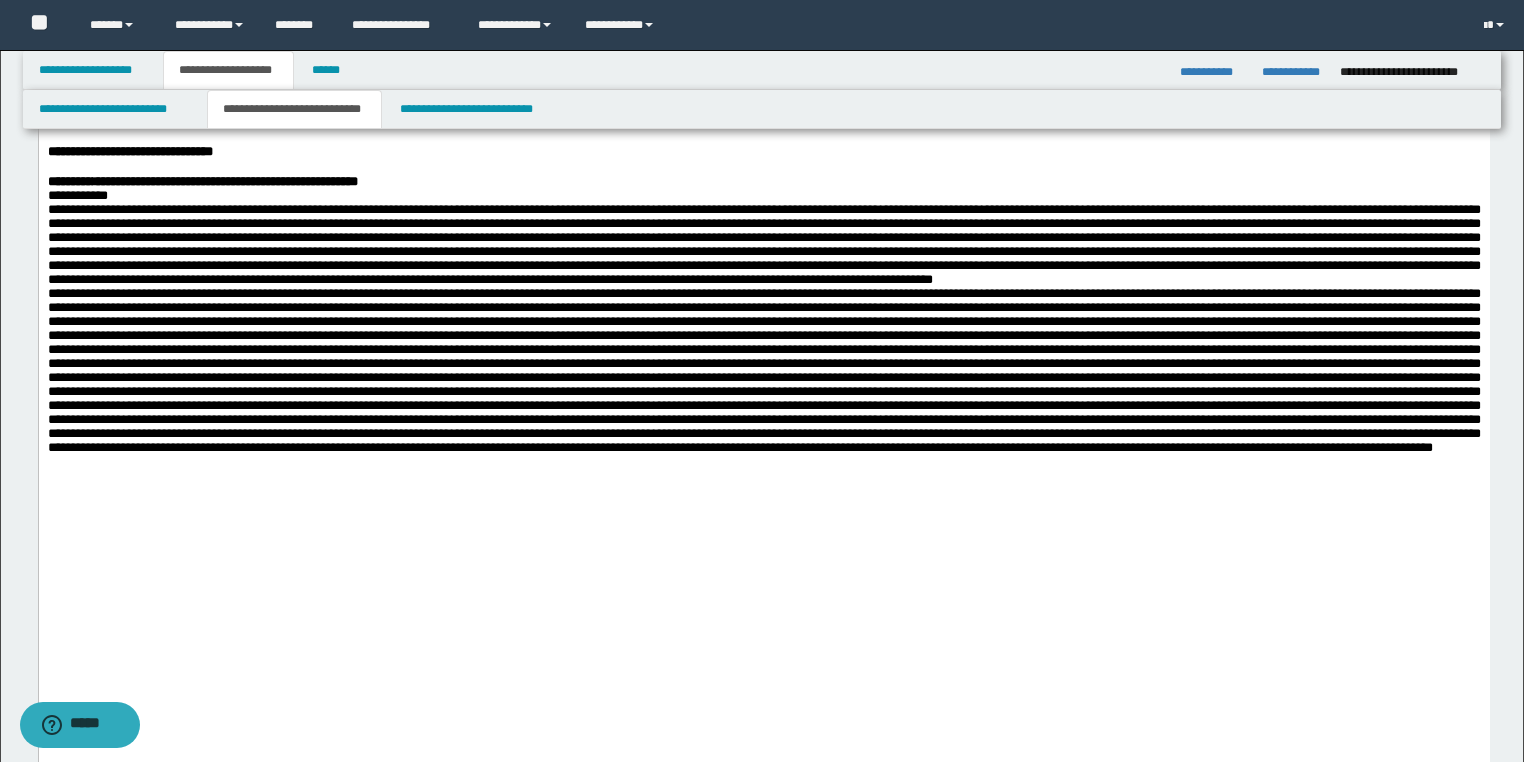 scroll, scrollTop: 1680, scrollLeft: 0, axis: vertical 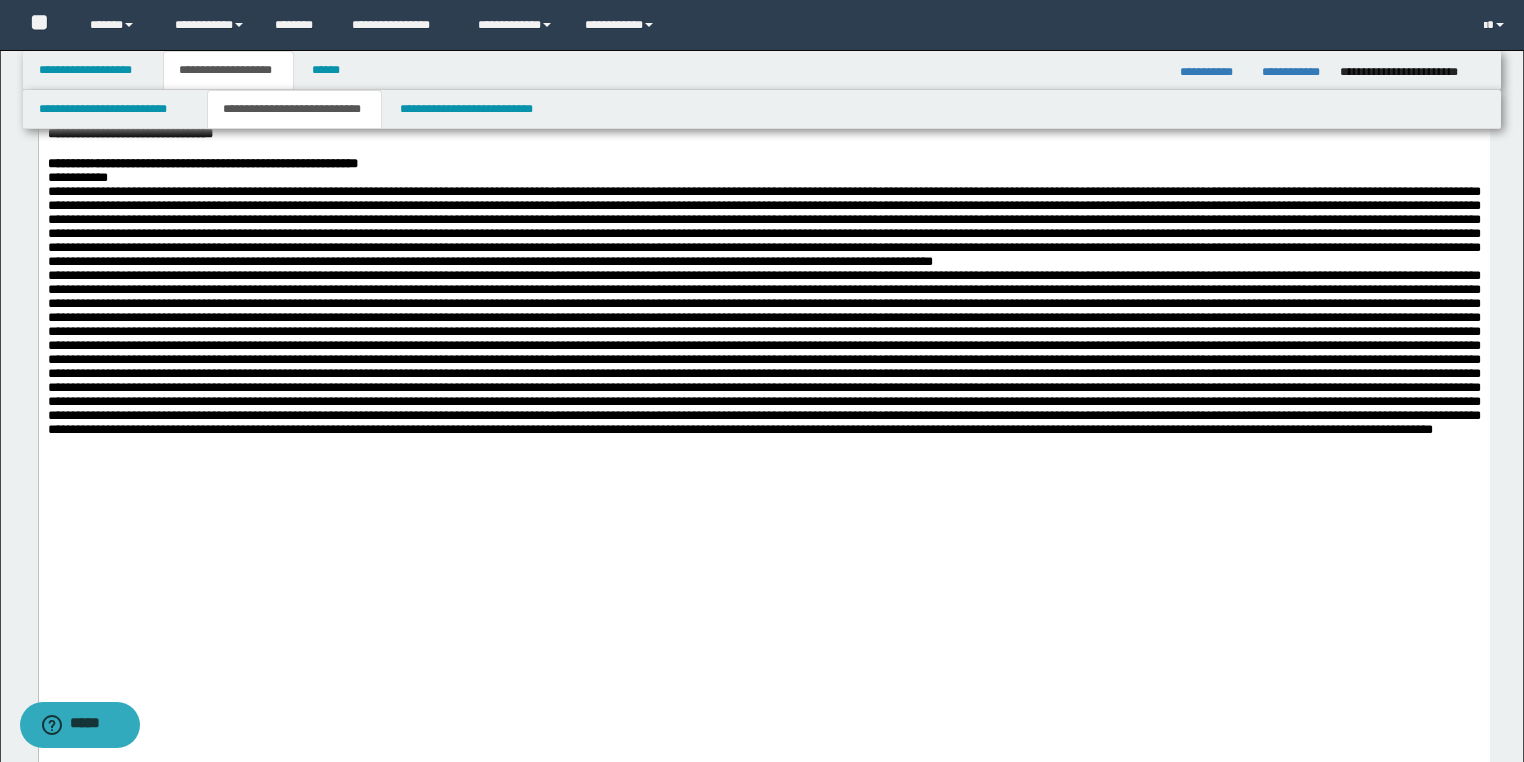 click on "**********" at bounding box center (763, -34) 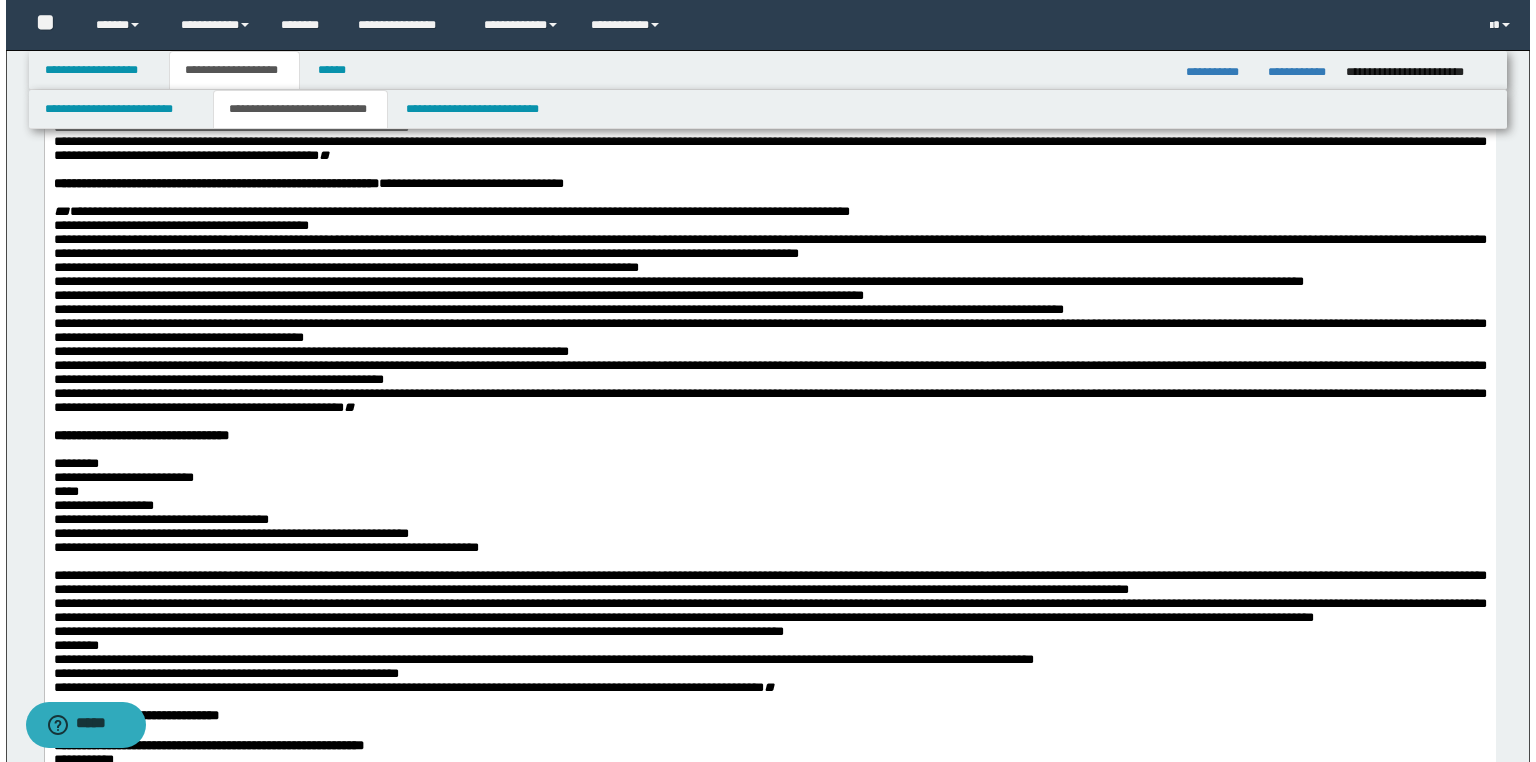 scroll, scrollTop: 960, scrollLeft: 0, axis: vertical 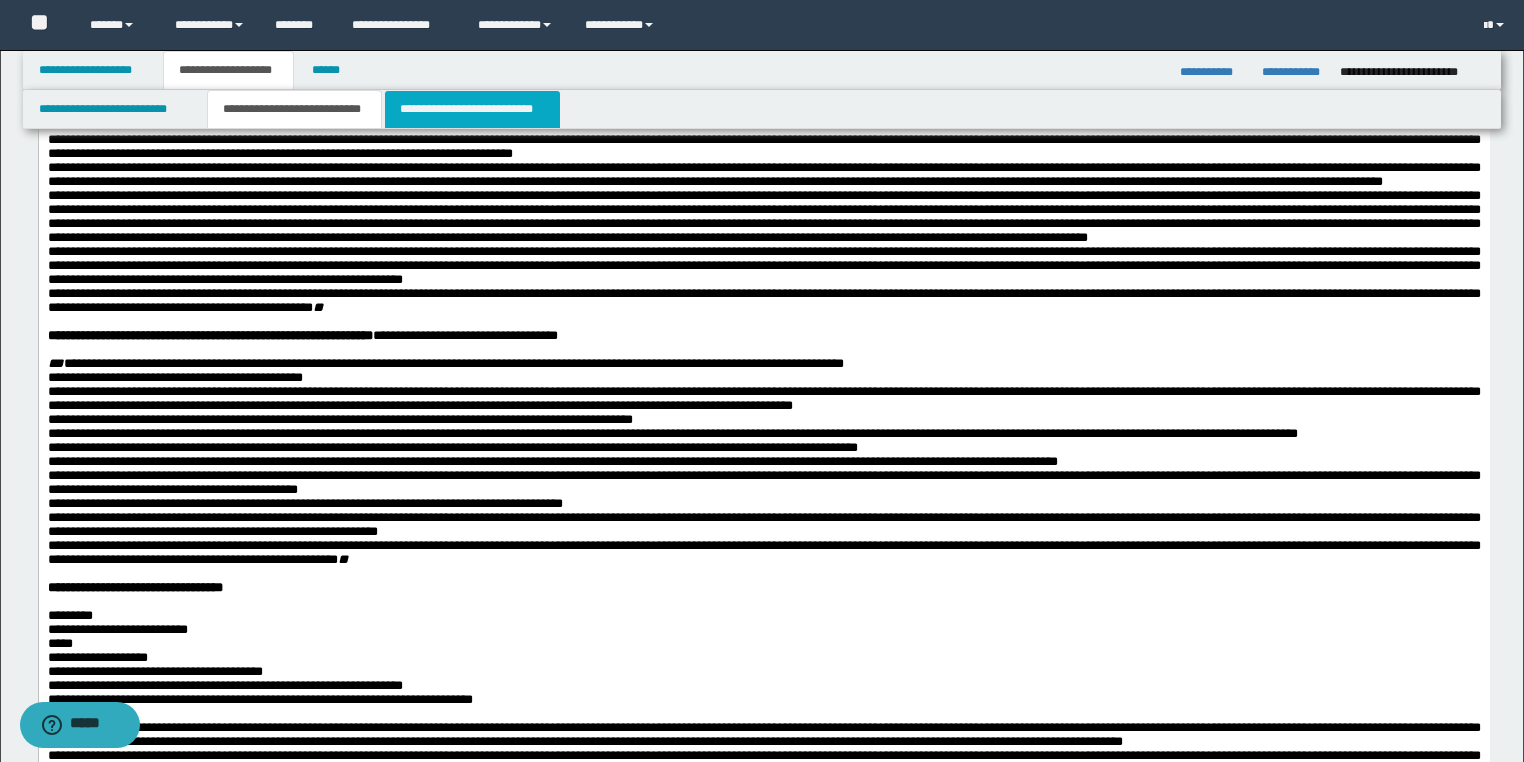 click on "**********" at bounding box center [472, 109] 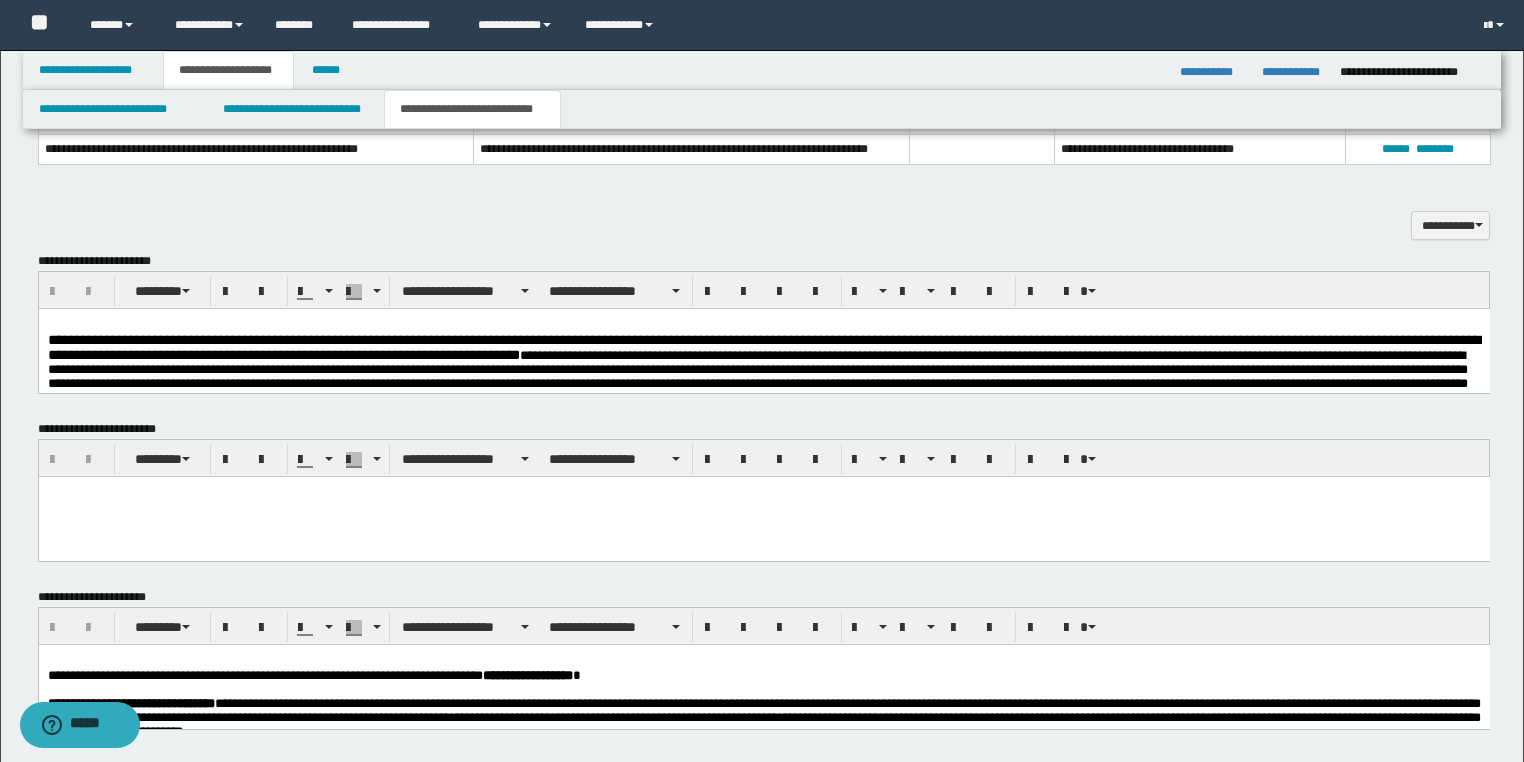 drag, startPoint x: 169, startPoint y: 368, endPoint x: 140, endPoint y: 376, distance: 30.083218 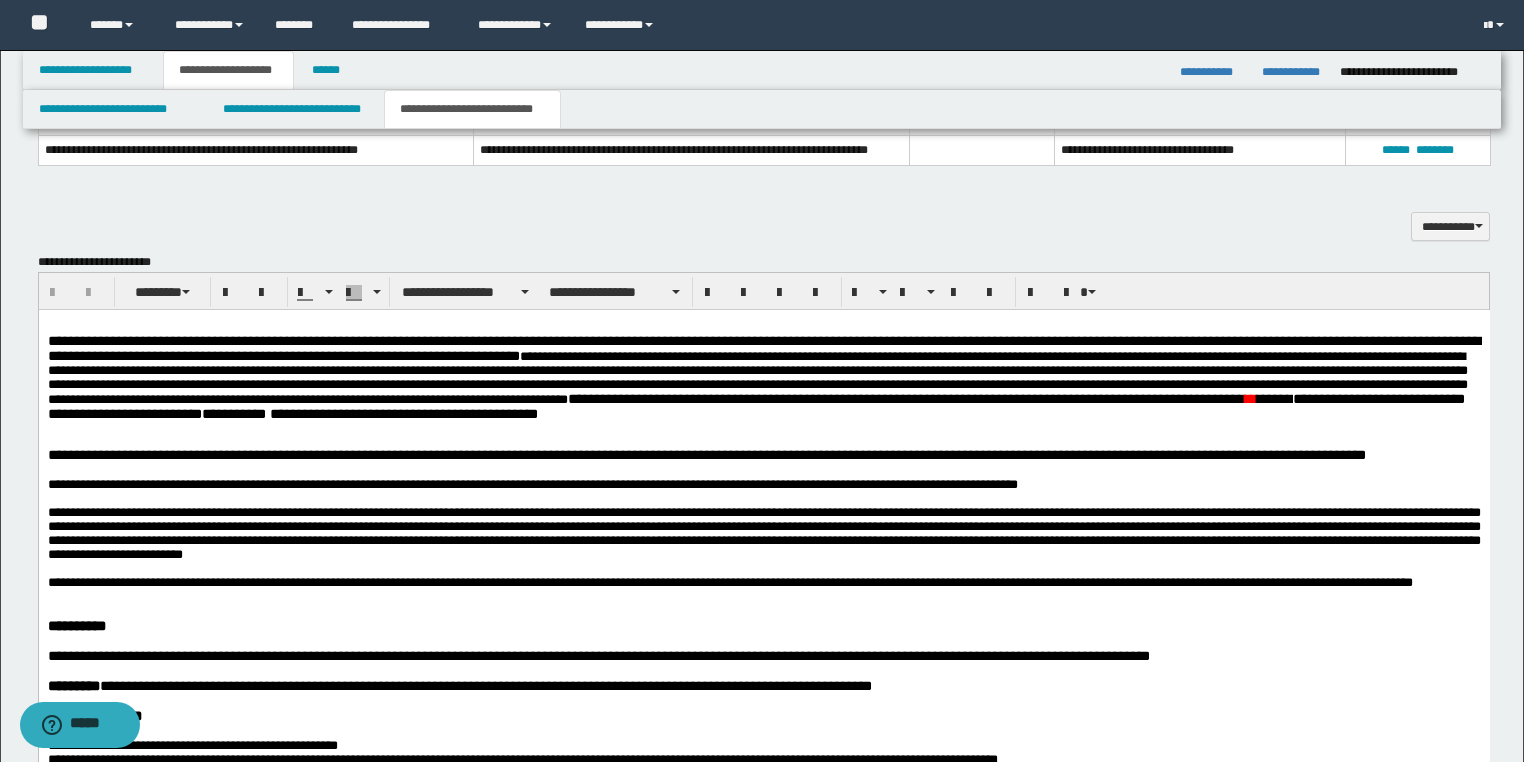scroll, scrollTop: 880, scrollLeft: 0, axis: vertical 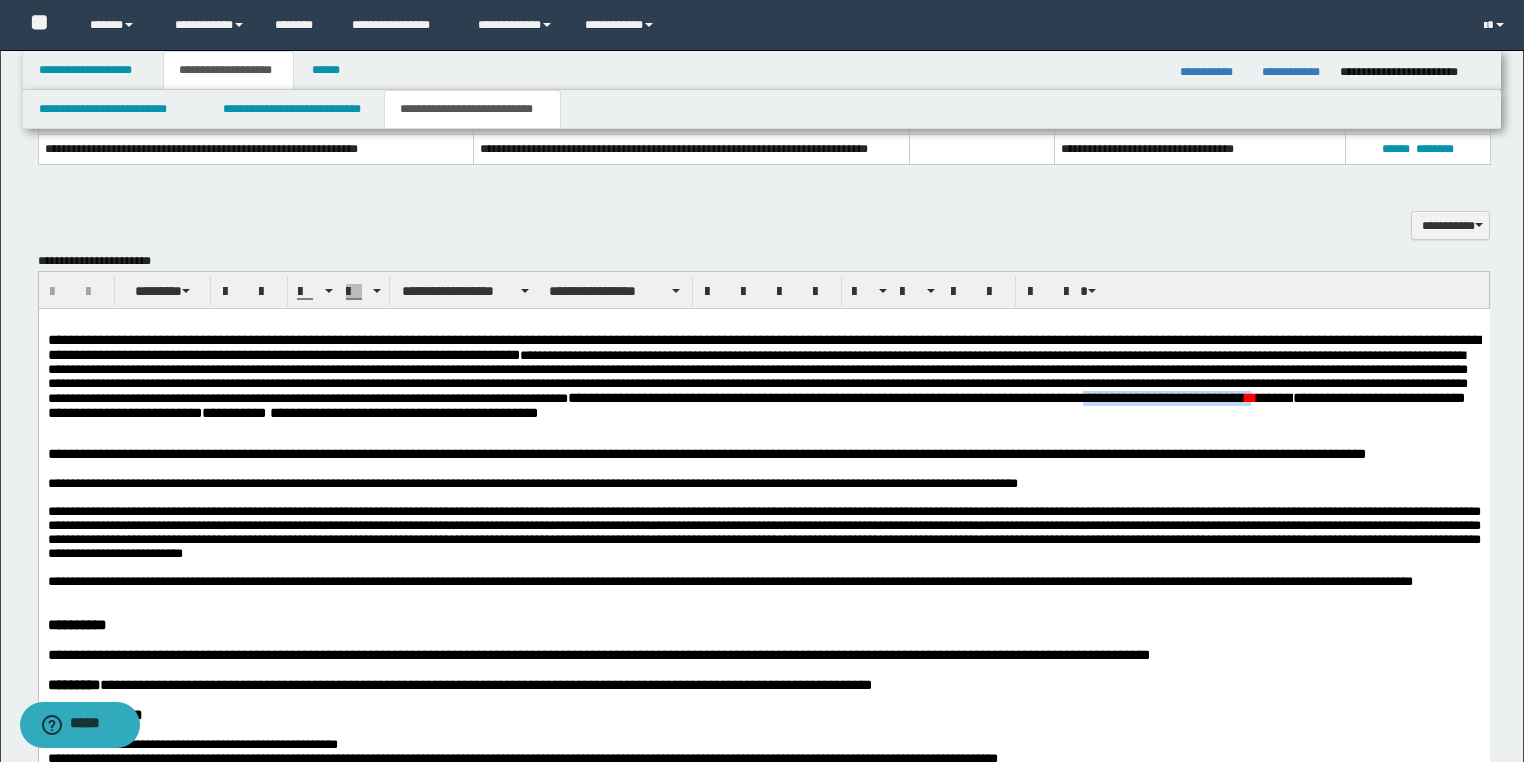 drag, startPoint x: 1400, startPoint y: 405, endPoint x: 185, endPoint y: 426, distance: 1215.1815 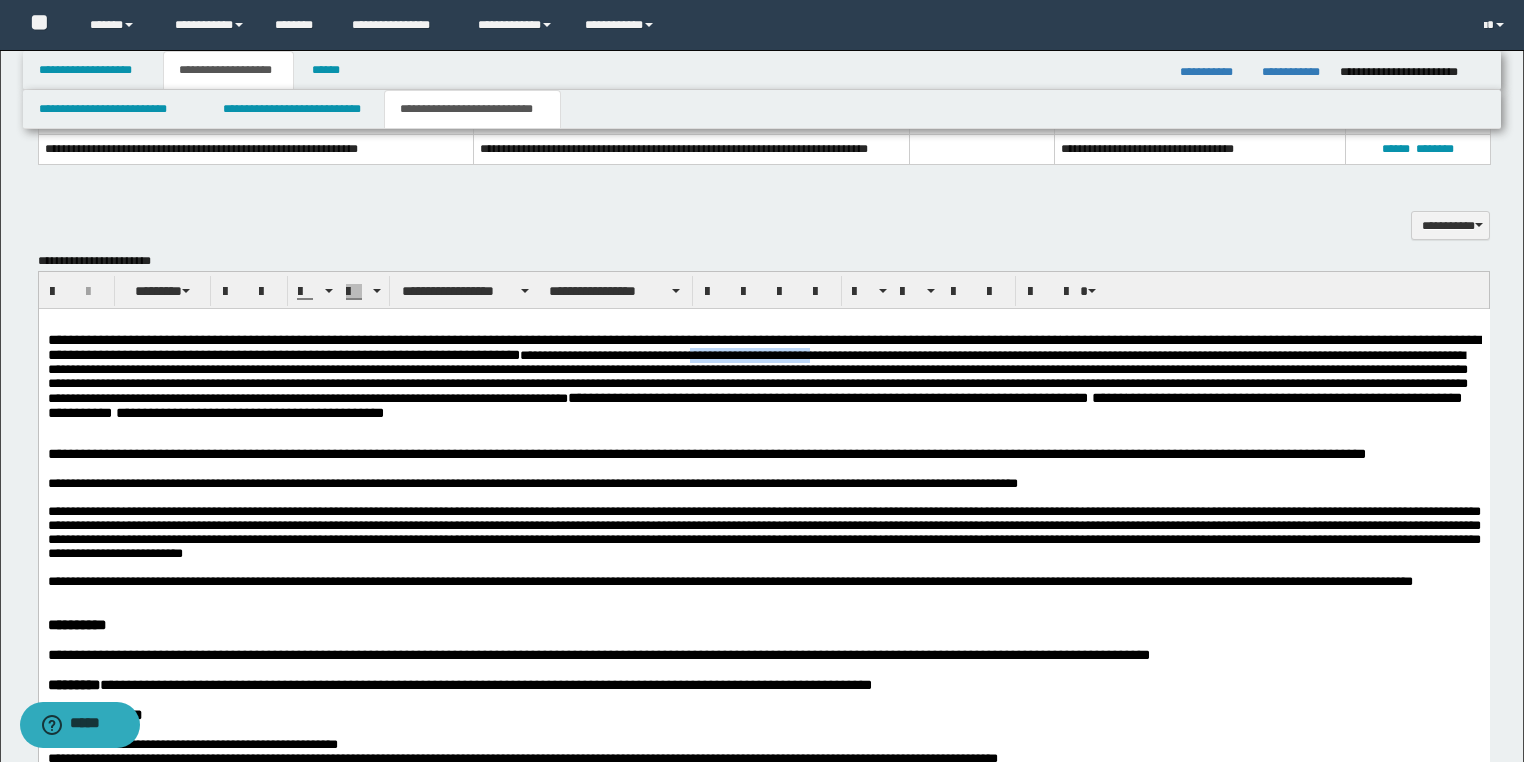 drag, startPoint x: 818, startPoint y: 356, endPoint x: 698, endPoint y: 356, distance: 120 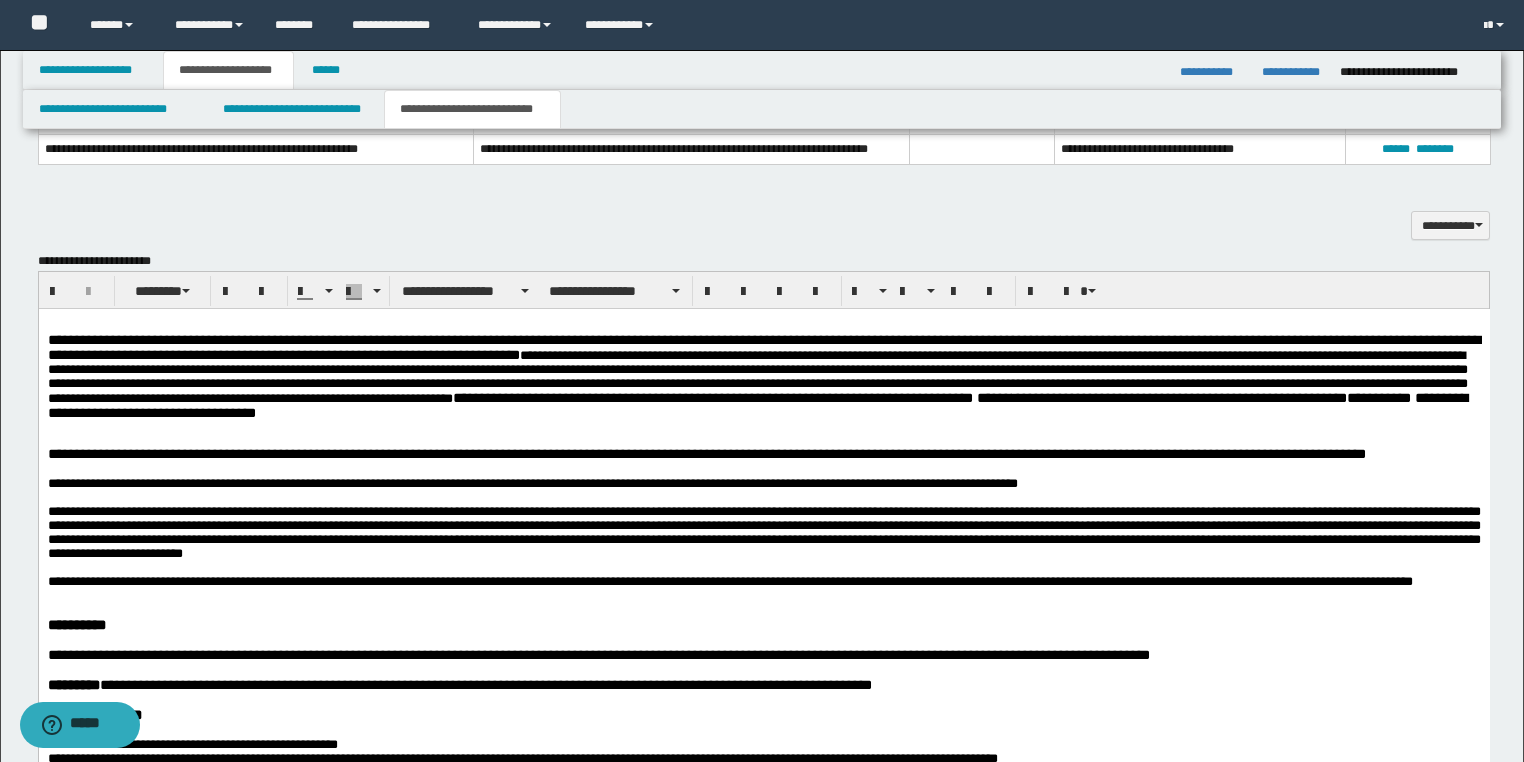click on "**********" at bounding box center (763, 381) 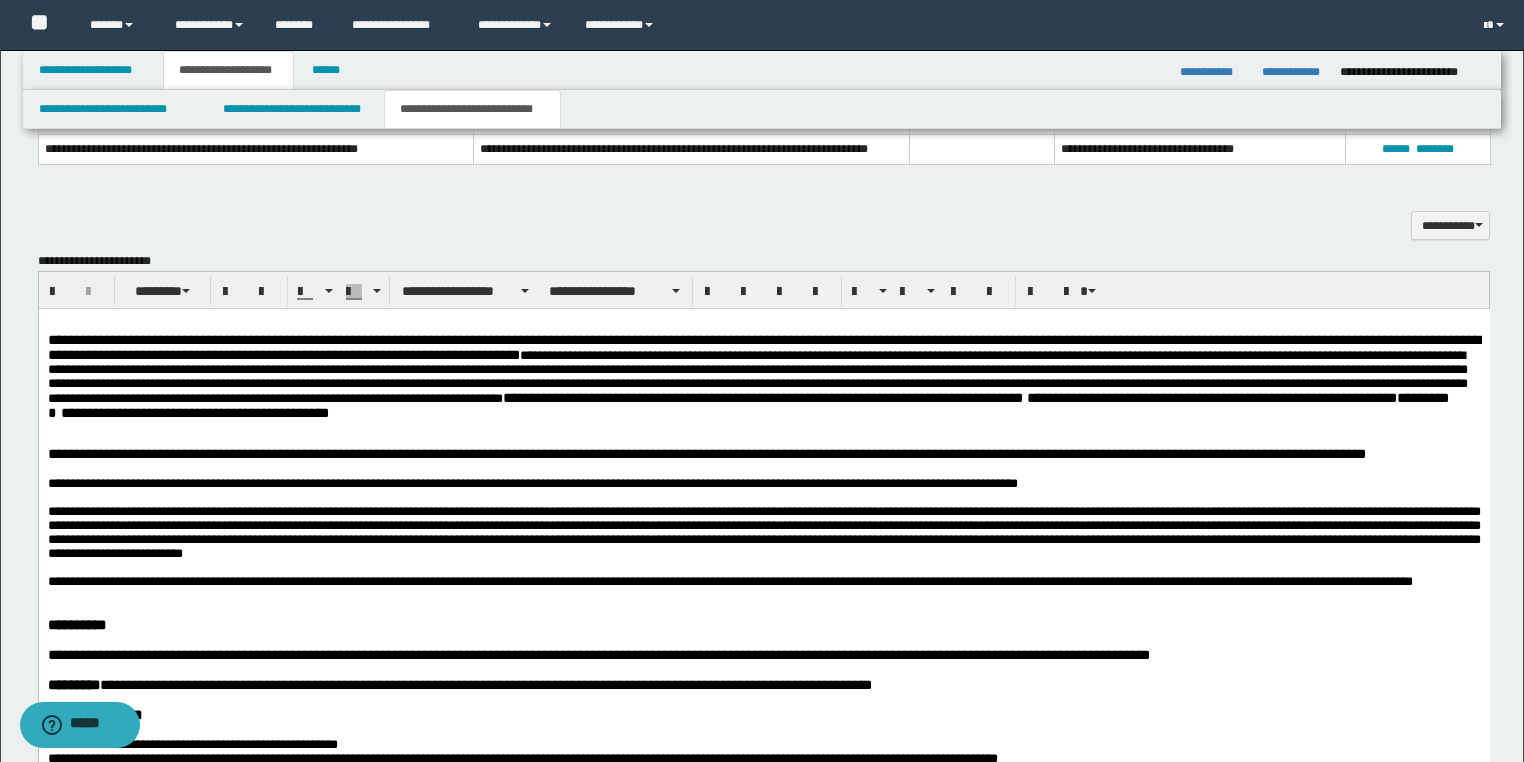click on "**********" at bounding box center [763, 381] 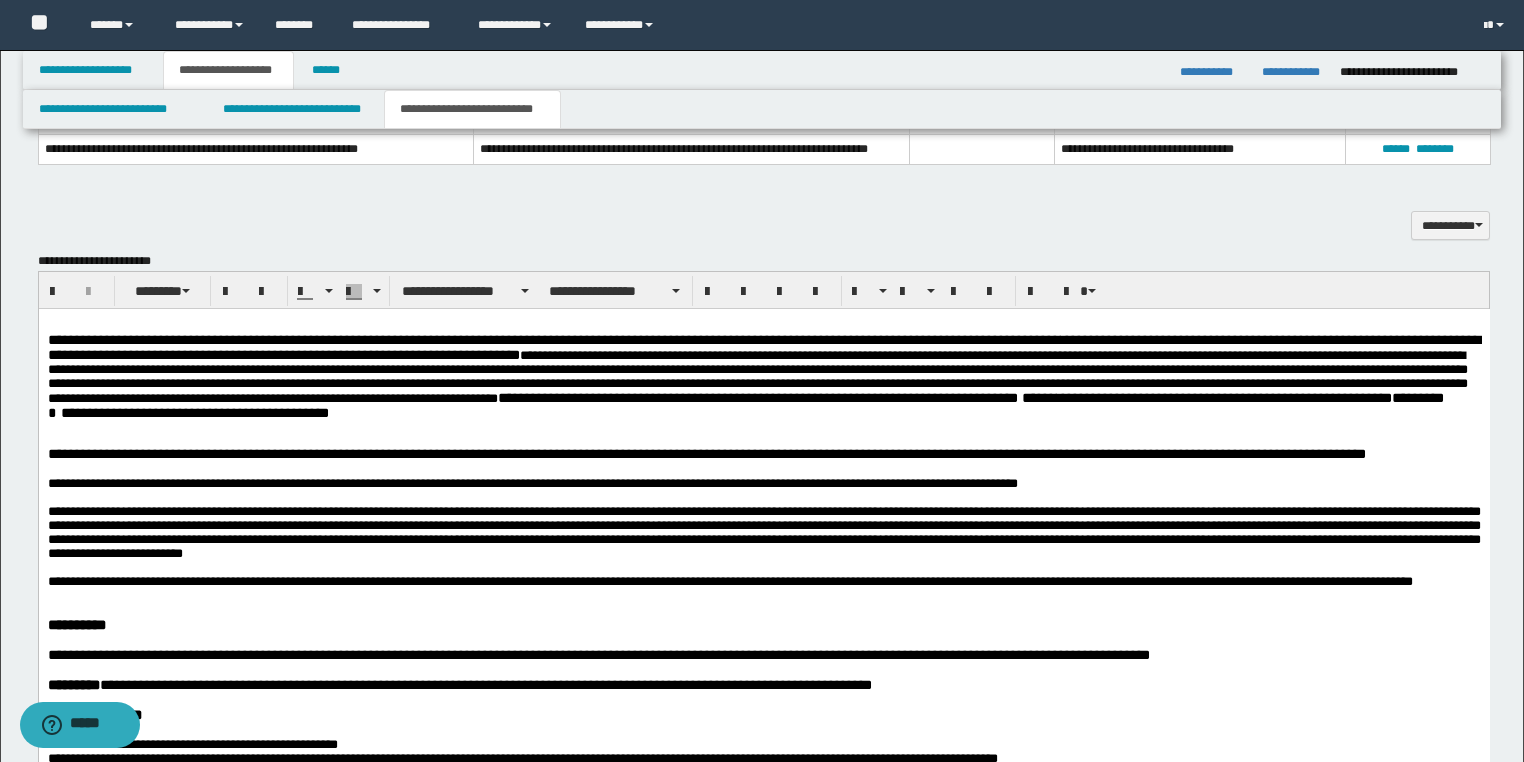 click on "**********" at bounding box center (763, 381) 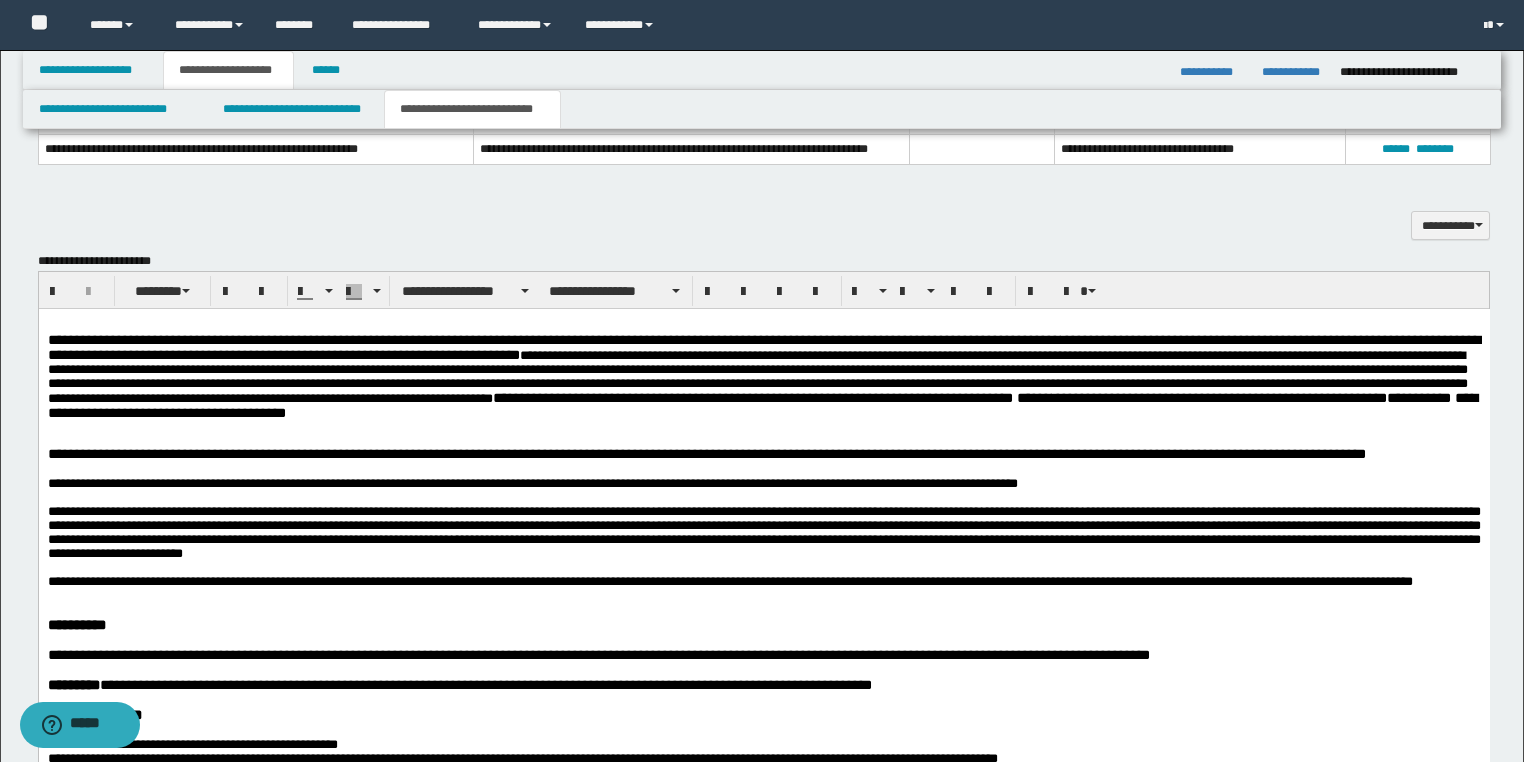 click on "**********" at bounding box center (763, 381) 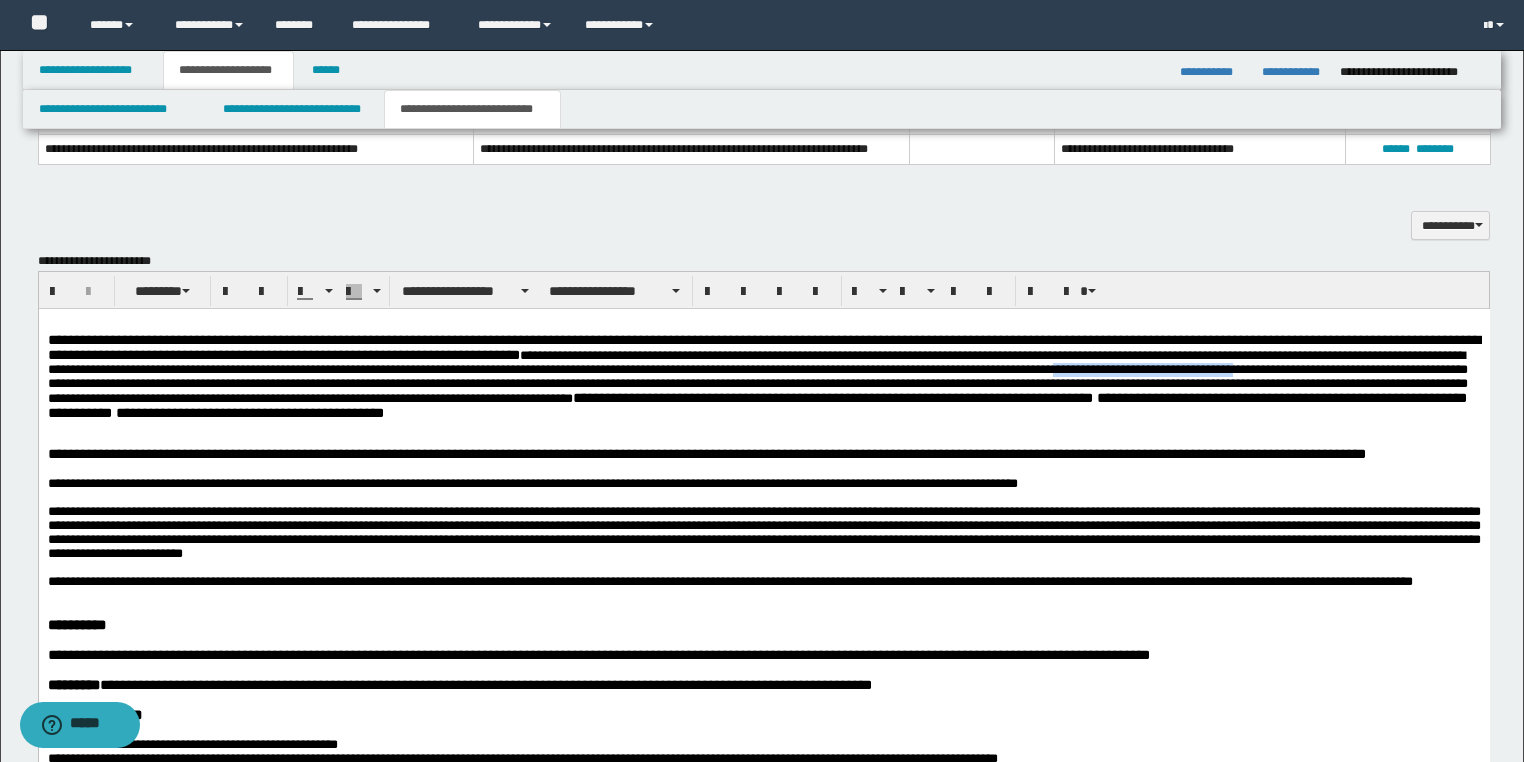 drag, startPoint x: 1199, startPoint y: 372, endPoint x: 1388, endPoint y: 374, distance: 189.01057 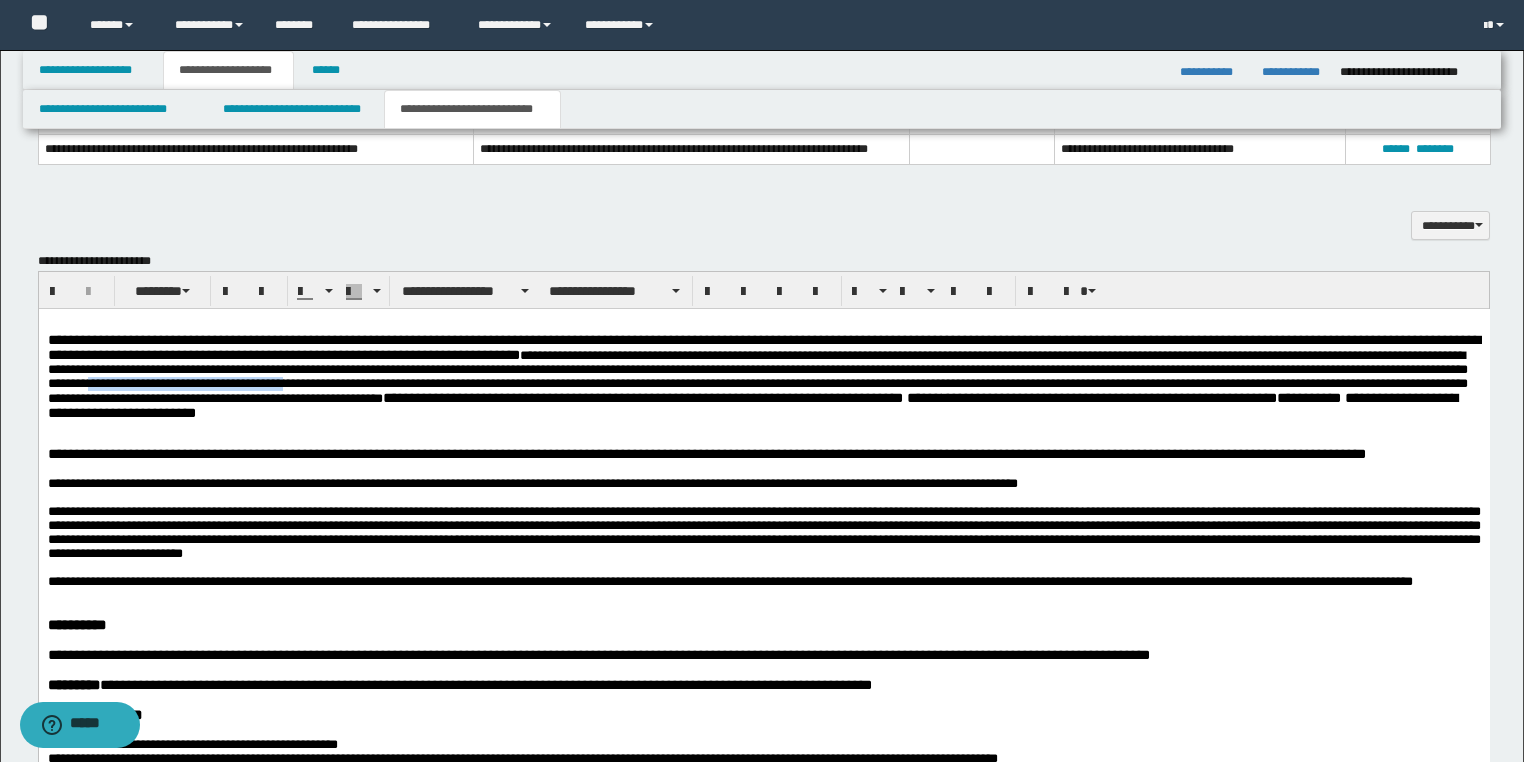 drag, startPoint x: 449, startPoint y: 386, endPoint x: 243, endPoint y: 385, distance: 206.00243 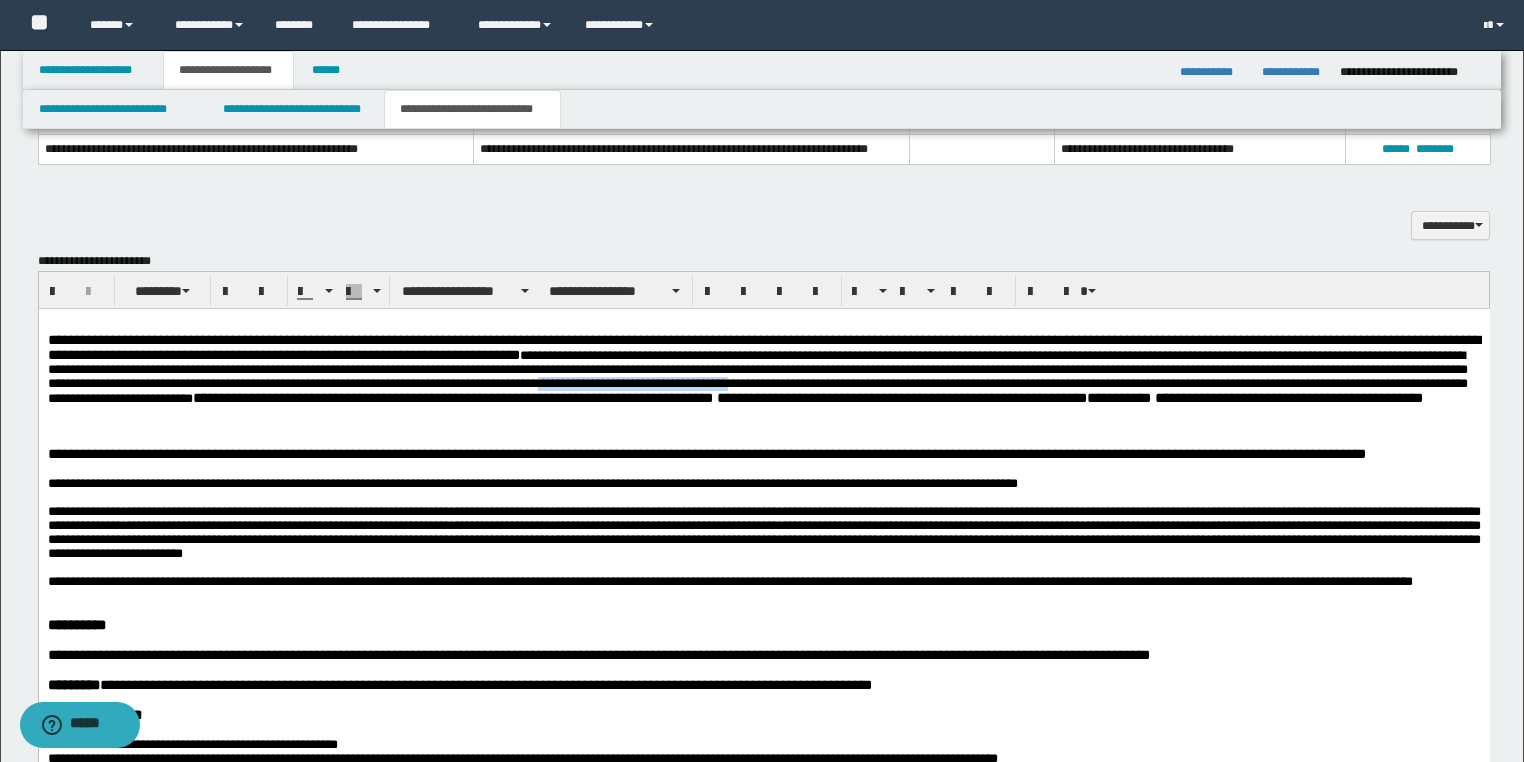 drag, startPoint x: 951, startPoint y: 389, endPoint x: 744, endPoint y: 388, distance: 207.00241 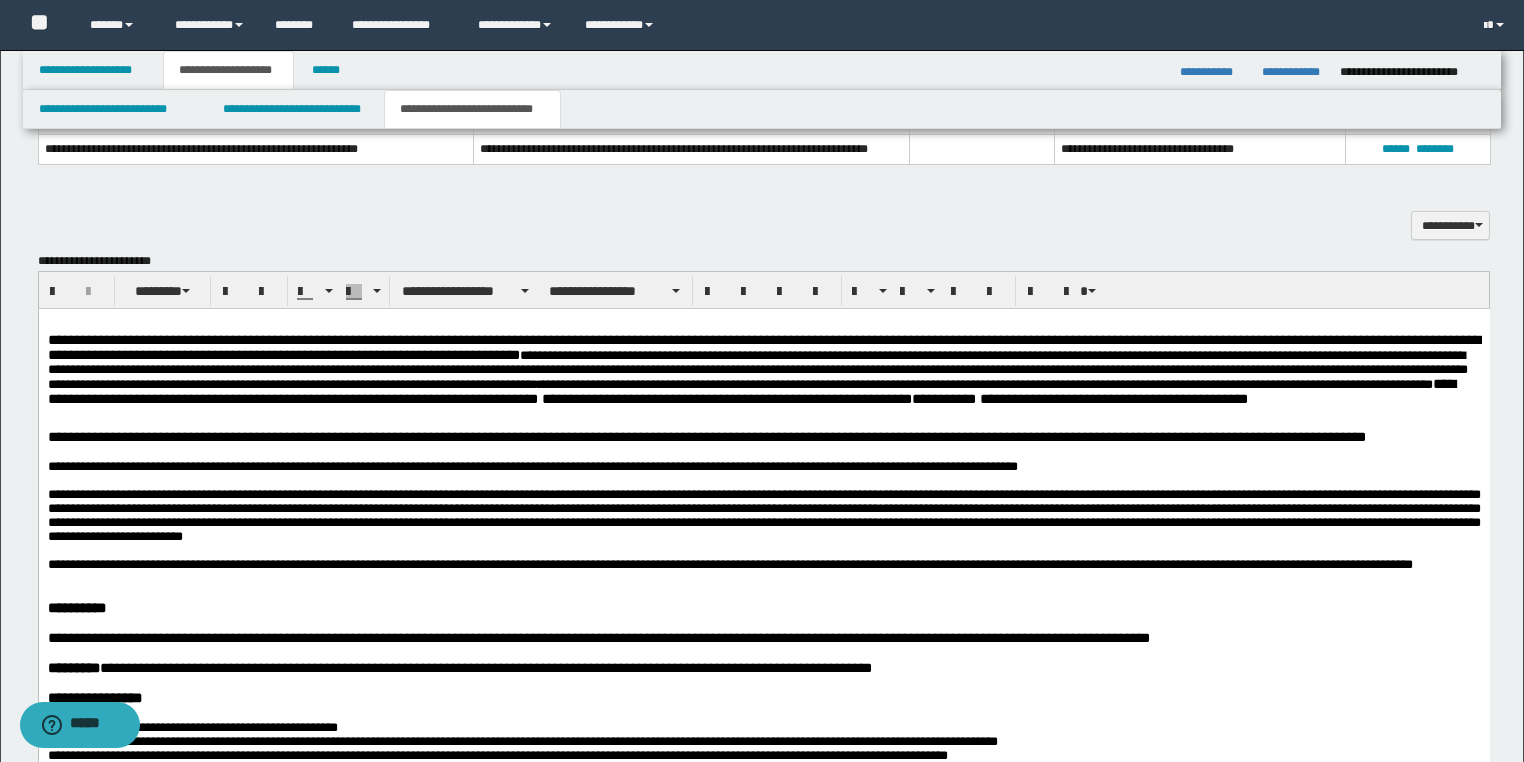 click on "**********" at bounding box center [763, 373] 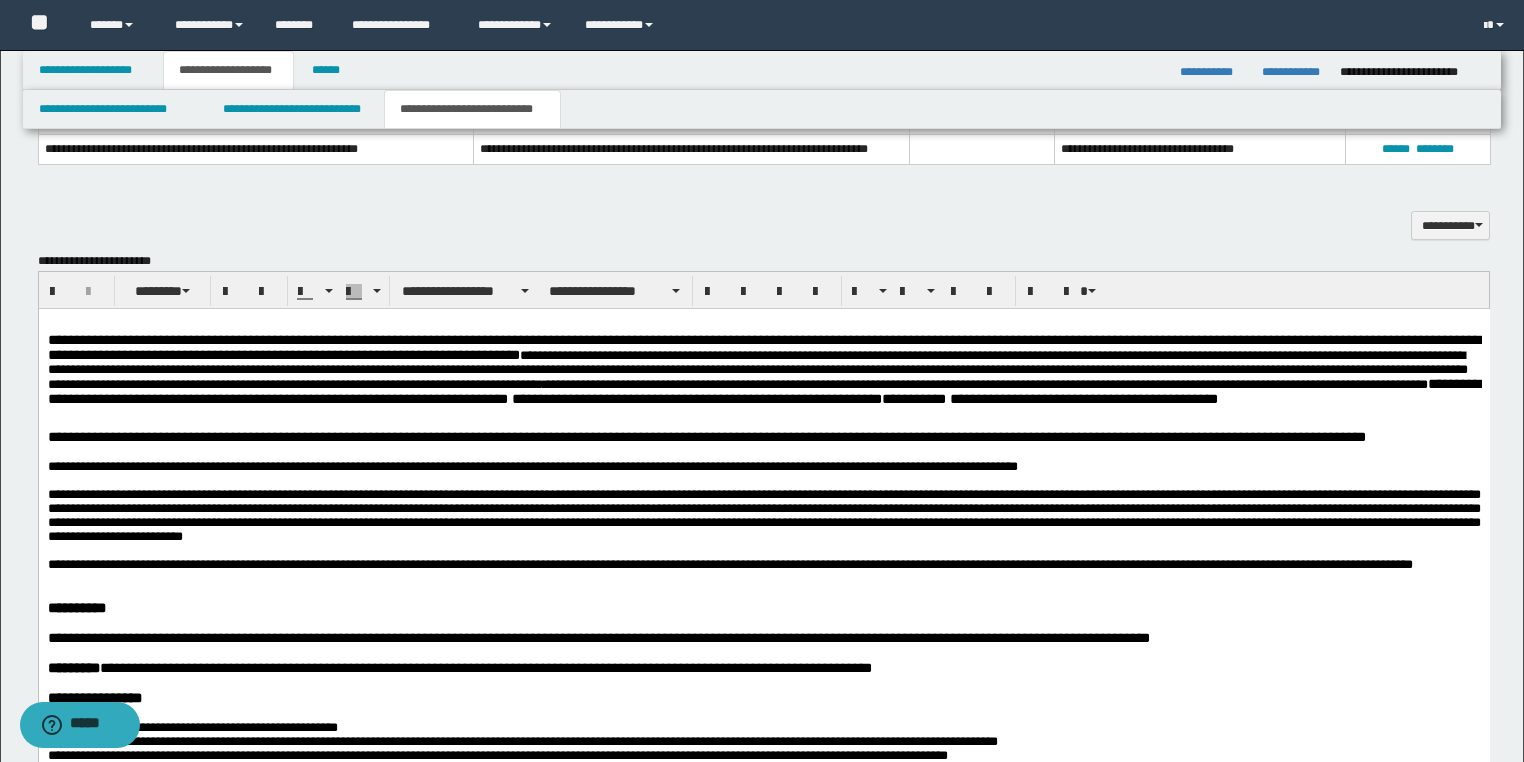 click on "**********" at bounding box center (763, 373) 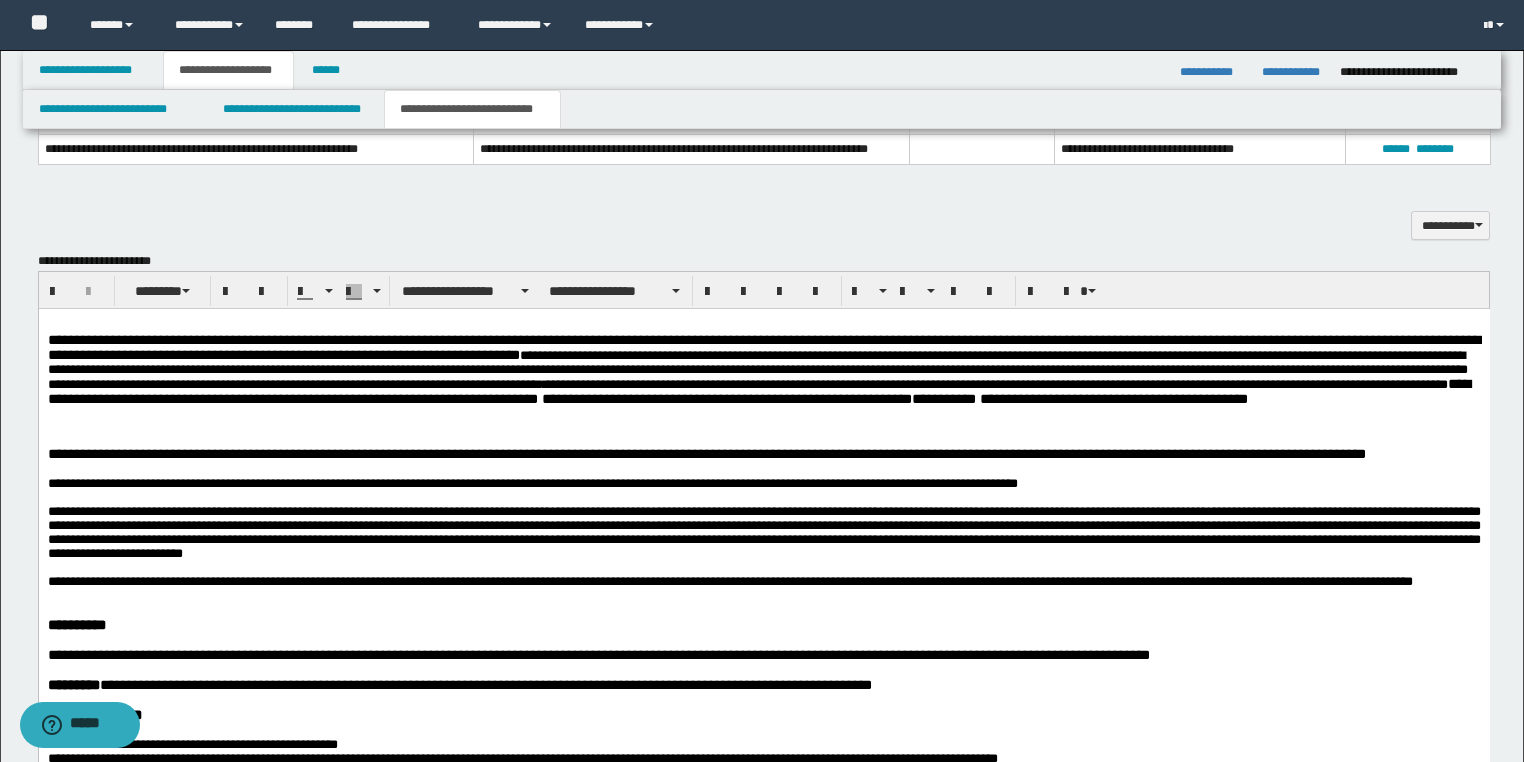 click on "**********" at bounding box center (763, 381) 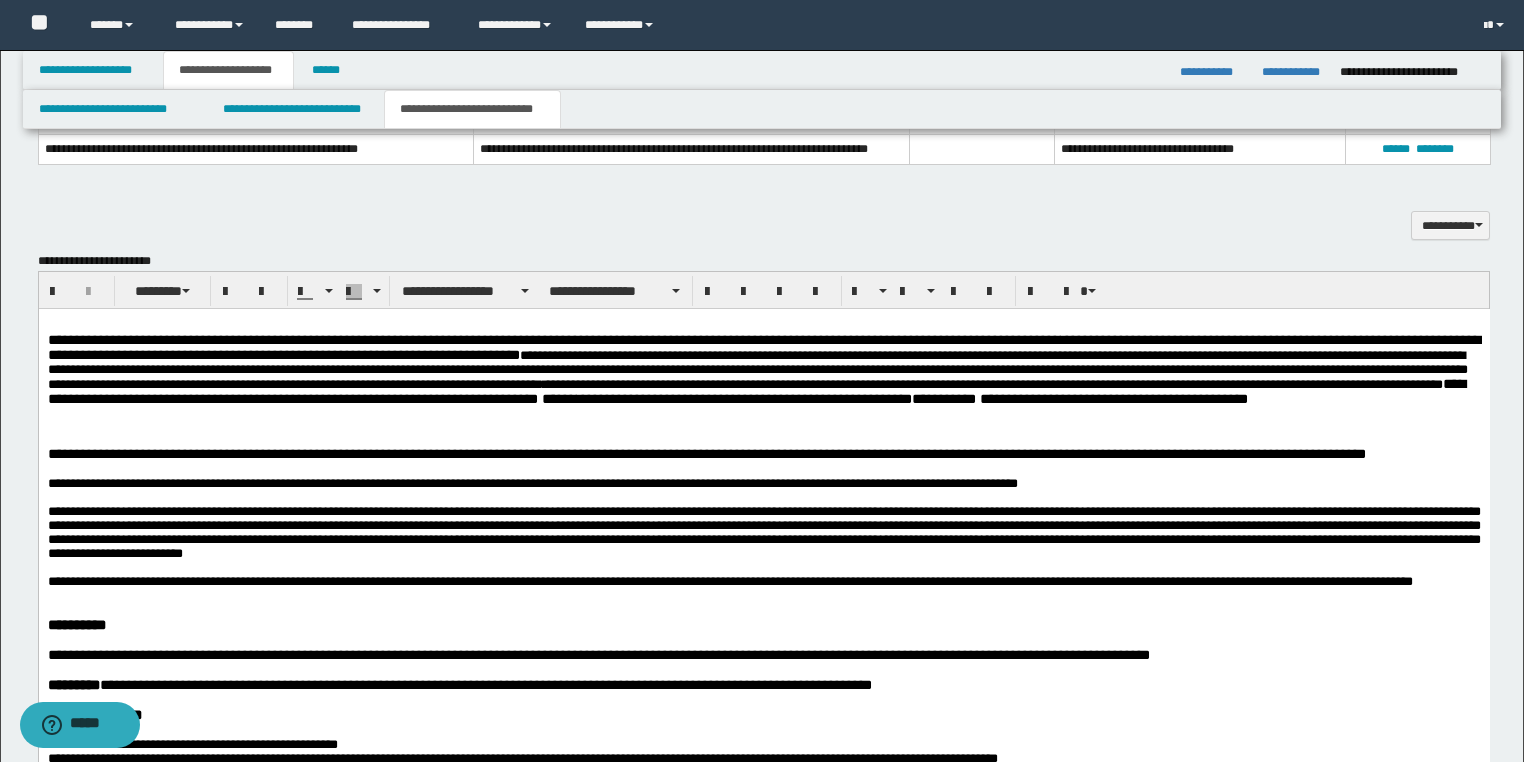 click on "**********" at bounding box center [763, 381] 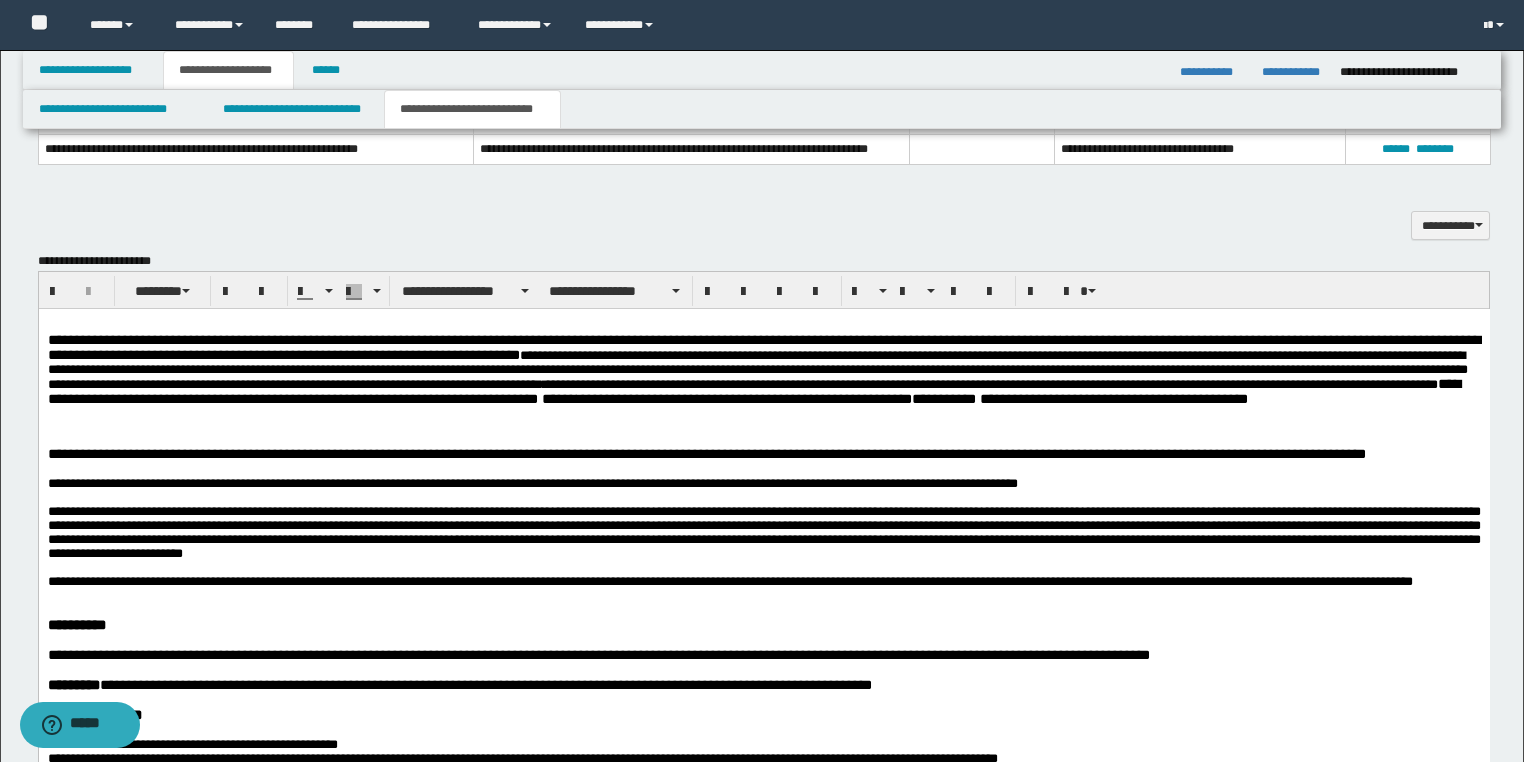 click on "**********" at bounding box center [763, 381] 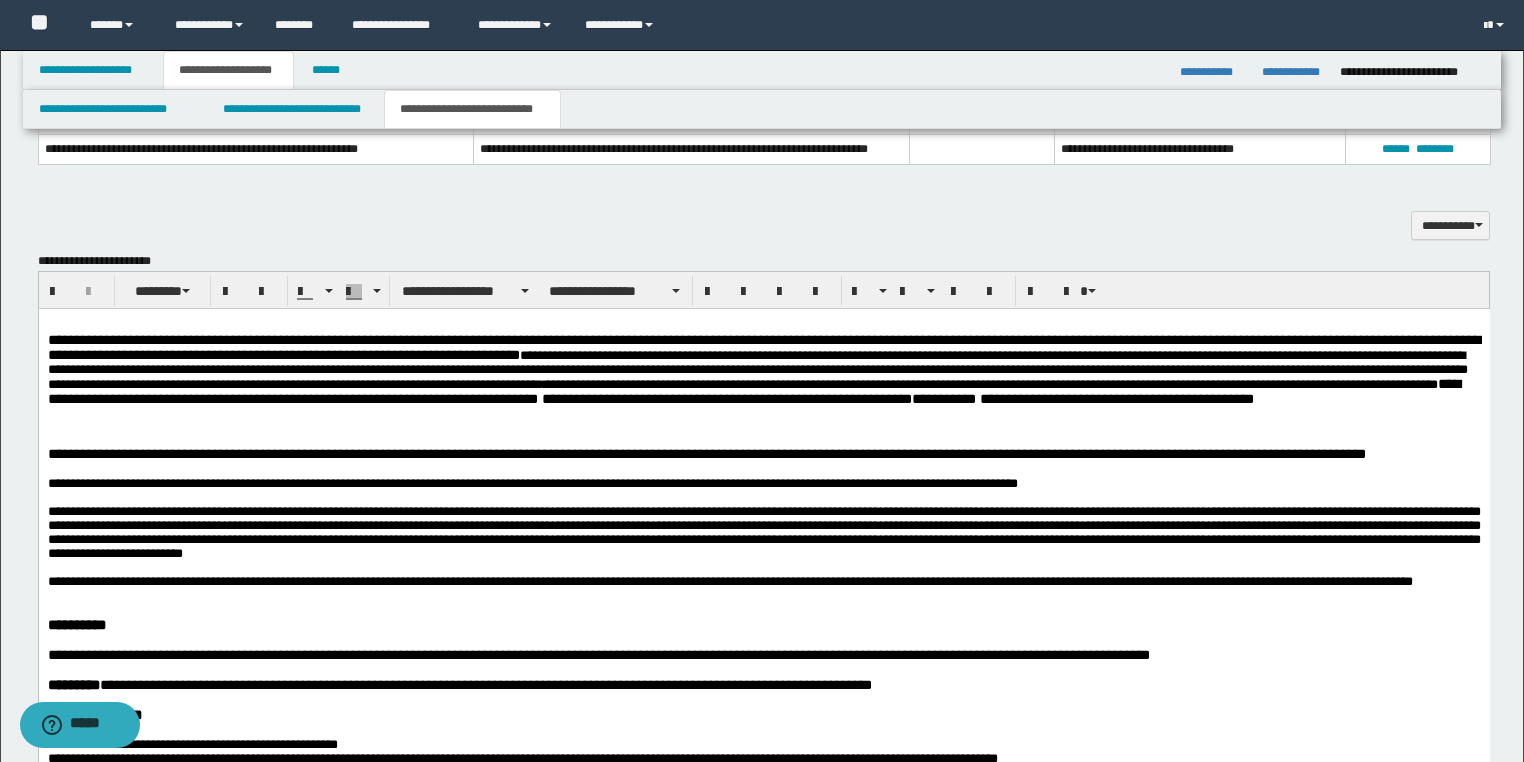 click on "**********" at bounding box center [753, 390] 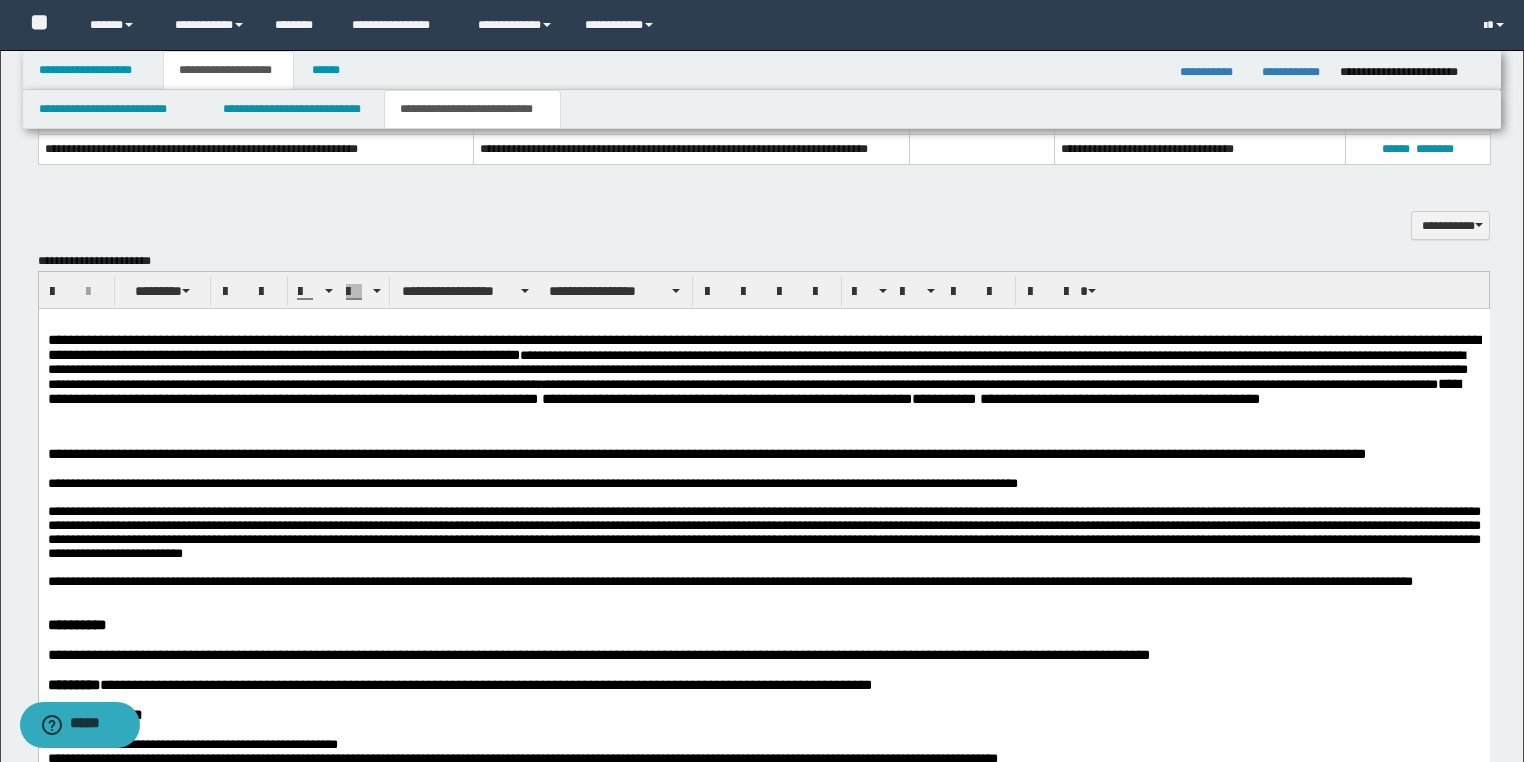 click on "**********" at bounding box center (763, 381) 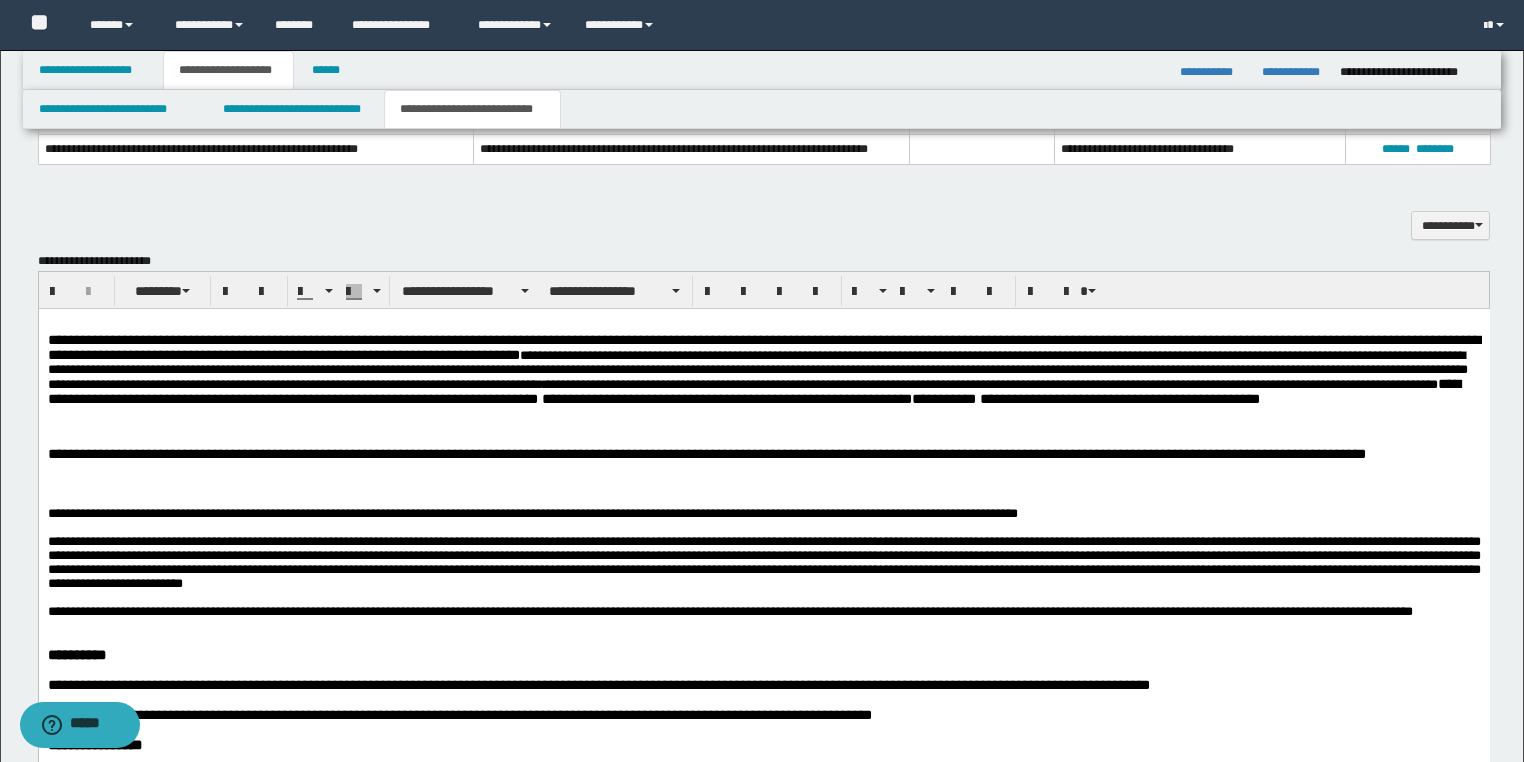 click on "**********" at bounding box center [763, 381] 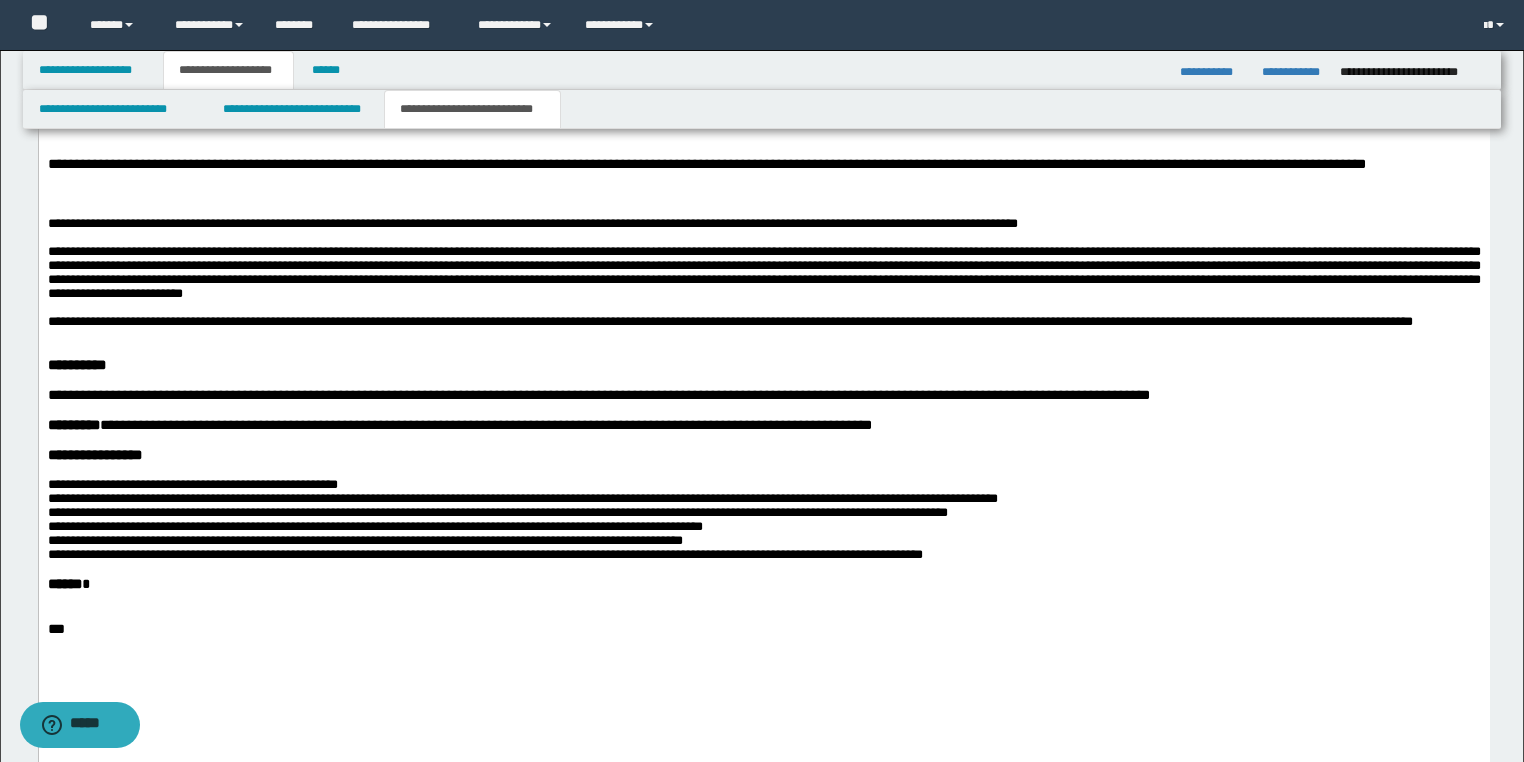 scroll, scrollTop: 1280, scrollLeft: 0, axis: vertical 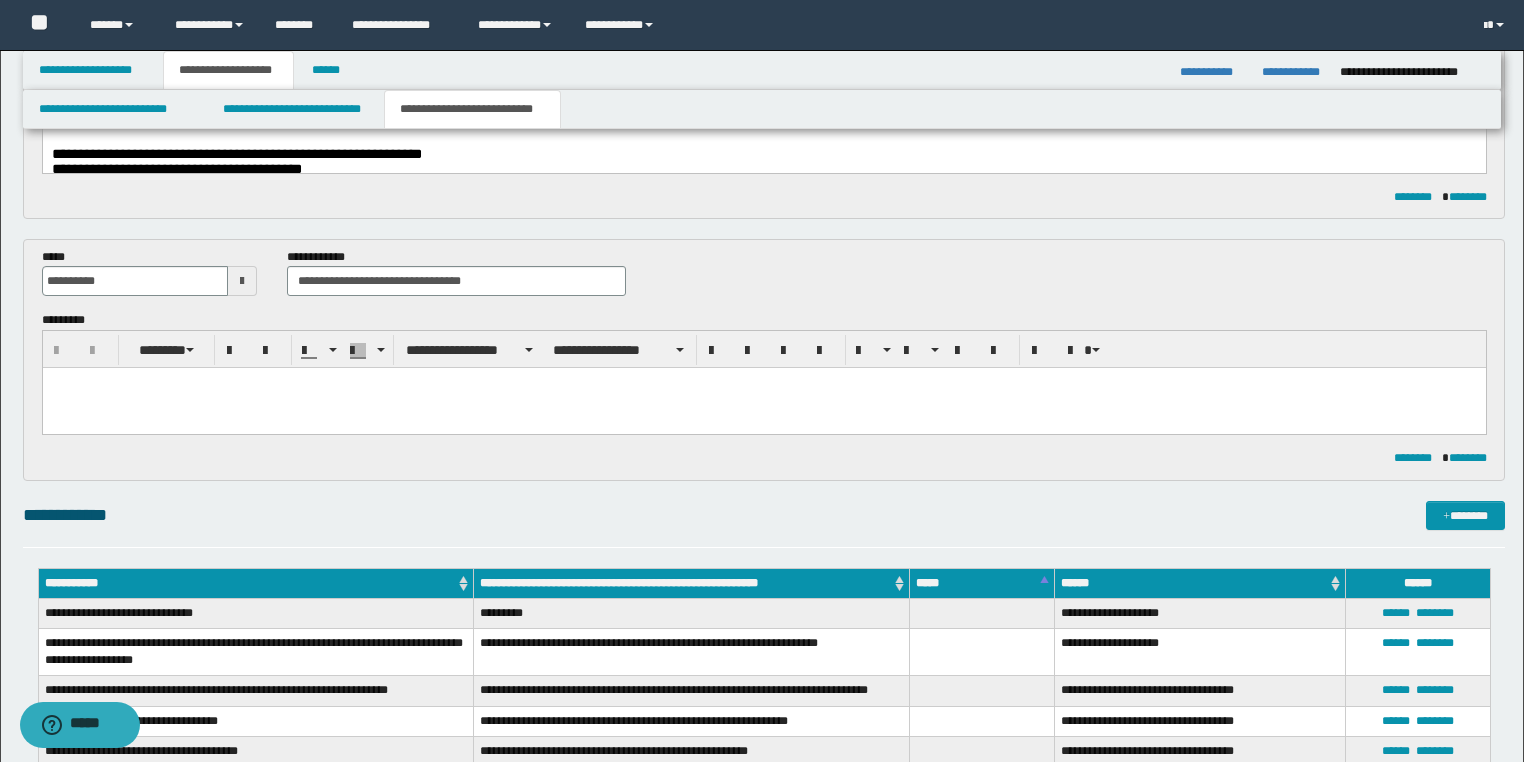 drag, startPoint x: 83, startPoint y: 1628, endPoint x: -1, endPoint y: -122, distance: 1752.0149 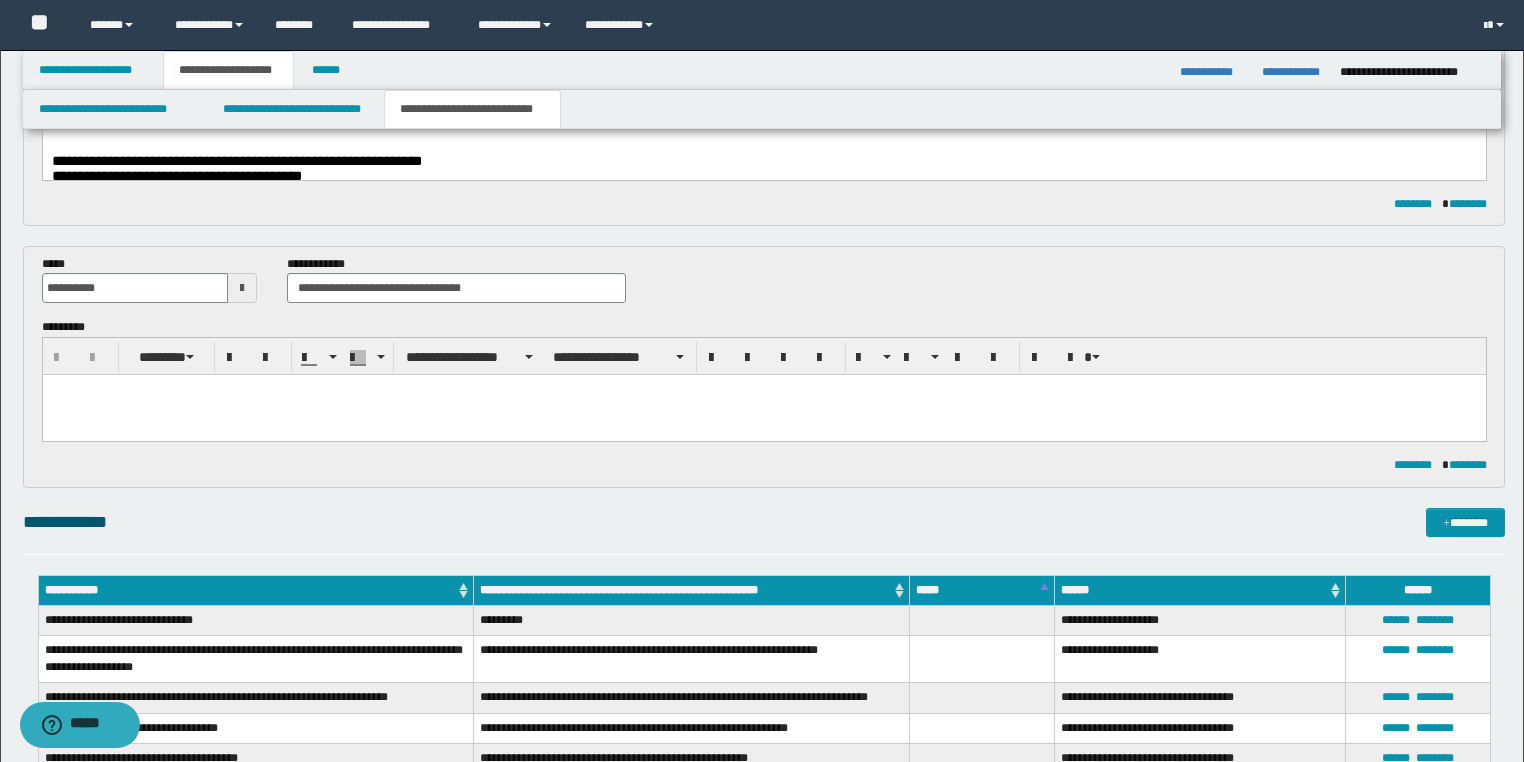 click on "**********" at bounding box center (763, 1292) 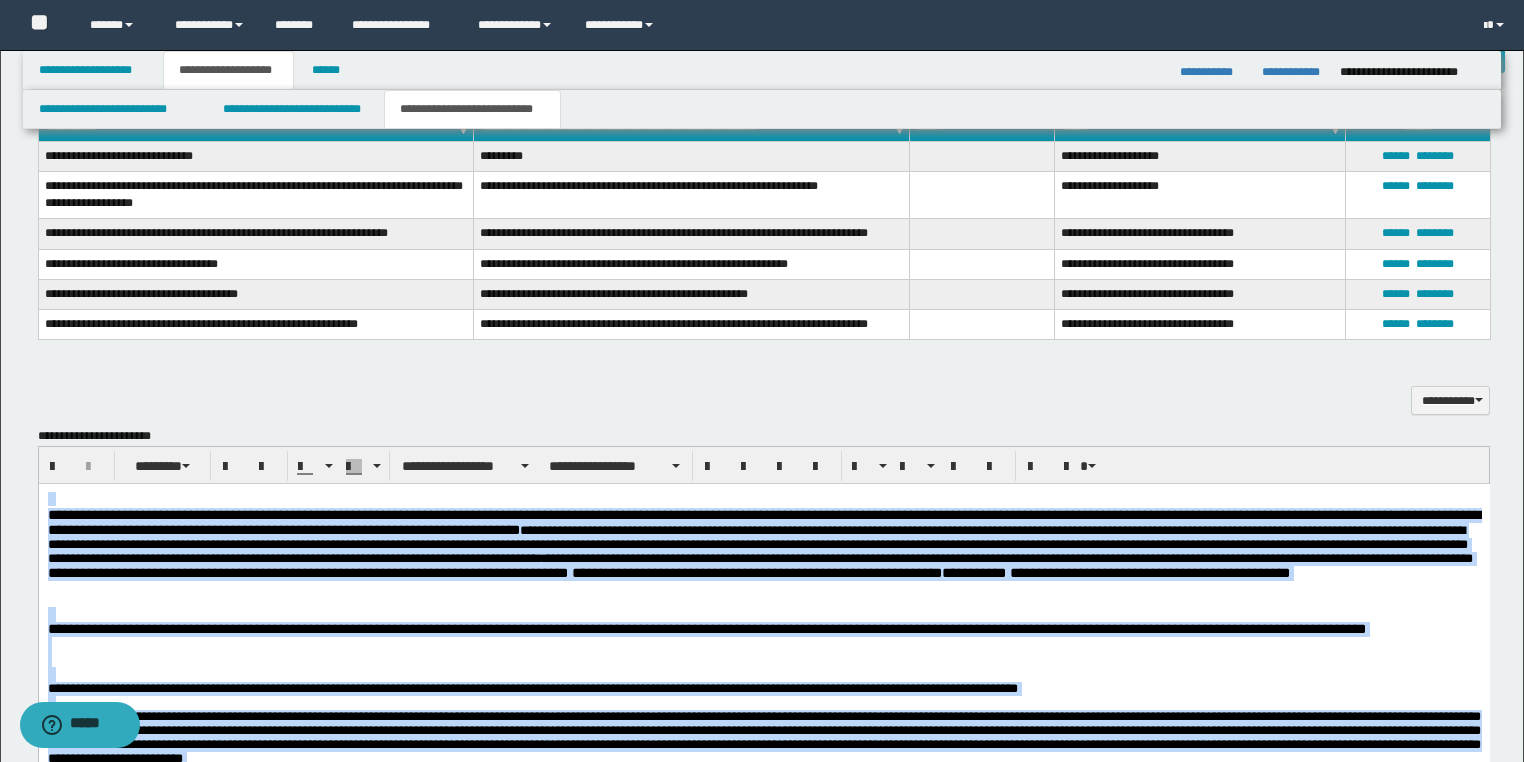 scroll, scrollTop: 814, scrollLeft: 0, axis: vertical 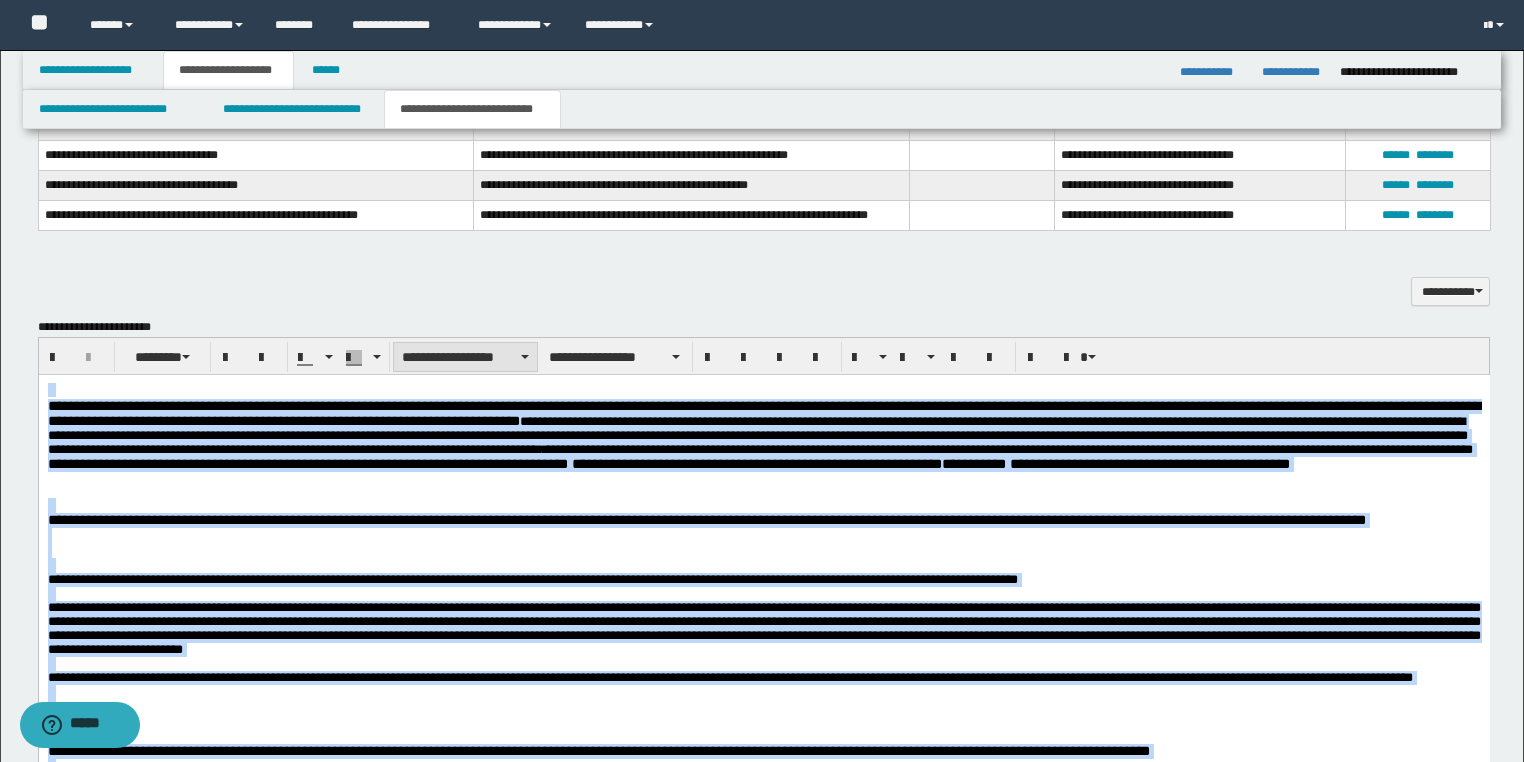click on "**********" at bounding box center [465, 357] 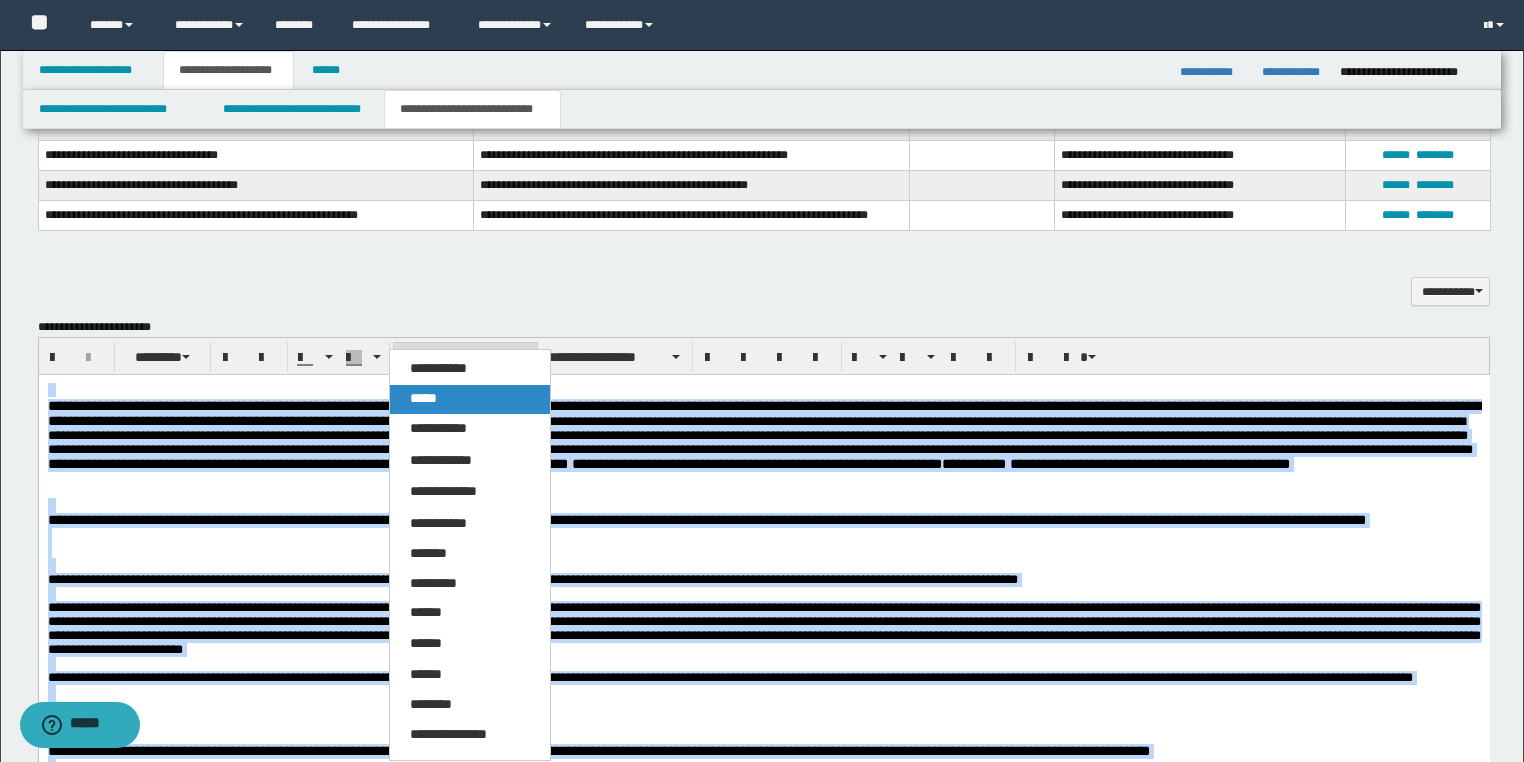 drag, startPoint x: 443, startPoint y: 407, endPoint x: 465, endPoint y: 10, distance: 397.6091 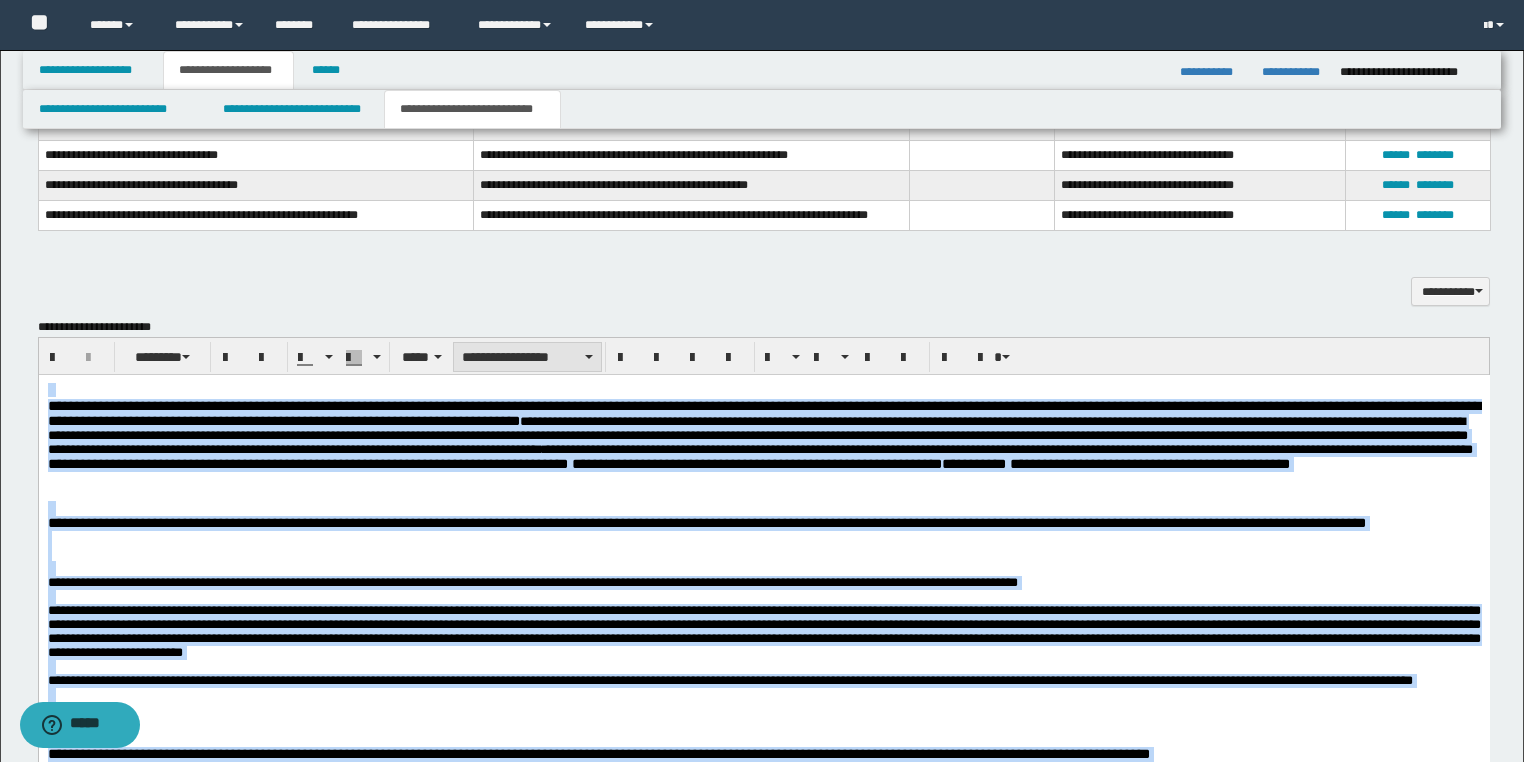 click on "**********" at bounding box center [527, 357] 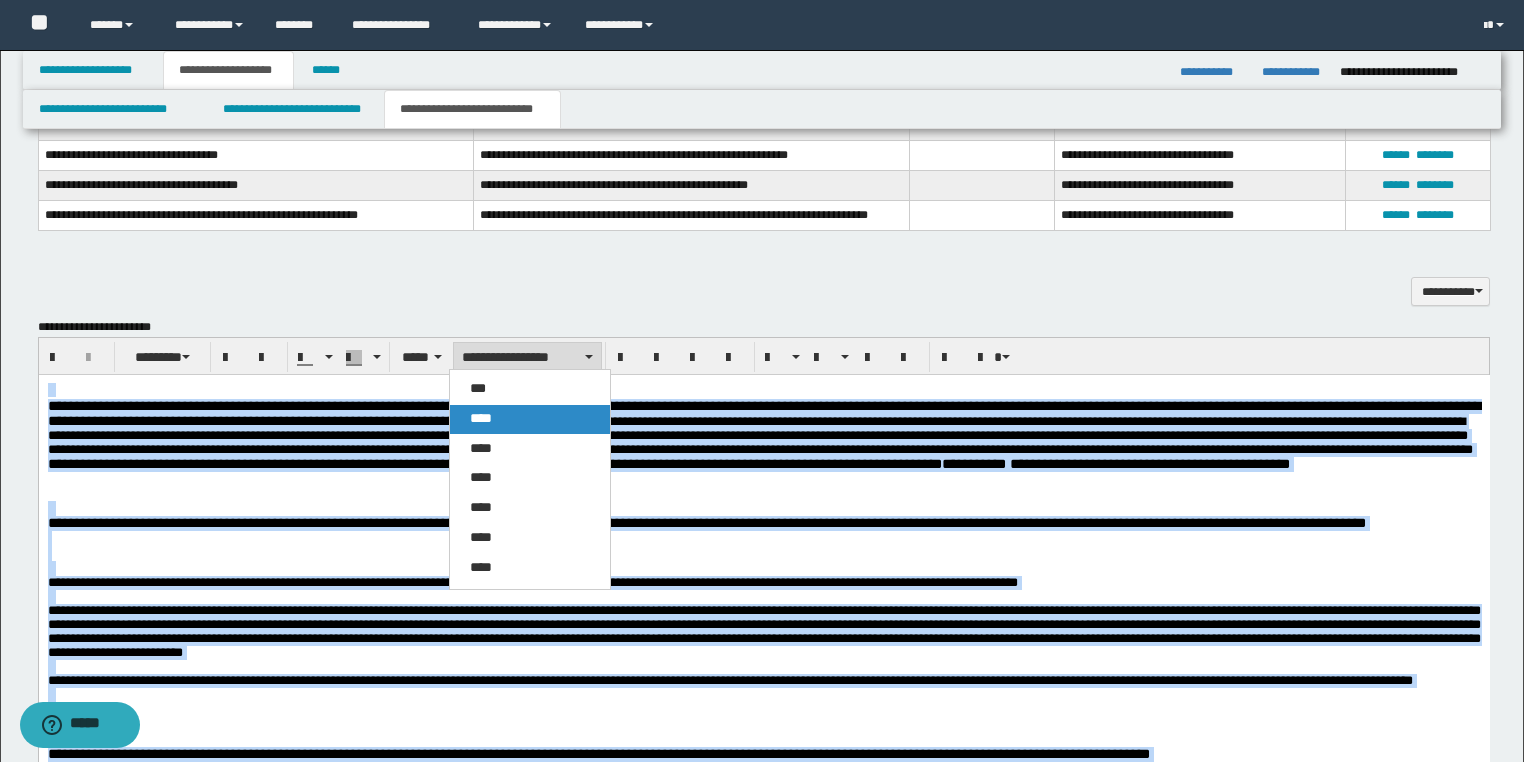 drag, startPoint x: 532, startPoint y: 418, endPoint x: 607, endPoint y: 16, distance: 408.93643 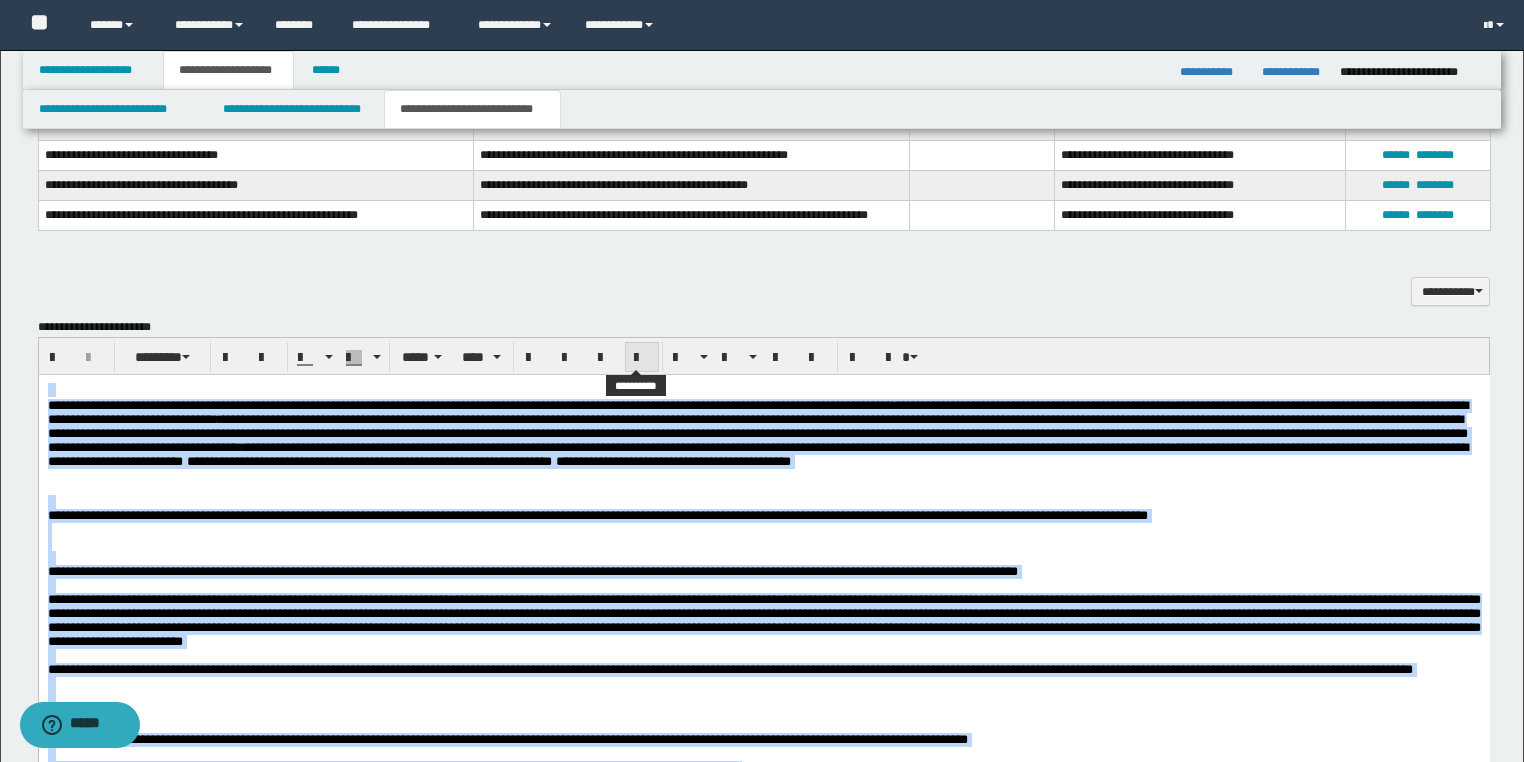 click at bounding box center [642, 358] 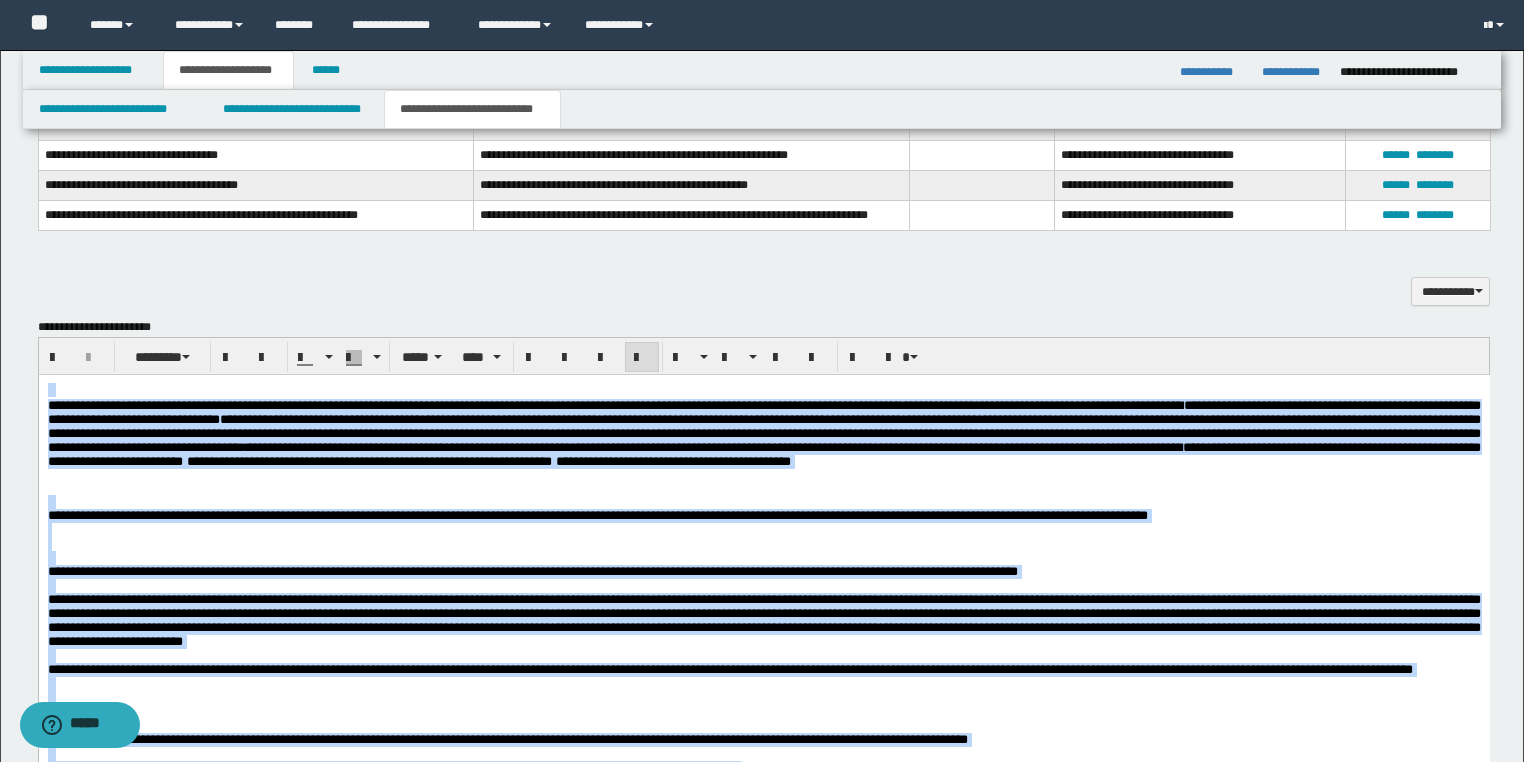 click on "**********" at bounding box center [763, 619] 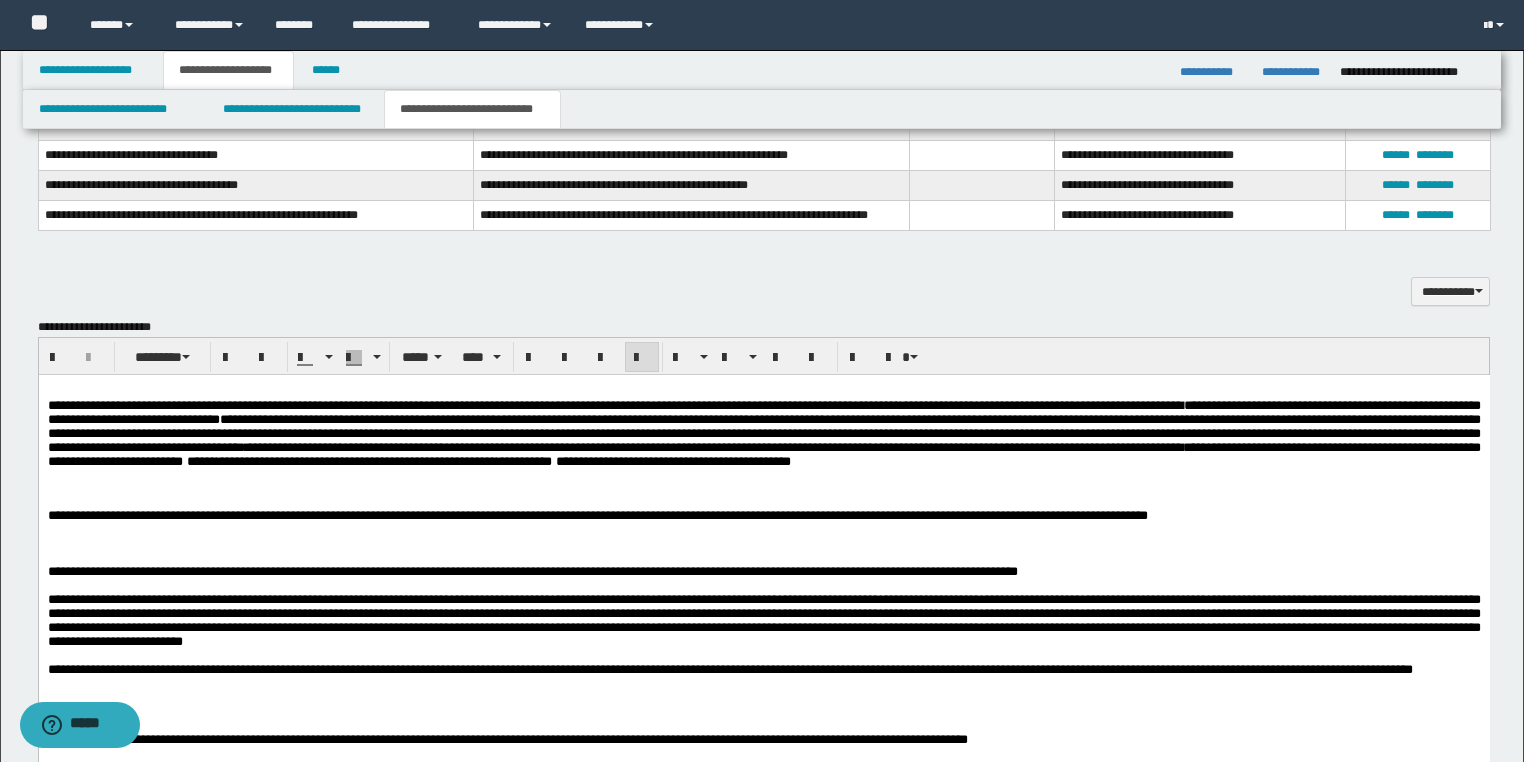 click on "**********" at bounding box center (763, 619) 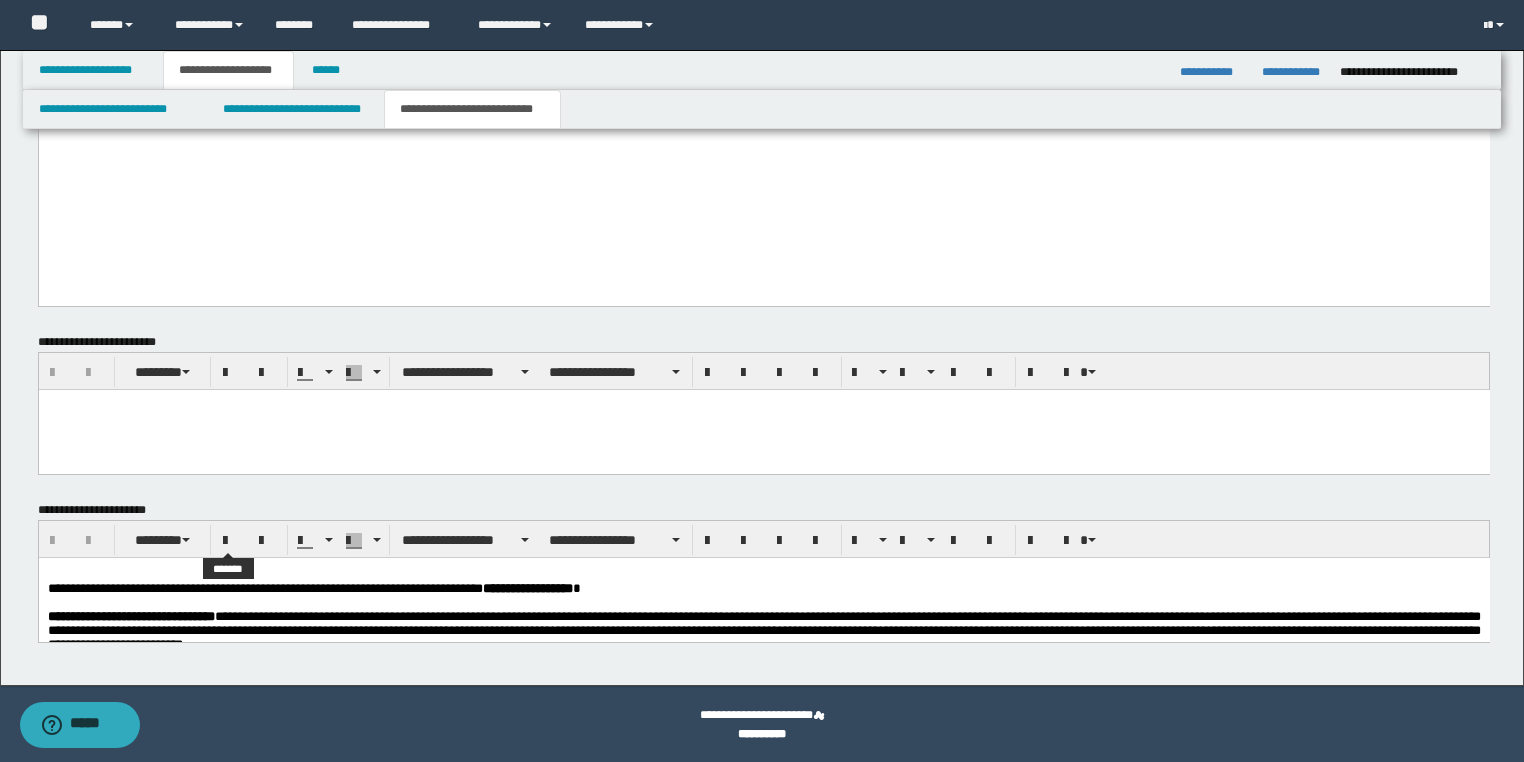 click on "**********" at bounding box center (313, 587) 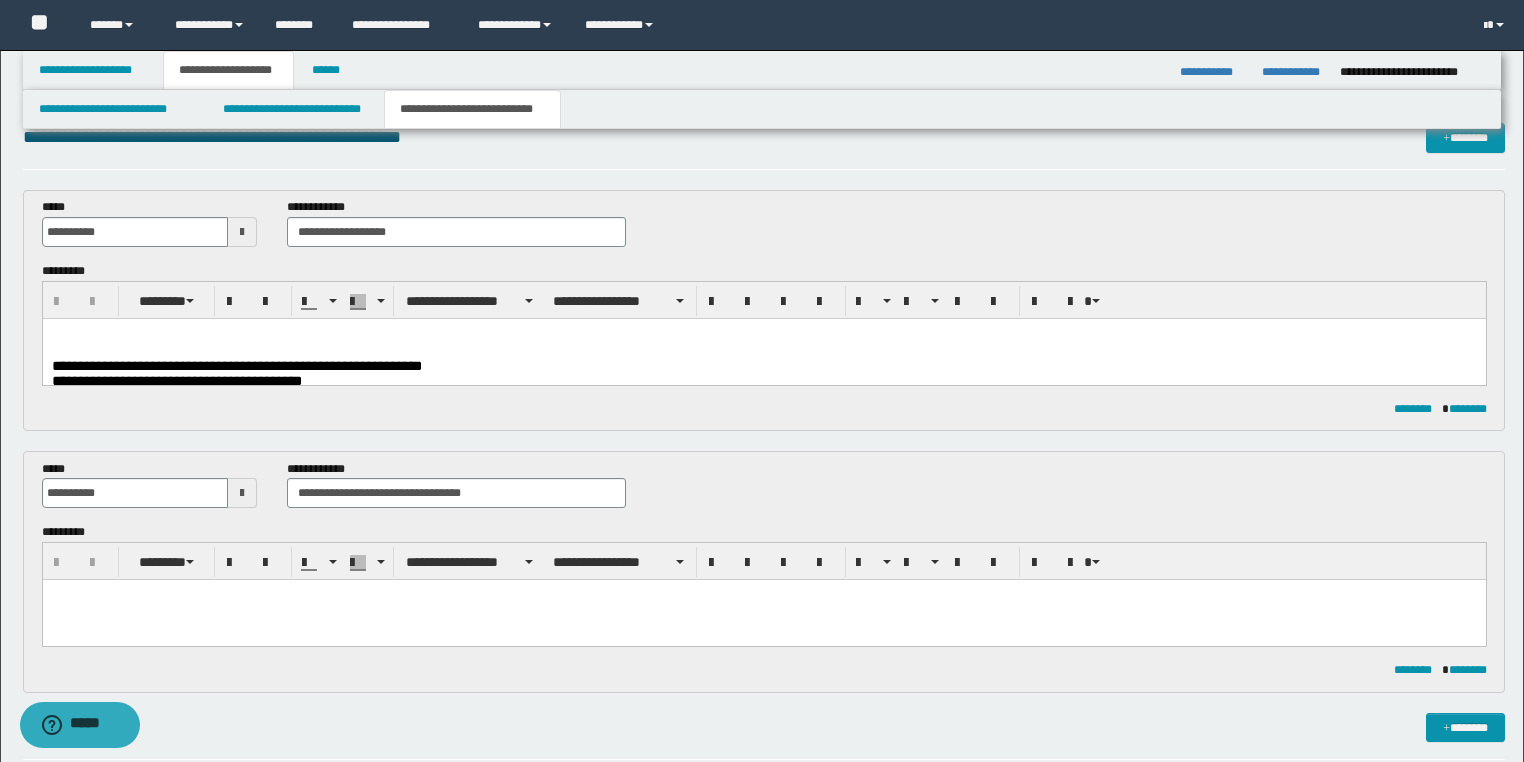 scroll, scrollTop: 0, scrollLeft: 0, axis: both 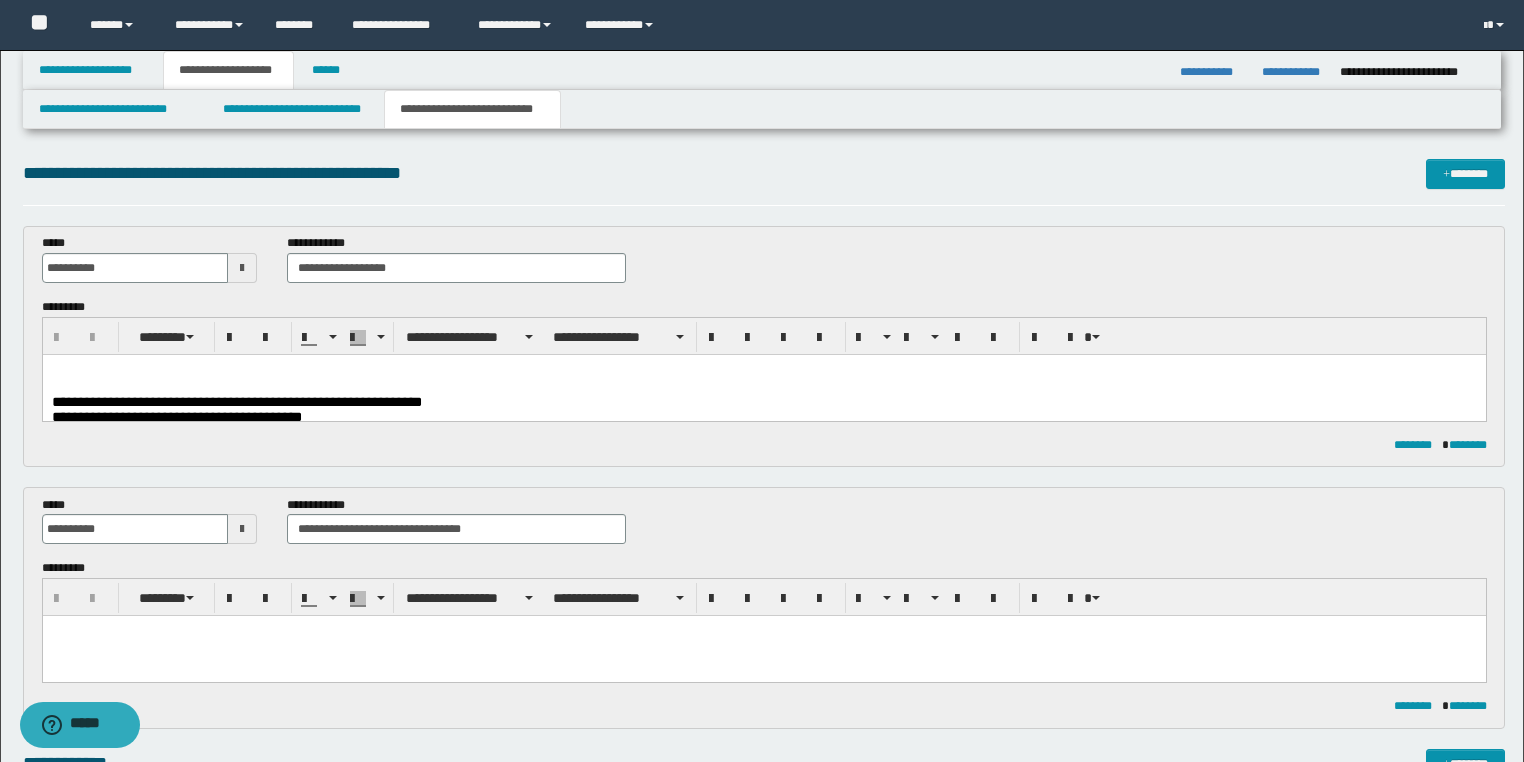 click on "**********" at bounding box center [236, 401] 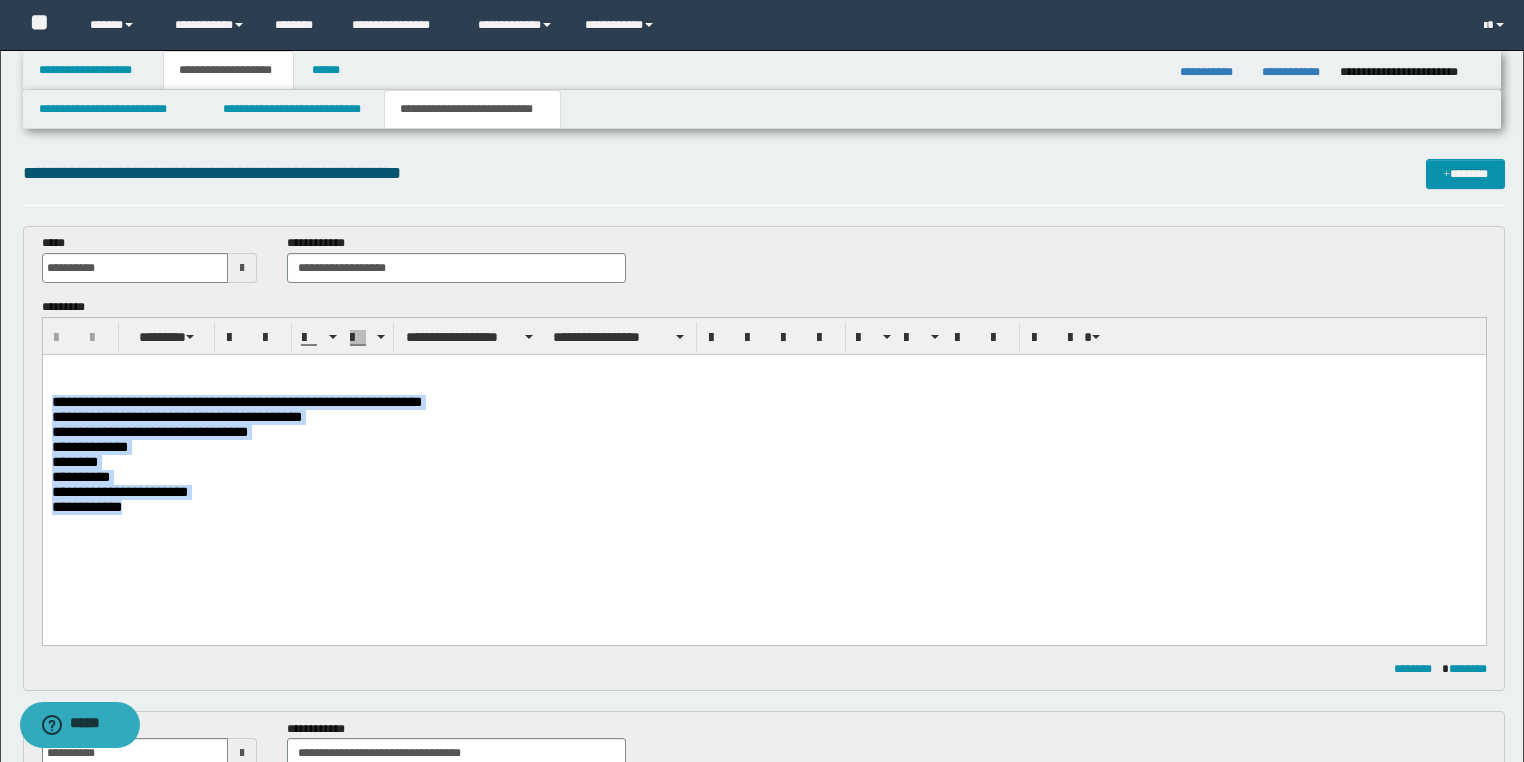 drag, startPoint x: 156, startPoint y: 521, endPoint x: 613, endPoint y: 668, distance: 480.06042 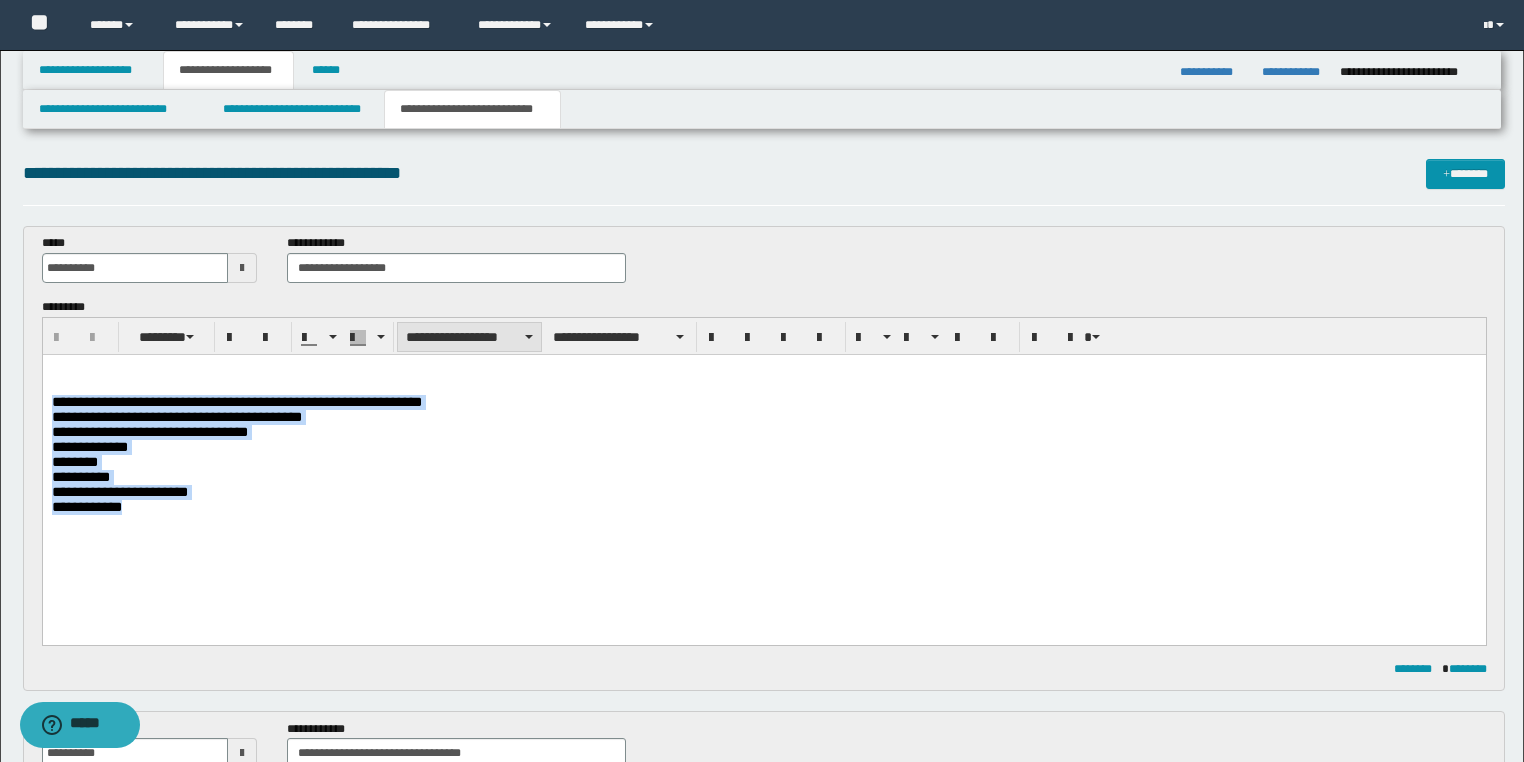 click on "**********" at bounding box center [469, 337] 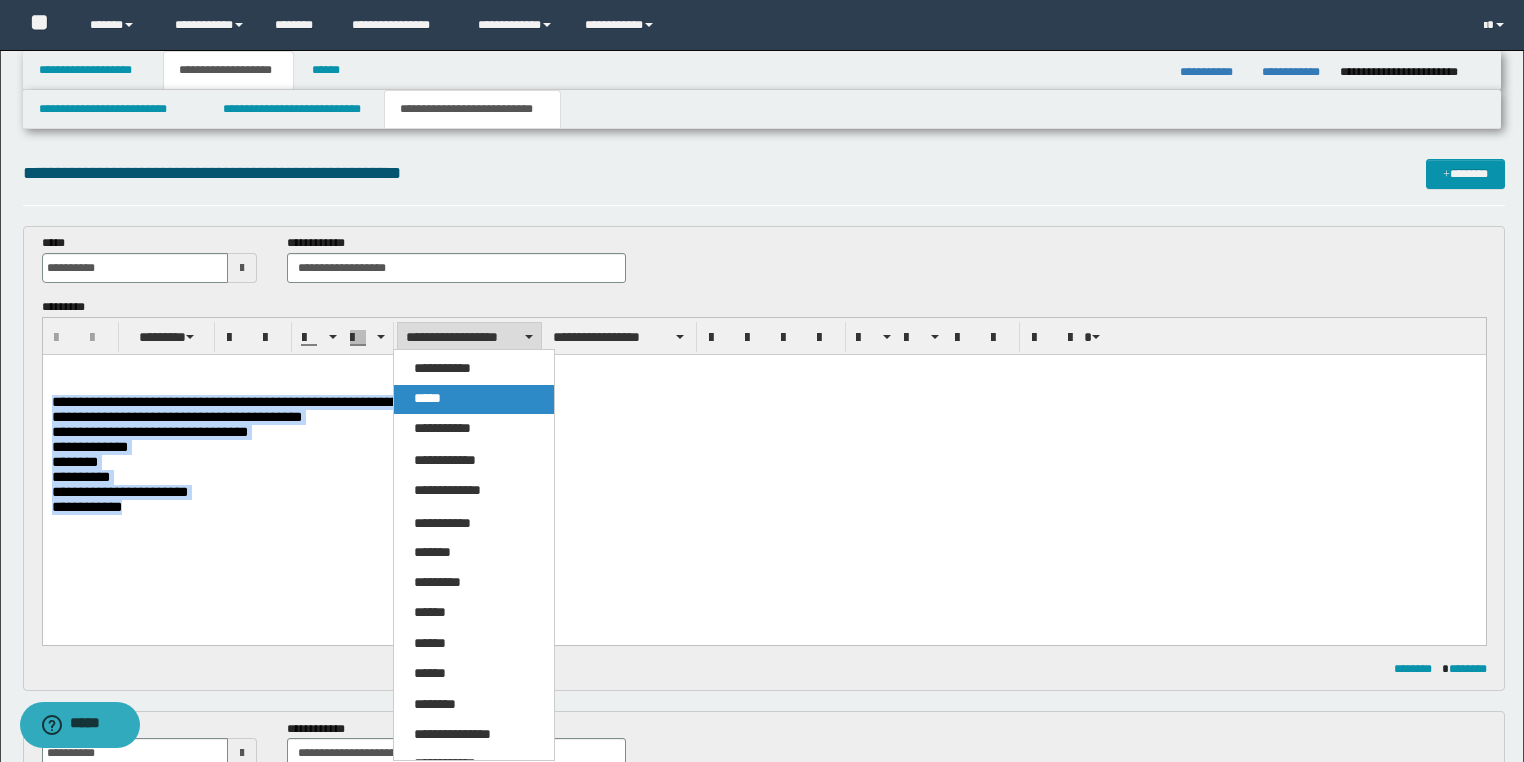 click on "*****" at bounding box center [474, 399] 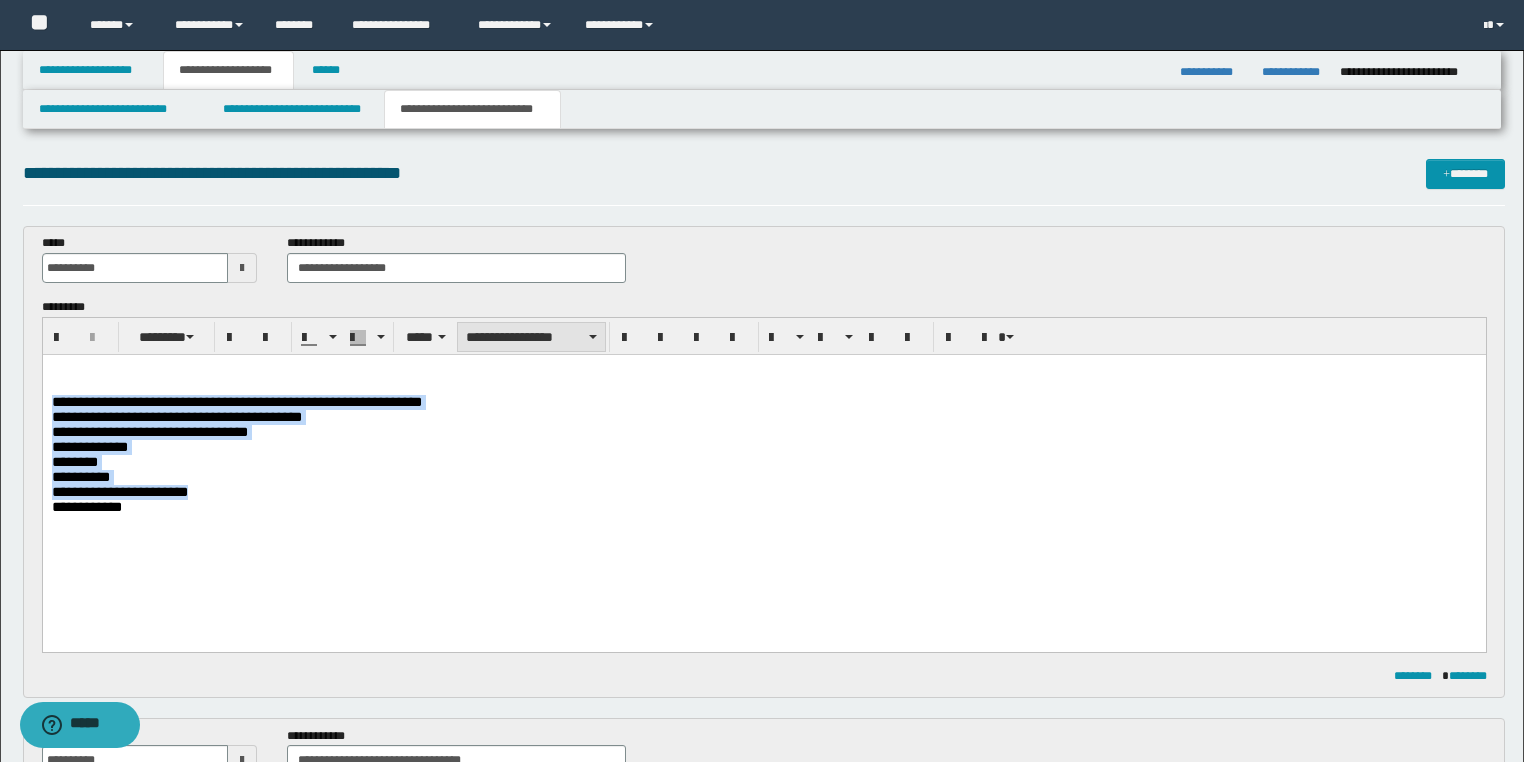 click on "**********" at bounding box center (531, 337) 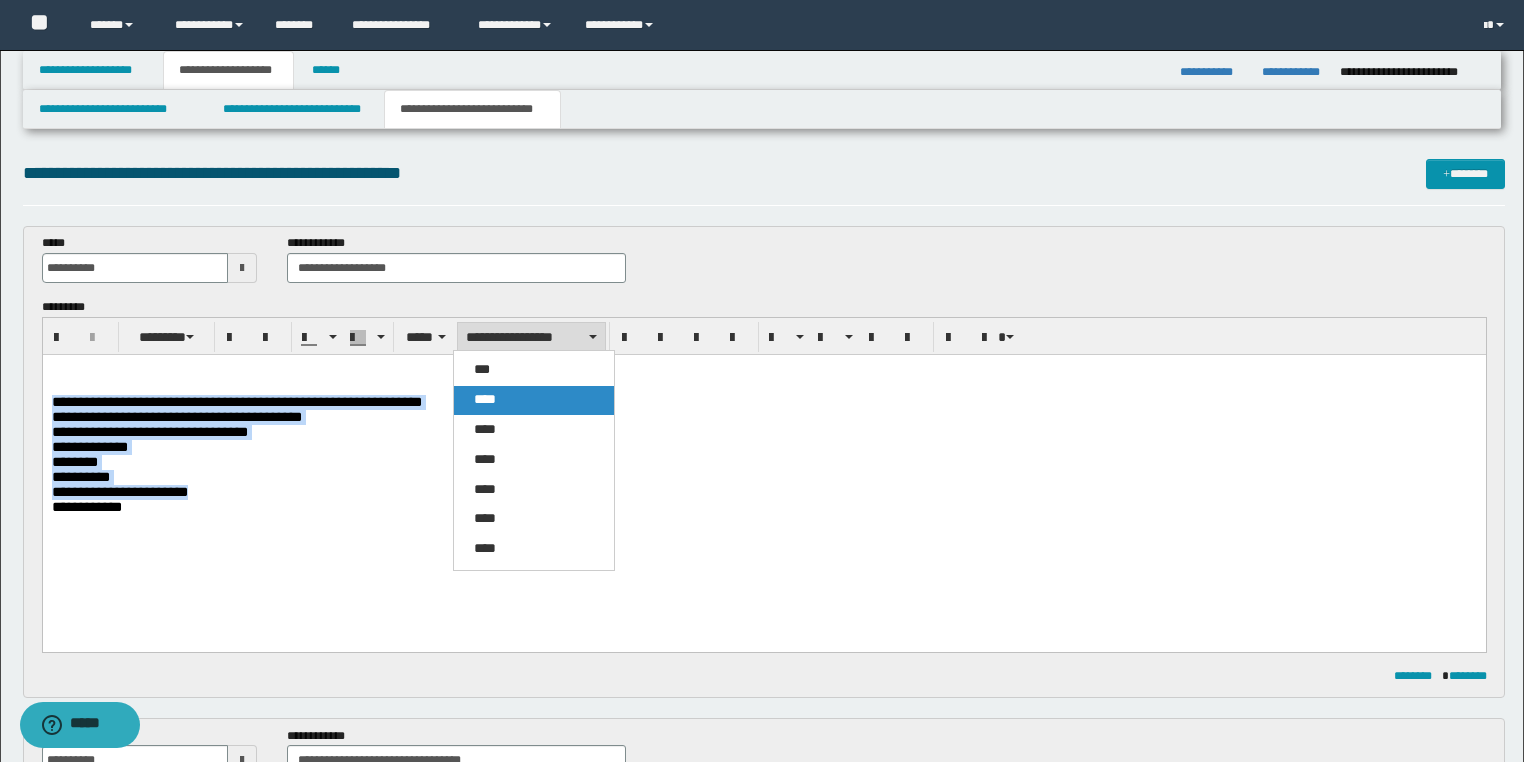 drag, startPoint x: 505, startPoint y: 396, endPoint x: 286, endPoint y: 79, distance: 385.29208 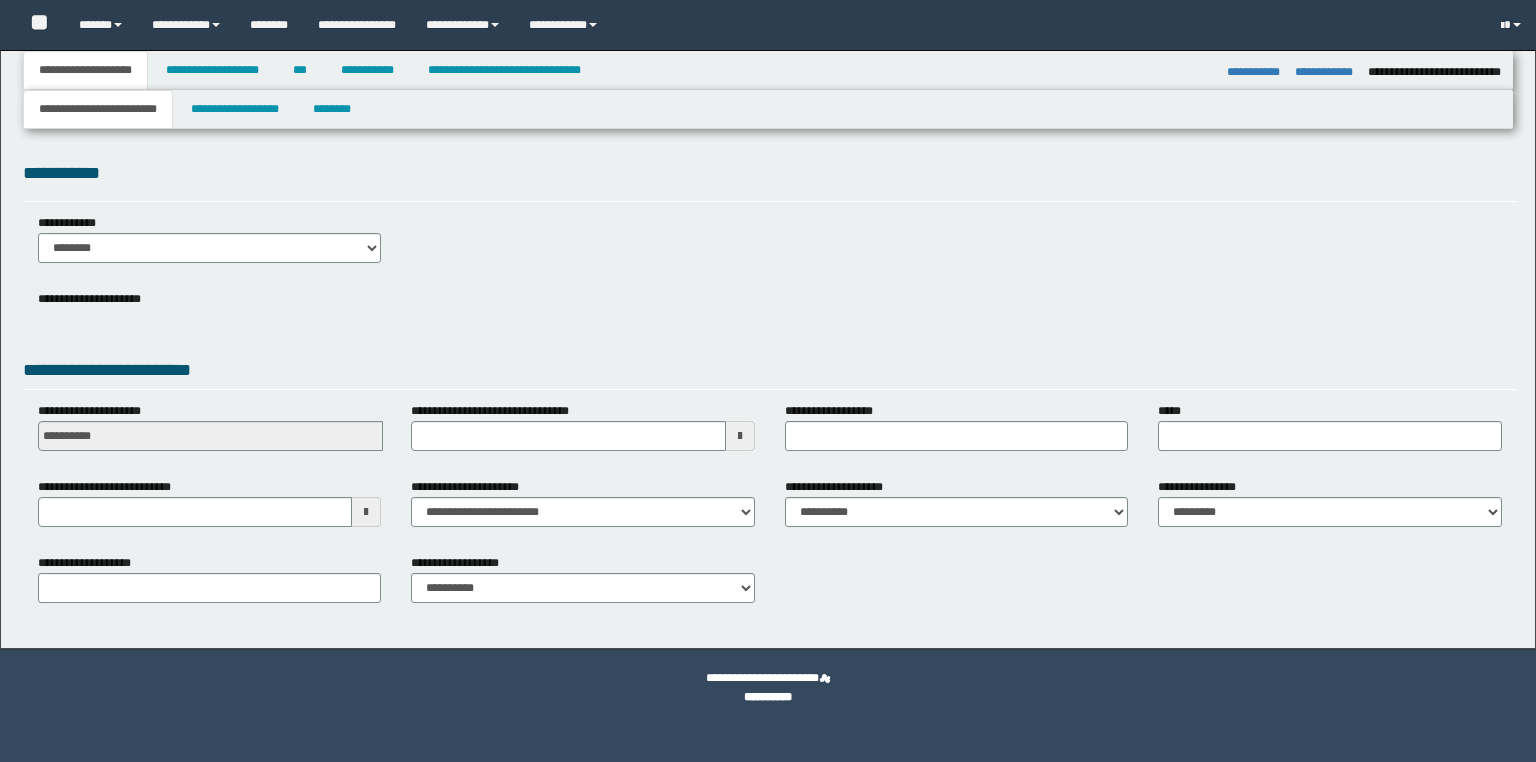 select on "*" 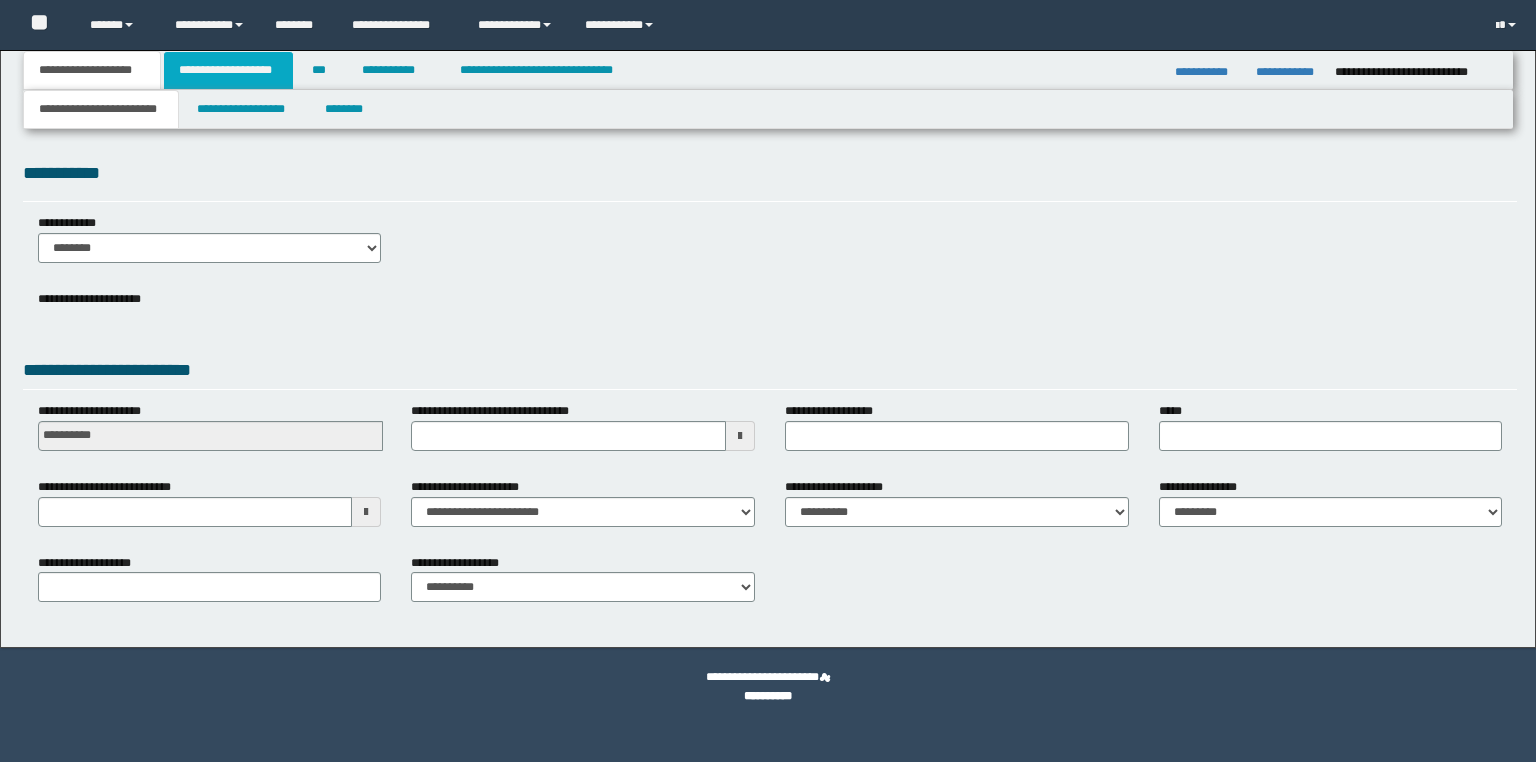 scroll, scrollTop: 0, scrollLeft: 0, axis: both 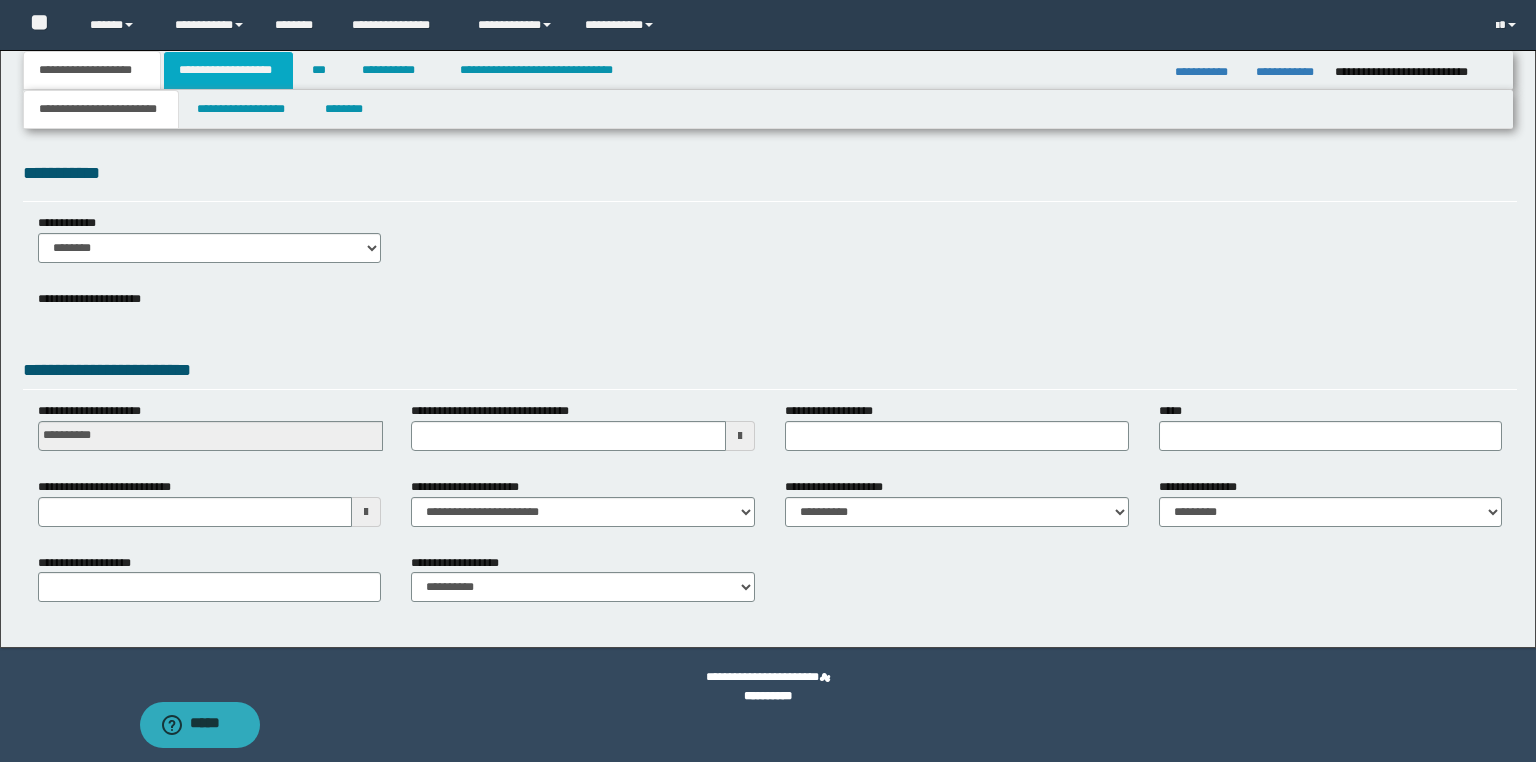 click on "**********" at bounding box center (228, 70) 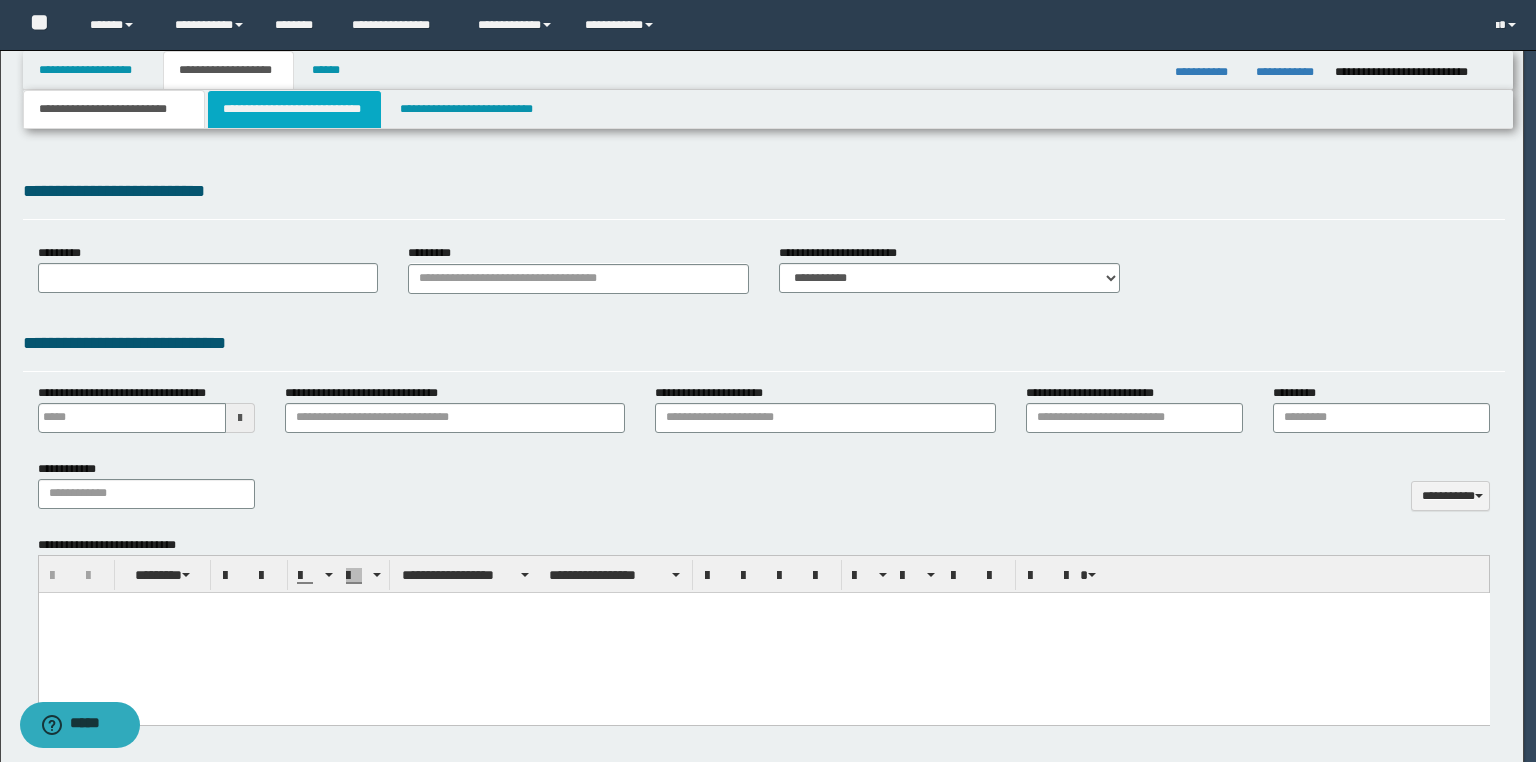 click on "**********" at bounding box center [294, 109] 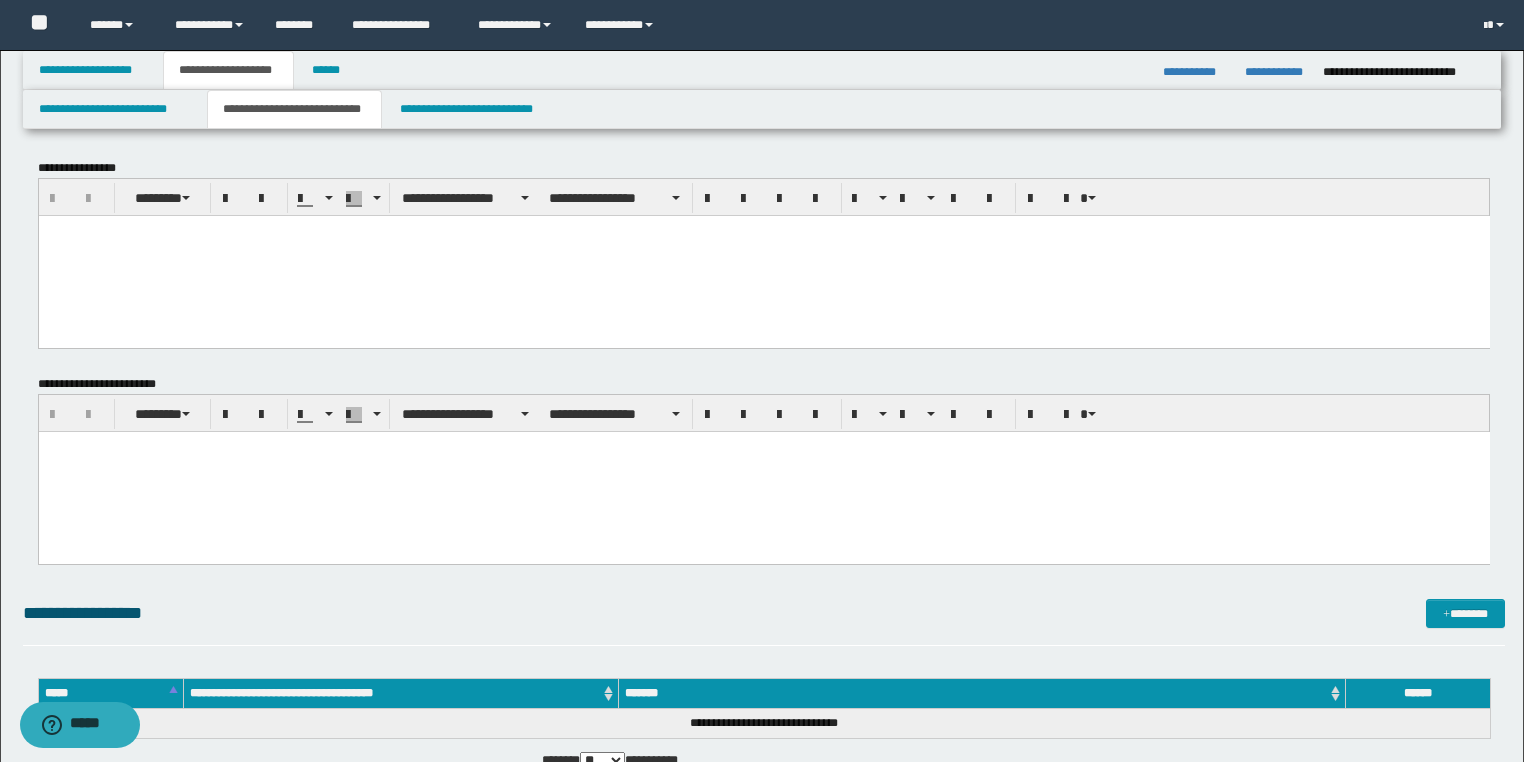scroll, scrollTop: 0, scrollLeft: 0, axis: both 